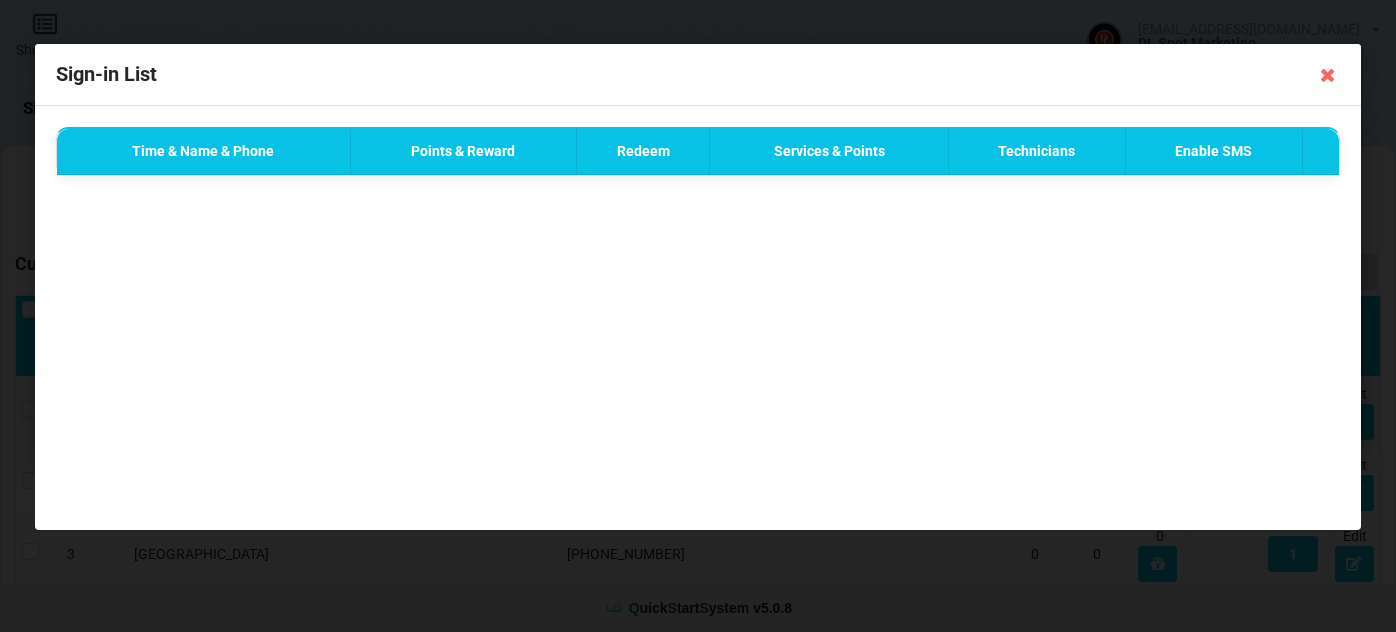select on "25" 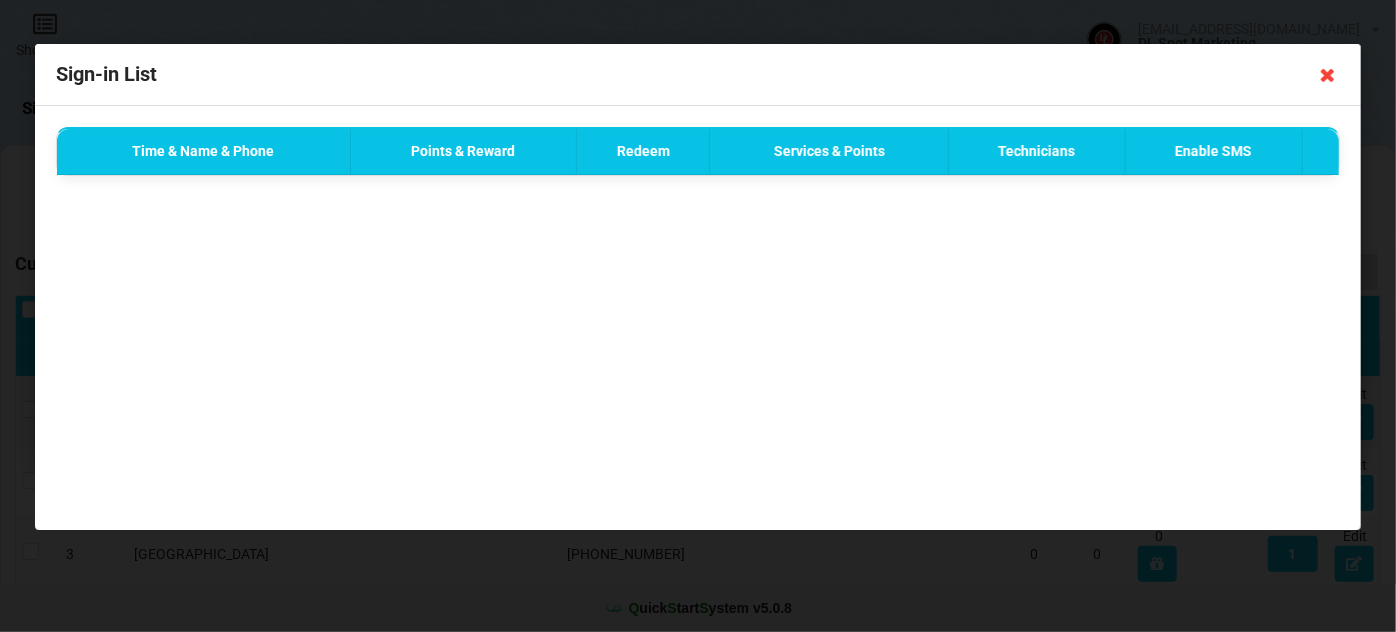 click at bounding box center [1328, 75] 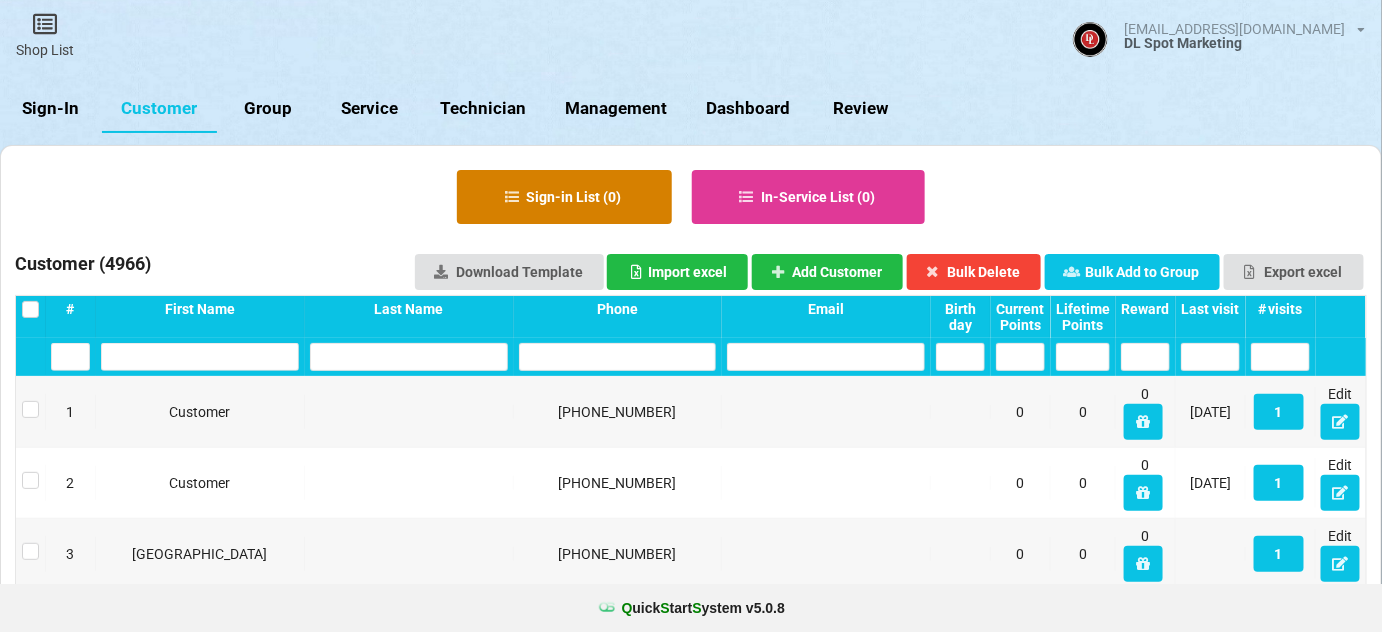 click on "Sign-in List ( 0 )" at bounding box center [564, 197] 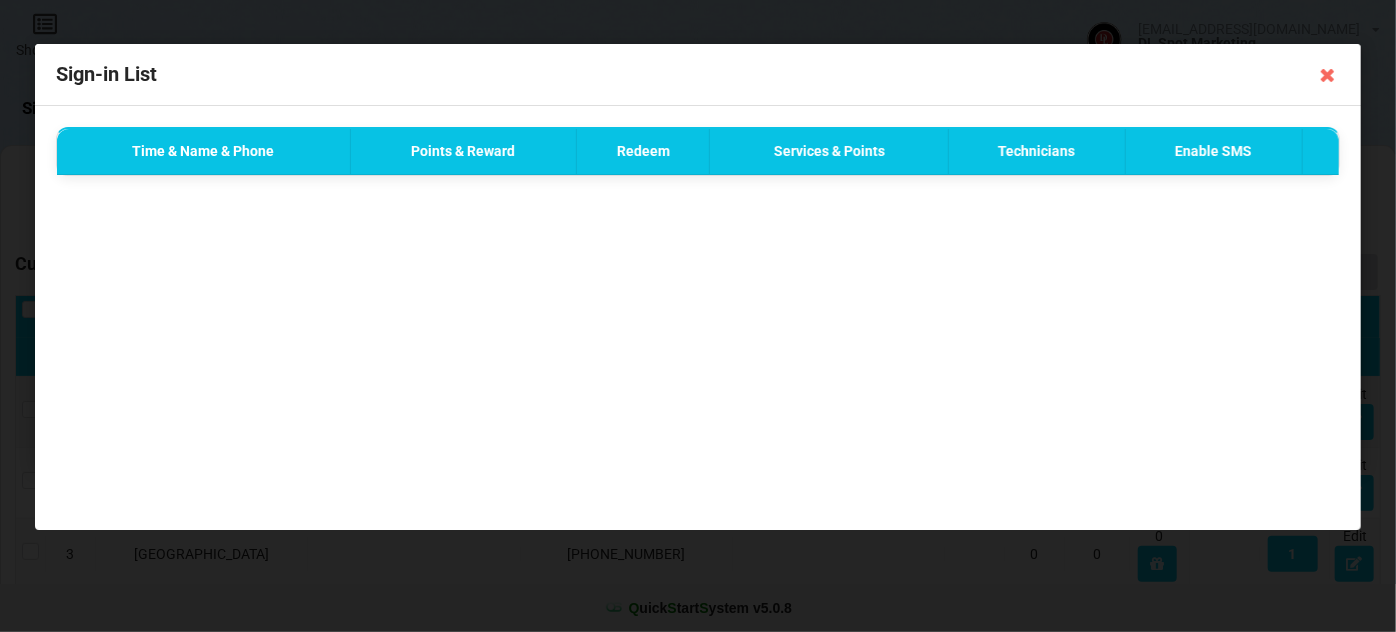 drag, startPoint x: 1320, startPoint y: 72, endPoint x: 1250, endPoint y: 98, distance: 74.672615 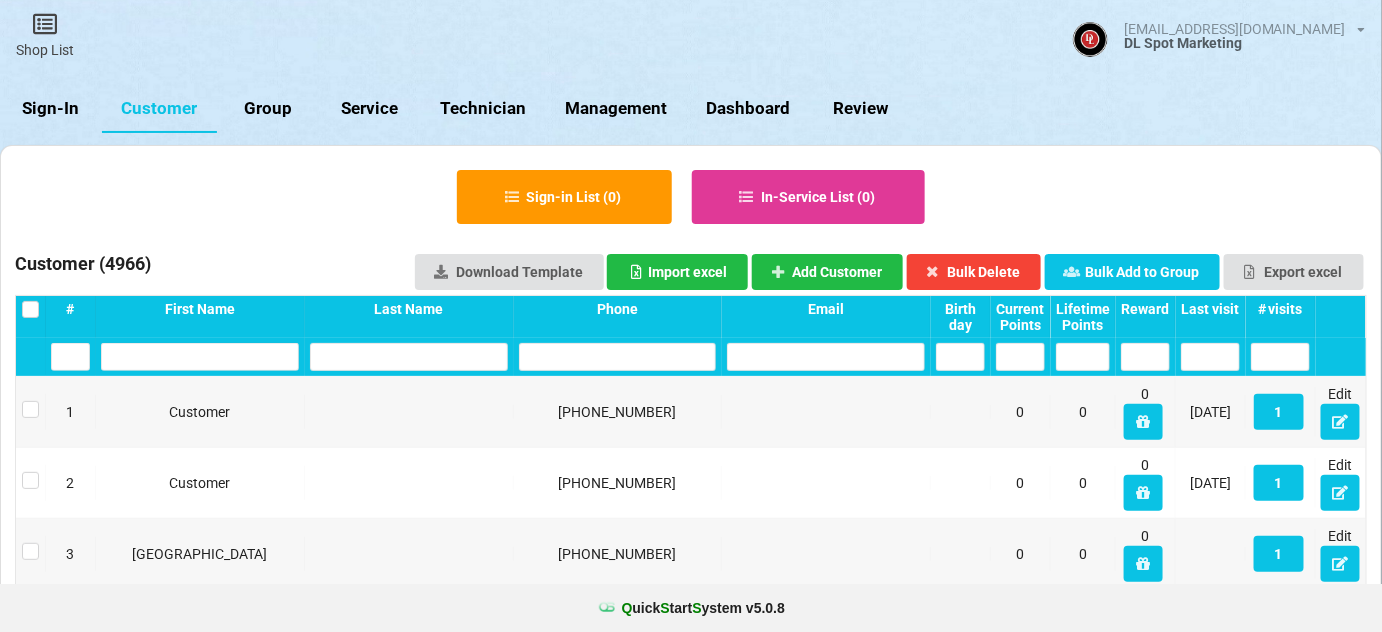 click on "Sign-In" at bounding box center [51, 109] 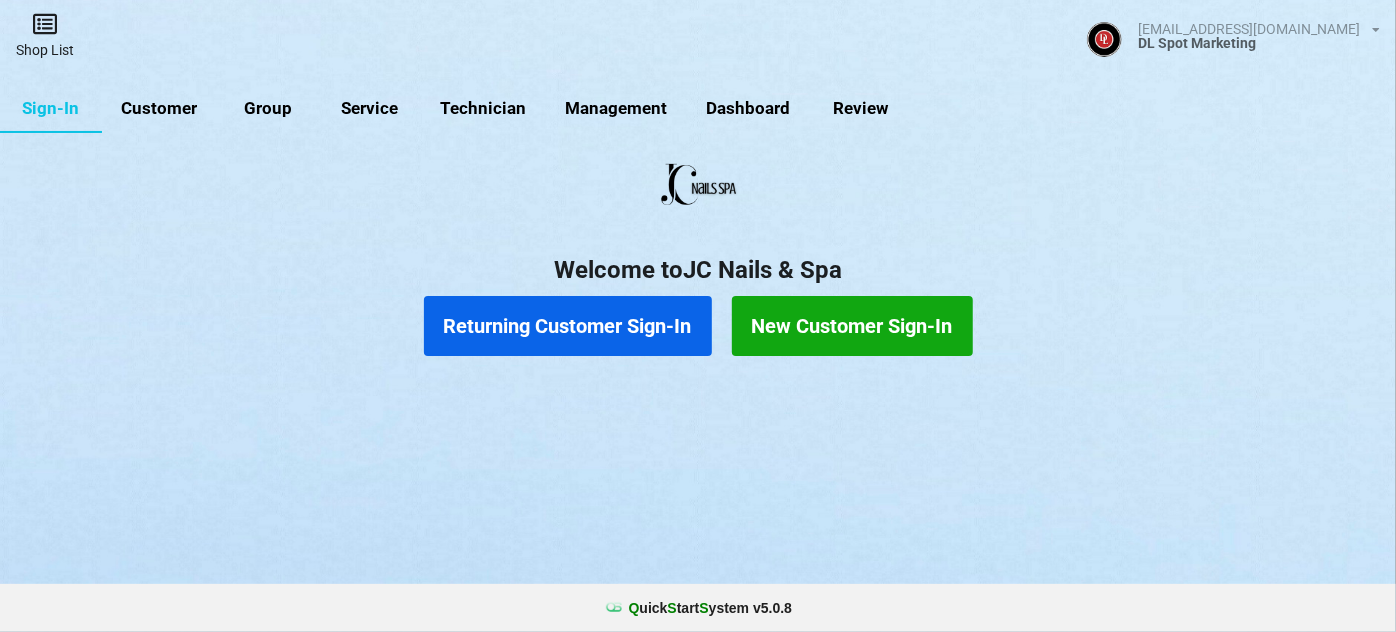 click on "Shop List" at bounding box center [45, 35] 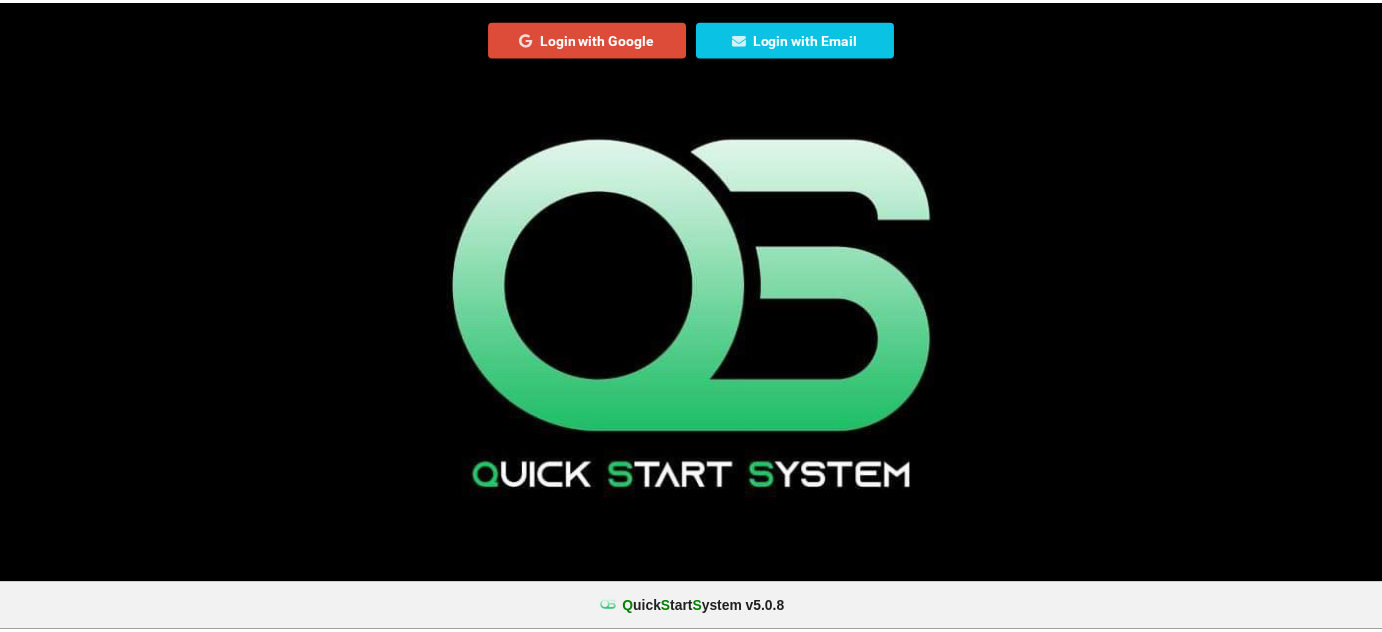 scroll, scrollTop: 0, scrollLeft: 0, axis: both 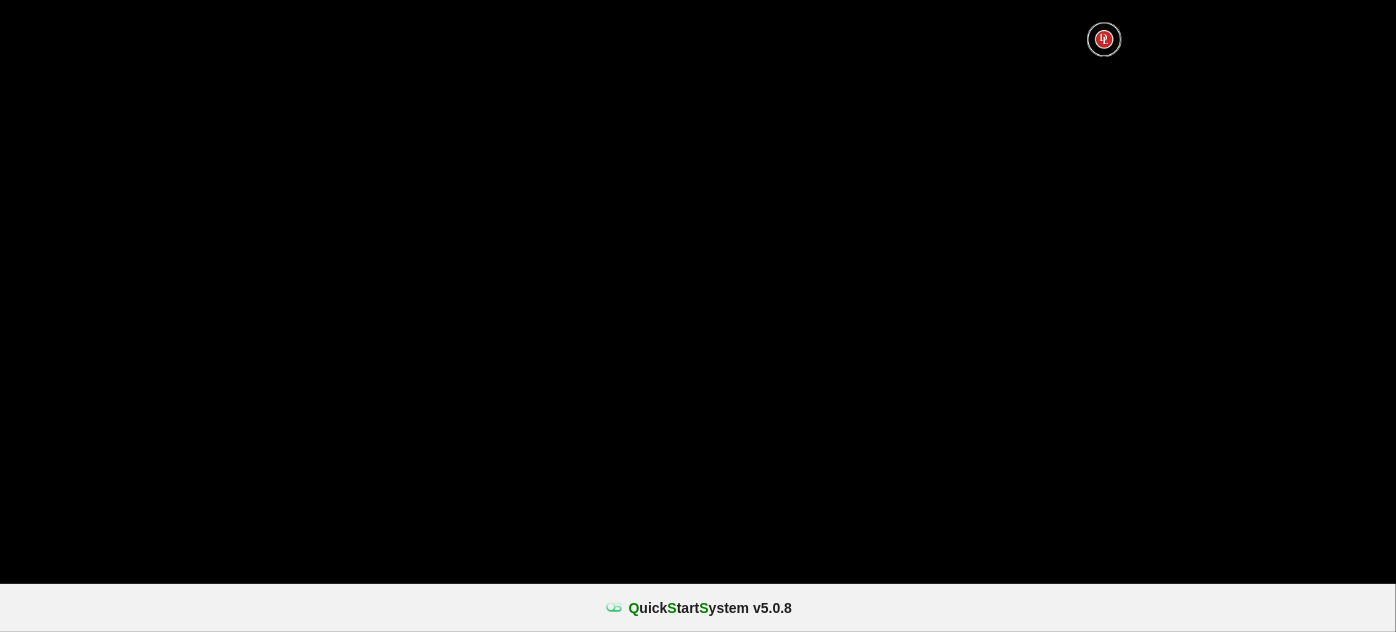 select on "25" 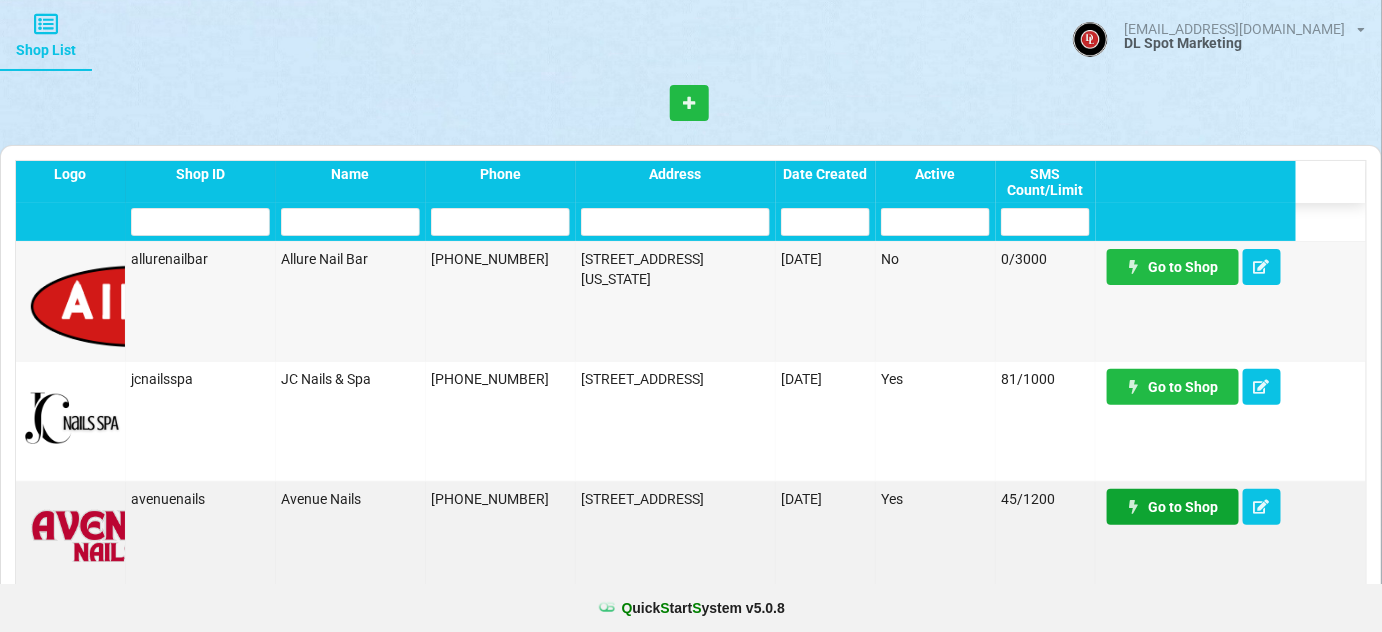 click on "Go to Shop" at bounding box center [1173, 507] 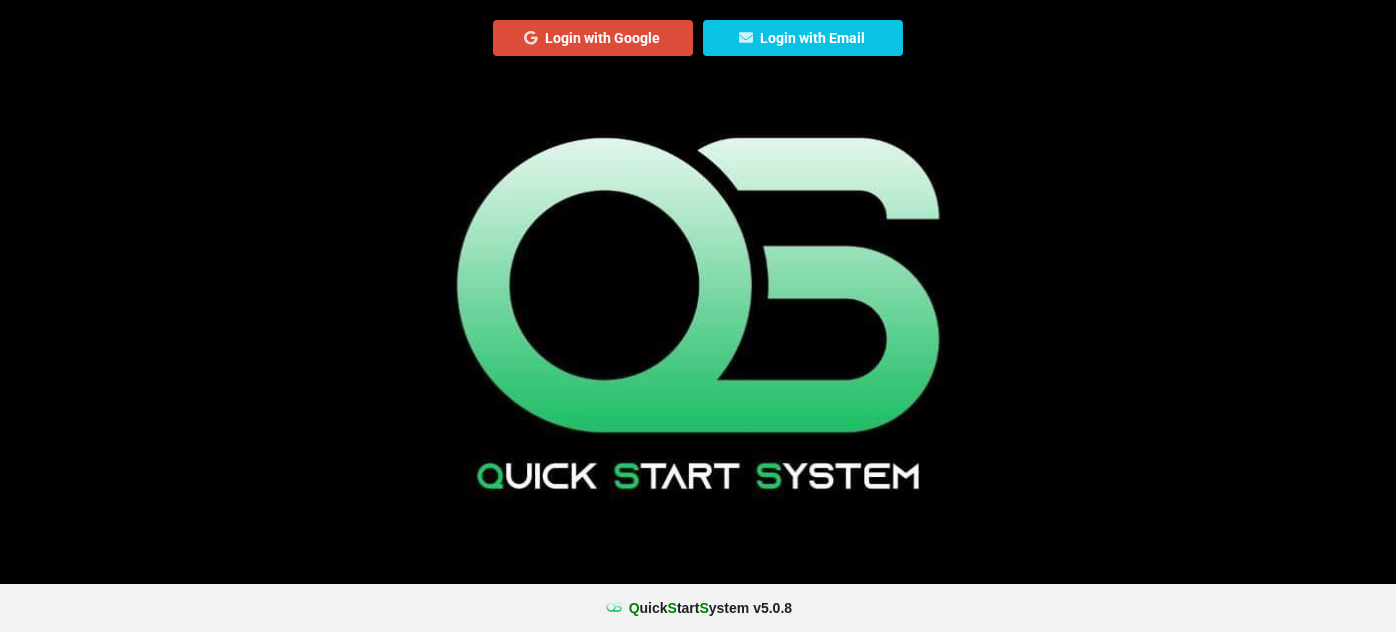 scroll, scrollTop: 0, scrollLeft: 0, axis: both 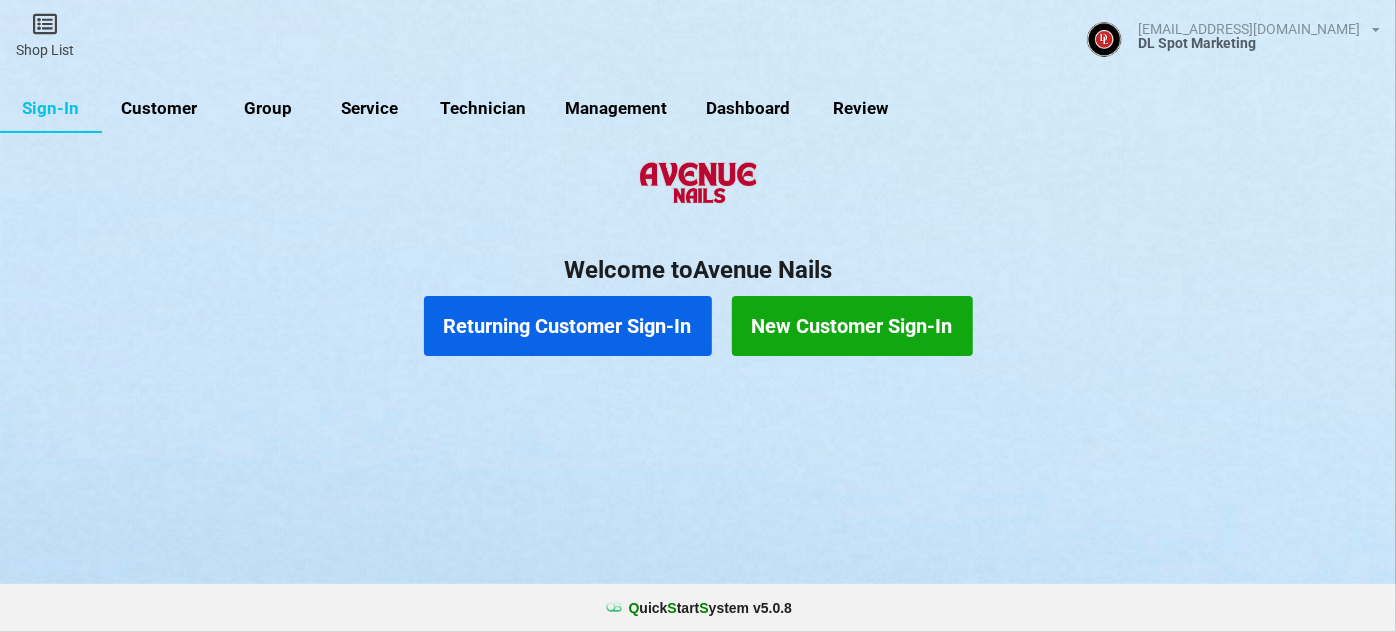 click on "Customer" at bounding box center [159, 109] 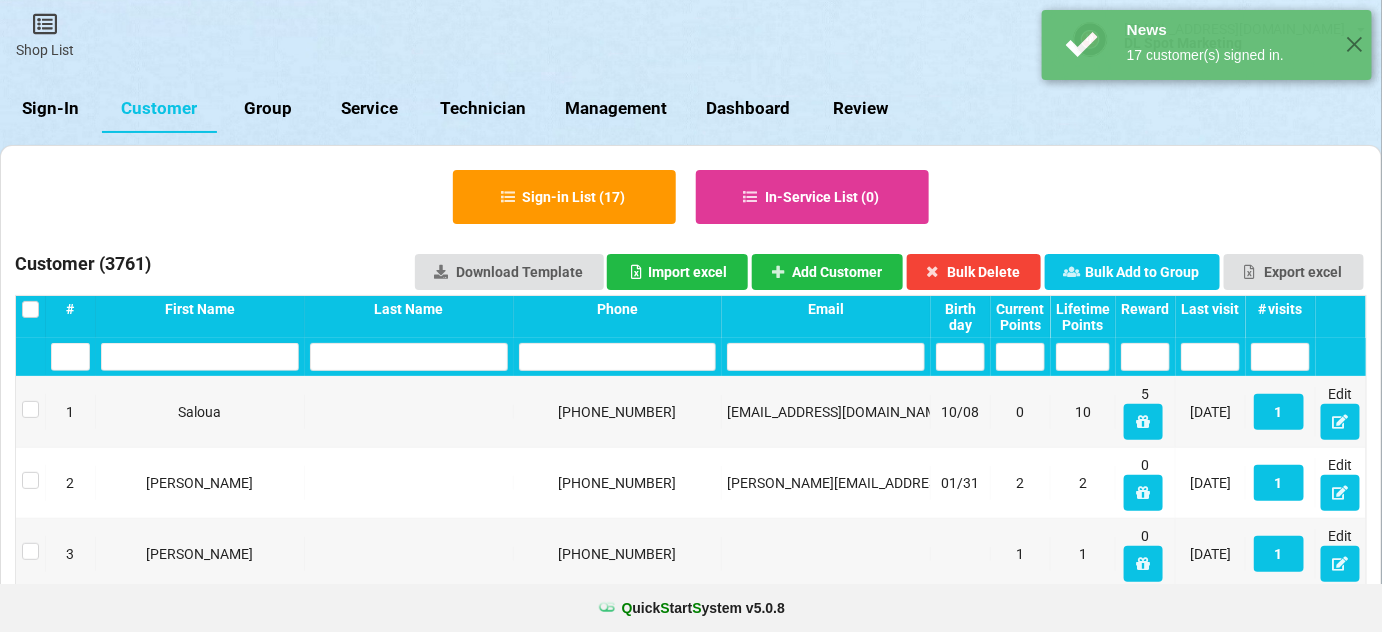 click on "Last visit" at bounding box center (1210, 309) 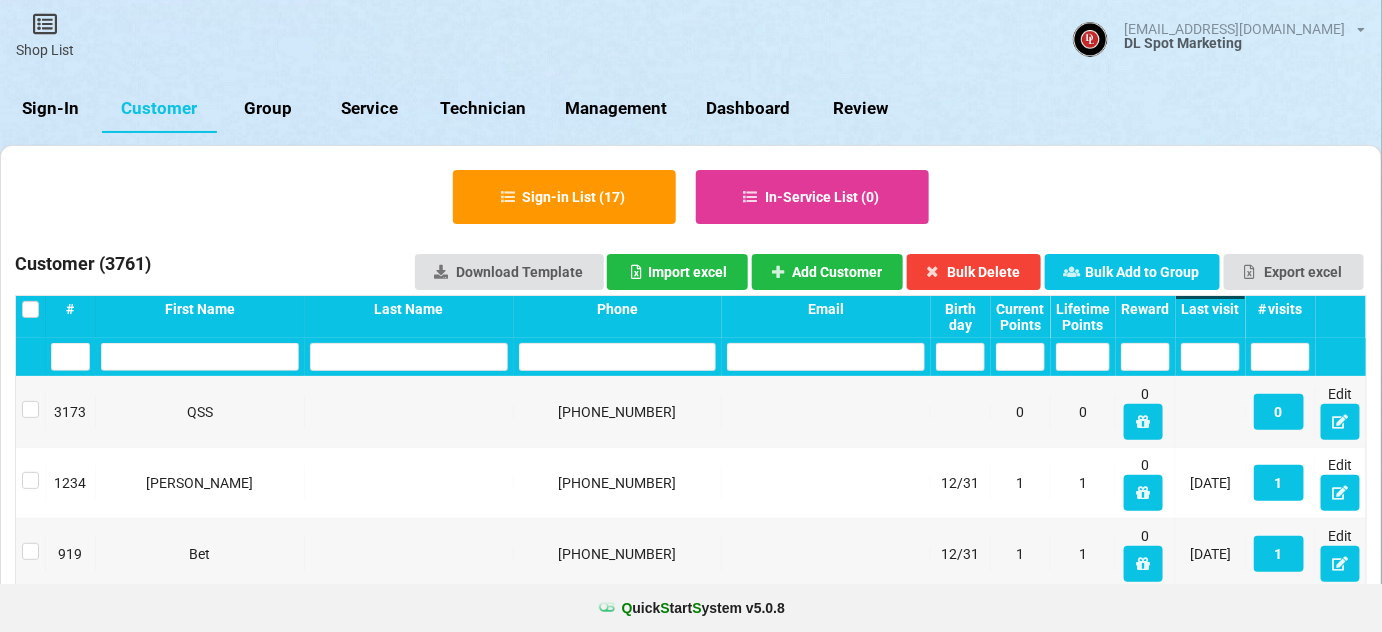 click on "Last visit" at bounding box center (1210, 309) 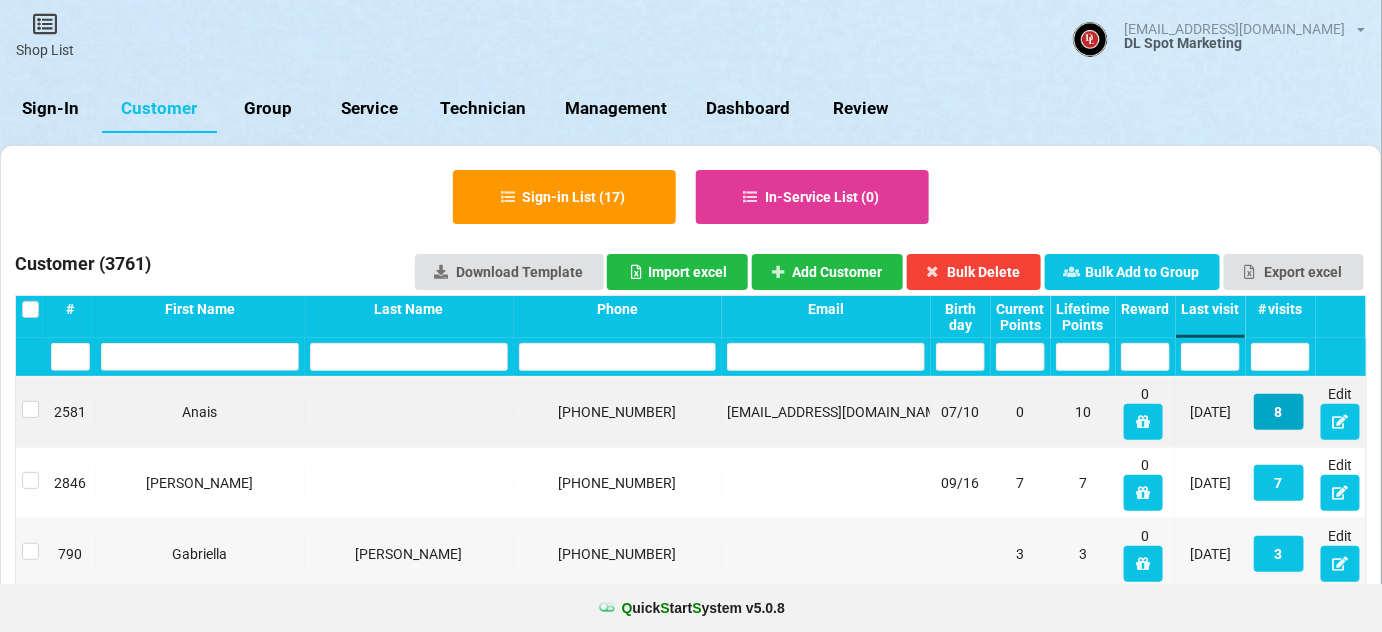 click on "8" at bounding box center (1279, 412) 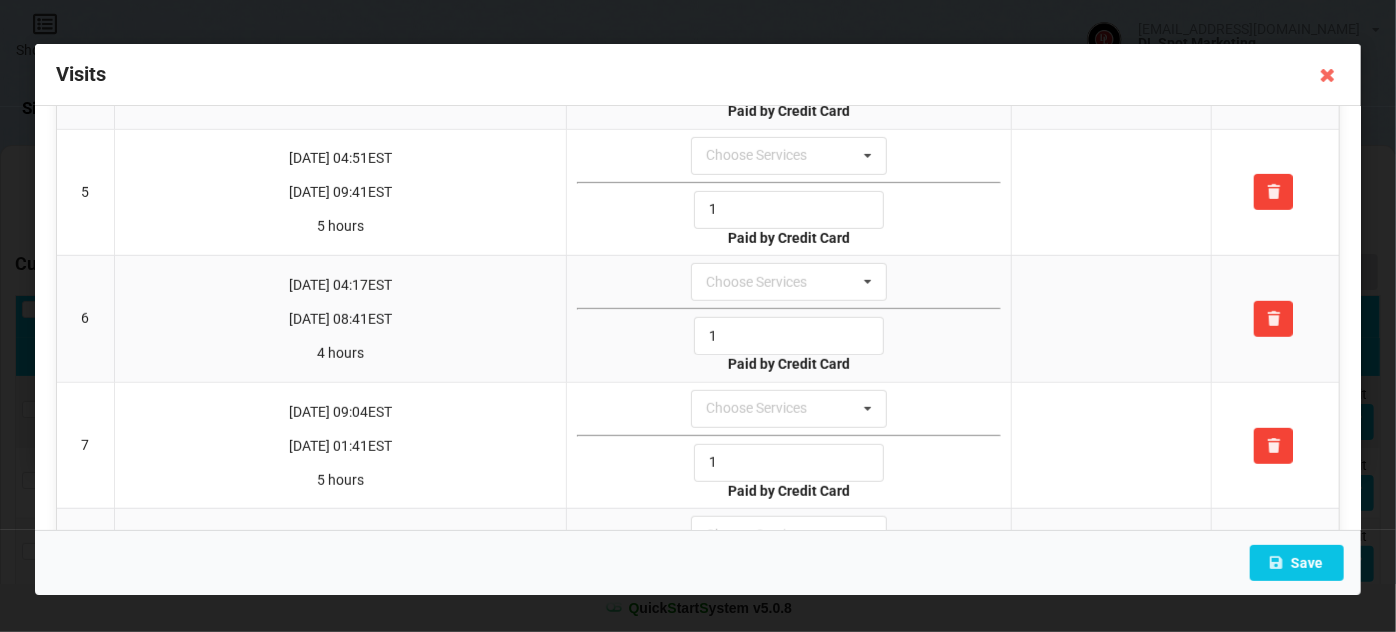 scroll, scrollTop: 62, scrollLeft: 0, axis: vertical 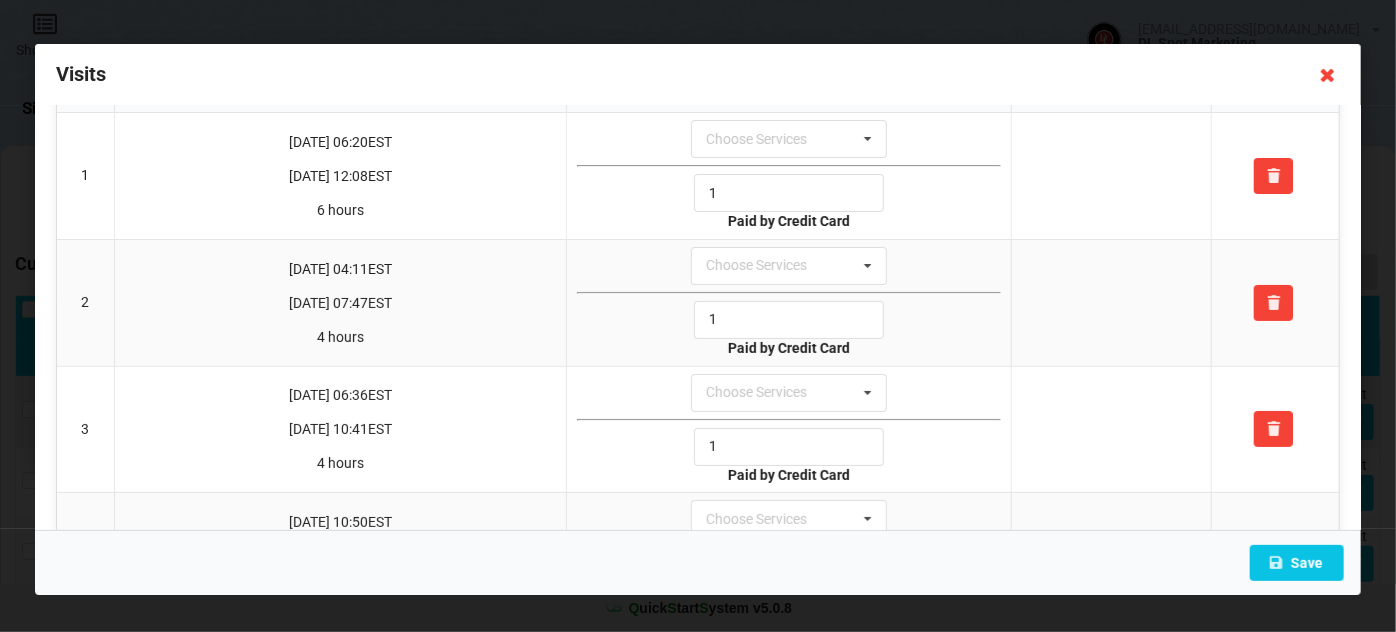 click at bounding box center [1328, 75] 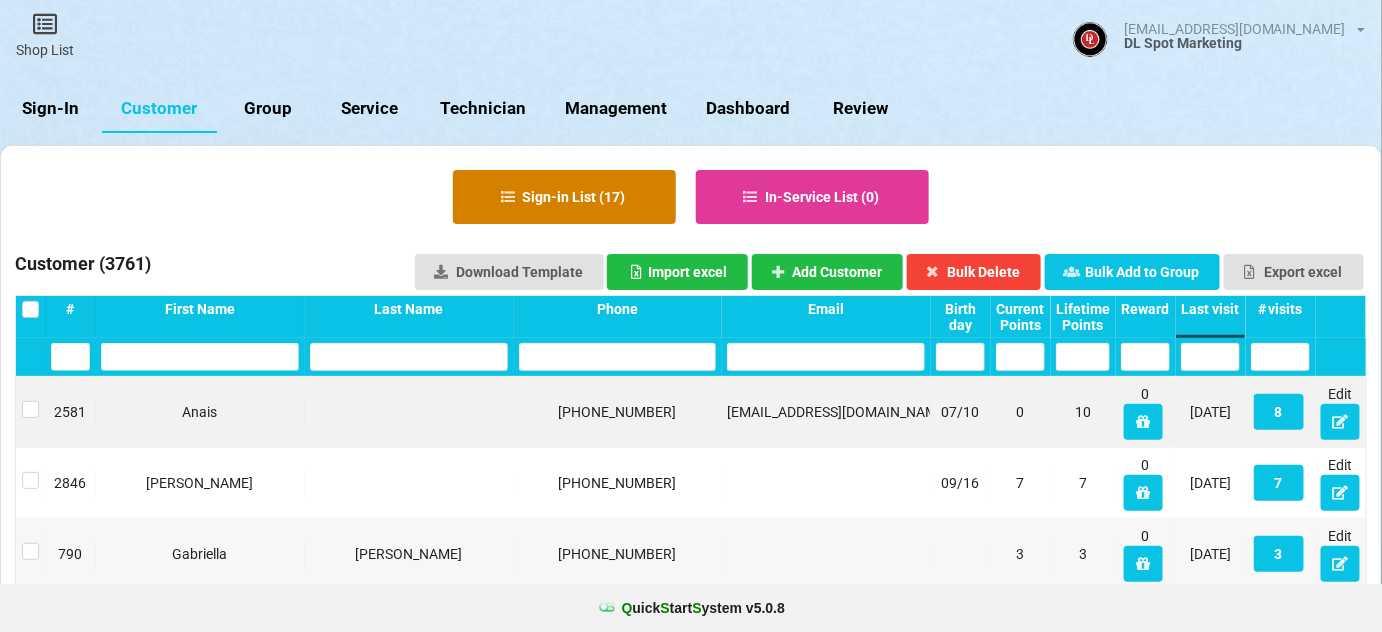 click on "Sign-in List ( 17 )" at bounding box center [564, 197] 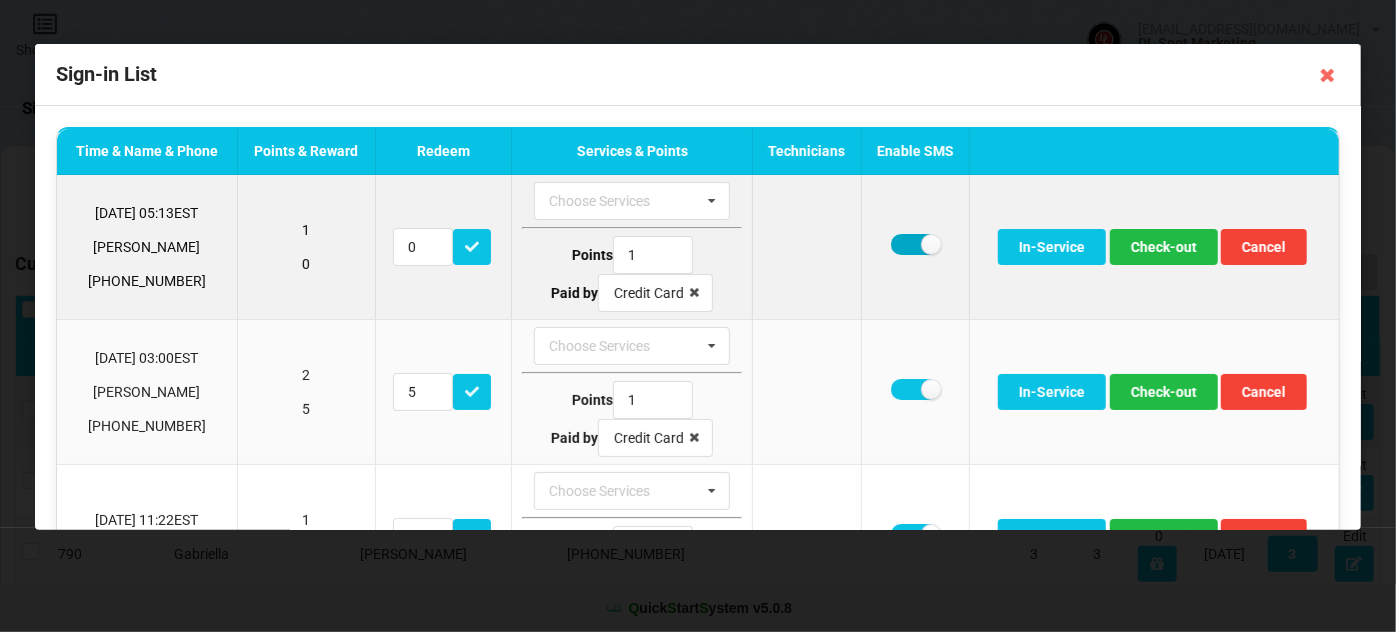click at bounding box center (915, 244) 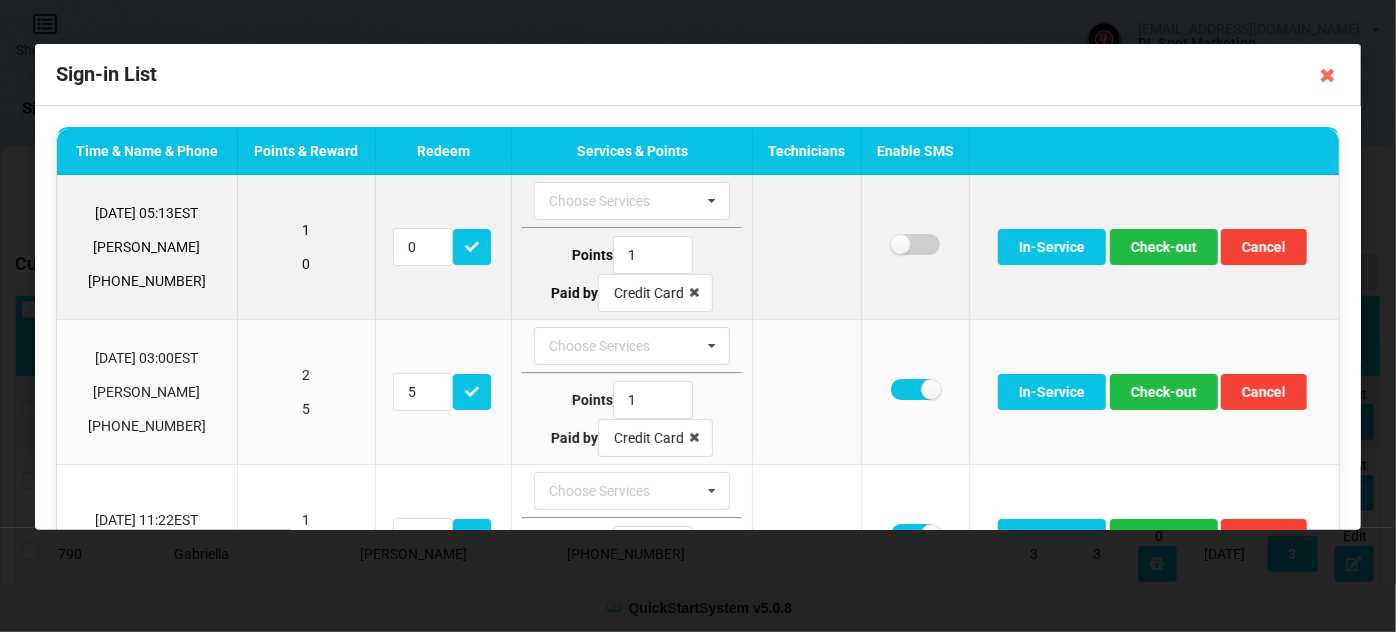 checkbox on "false" 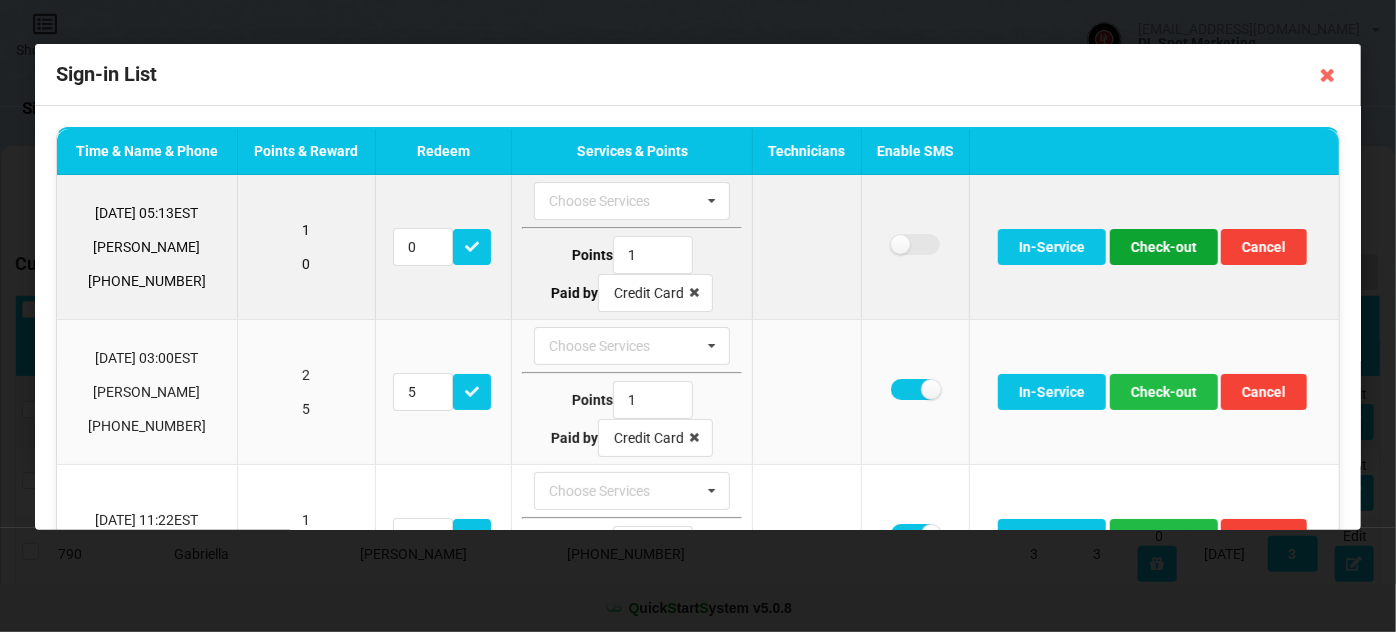 click on "Check-out" at bounding box center [1164, 247] 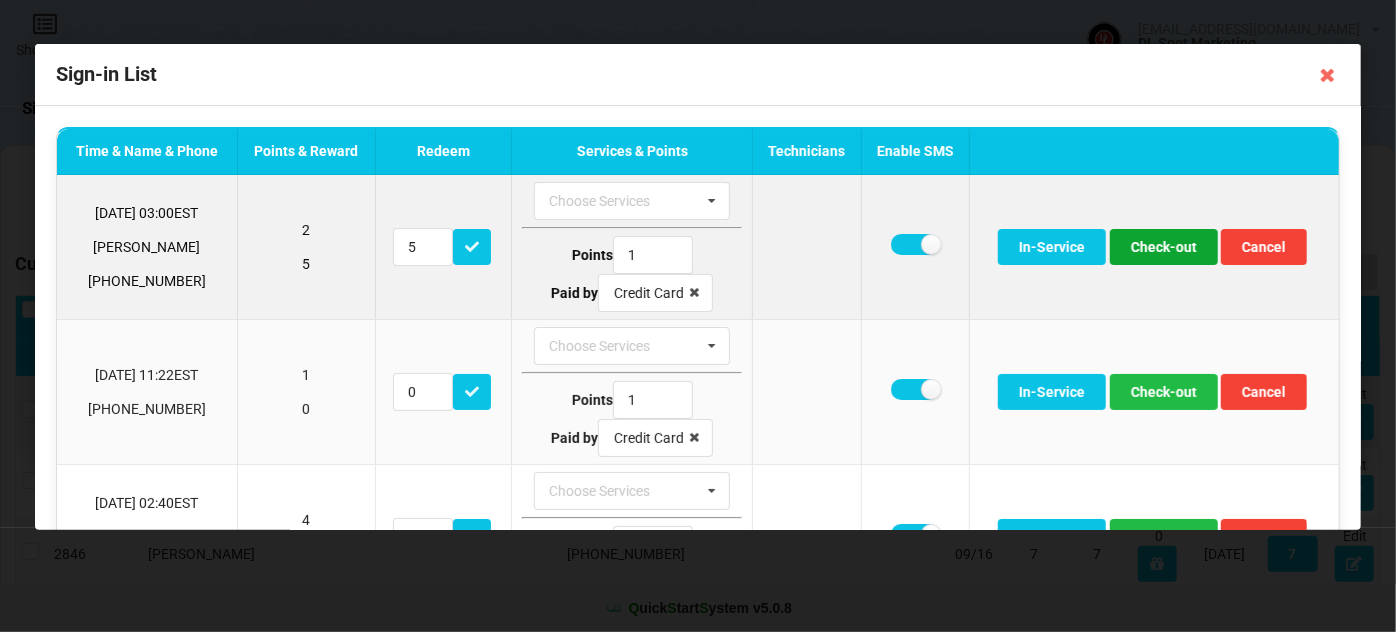 click on "Check-out" at bounding box center [1164, 247] 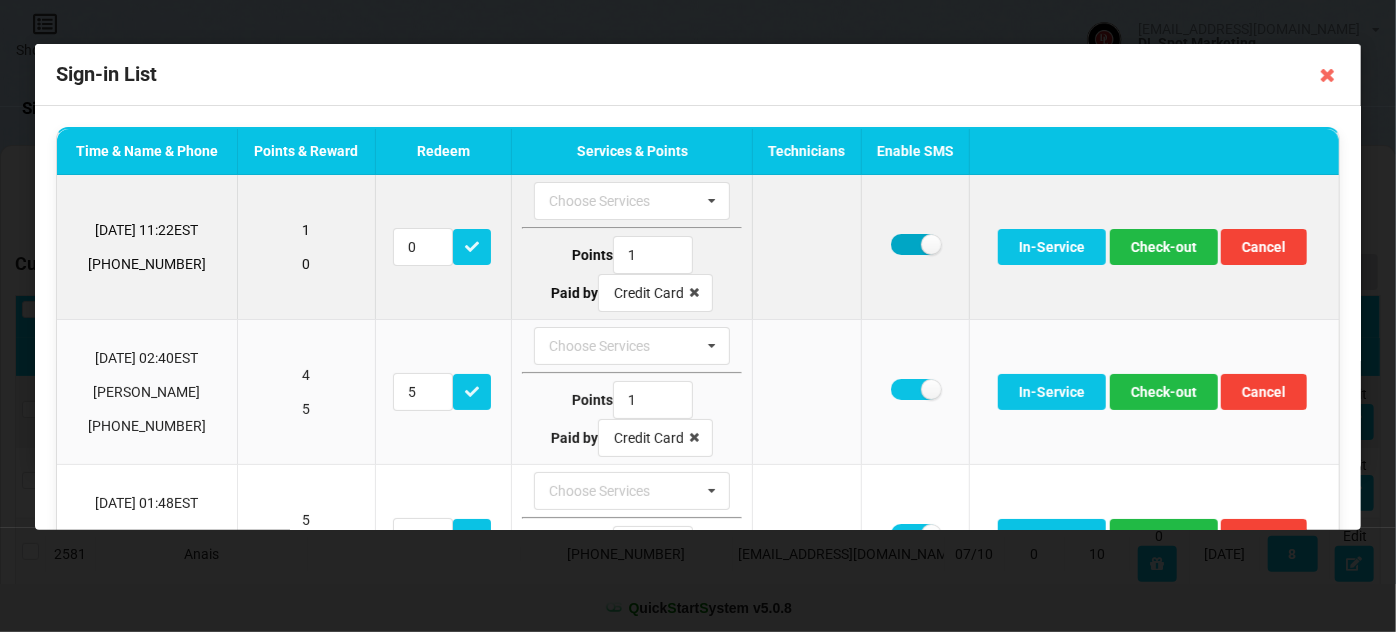 click at bounding box center (915, 244) 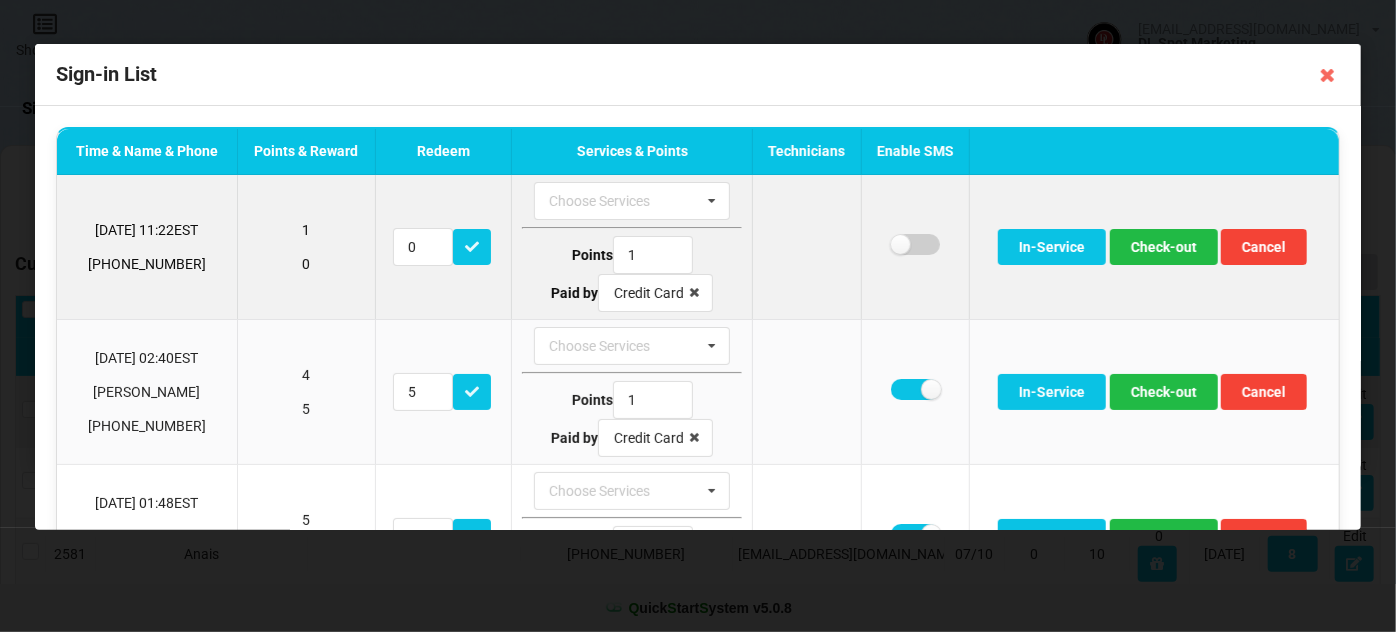 checkbox on "false" 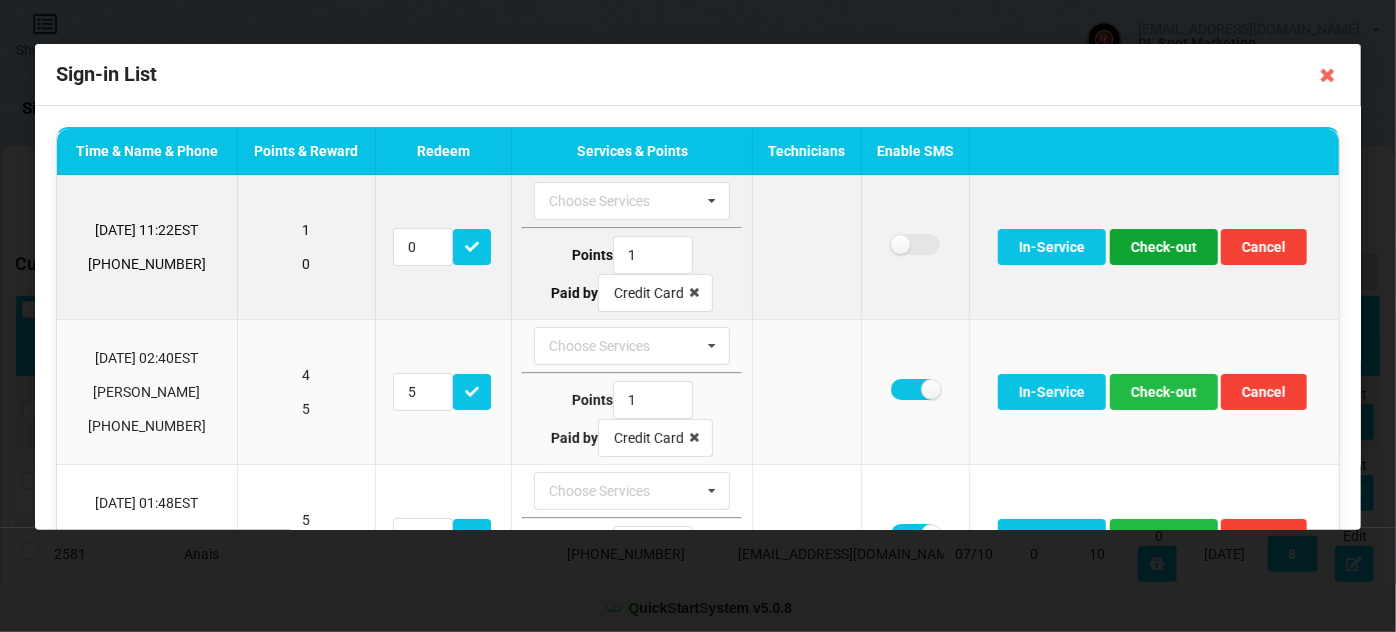 click on "Check-out" at bounding box center (1164, 247) 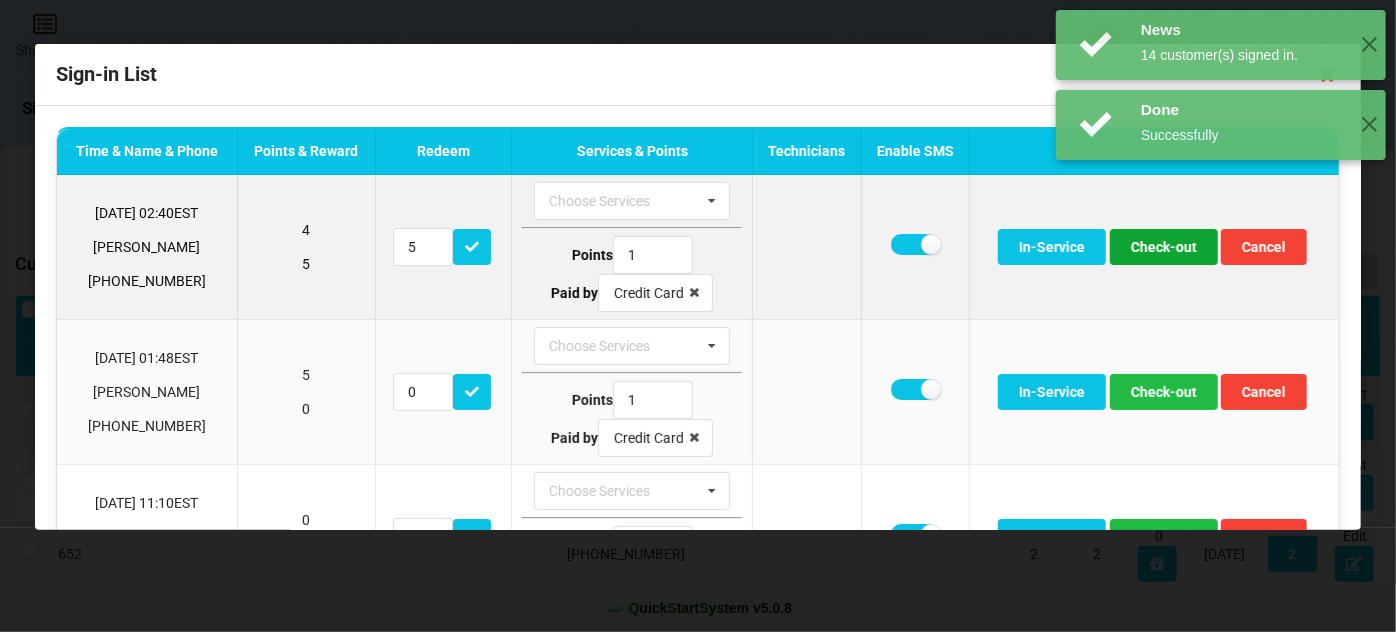 click on "Check-out" at bounding box center [1164, 247] 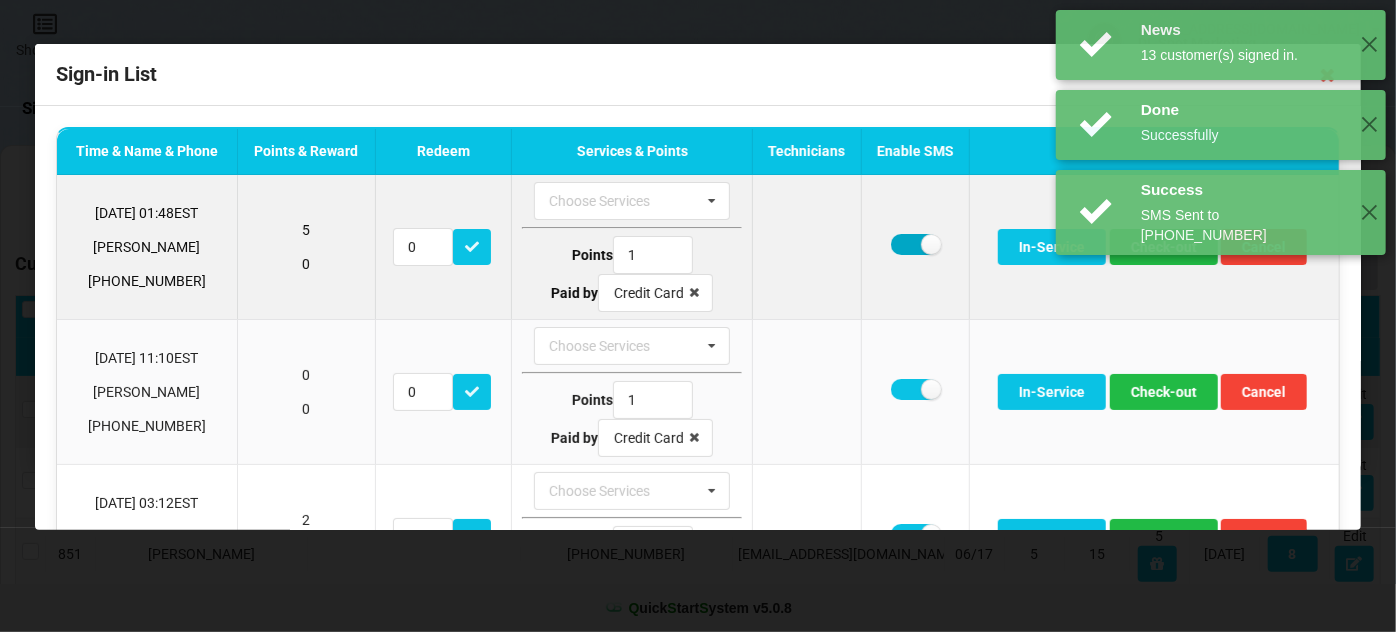 click at bounding box center (915, 244) 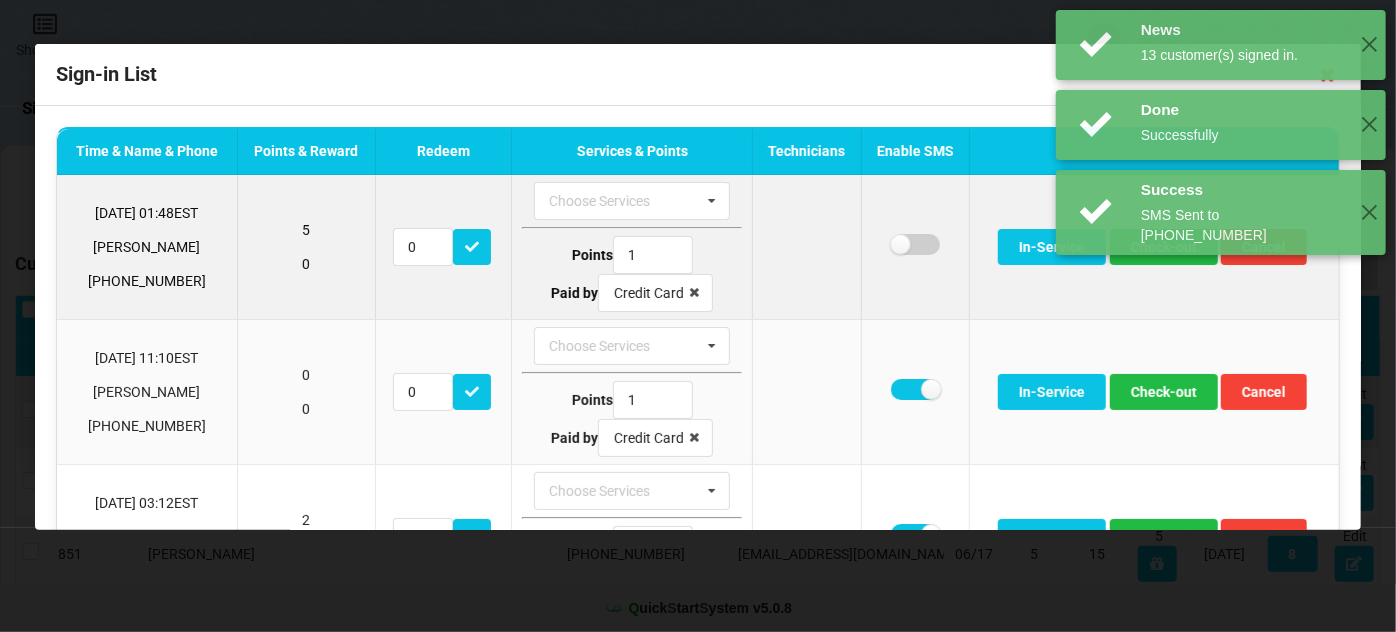 checkbox on "false" 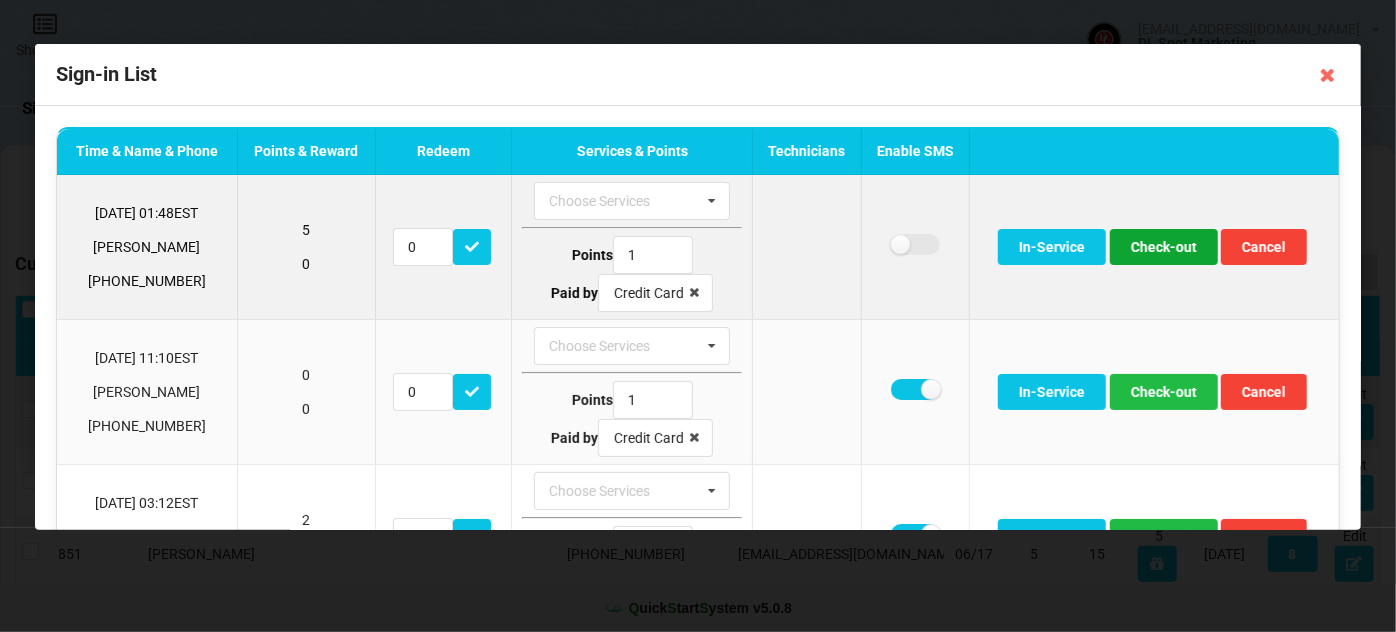 click on "Check-out" at bounding box center [1164, 247] 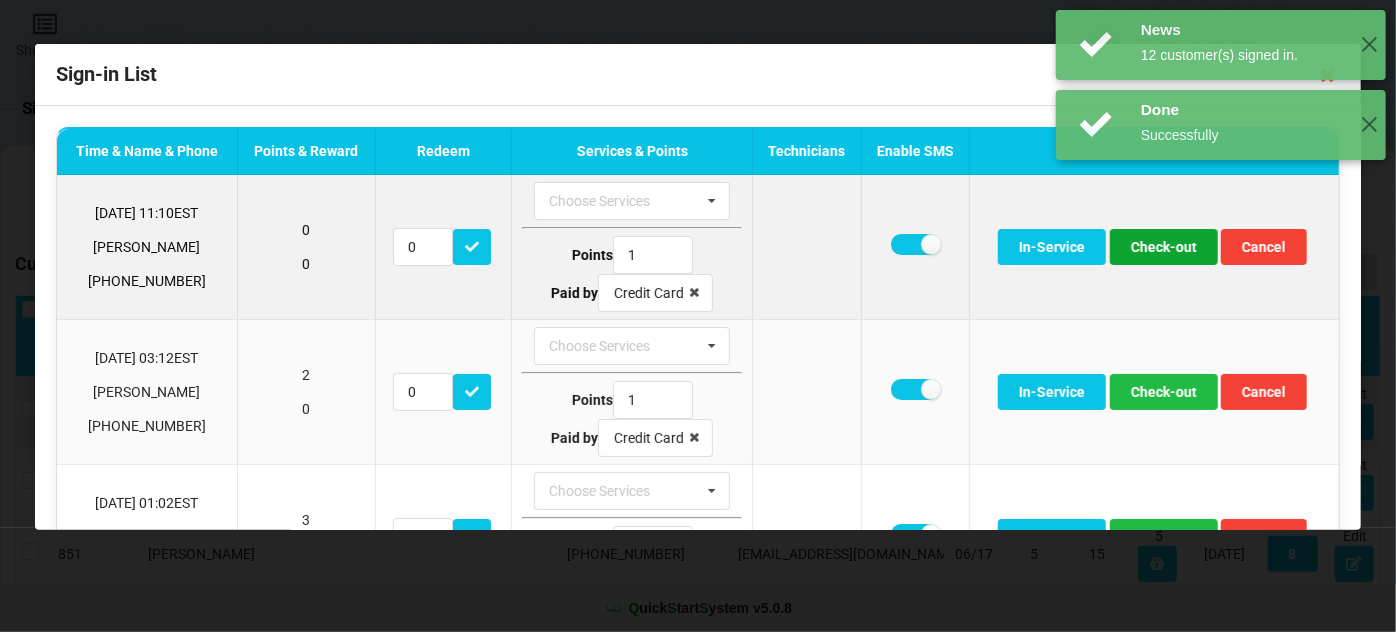 click on "Check-out" at bounding box center (1164, 247) 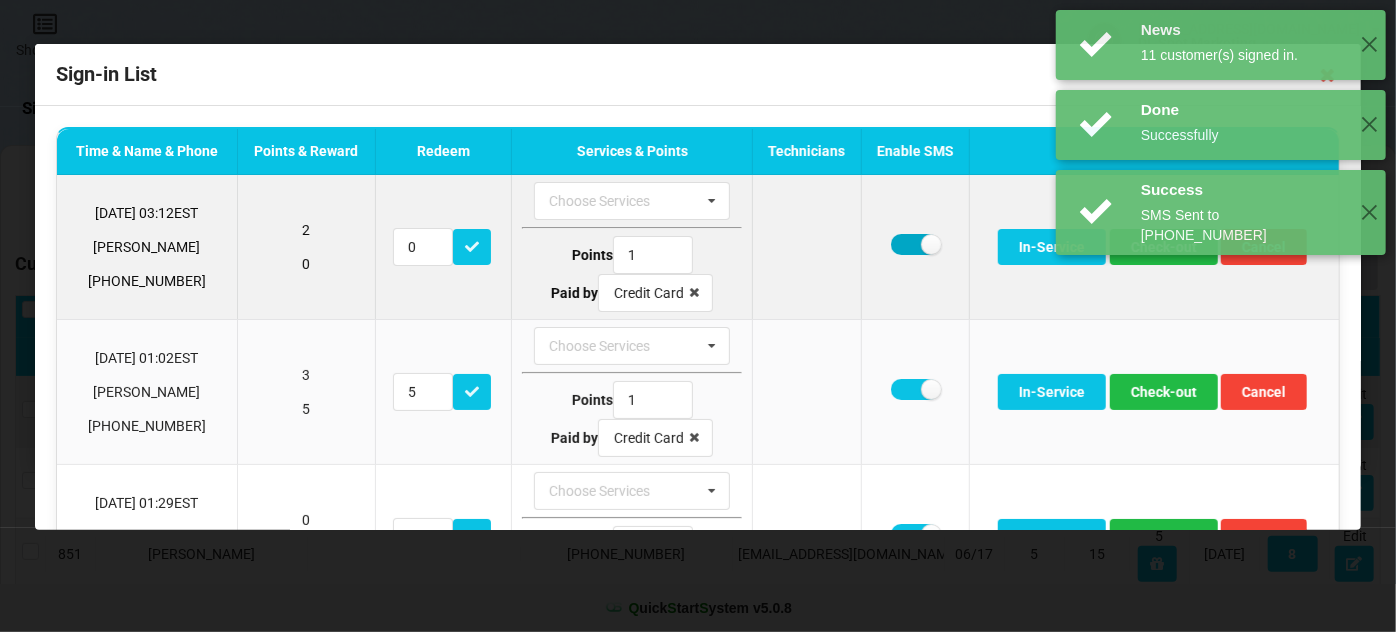 click at bounding box center [915, 244] 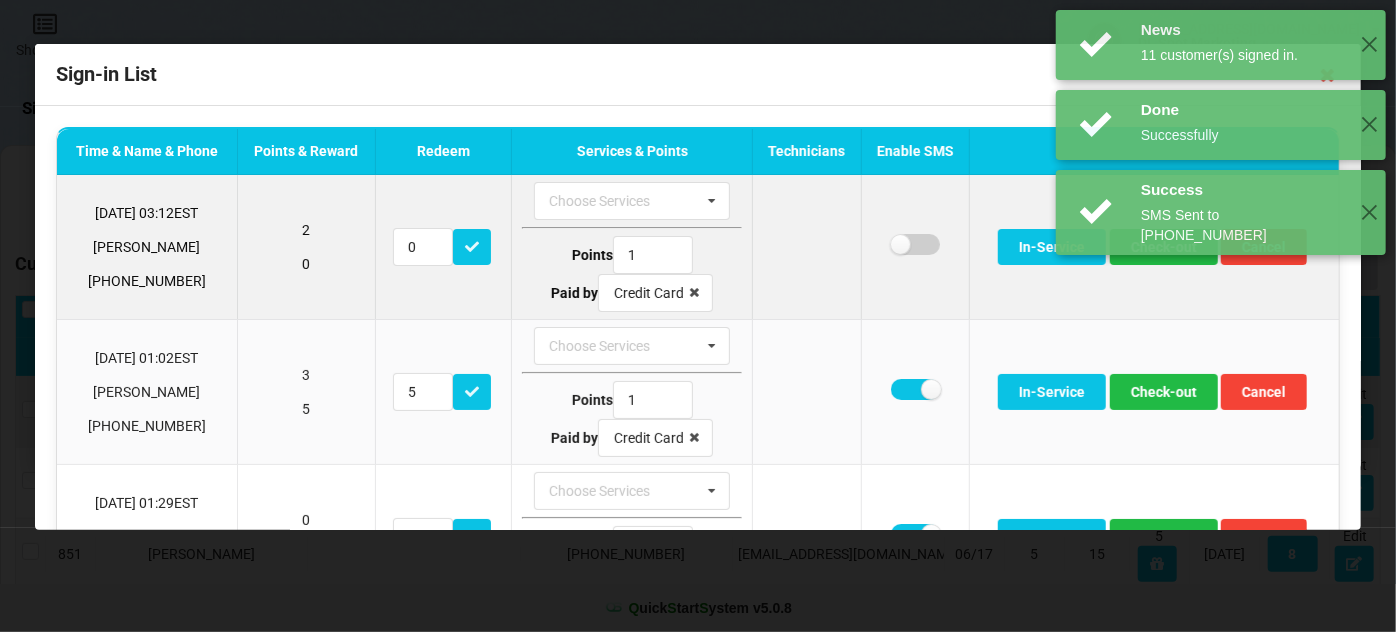 checkbox on "false" 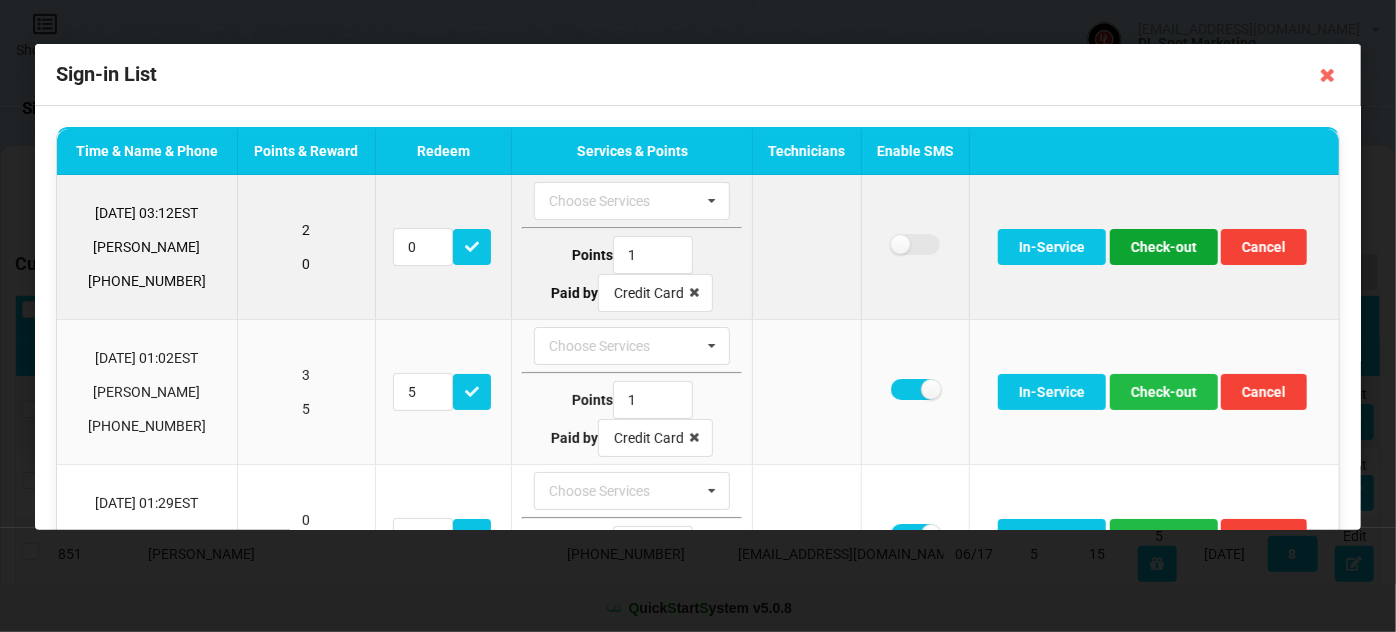 click on "Check-out" at bounding box center [1164, 247] 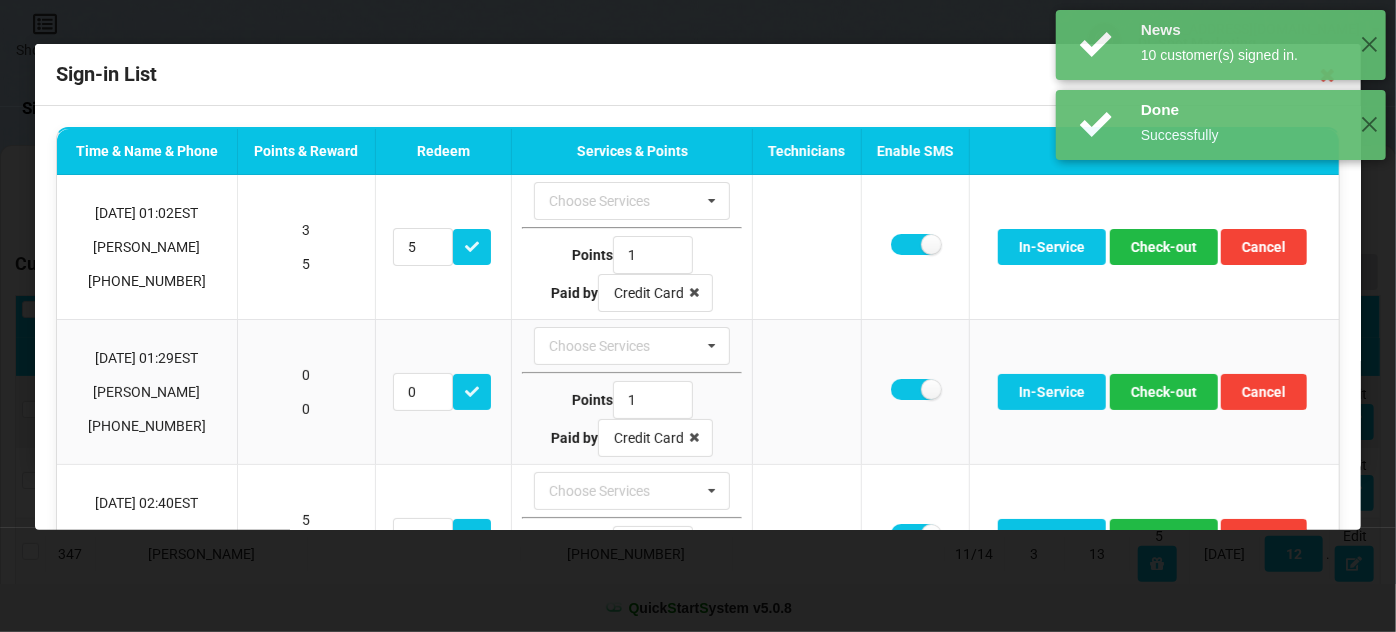 click on "Done Successfully ✕" at bounding box center [1221, 285] 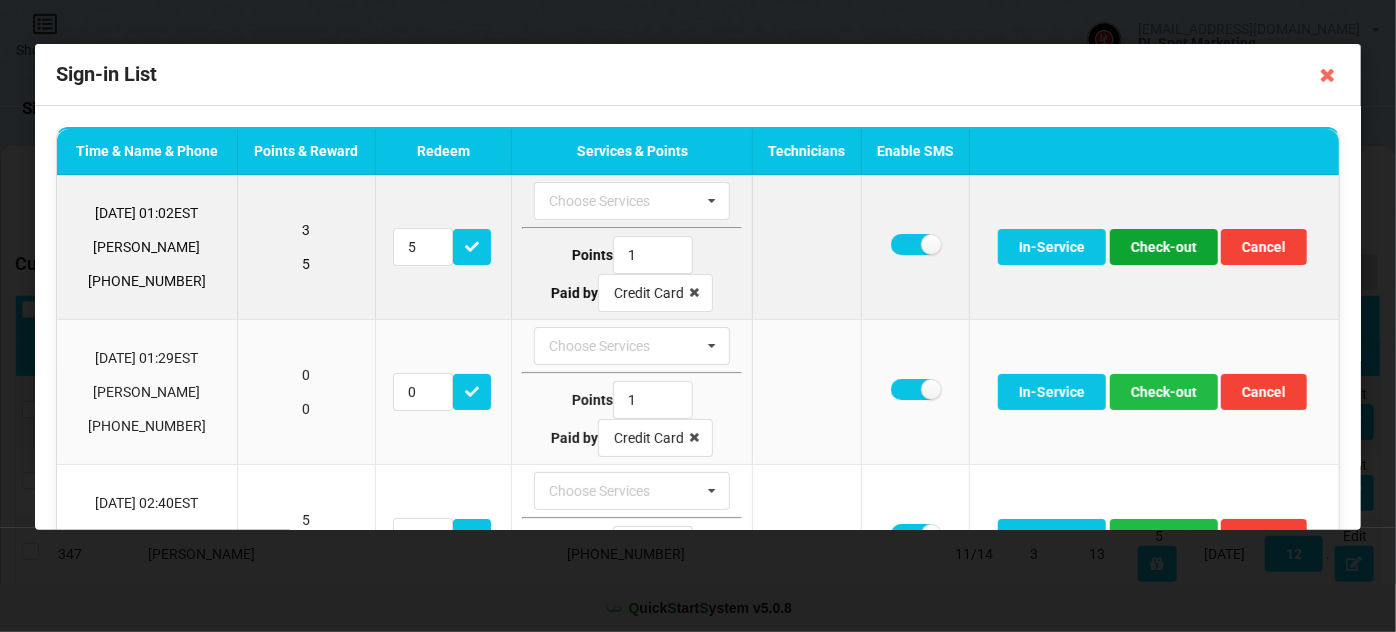 click on "Check-out" at bounding box center [1164, 247] 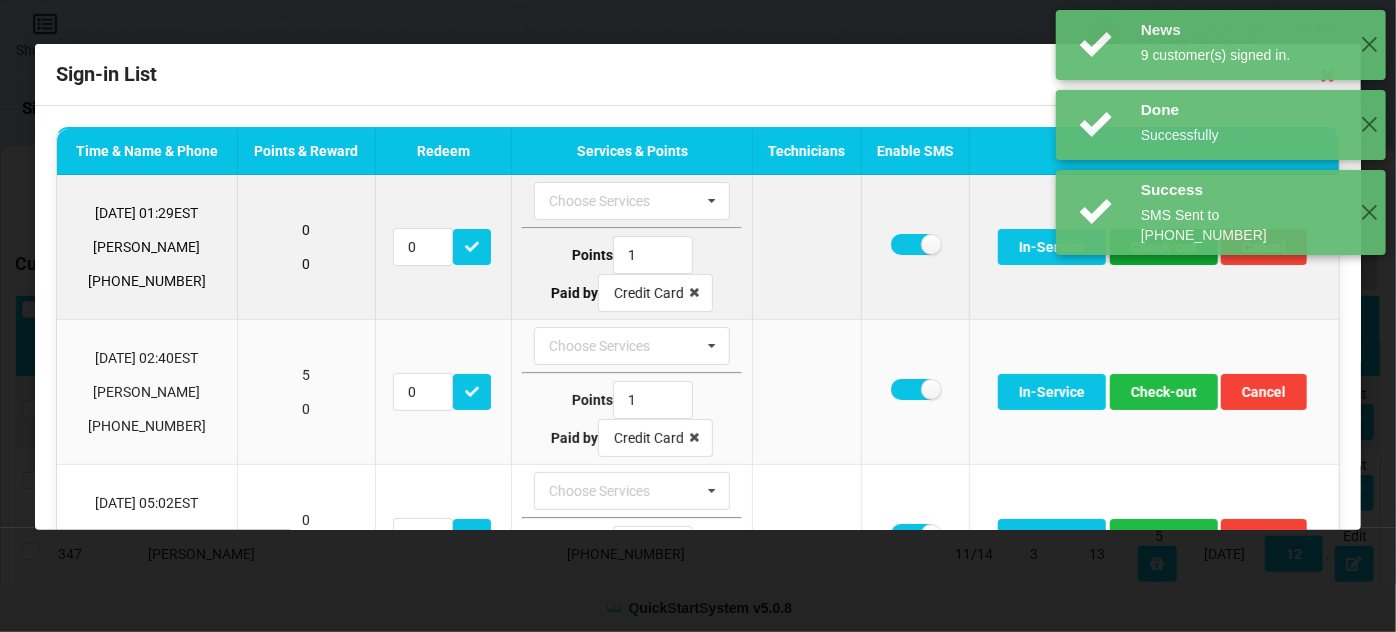 click on "Check-out" at bounding box center (1164, 247) 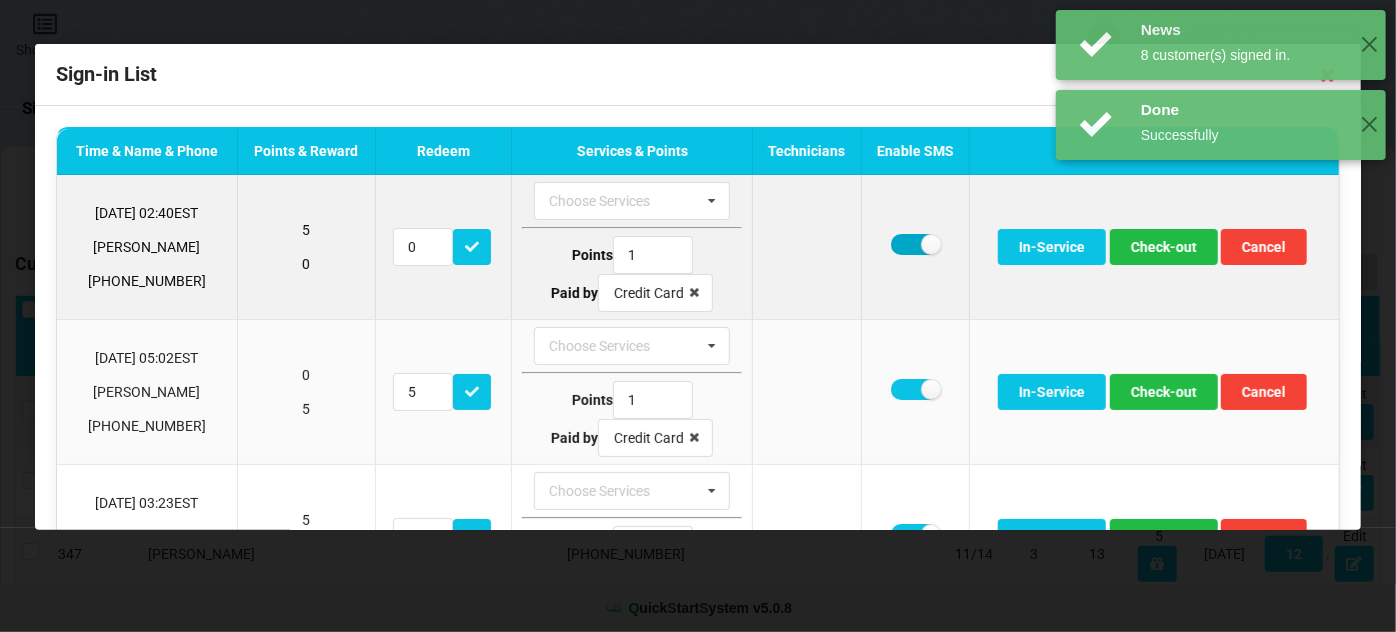 click at bounding box center [915, 244] 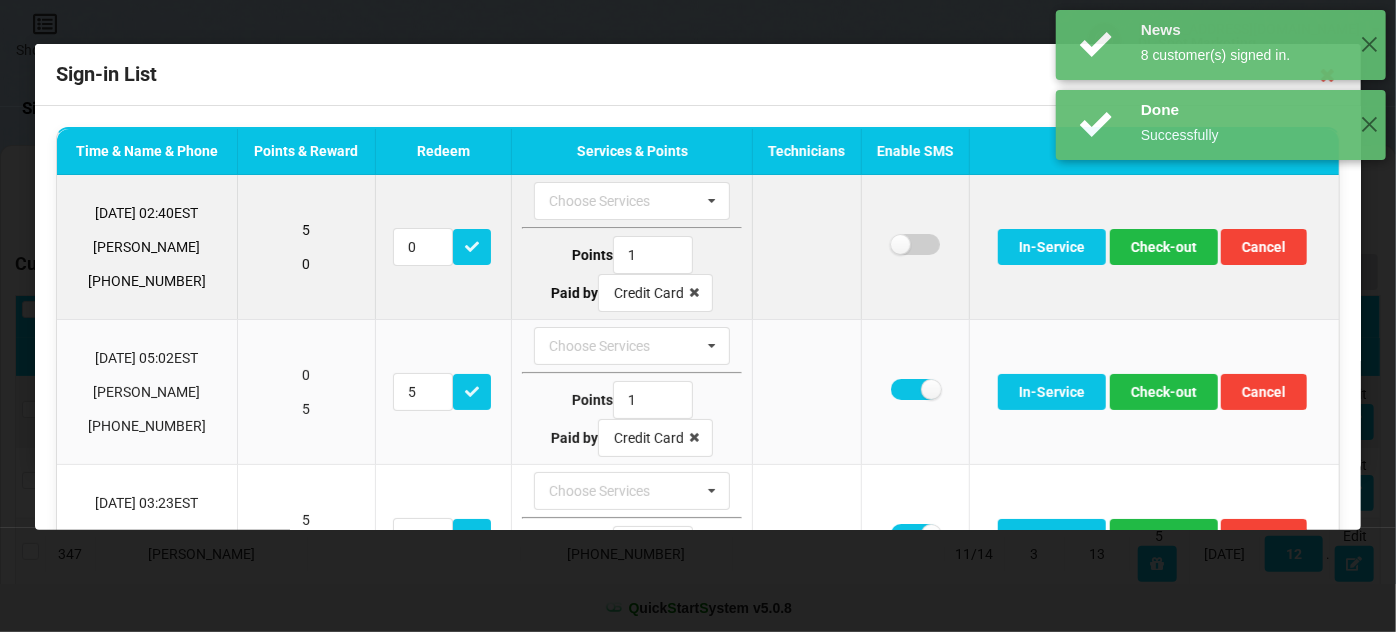checkbox on "false" 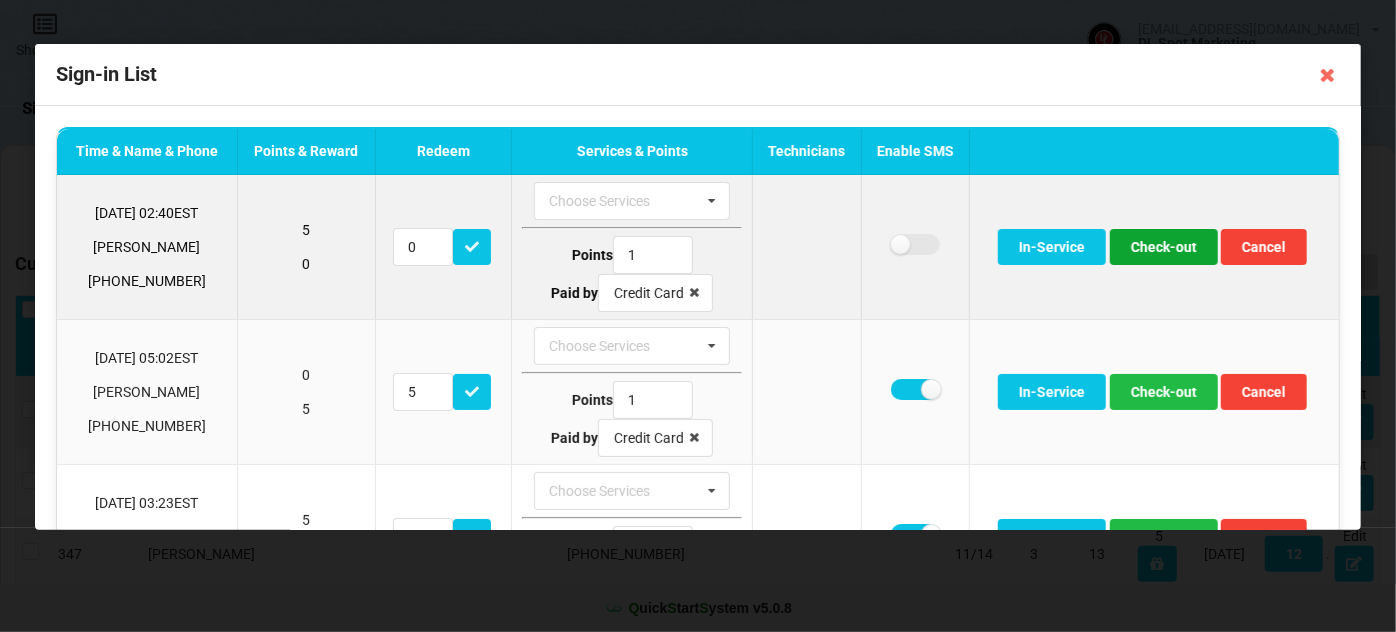 click on "Check-out" at bounding box center (1164, 247) 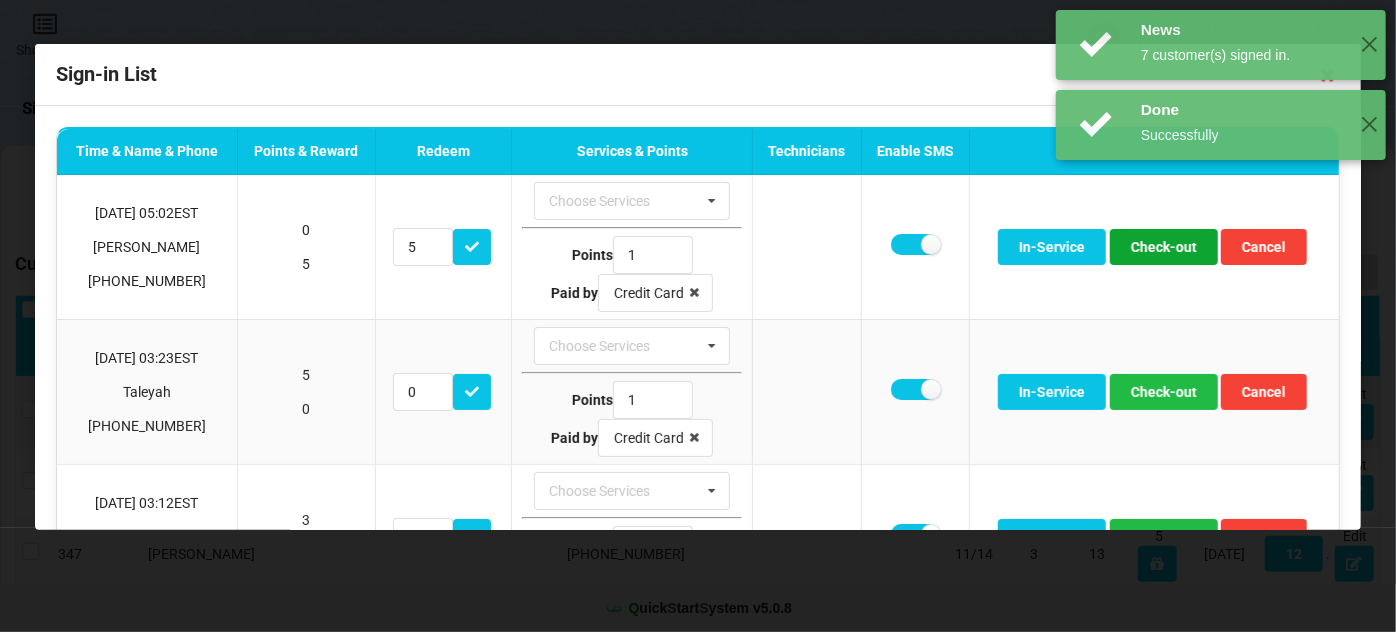 click on "Check-out" at bounding box center (1164, 247) 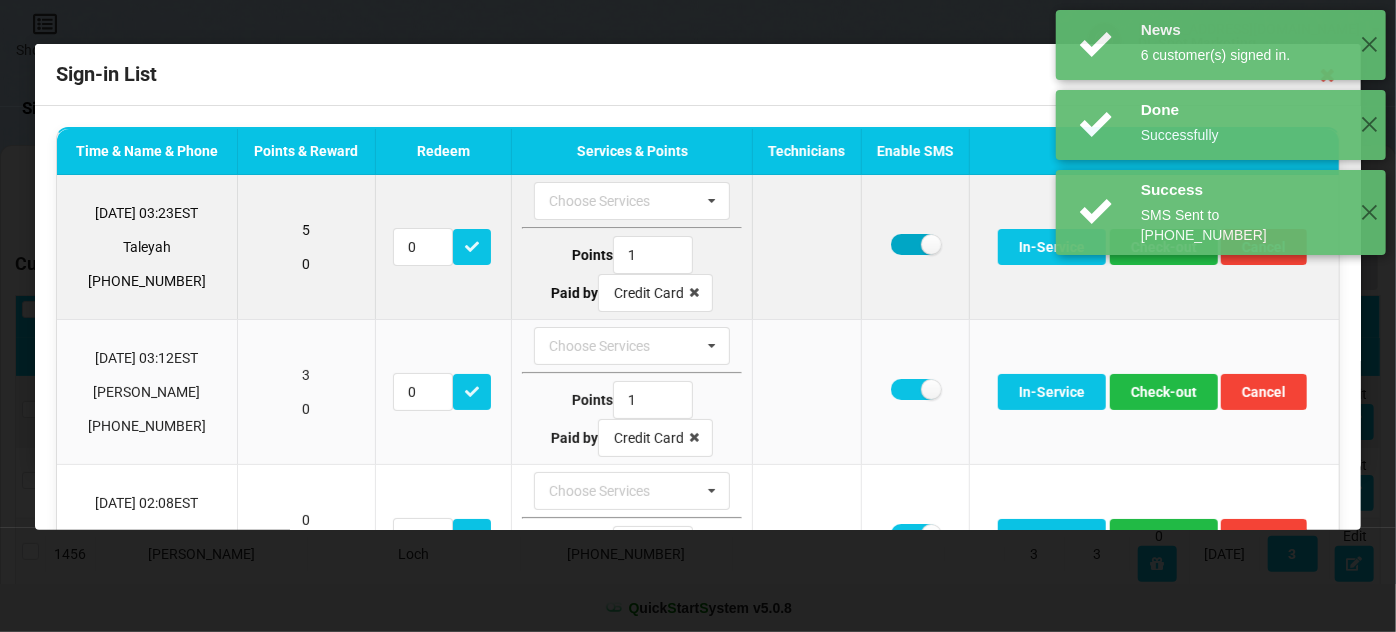 click at bounding box center [915, 244] 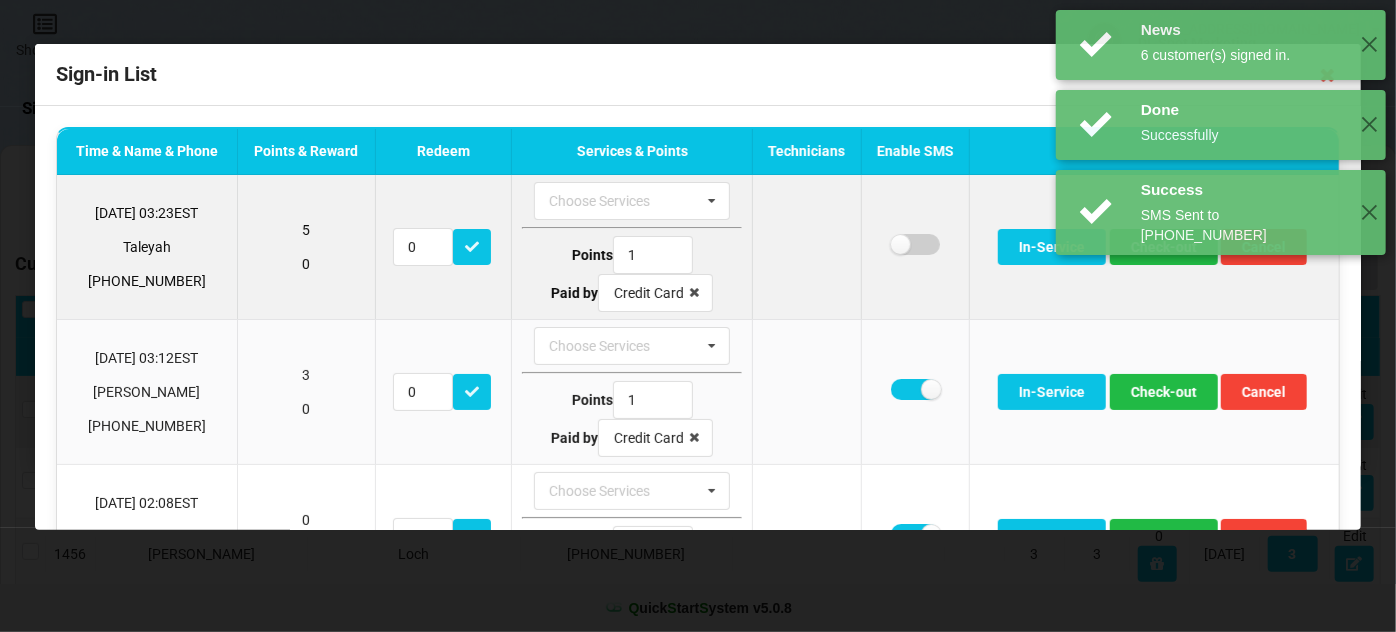 checkbox on "false" 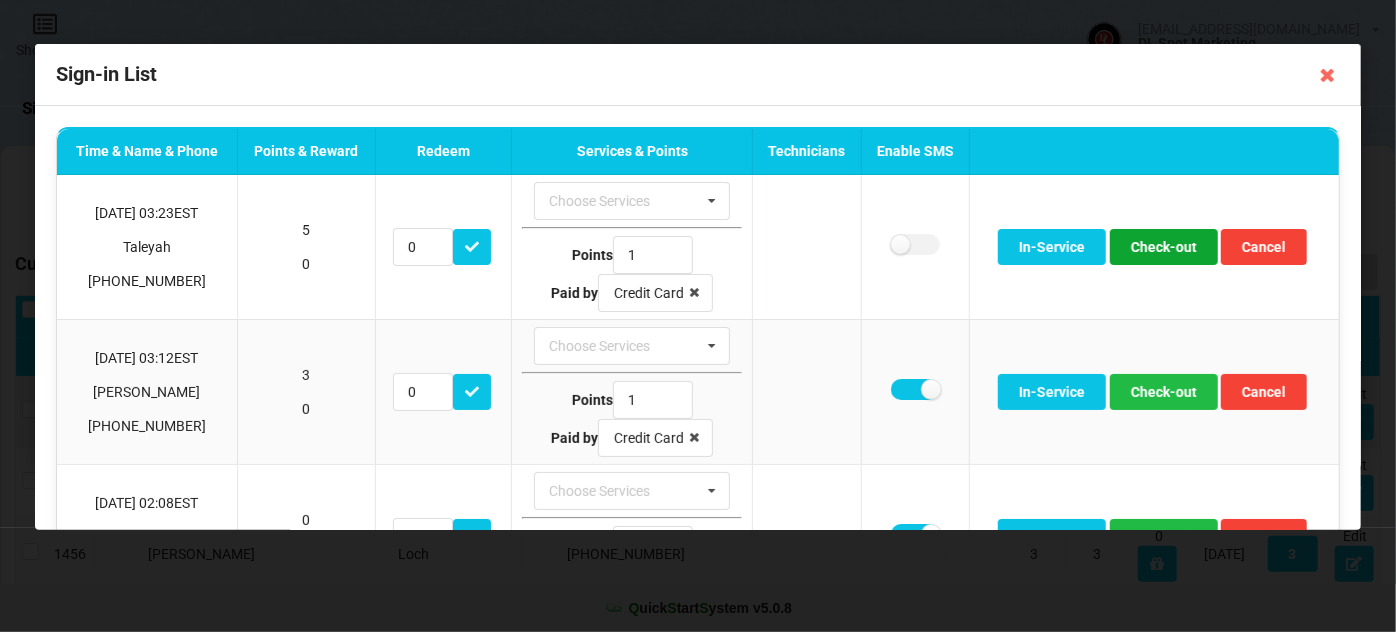 click on "Check-out" at bounding box center [1164, 247] 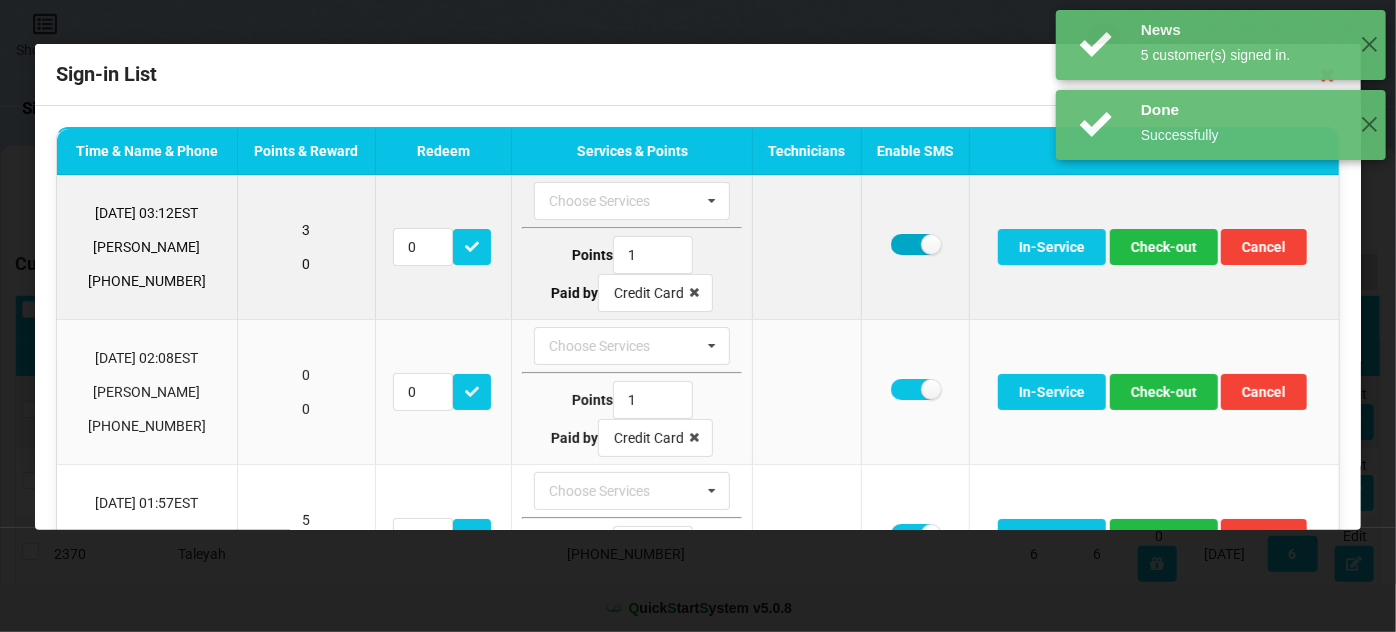 drag, startPoint x: 902, startPoint y: 242, endPoint x: 916, endPoint y: 244, distance: 14.142136 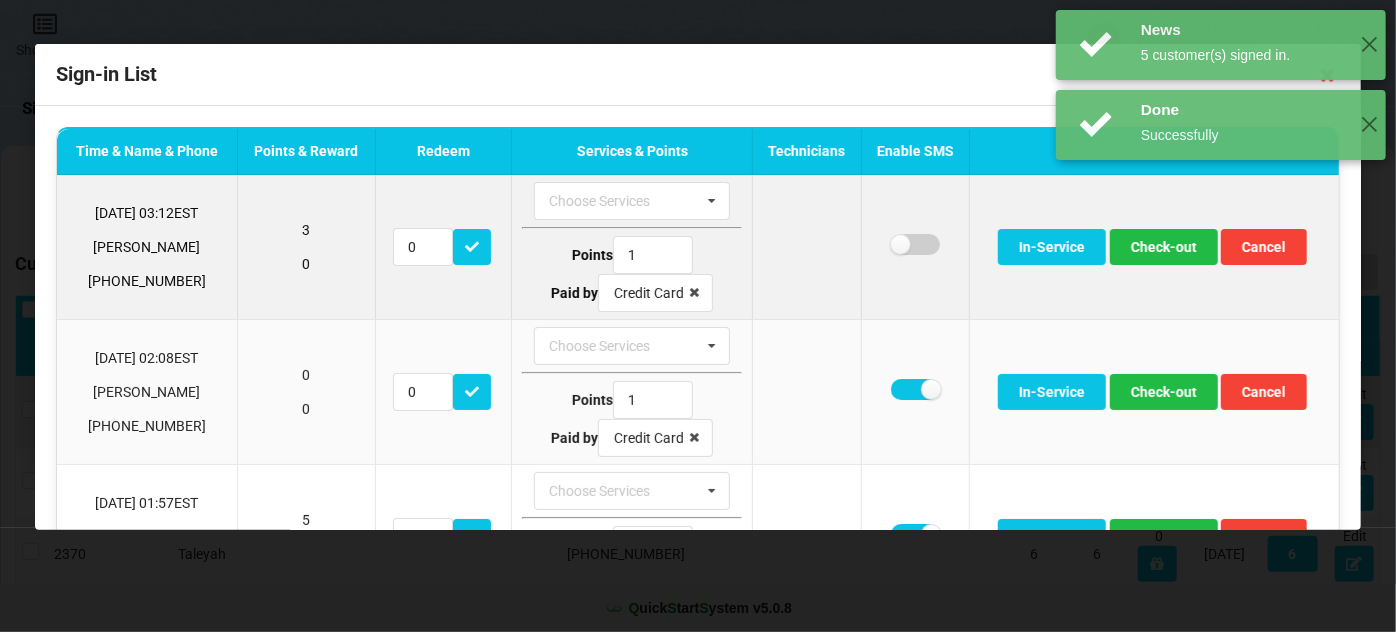 checkbox on "false" 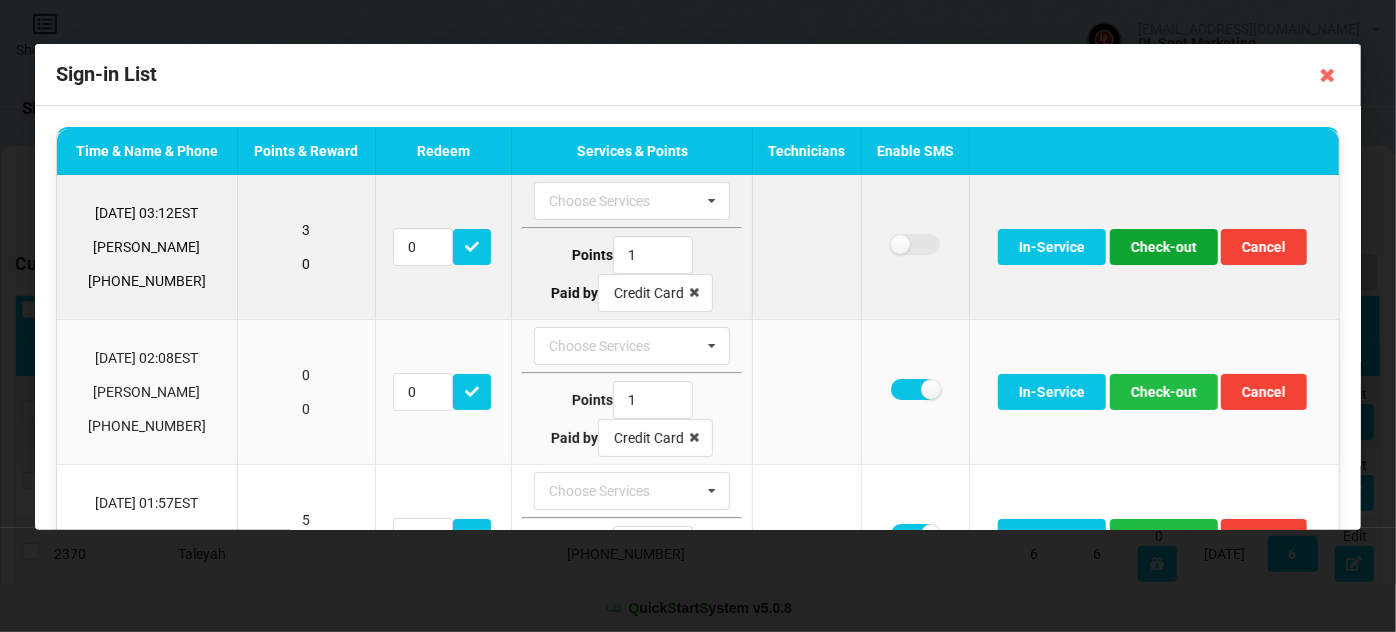 click on "Check-out" at bounding box center (1164, 247) 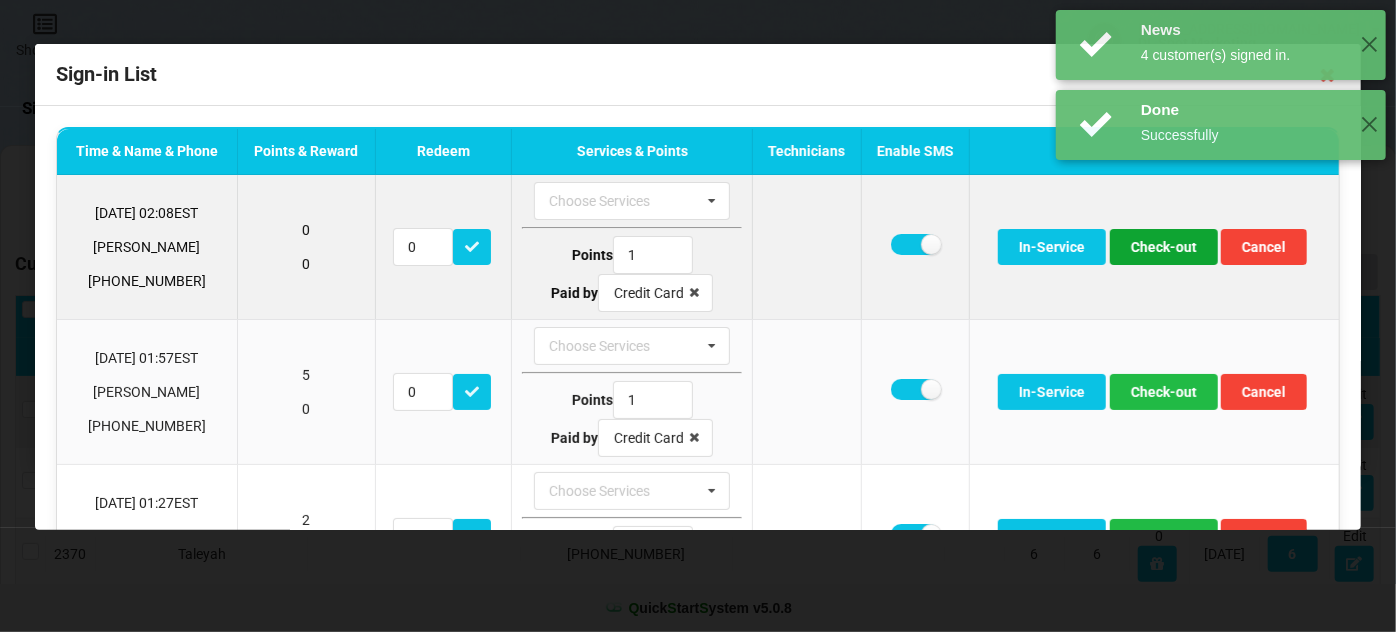 click on "Check-out" at bounding box center (1164, 247) 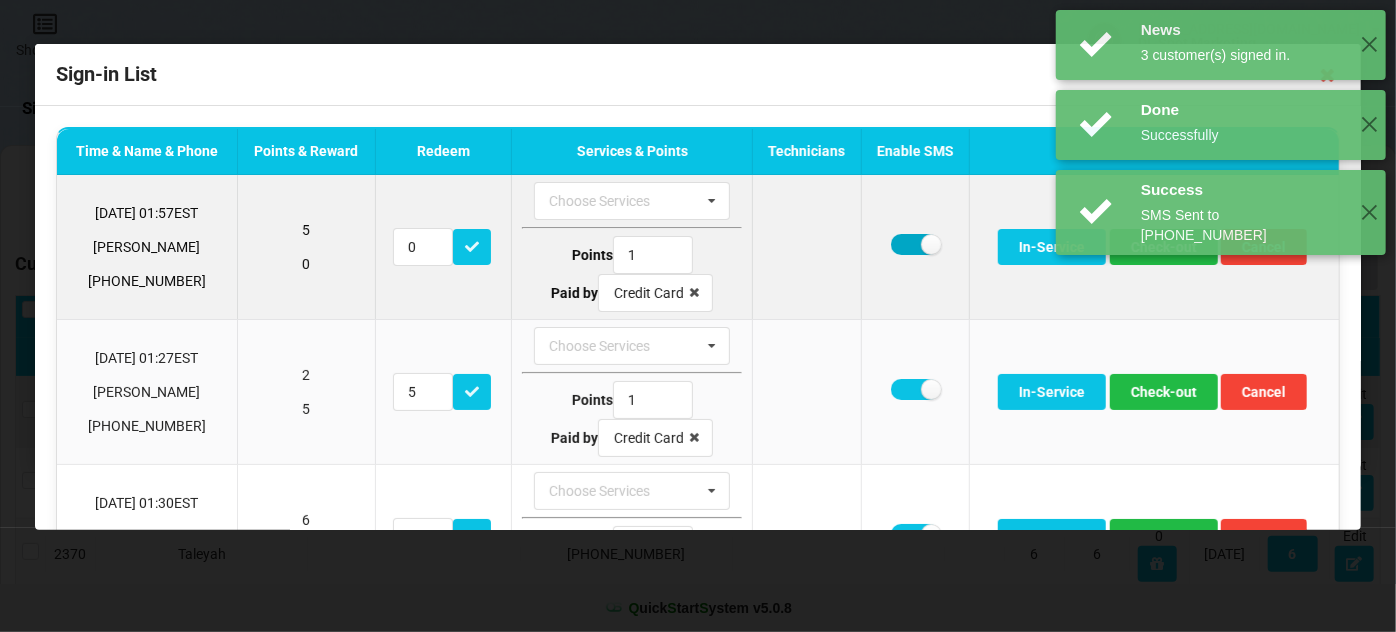 click at bounding box center (915, 244) 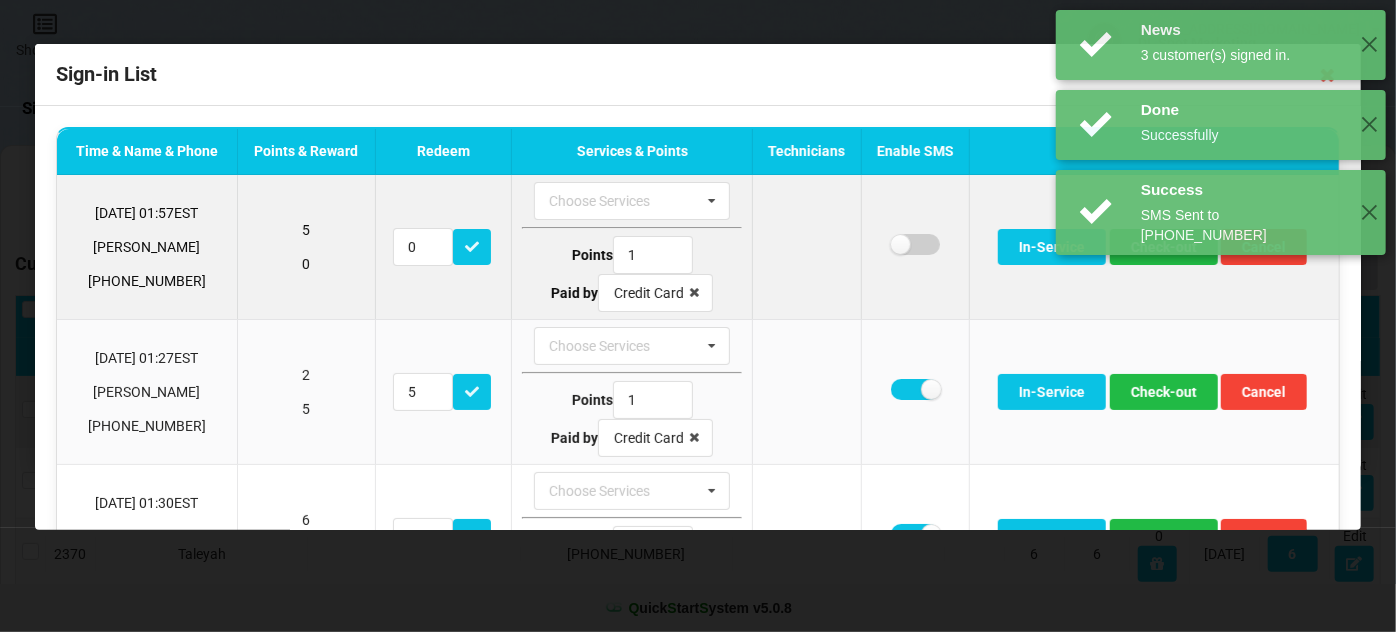 checkbox on "false" 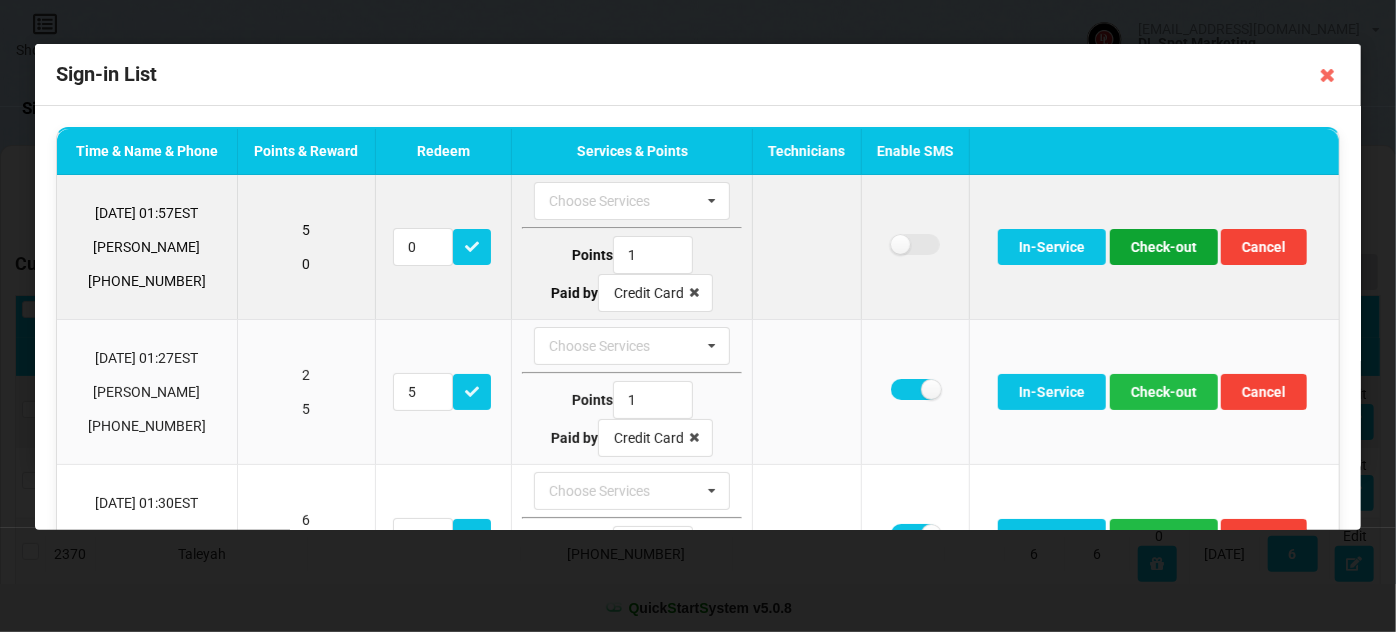 click on "Check-out" at bounding box center (1164, 247) 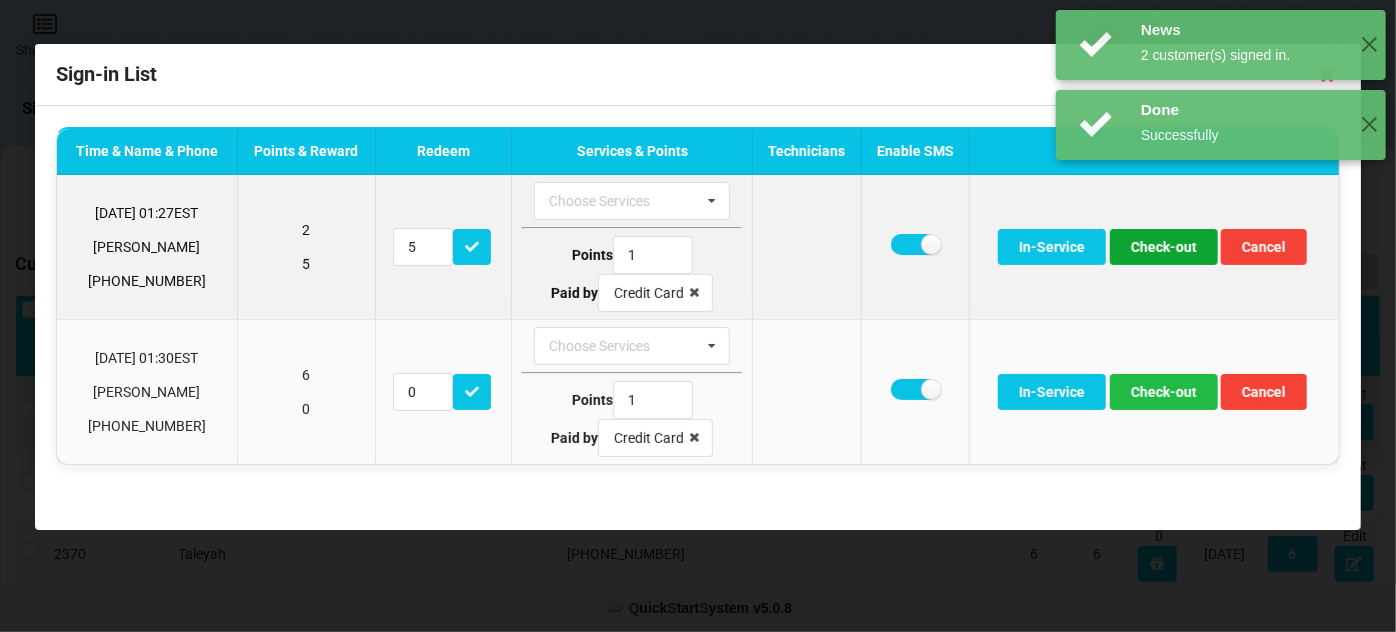 click on "Check-out" at bounding box center [1164, 247] 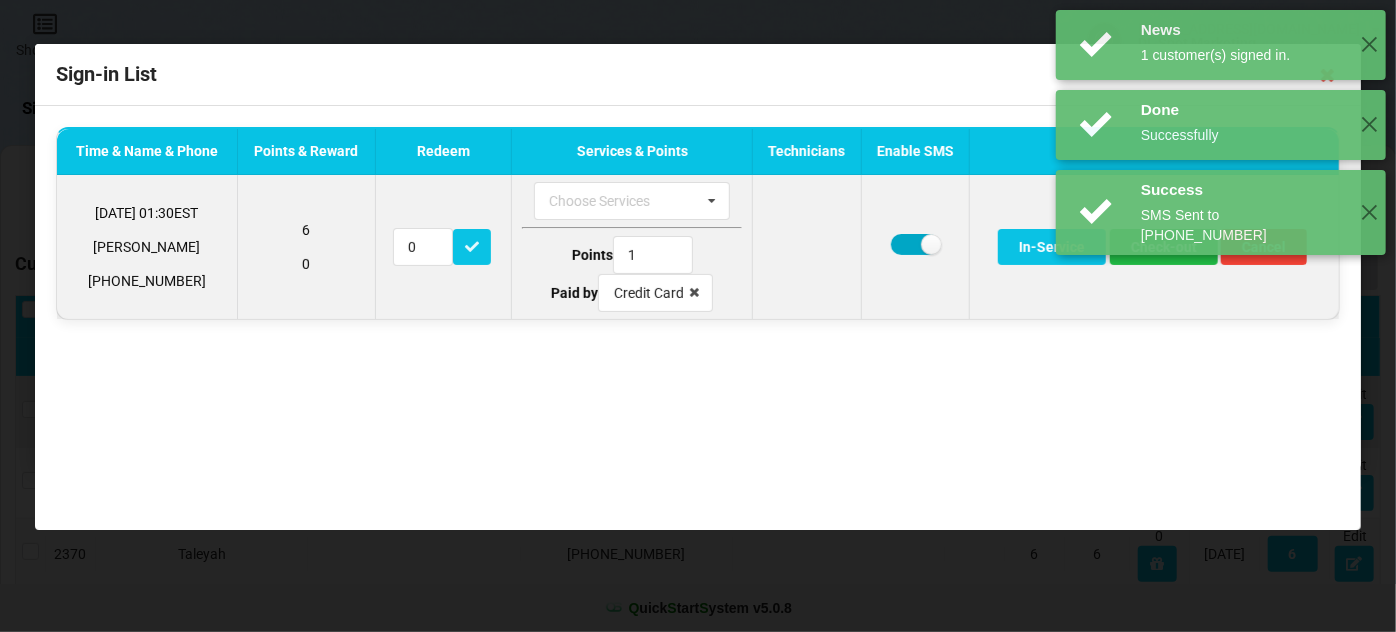 click at bounding box center (915, 244) 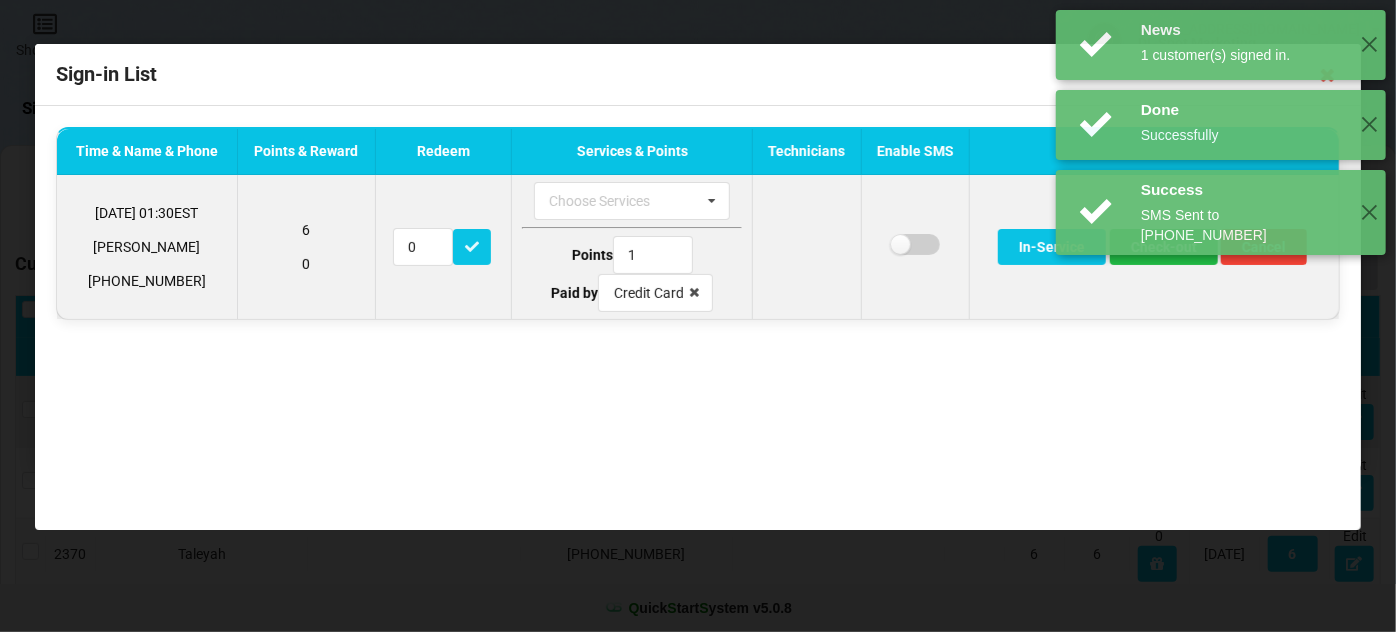 checkbox on "false" 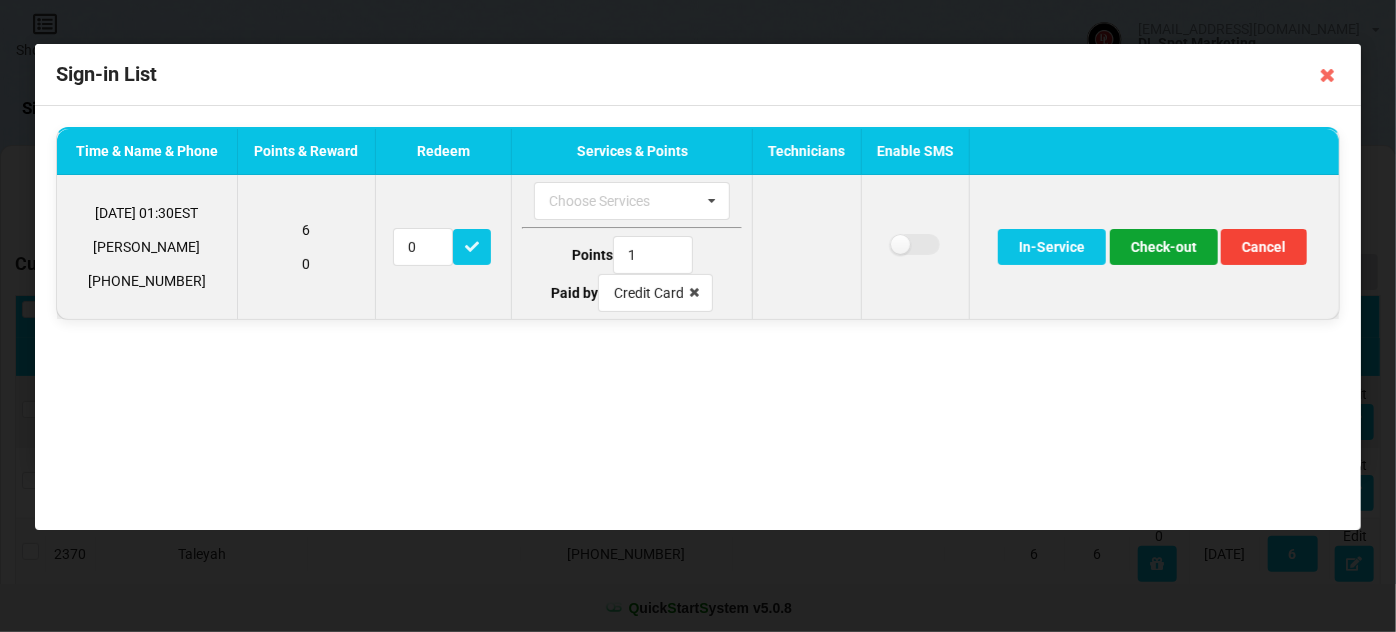 click on "Check-out" at bounding box center (1164, 247) 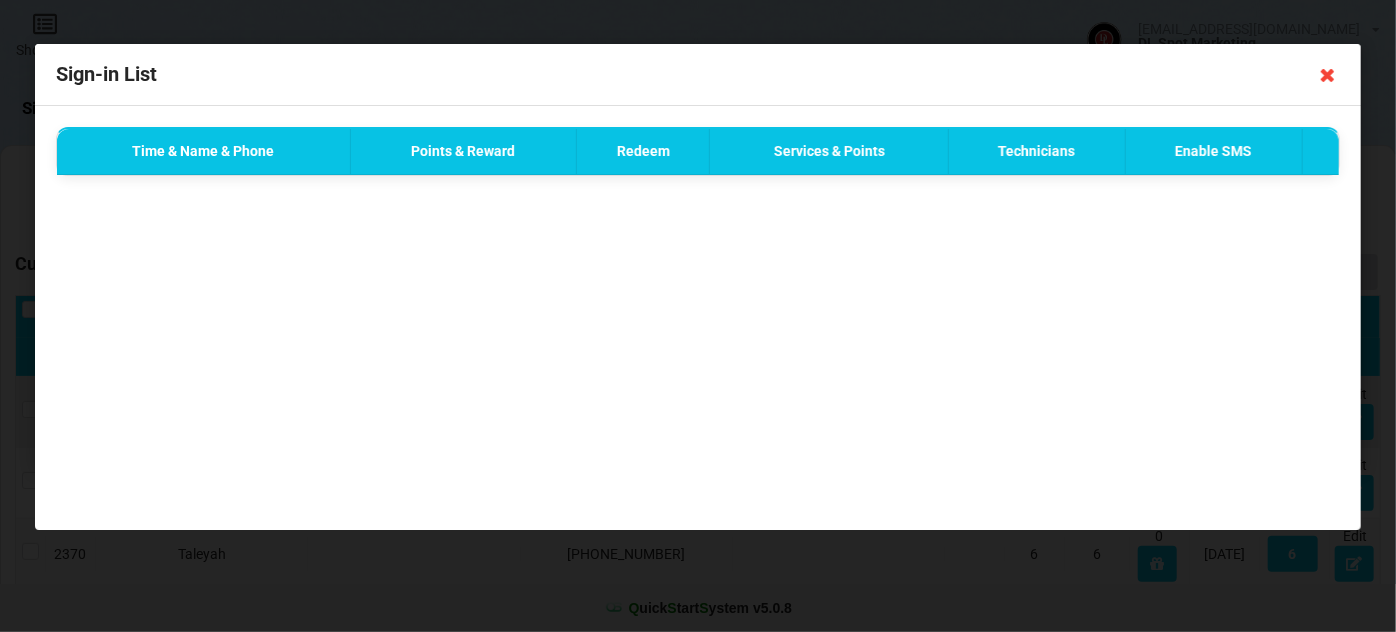 click at bounding box center [1328, 75] 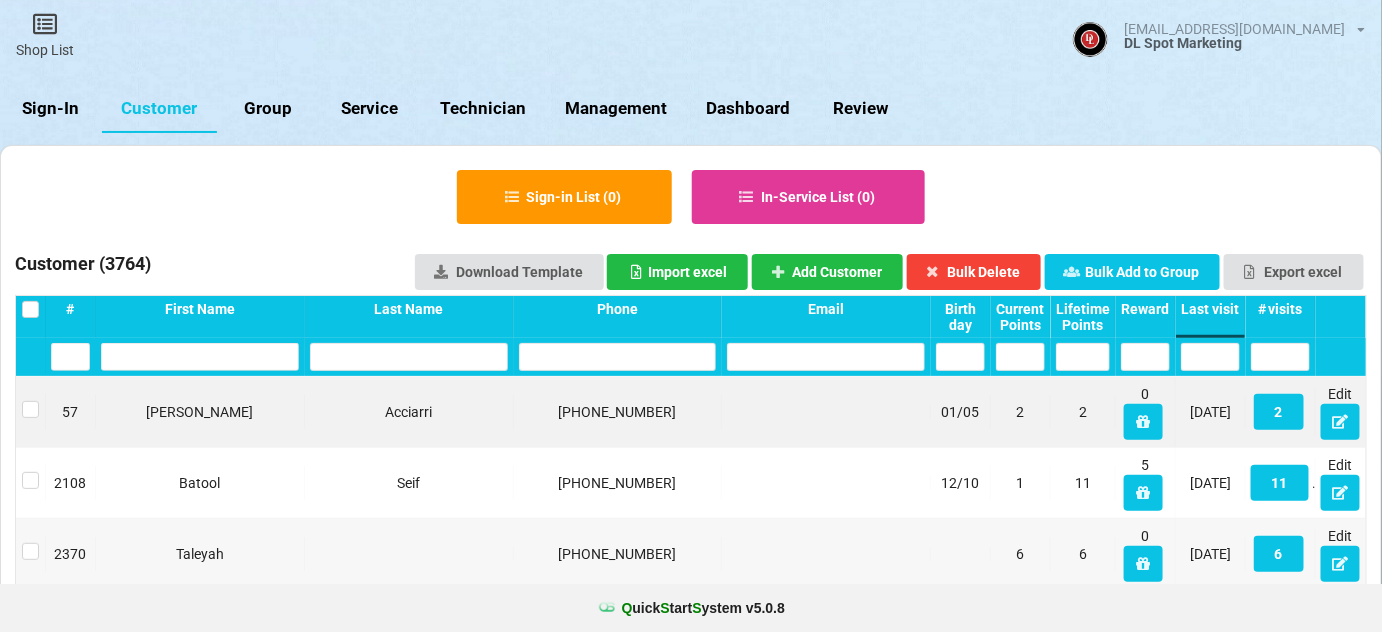 click on "Sign-In" at bounding box center (51, 109) 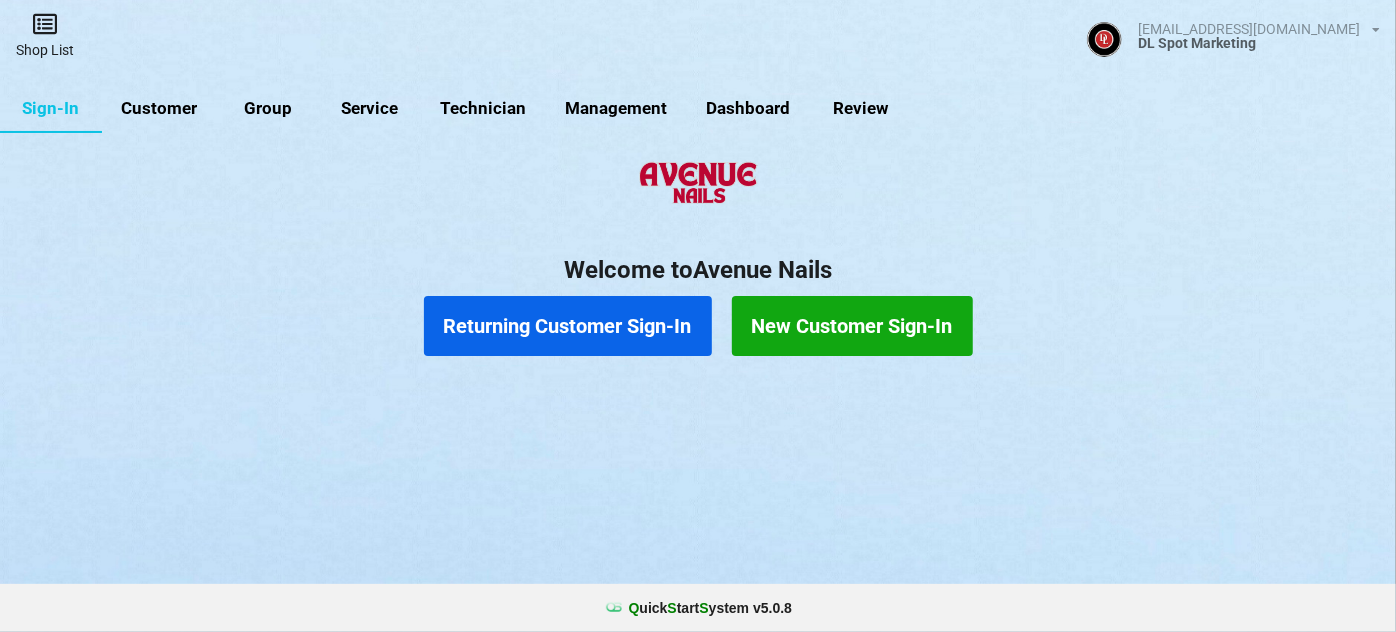 click on "Shop List" at bounding box center [45, 35] 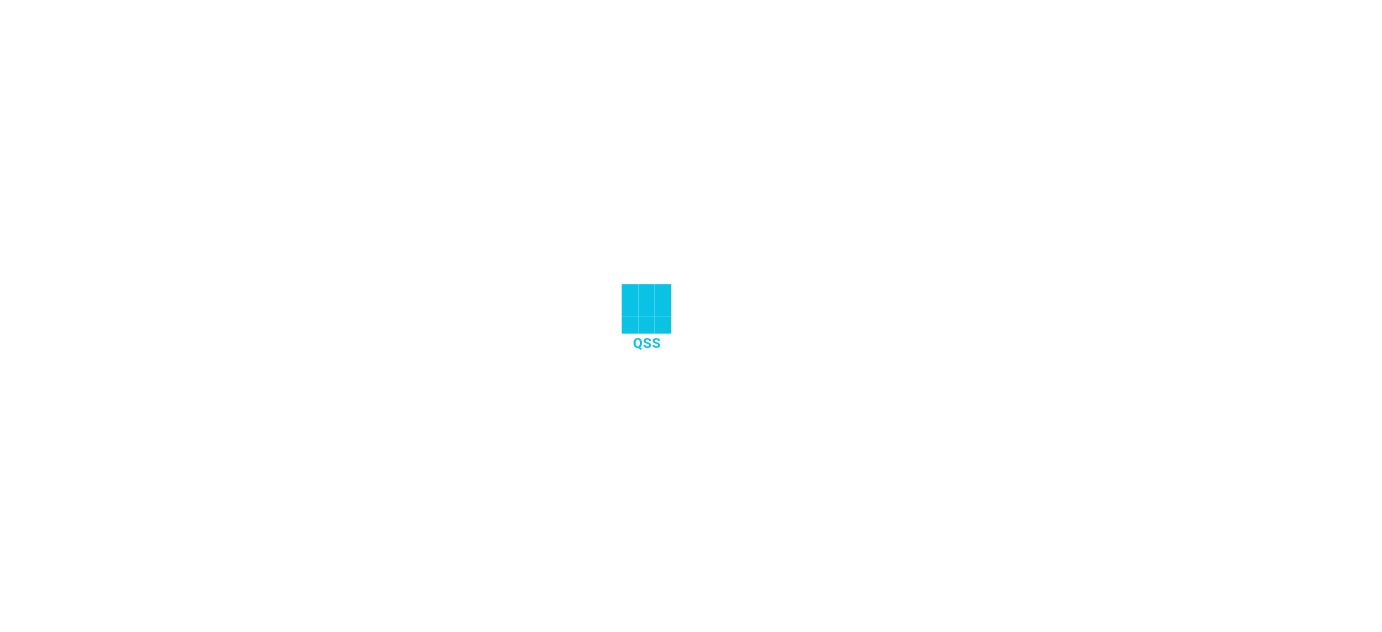 scroll, scrollTop: 0, scrollLeft: 0, axis: both 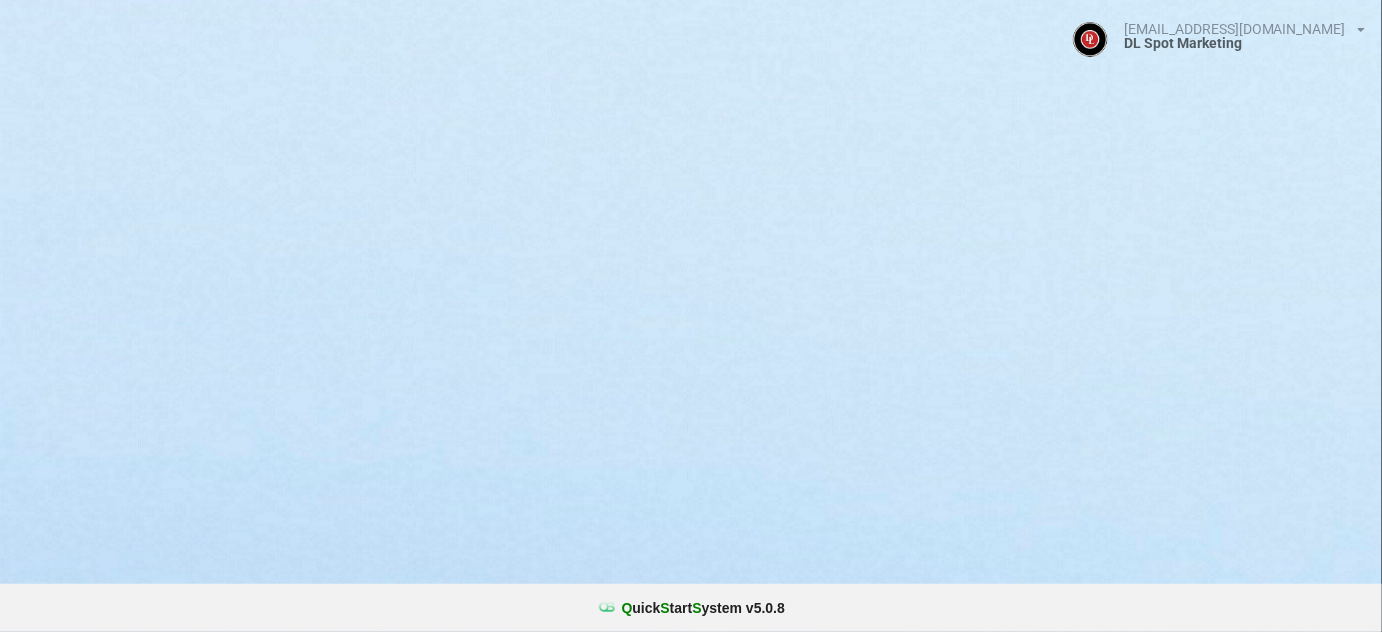 select on "25" 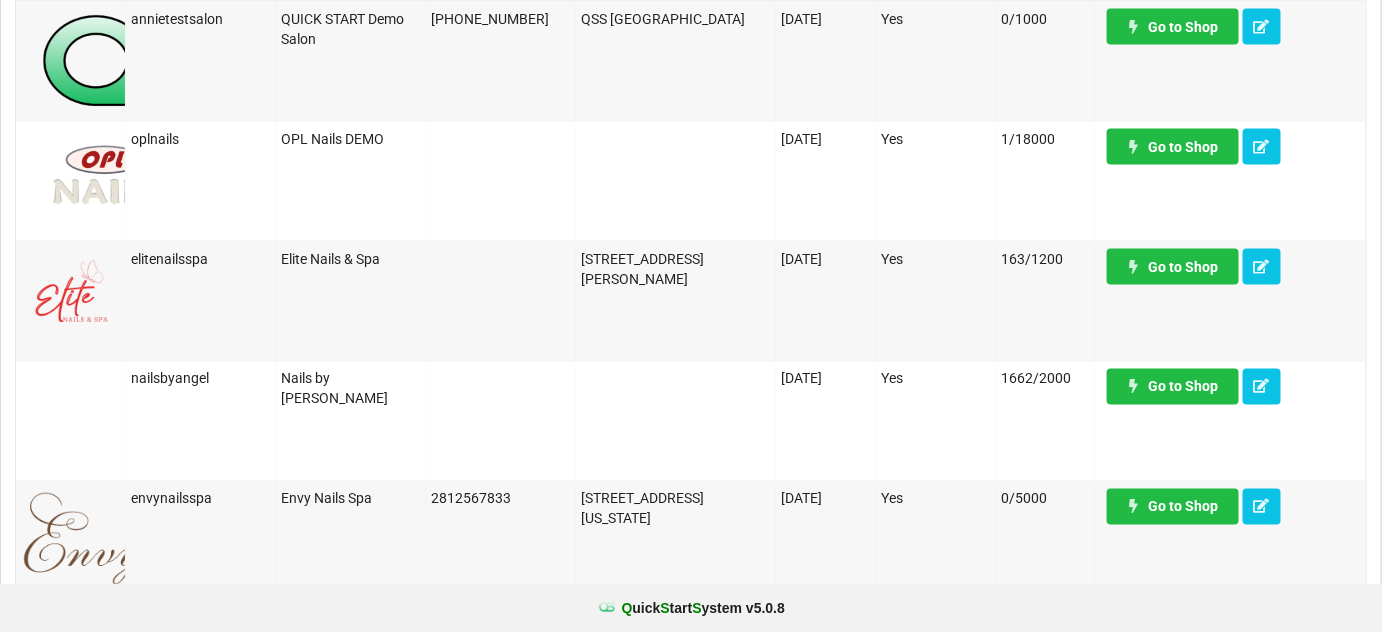 scroll, scrollTop: 969, scrollLeft: 0, axis: vertical 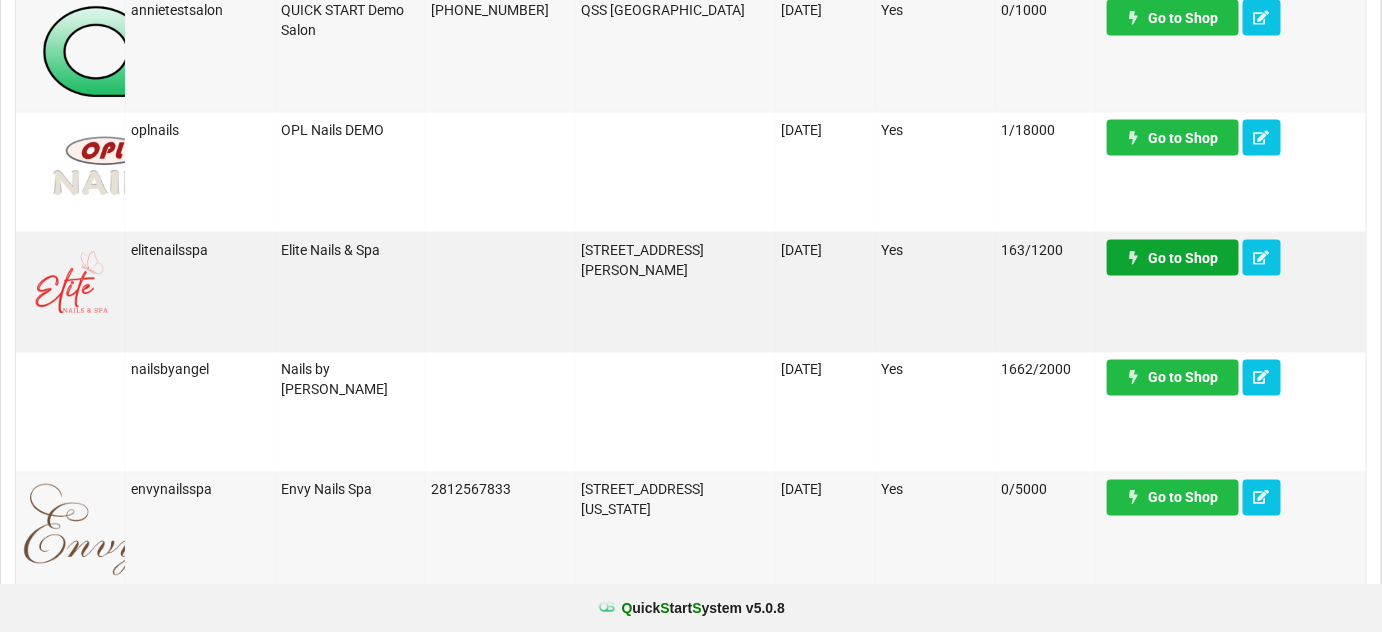 click on "Go to Shop" at bounding box center [1173, 258] 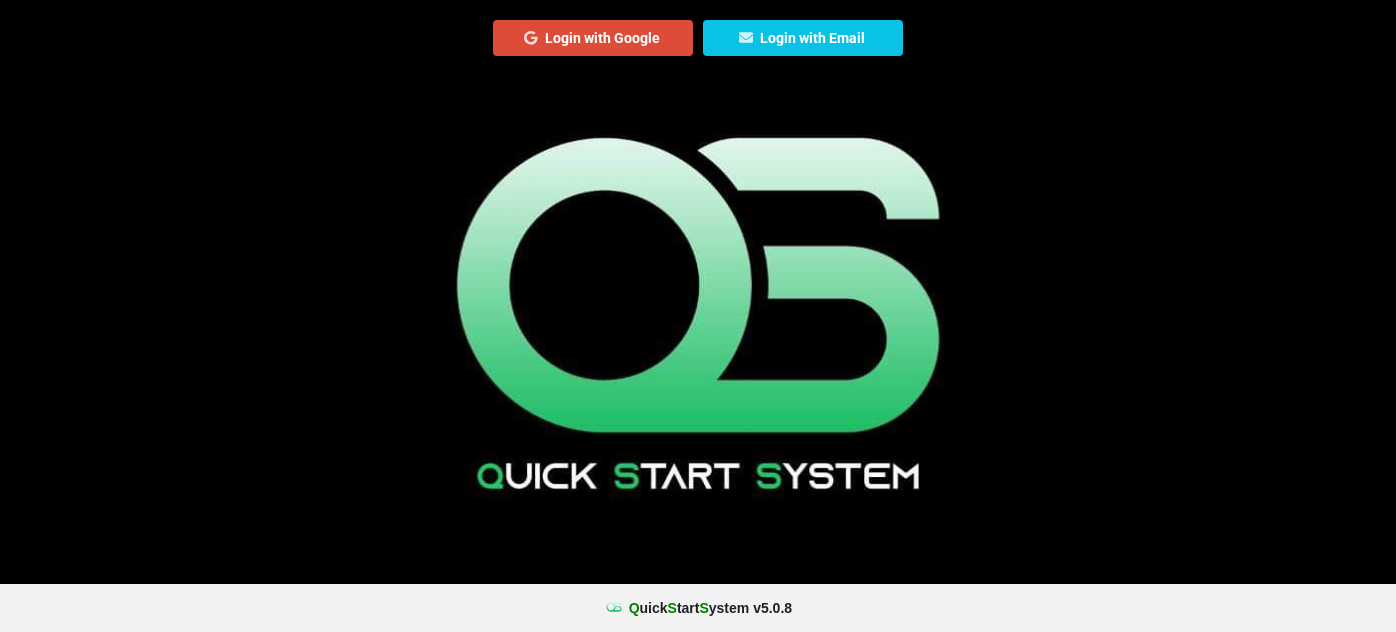 scroll, scrollTop: 0, scrollLeft: 0, axis: both 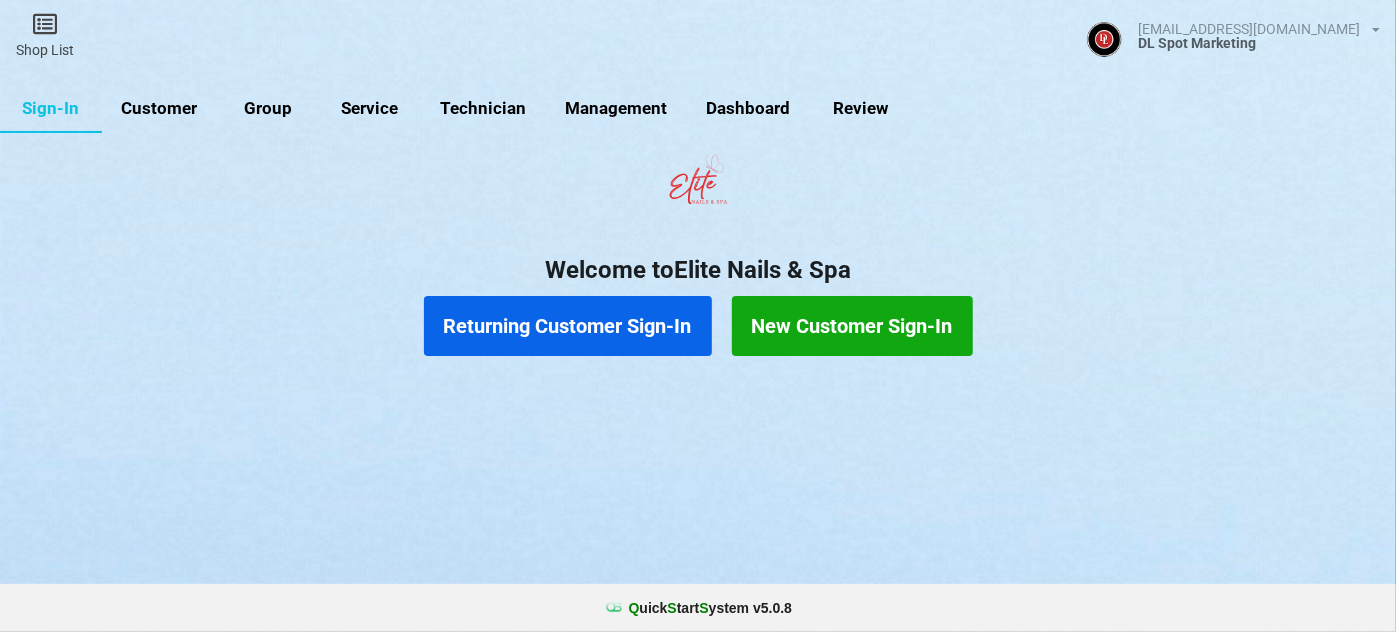 click on "Customer" at bounding box center (159, 109) 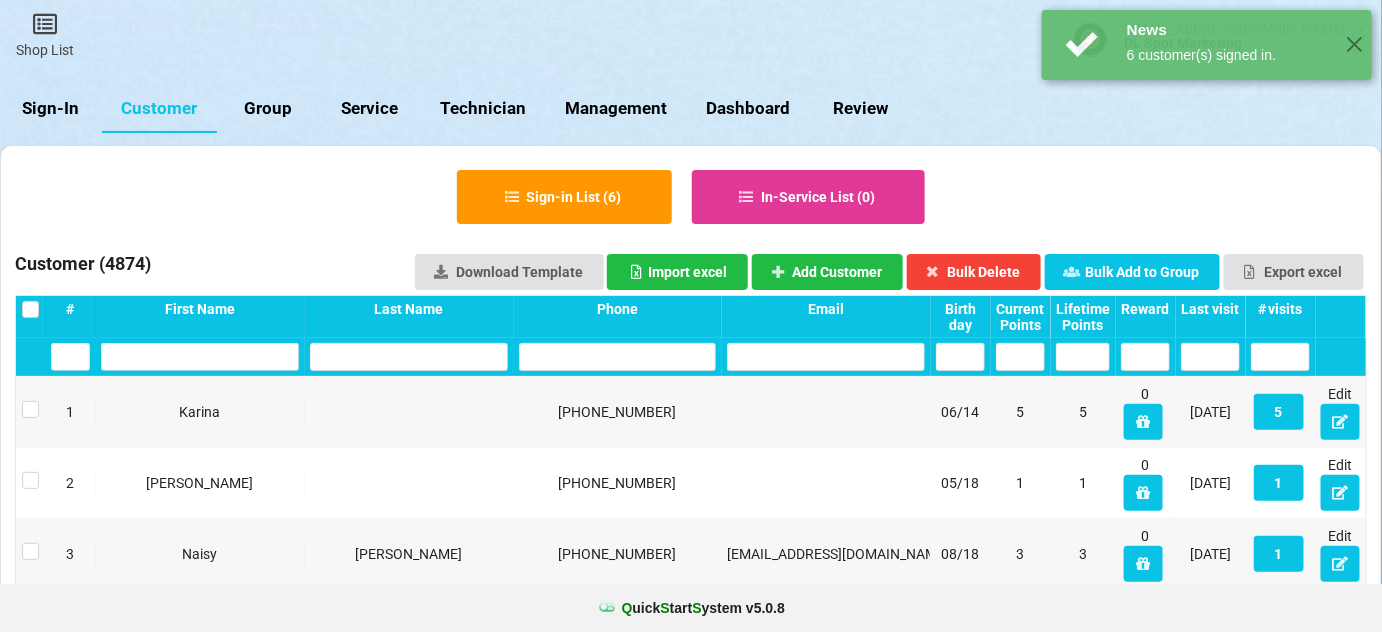 click on "Last visit" at bounding box center [1210, 309] 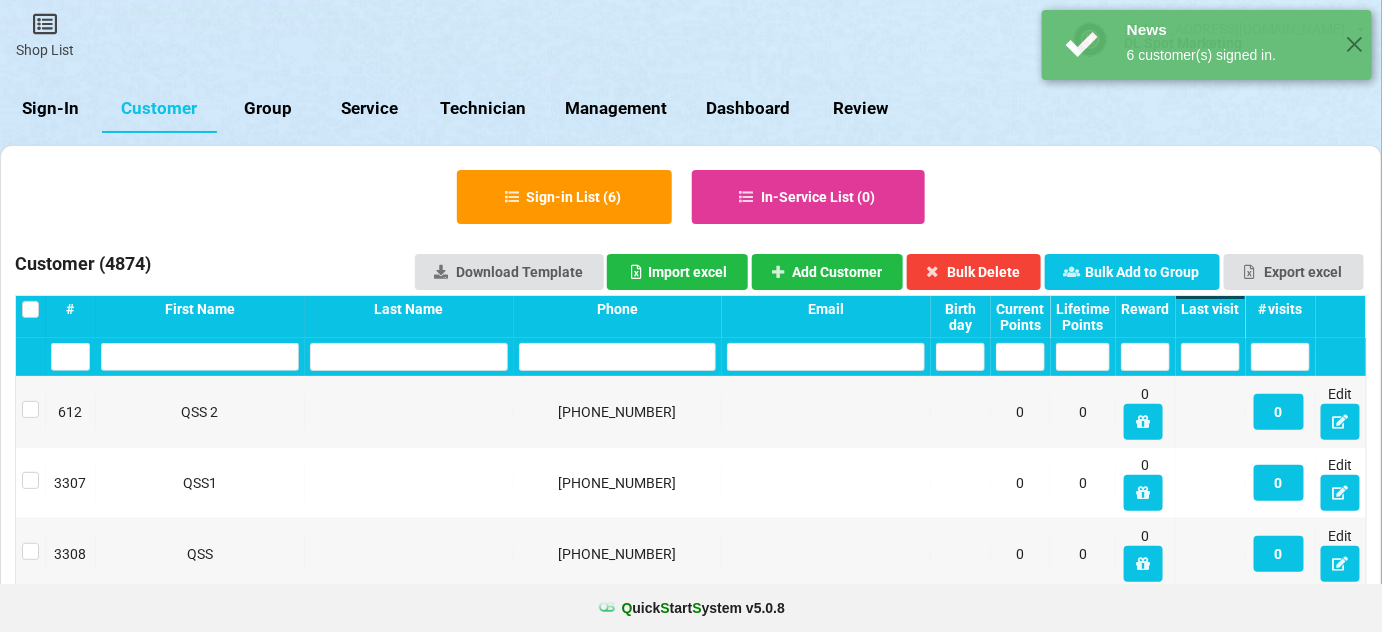 click on "Last visit" at bounding box center [1210, 309] 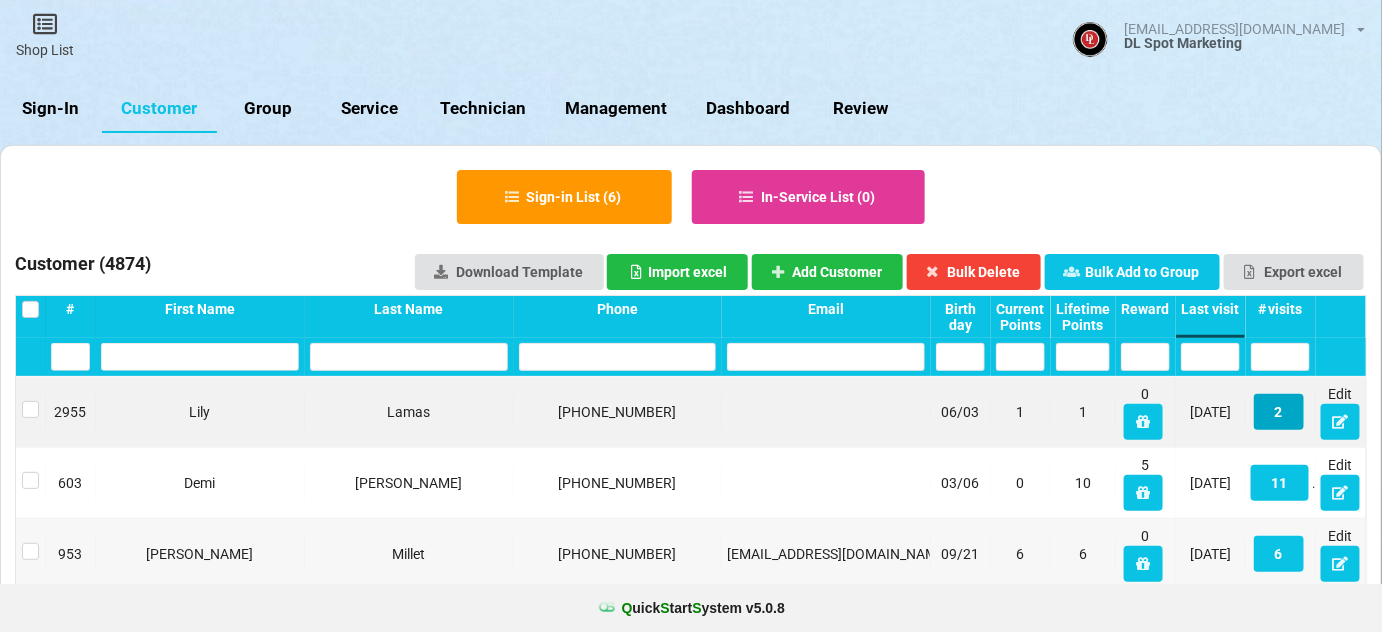 click on "2" at bounding box center (1279, 412) 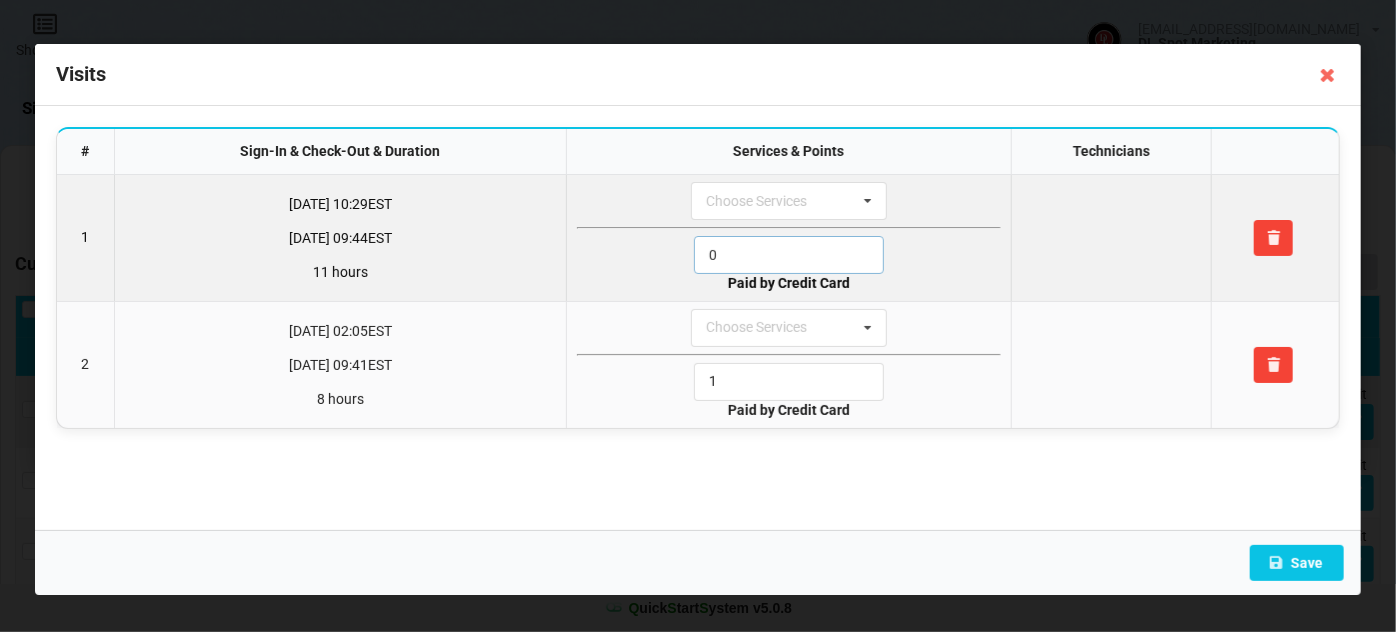 click on "0" at bounding box center [789, 255] 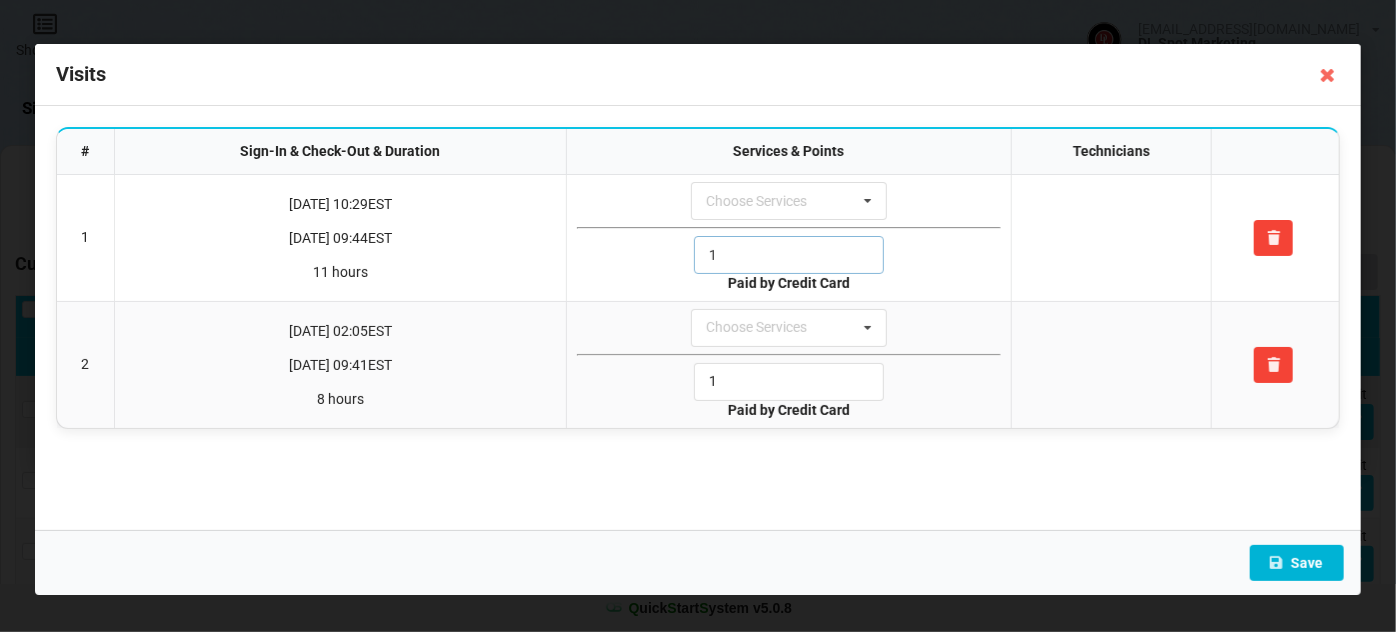 type on "1" 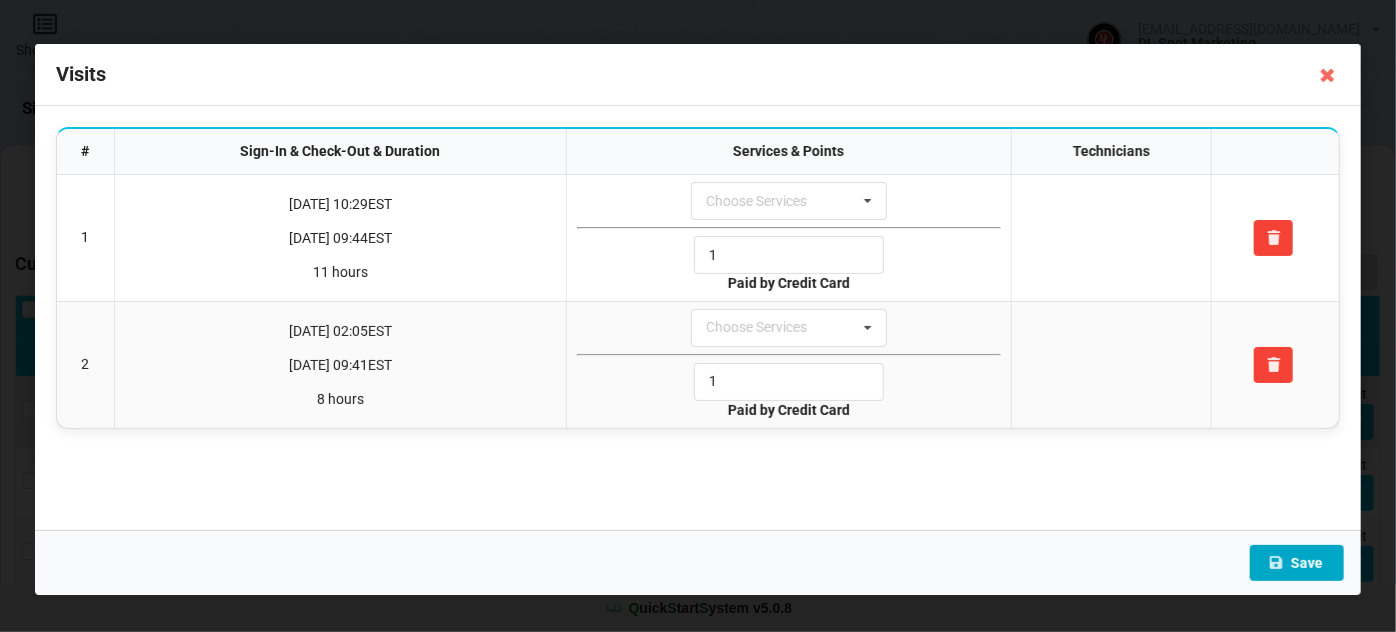 click on "Save" at bounding box center (1297, 563) 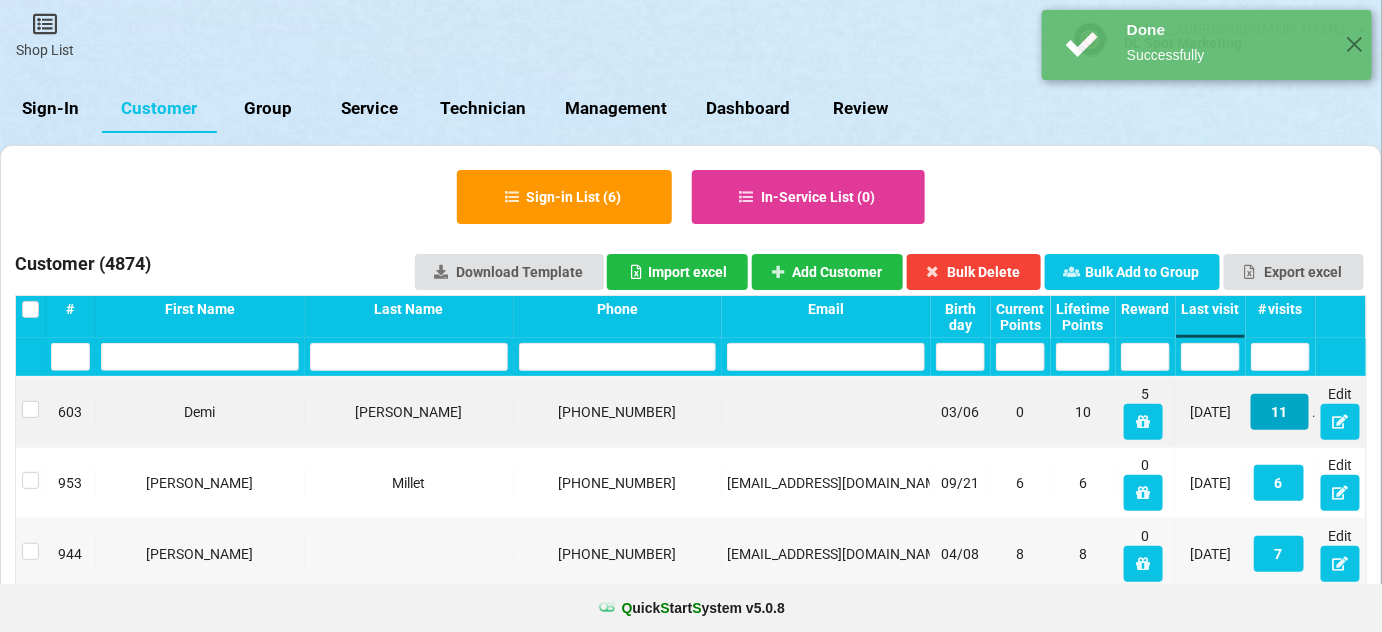 click on "11" at bounding box center (1280, 412) 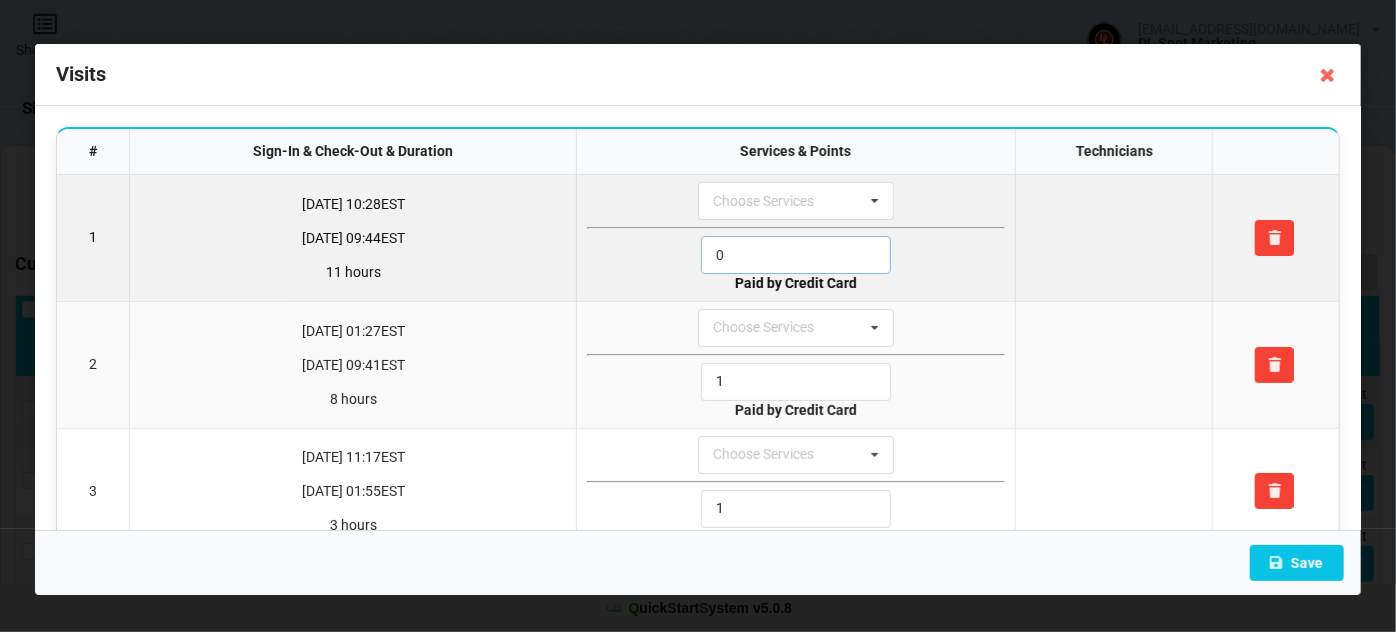 click on "0" at bounding box center (796, 255) 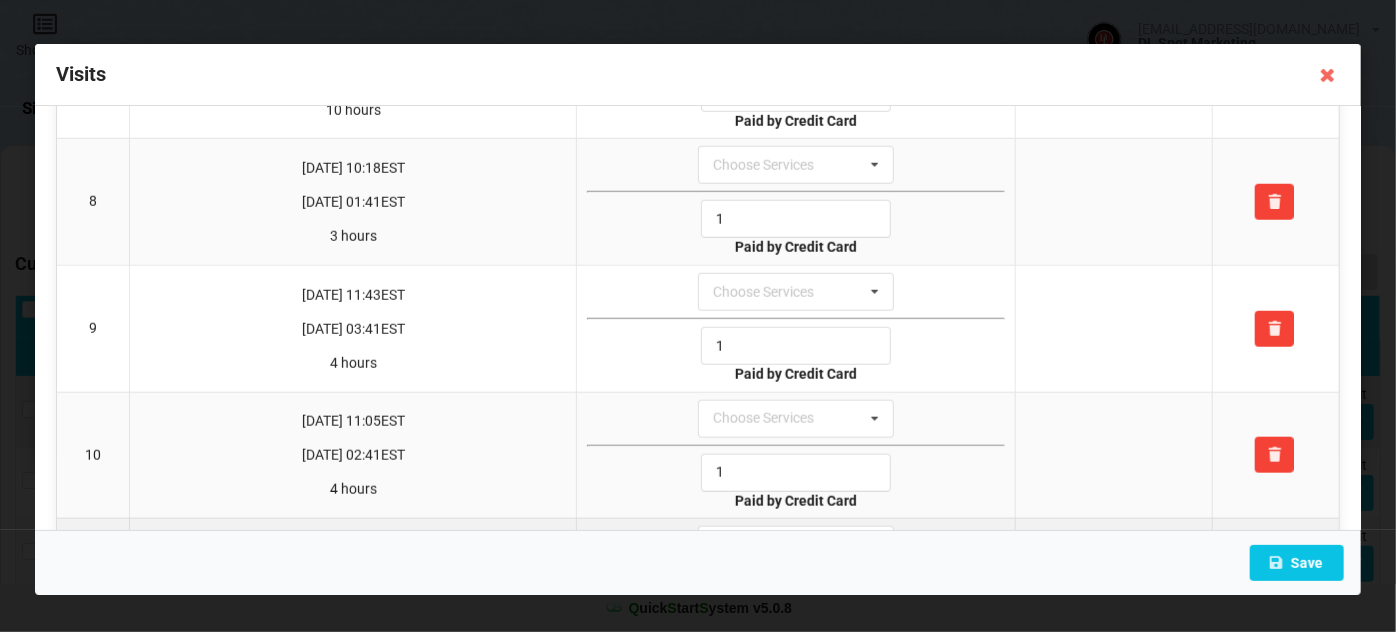 scroll, scrollTop: 1044, scrollLeft: 0, axis: vertical 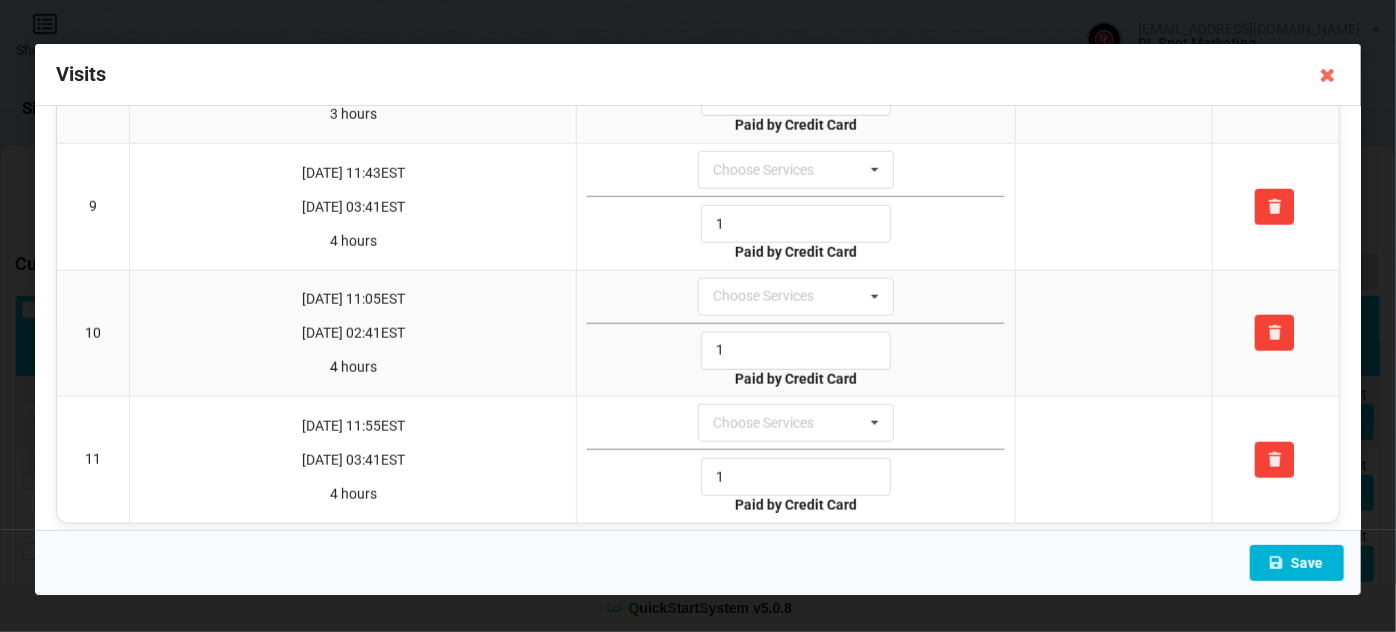 type on "1" 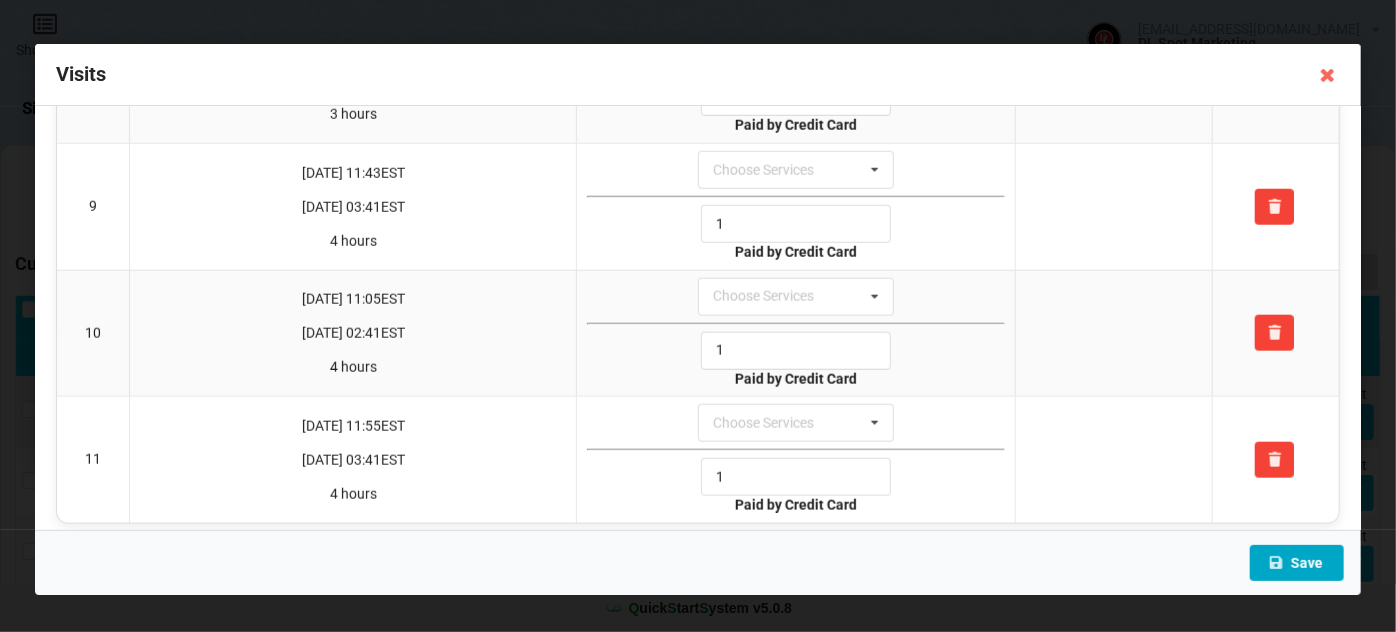 click on "Save" at bounding box center (1297, 563) 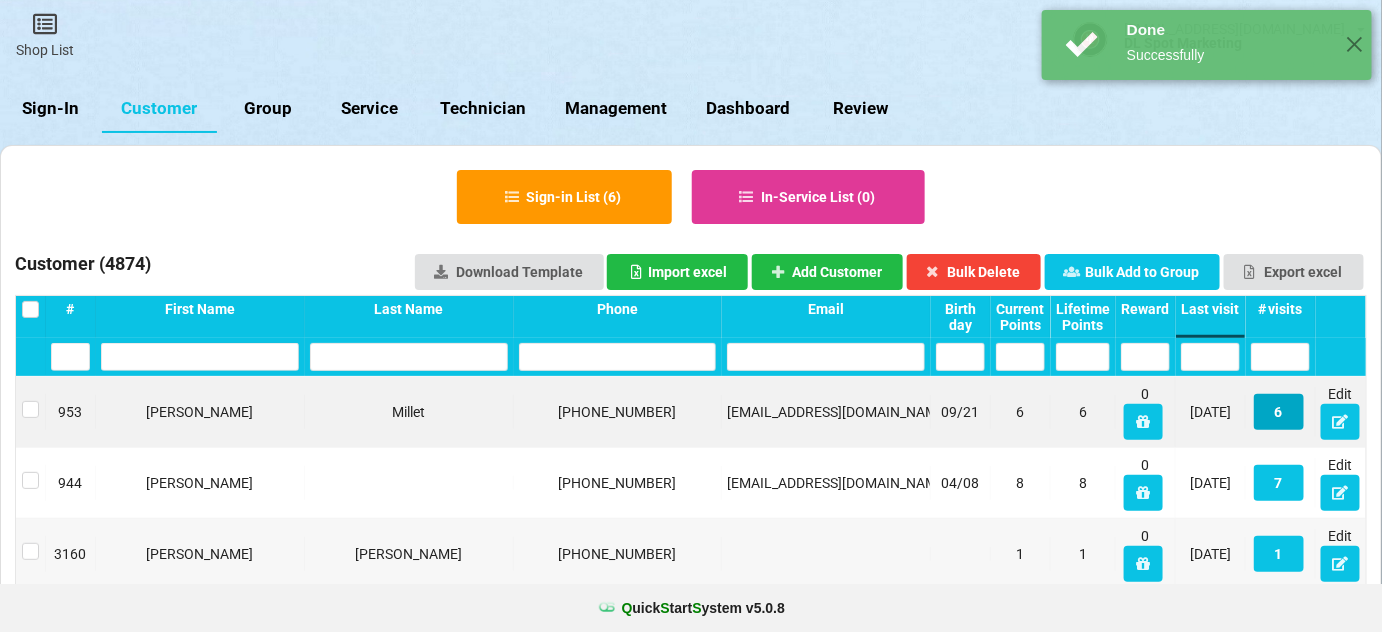 click on "6" at bounding box center [1279, 412] 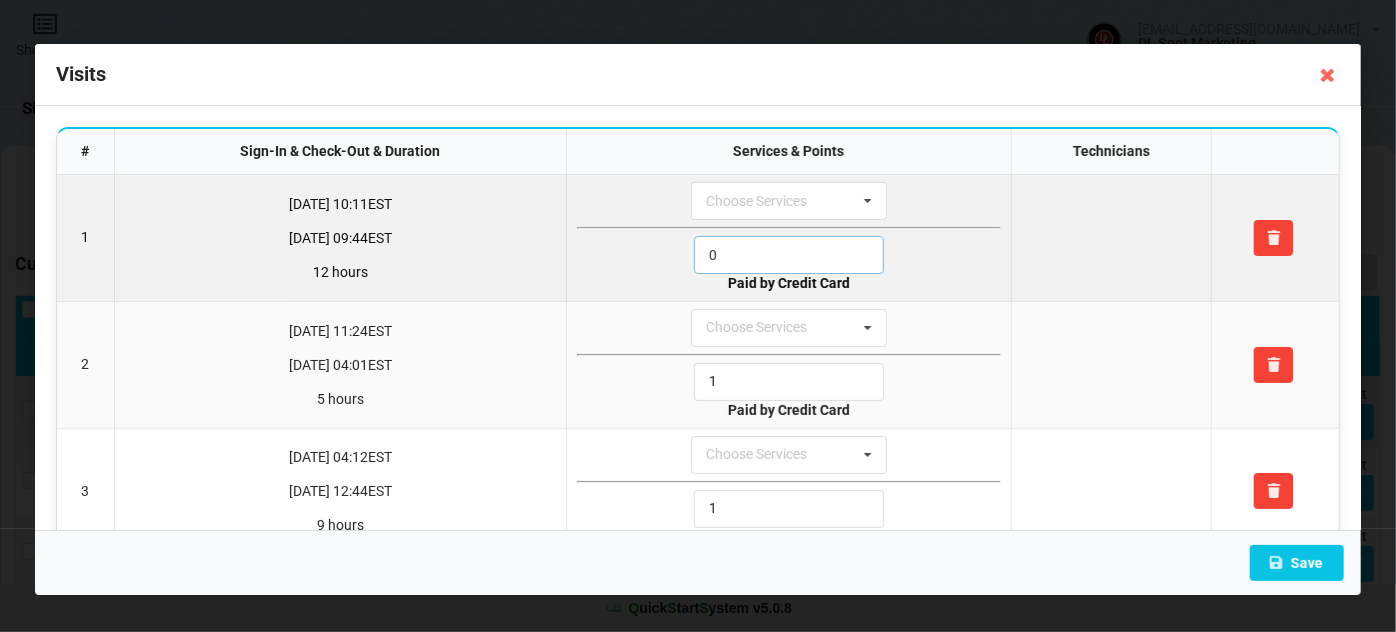 click on "0" at bounding box center [789, 255] 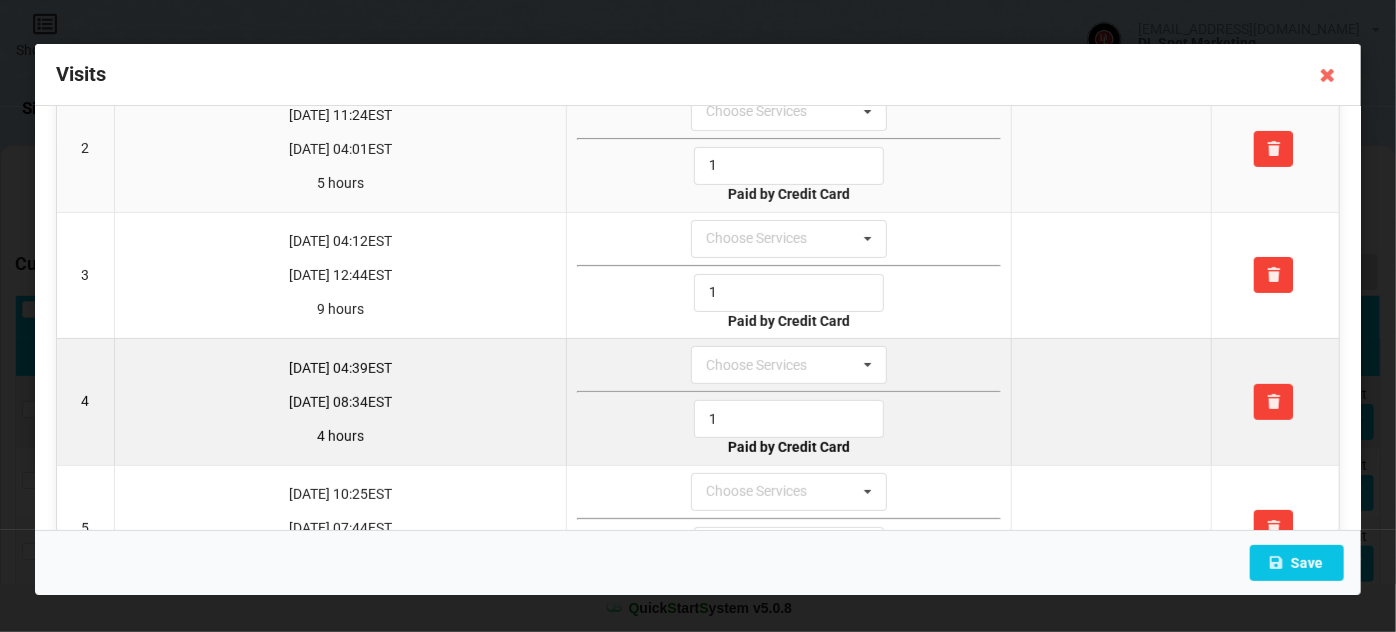scroll, scrollTop: 0, scrollLeft: 0, axis: both 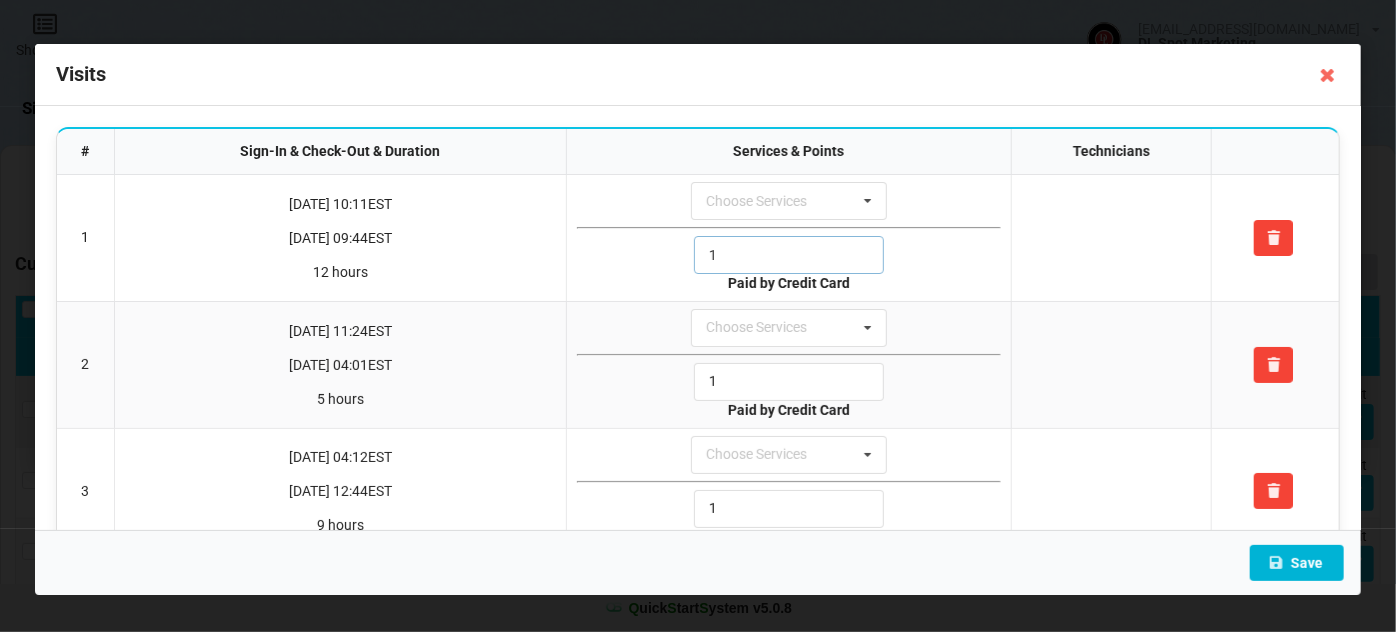type on "1" 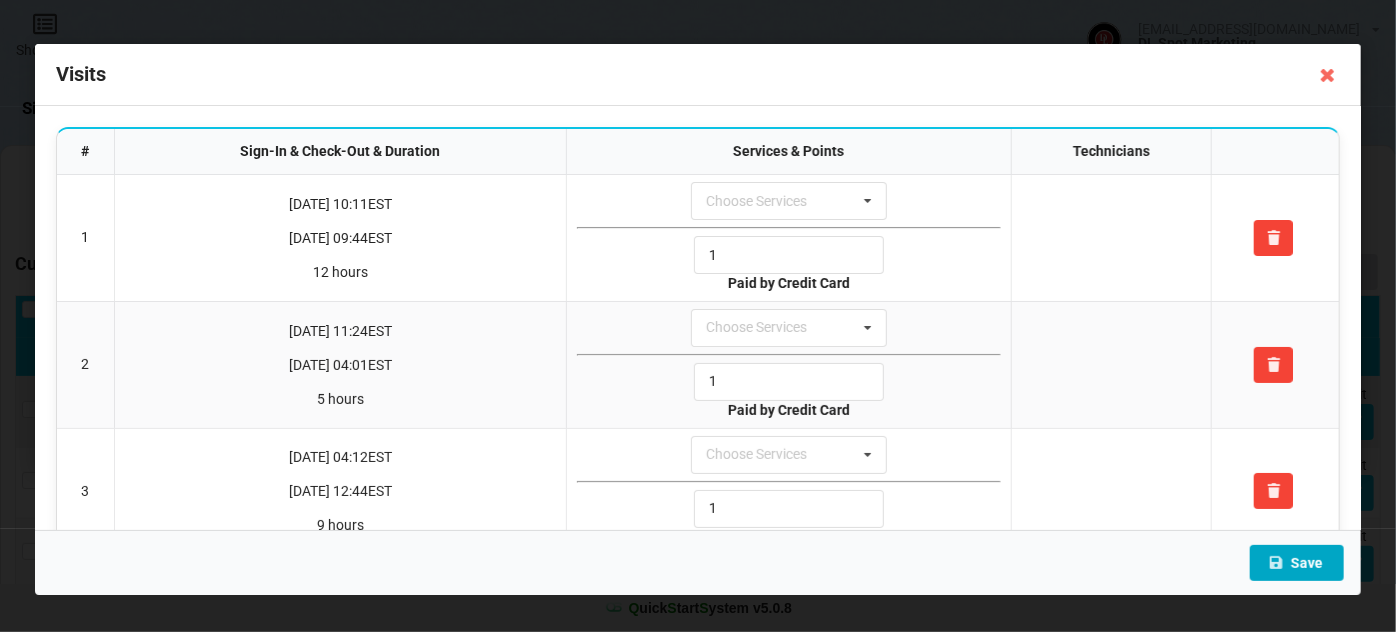 click on "Save" at bounding box center [1297, 563] 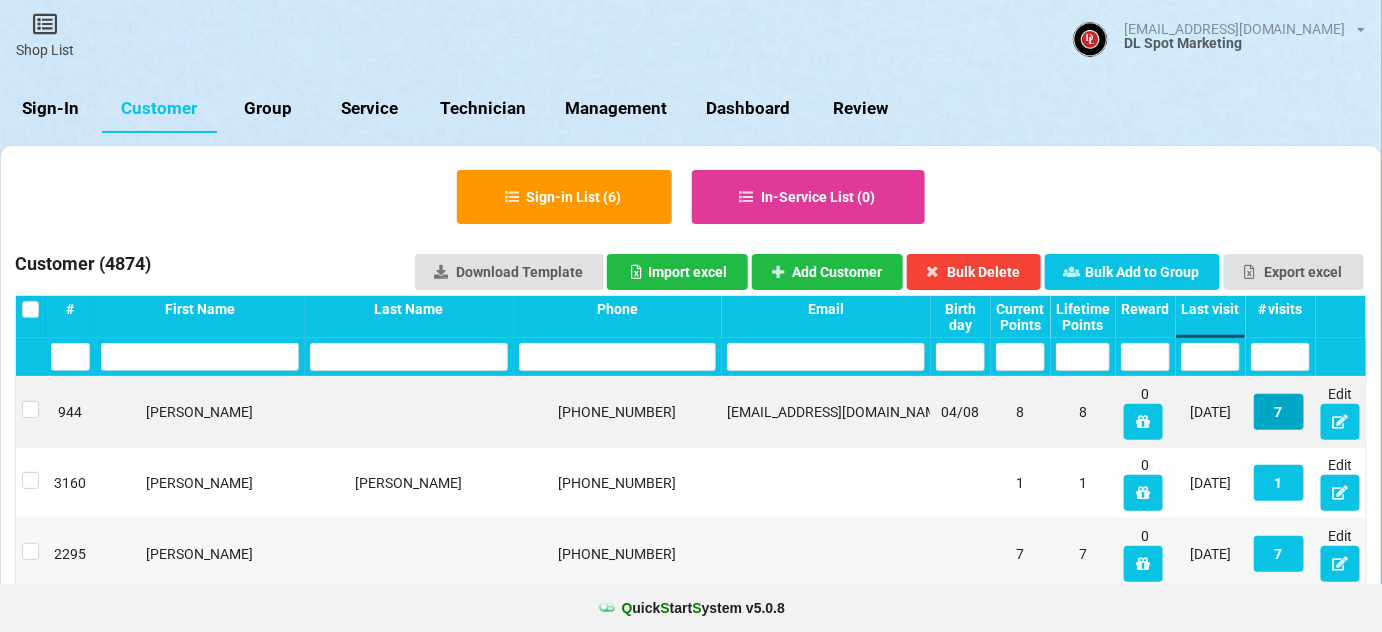click on "7" at bounding box center (1279, 412) 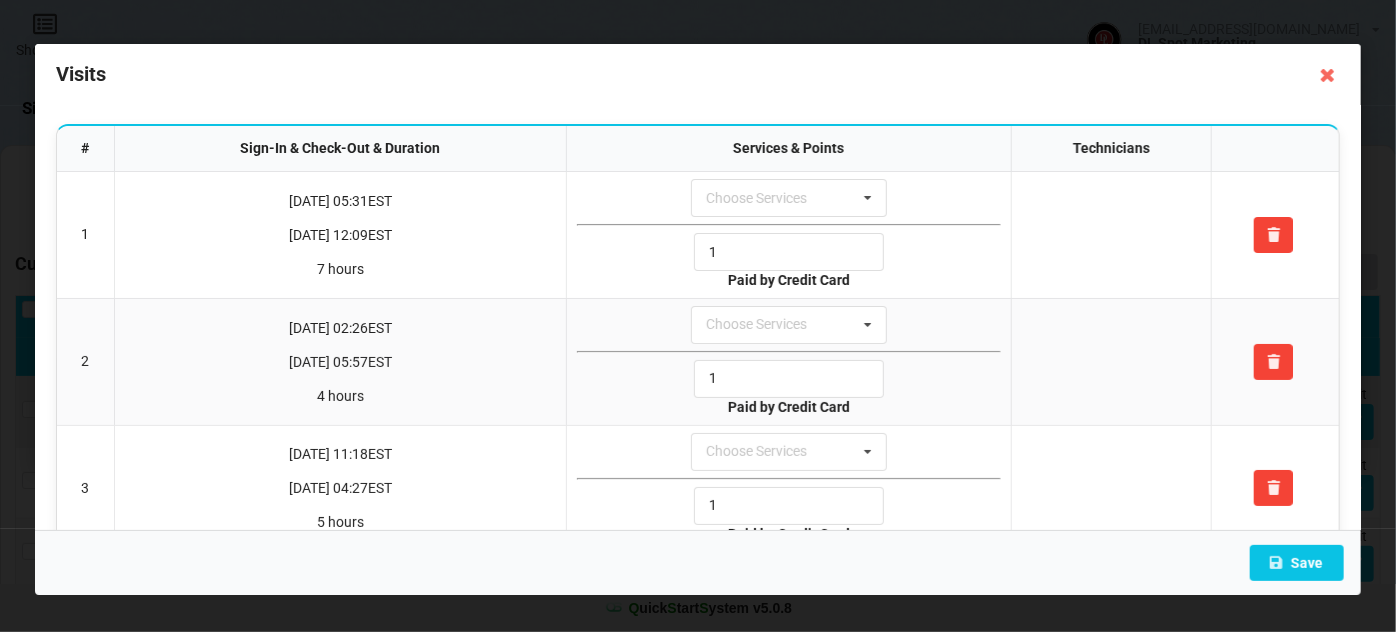 scroll, scrollTop: 0, scrollLeft: 0, axis: both 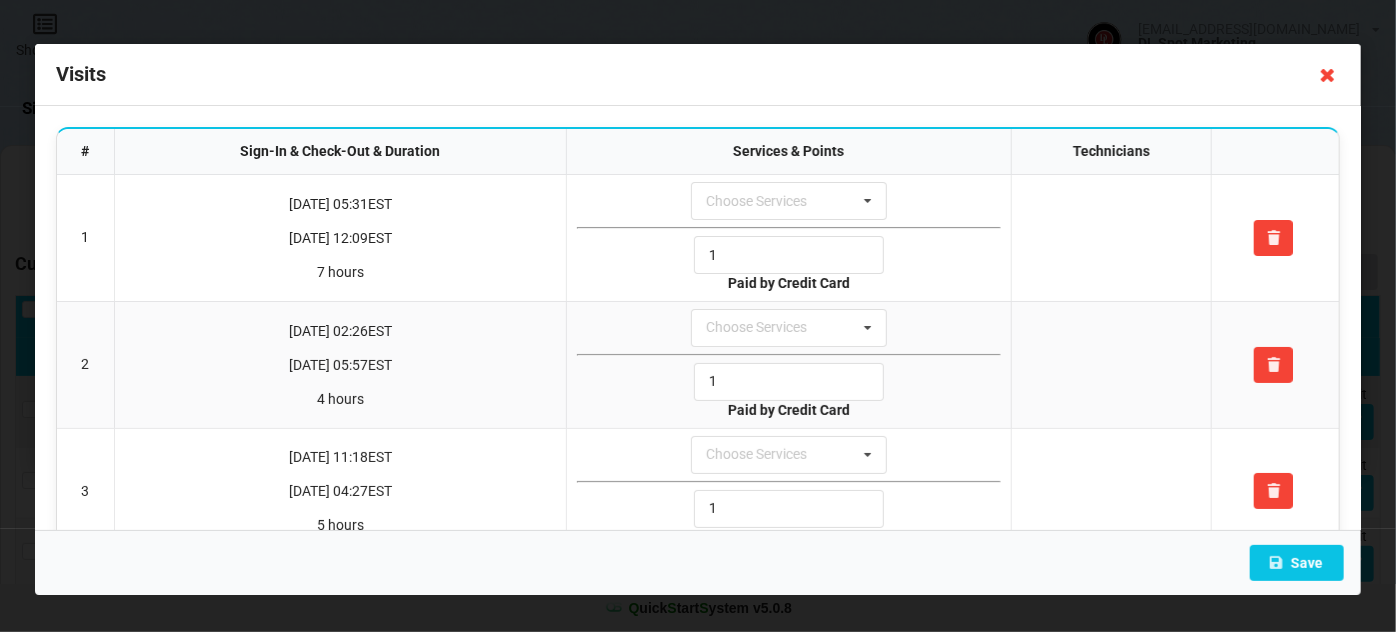 click at bounding box center [1328, 75] 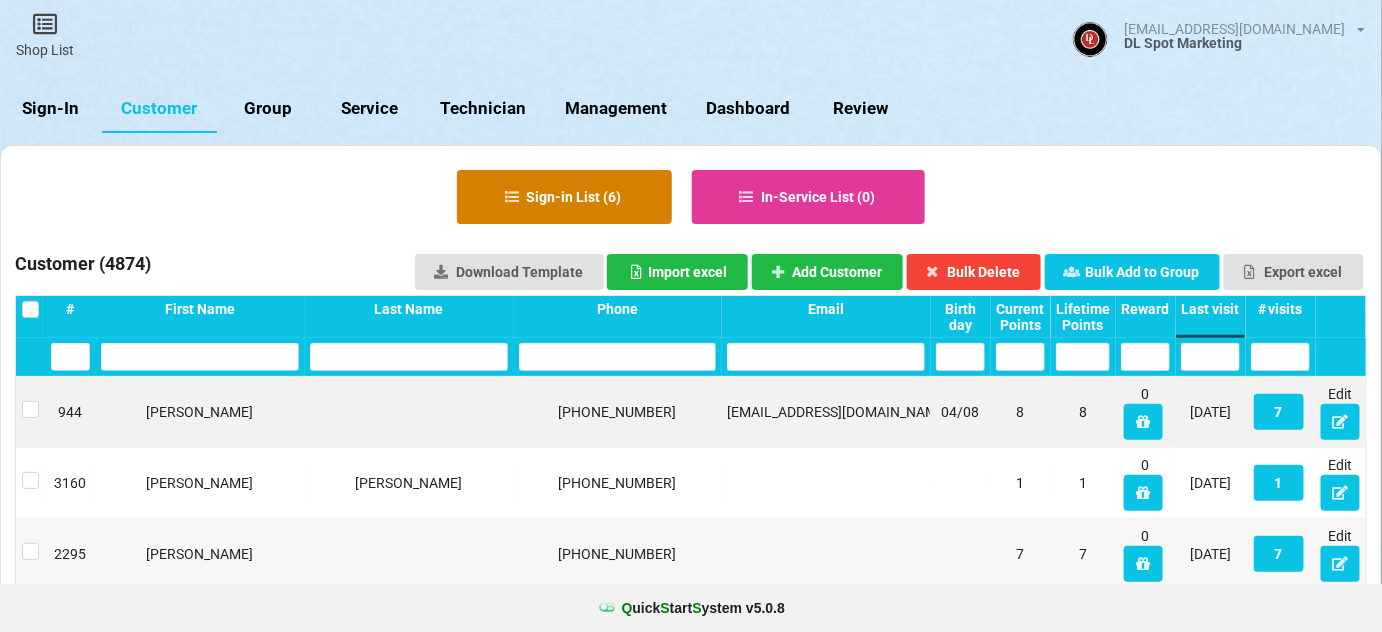 click on "Sign-in List ( 6 )" at bounding box center (564, 197) 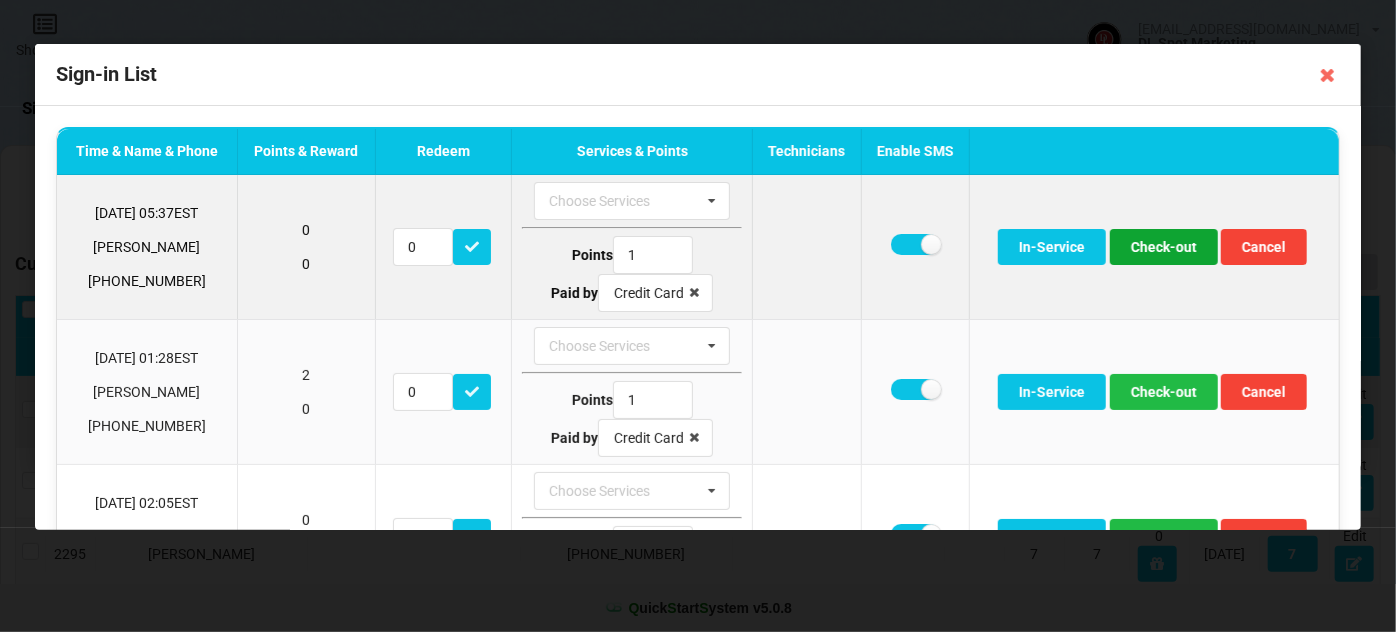 click on "Check-out" at bounding box center [1164, 247] 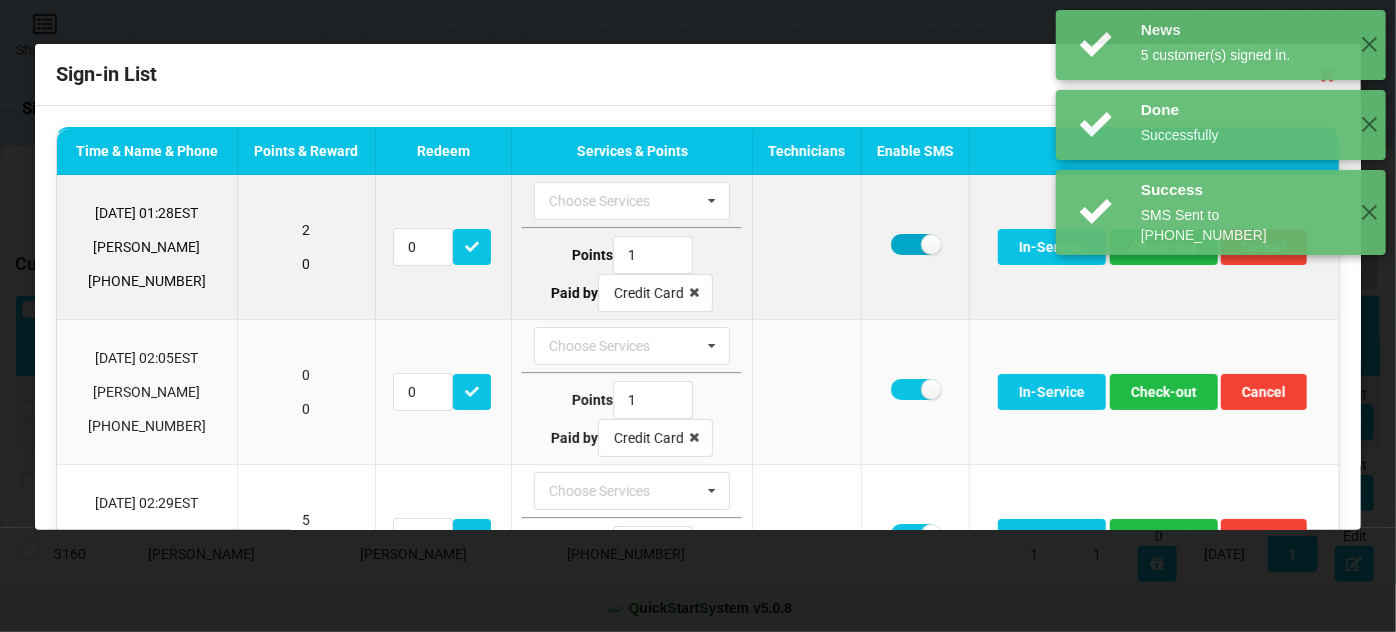 click at bounding box center (915, 244) 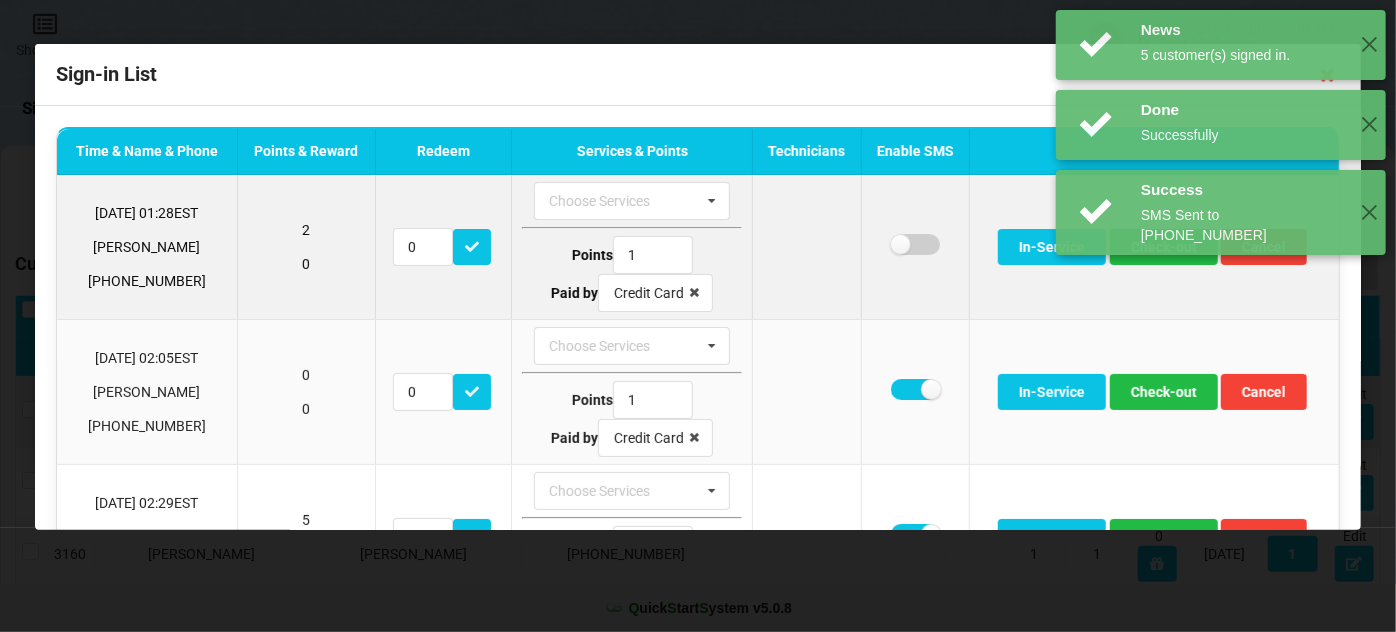 checkbox on "false" 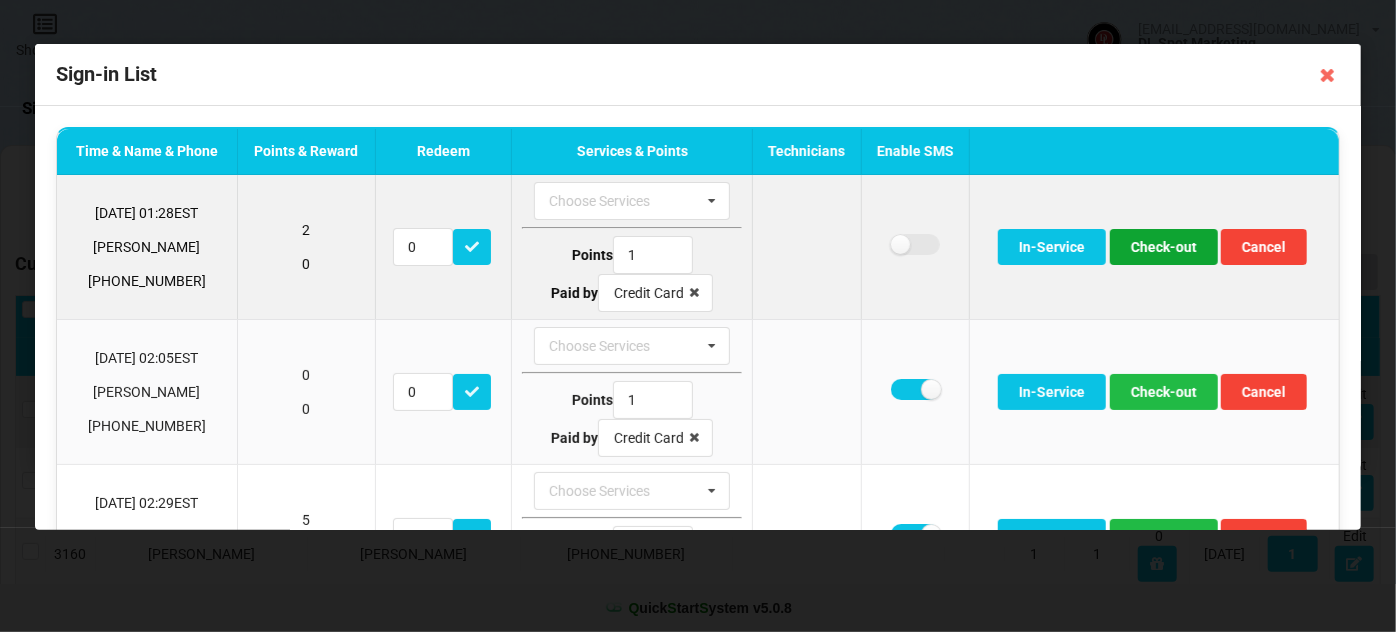 click on "Check-out" at bounding box center (1164, 247) 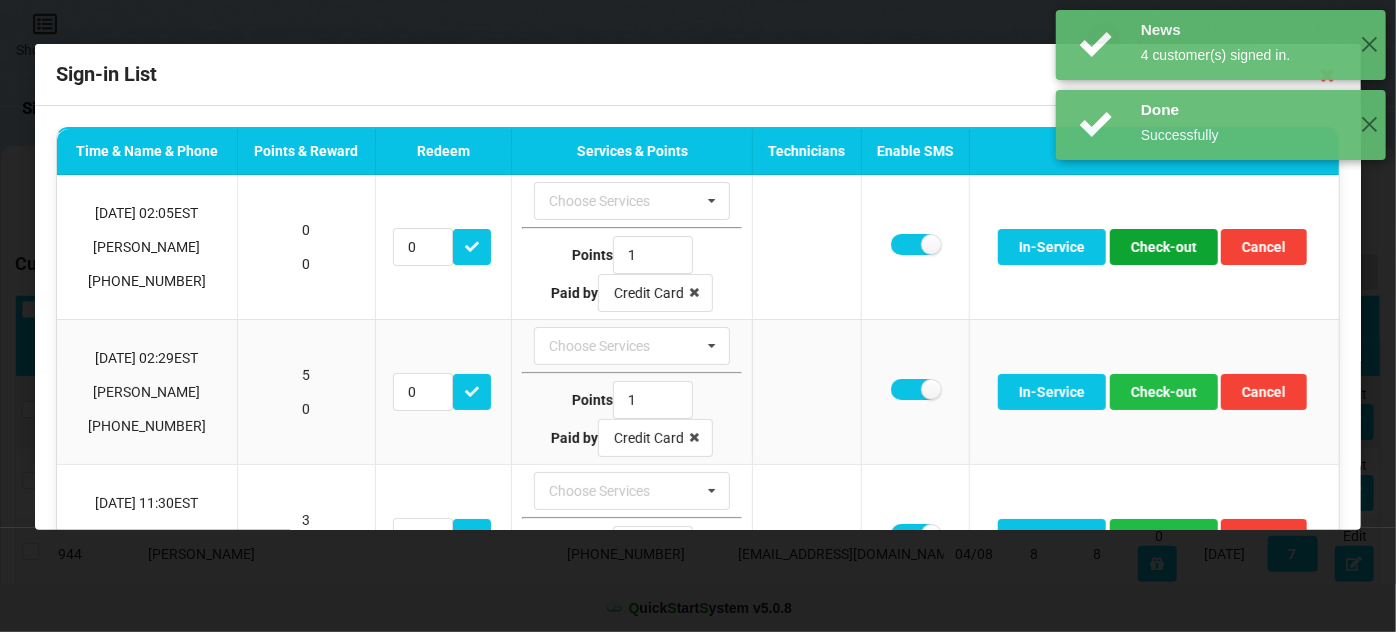click on "Check-out" at bounding box center (1164, 247) 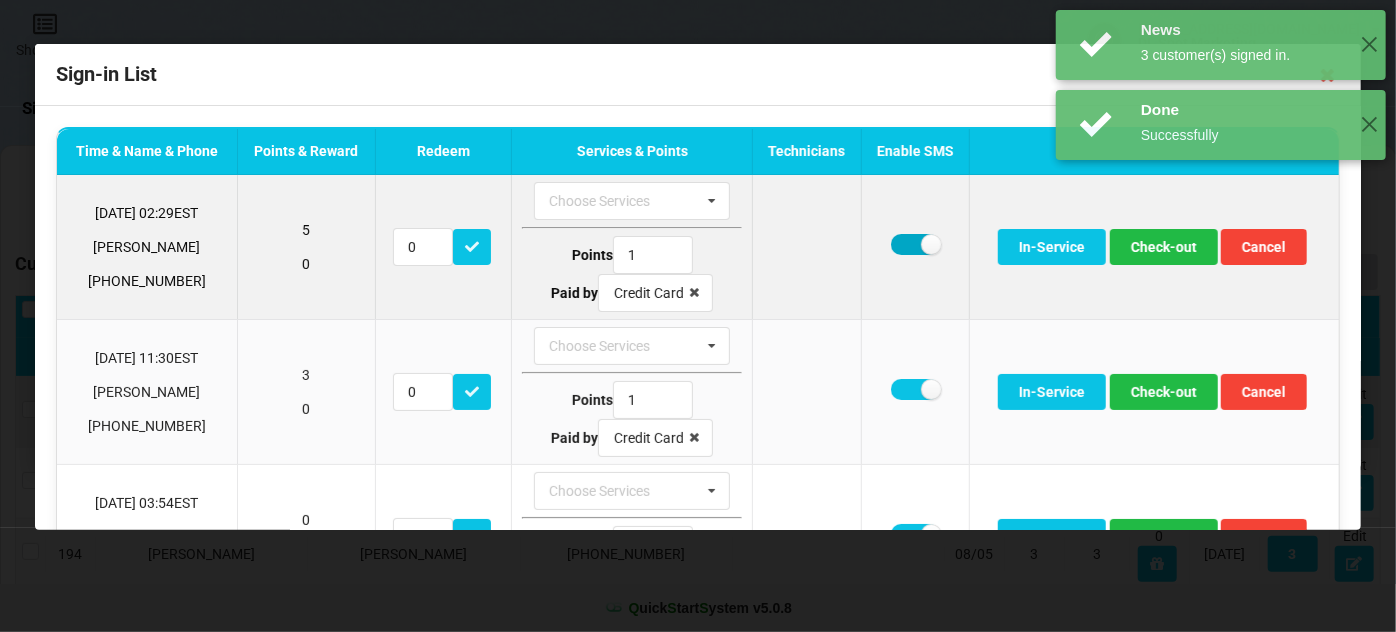 click at bounding box center [915, 244] 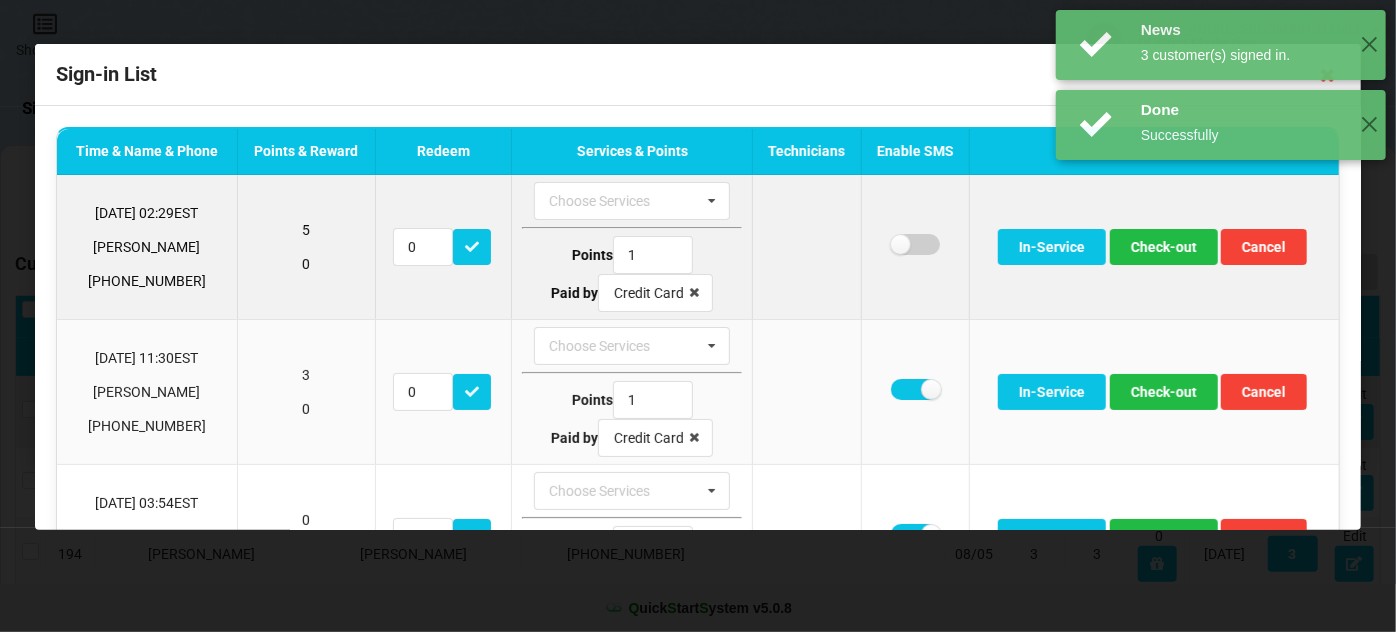 checkbox on "false" 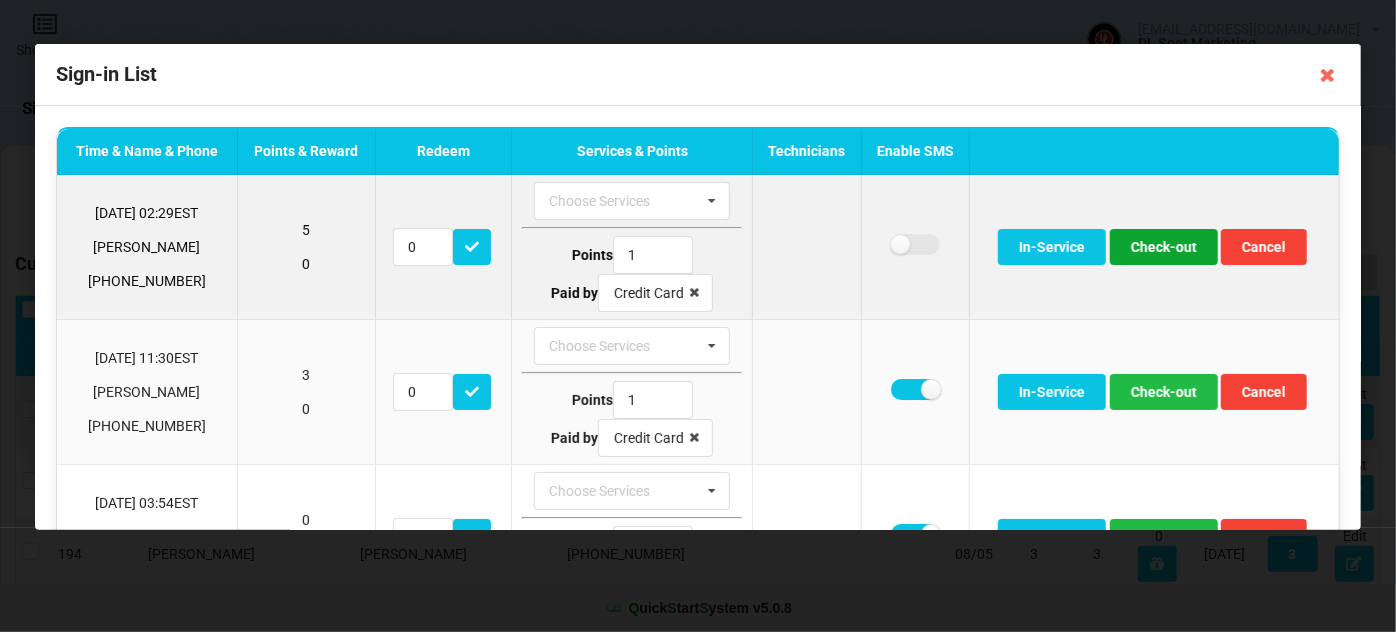 click on "Check-out" at bounding box center [1164, 247] 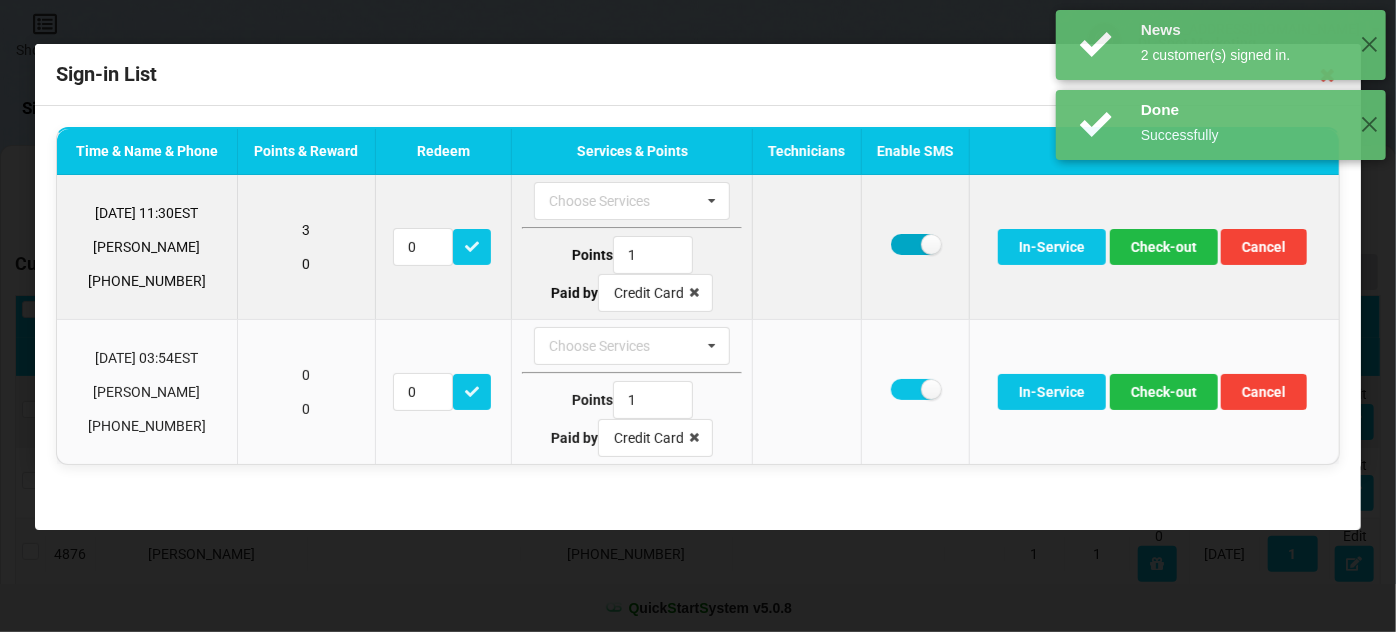 click at bounding box center [915, 244] 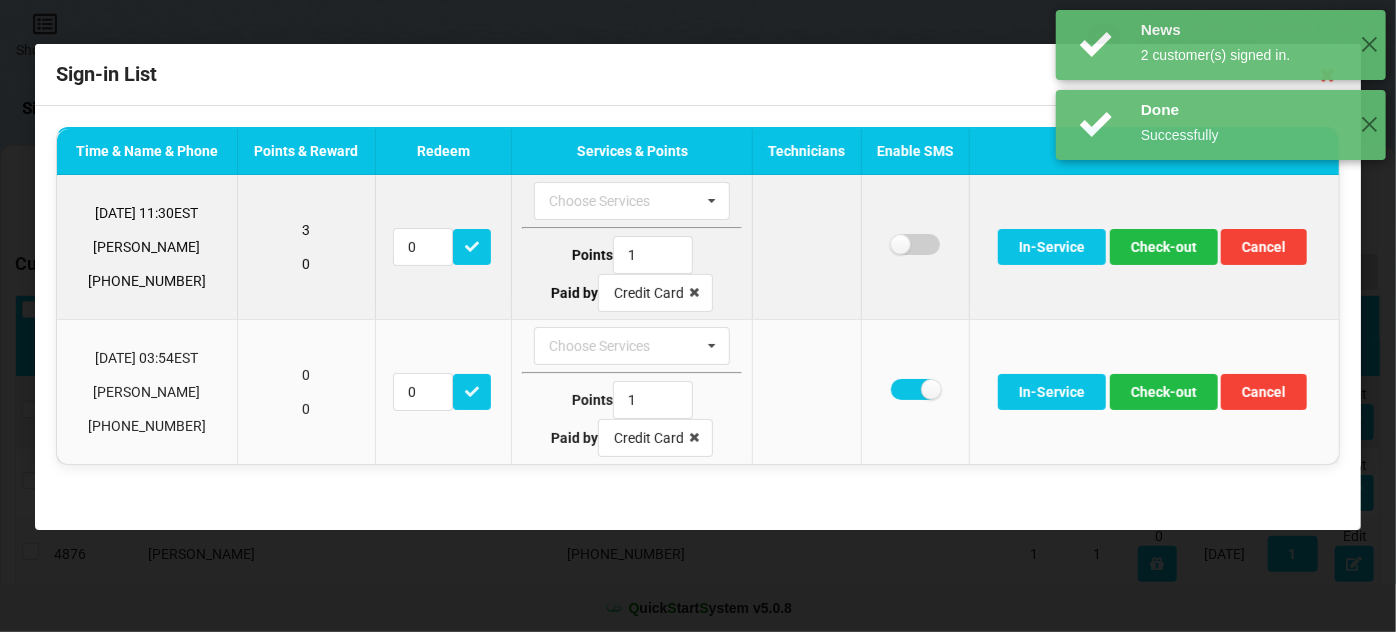 checkbox on "false" 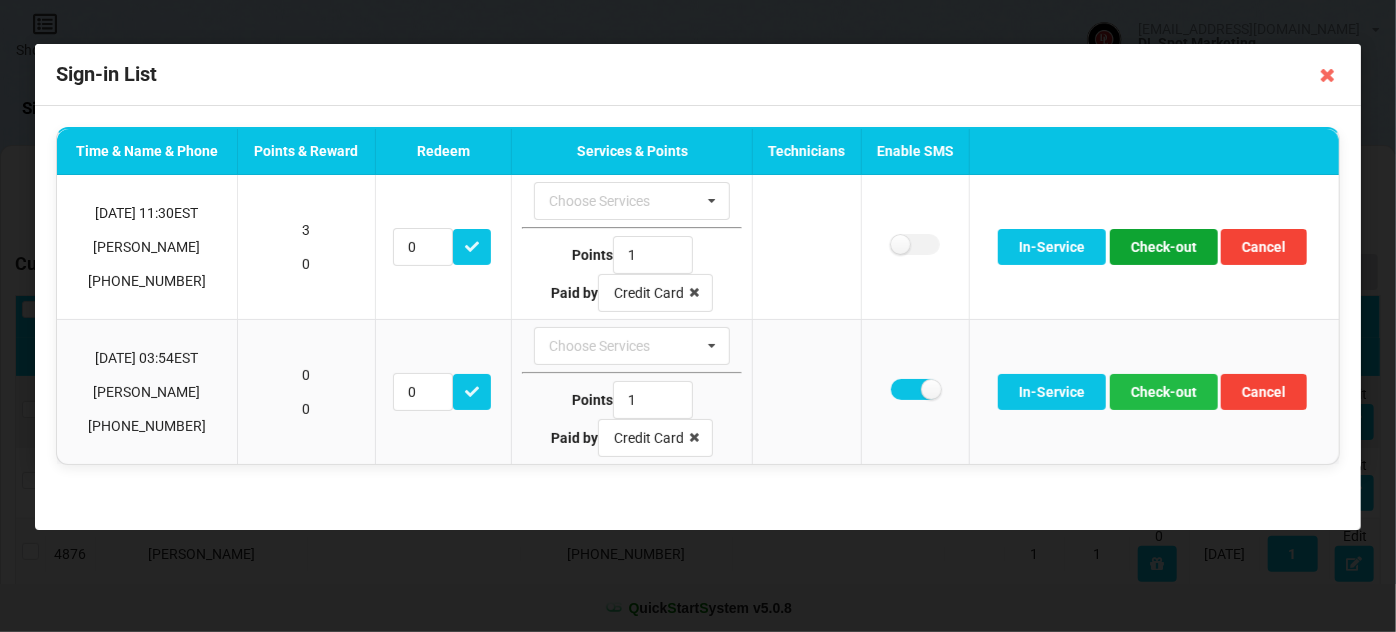 click on "Check-out" at bounding box center [1164, 247] 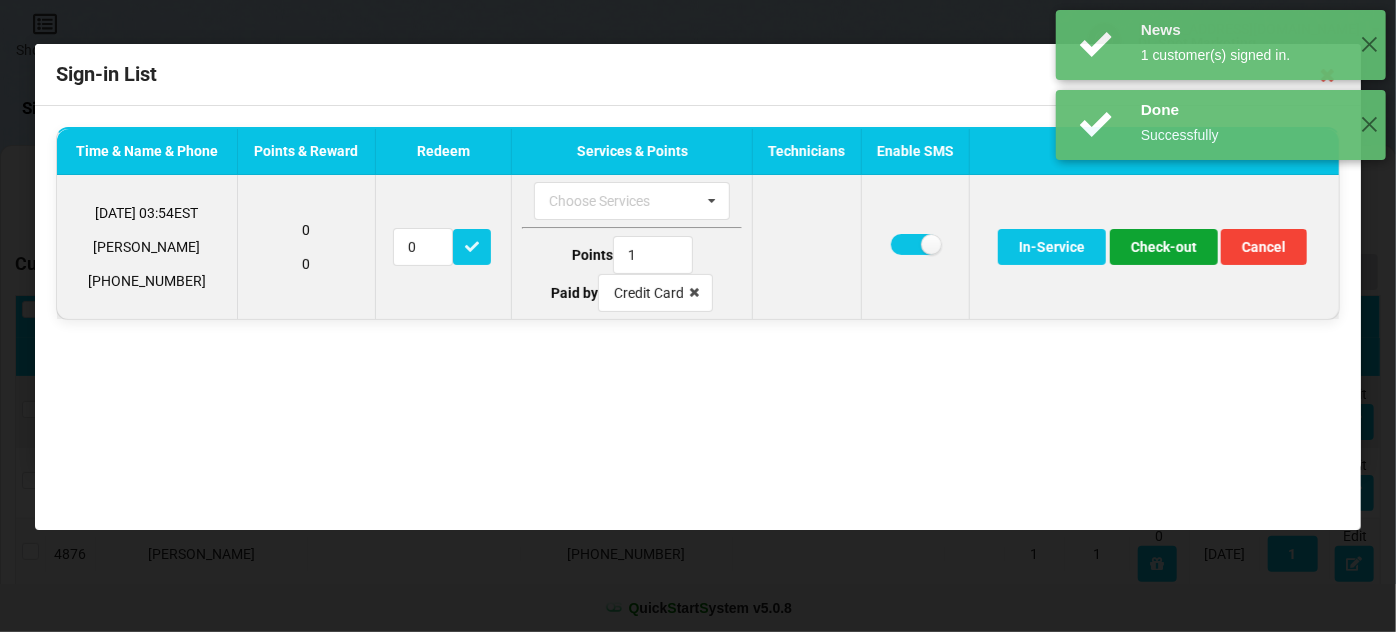 click on "Check-out" at bounding box center [1164, 247] 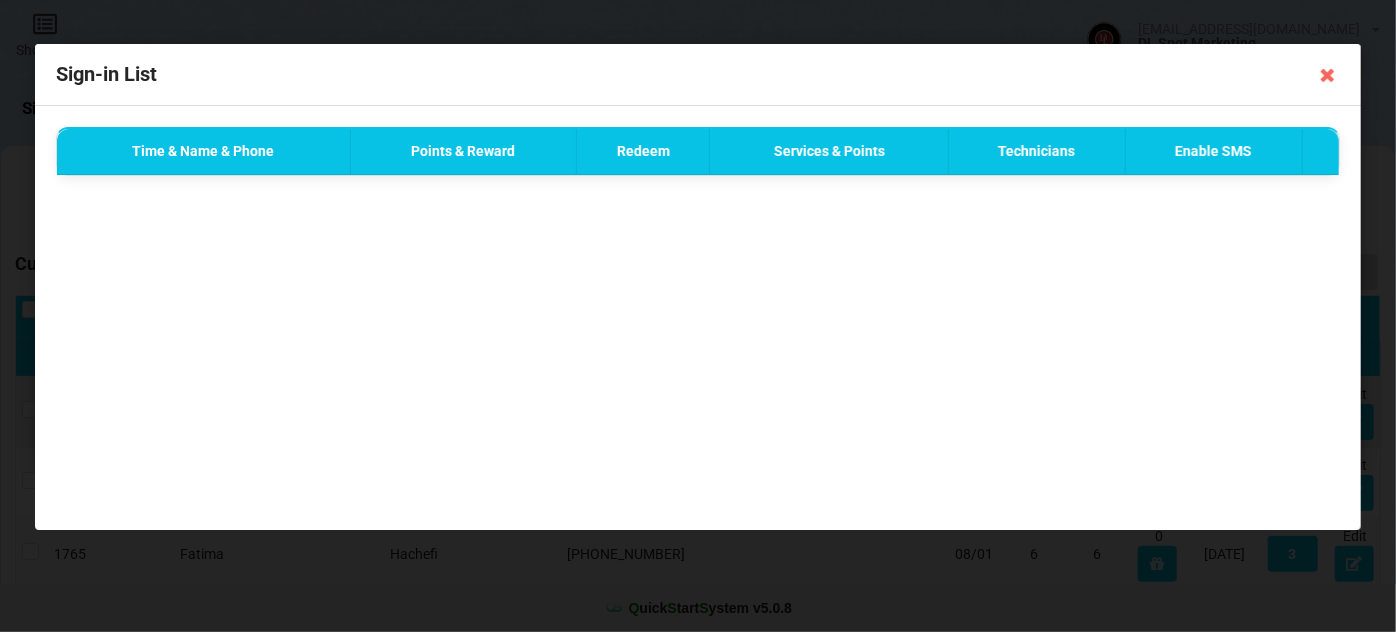 click on "Done Successfully ✕" at bounding box center (1221, 45) 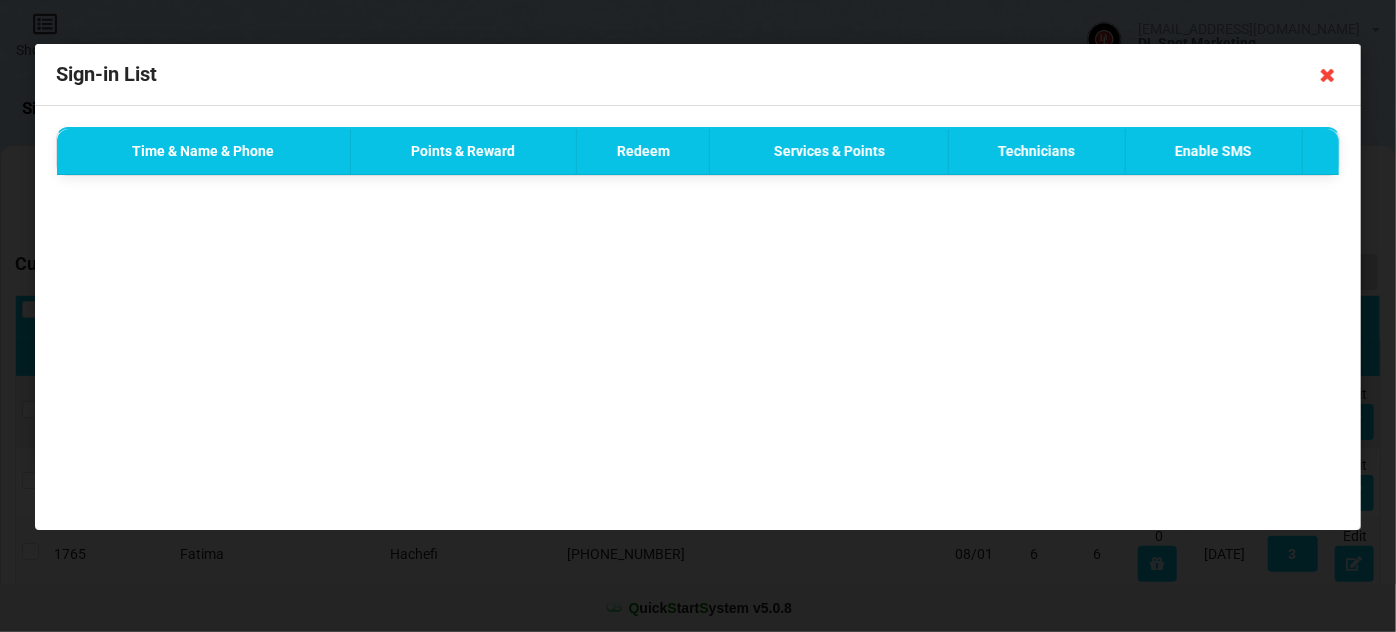 click at bounding box center (1328, 75) 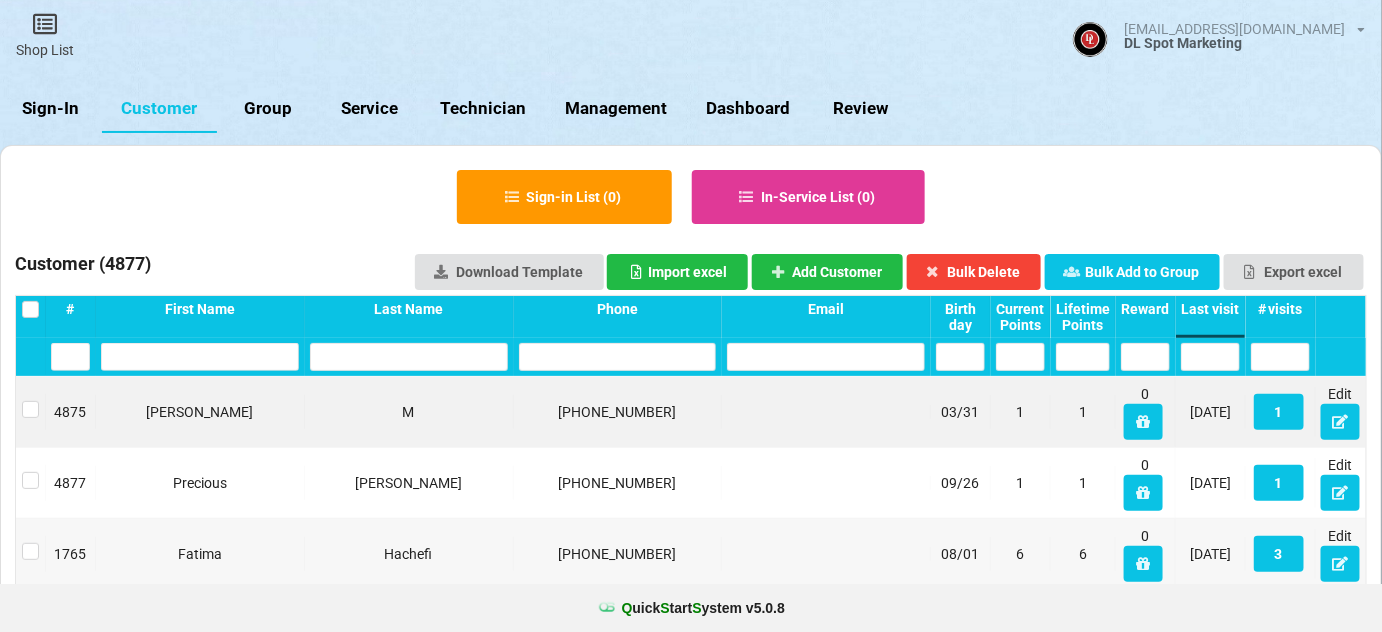 click on "Sign-In" at bounding box center (51, 109) 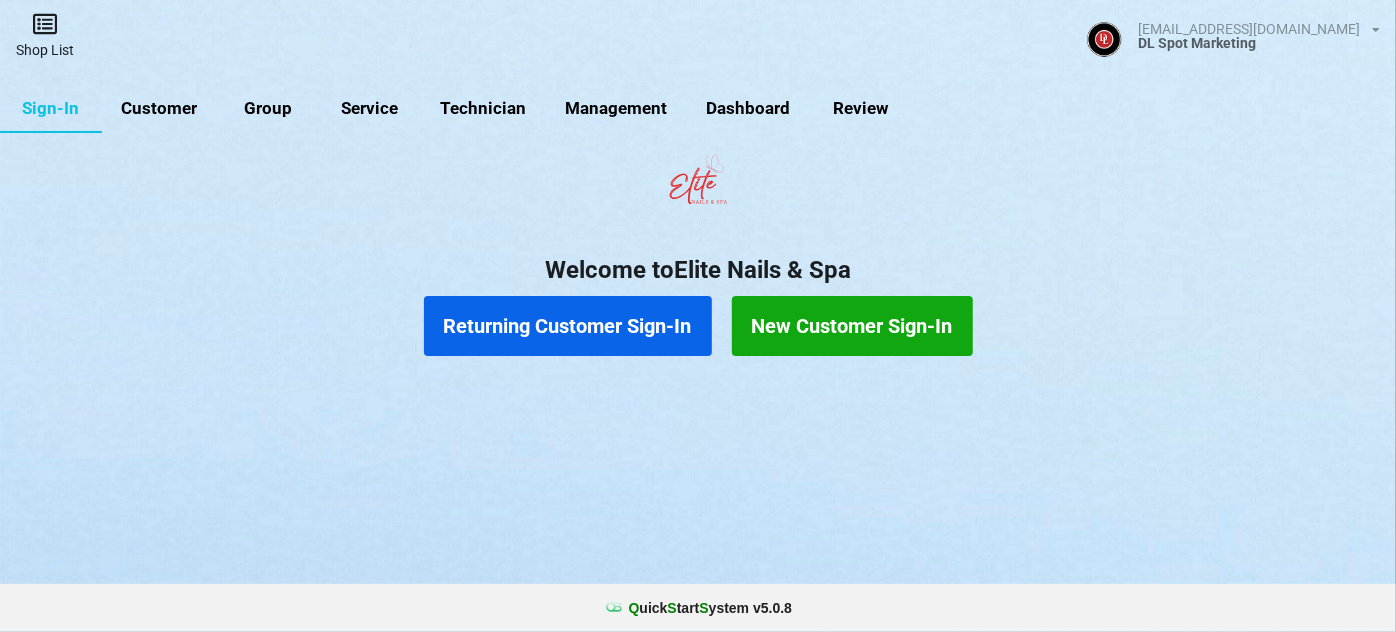 click on "Shop List" at bounding box center [45, 35] 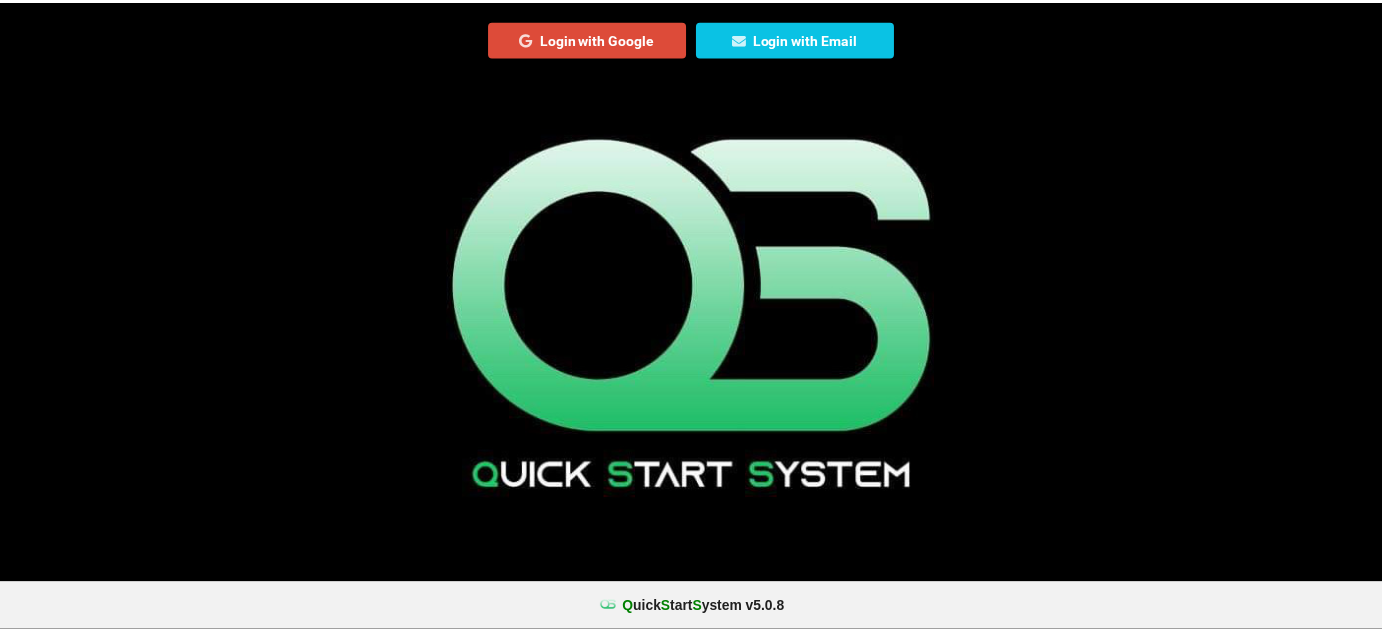 scroll, scrollTop: 0, scrollLeft: 0, axis: both 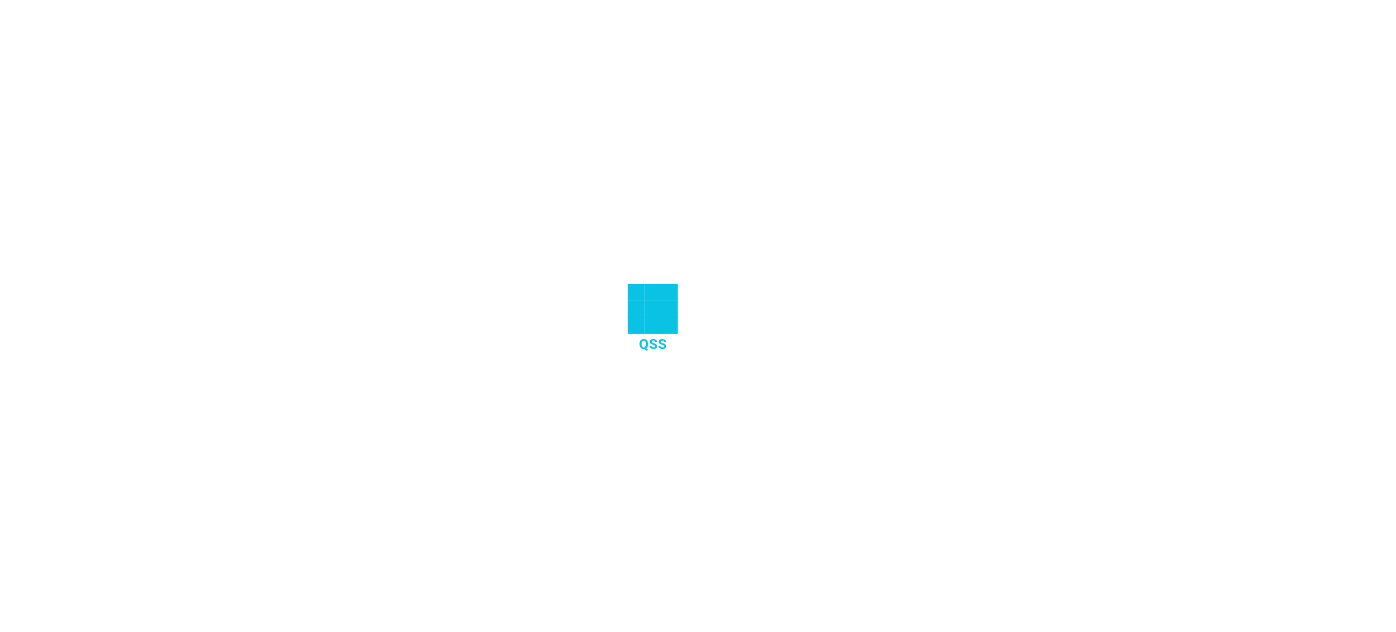 select on "25" 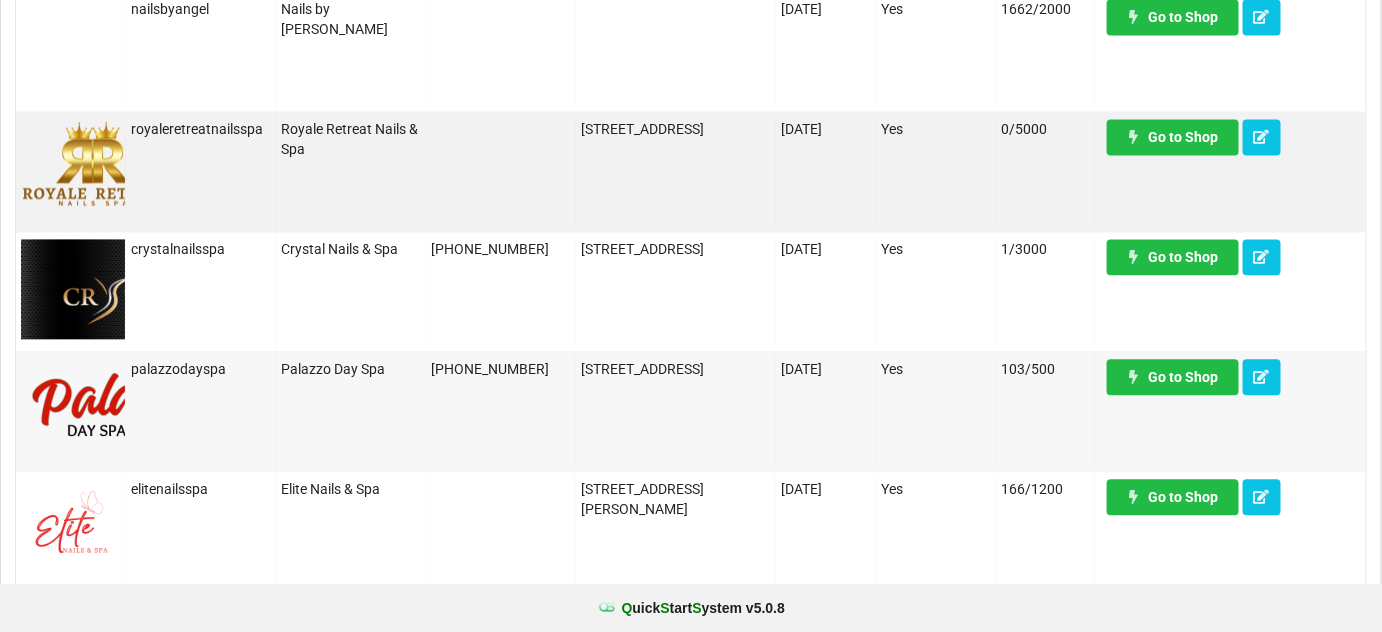 scroll, scrollTop: 1333, scrollLeft: 0, axis: vertical 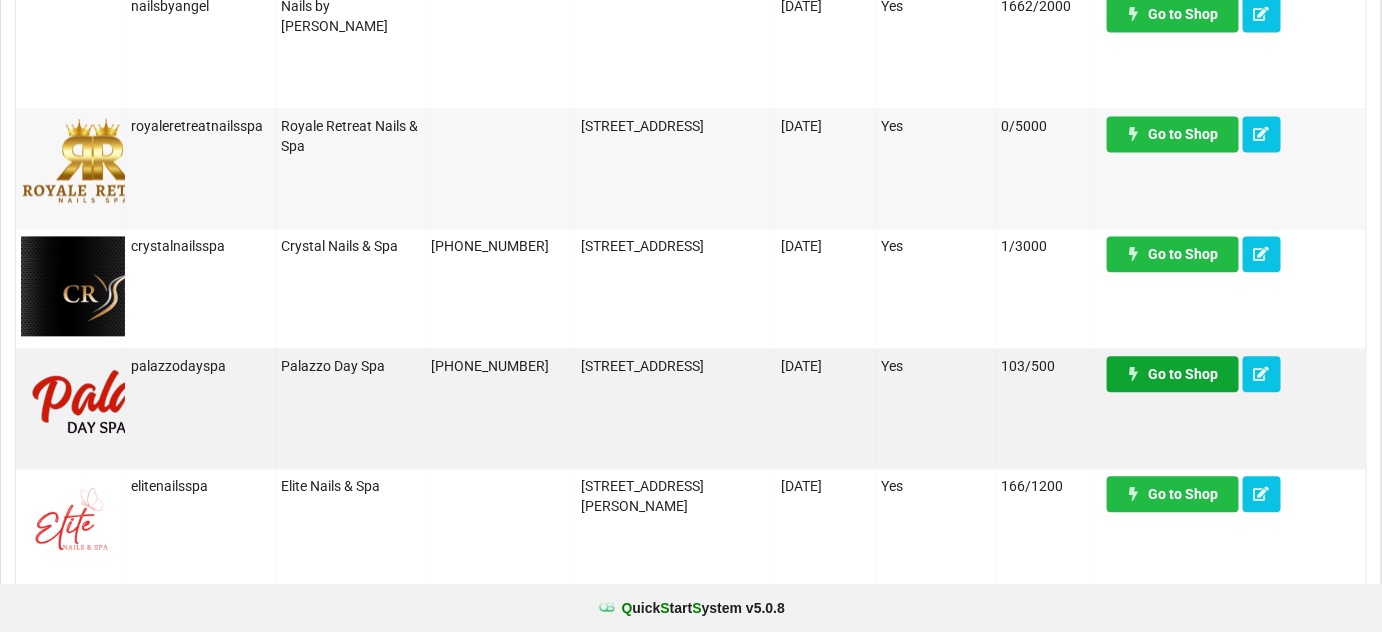 click on "Go to Shop" at bounding box center (1173, 374) 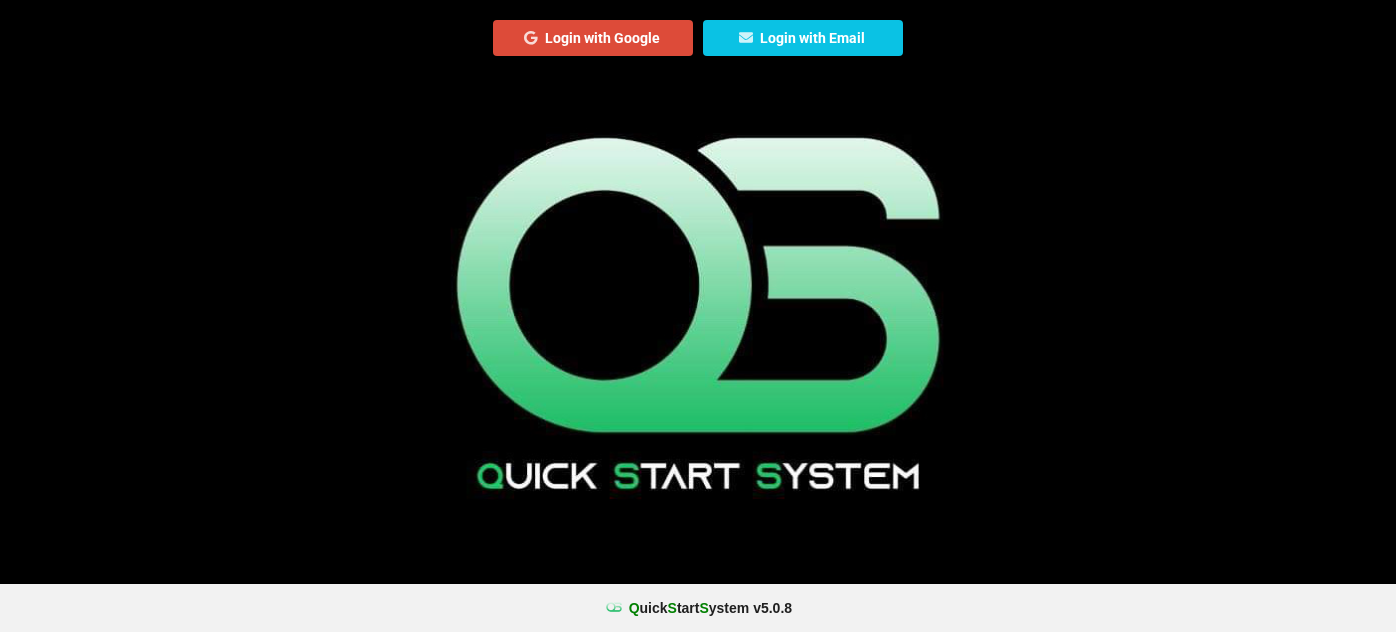 scroll, scrollTop: 0, scrollLeft: 0, axis: both 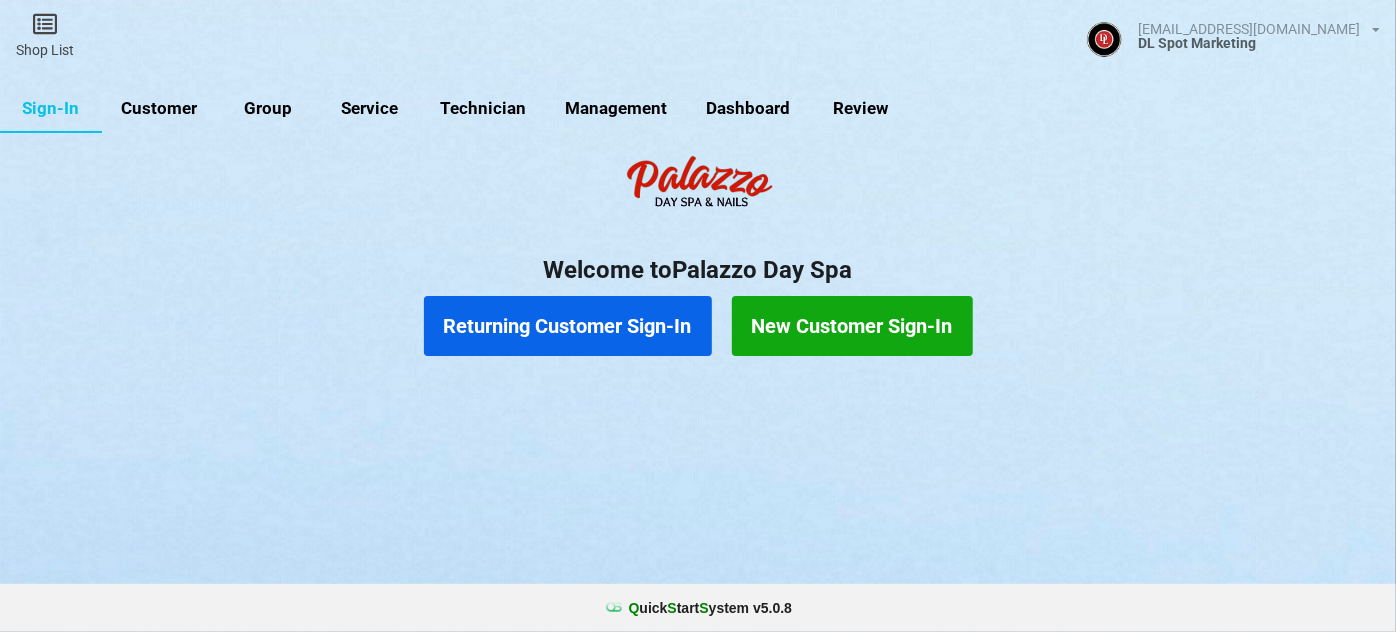 click on "Customer" at bounding box center (159, 109) 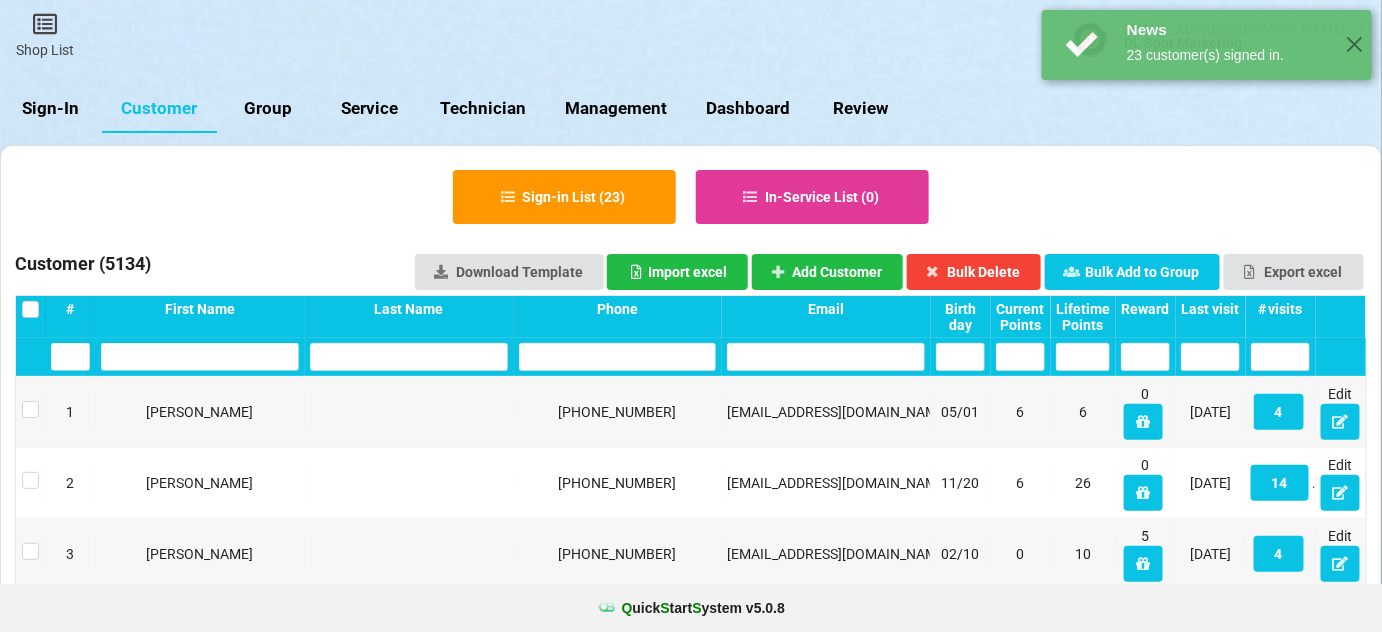 click on "Last visit" at bounding box center (1210, 309) 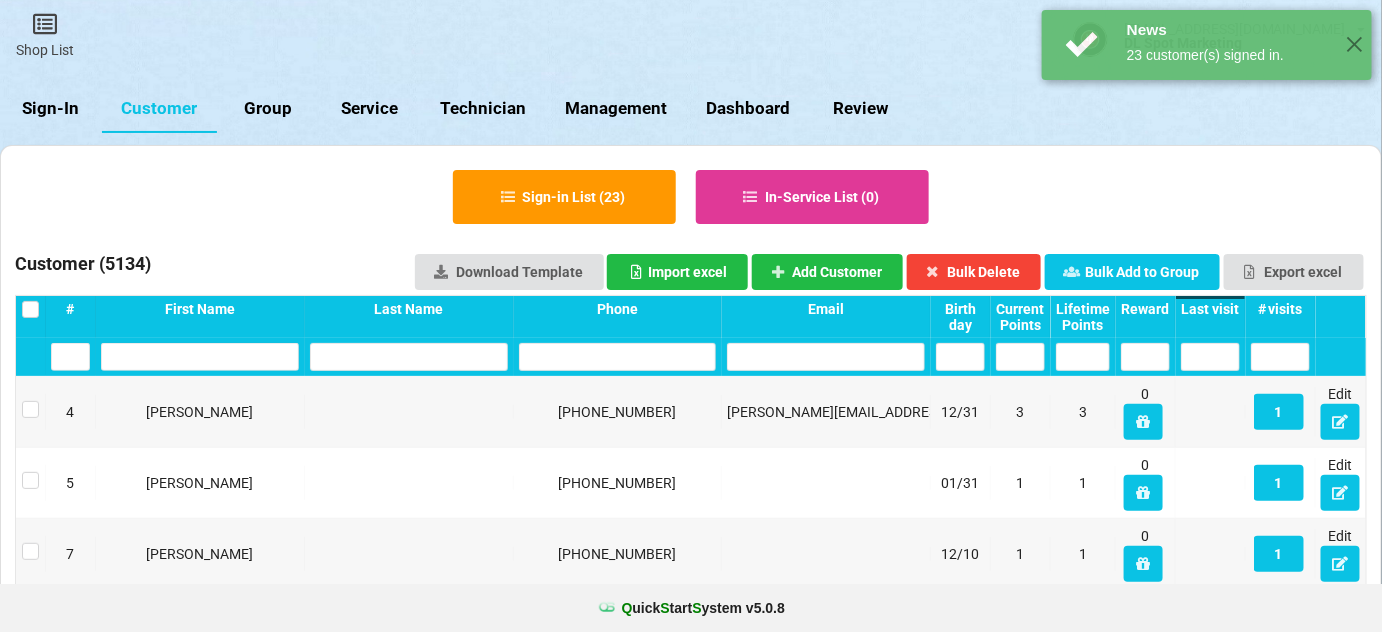click on "Last visit" at bounding box center [1210, 309] 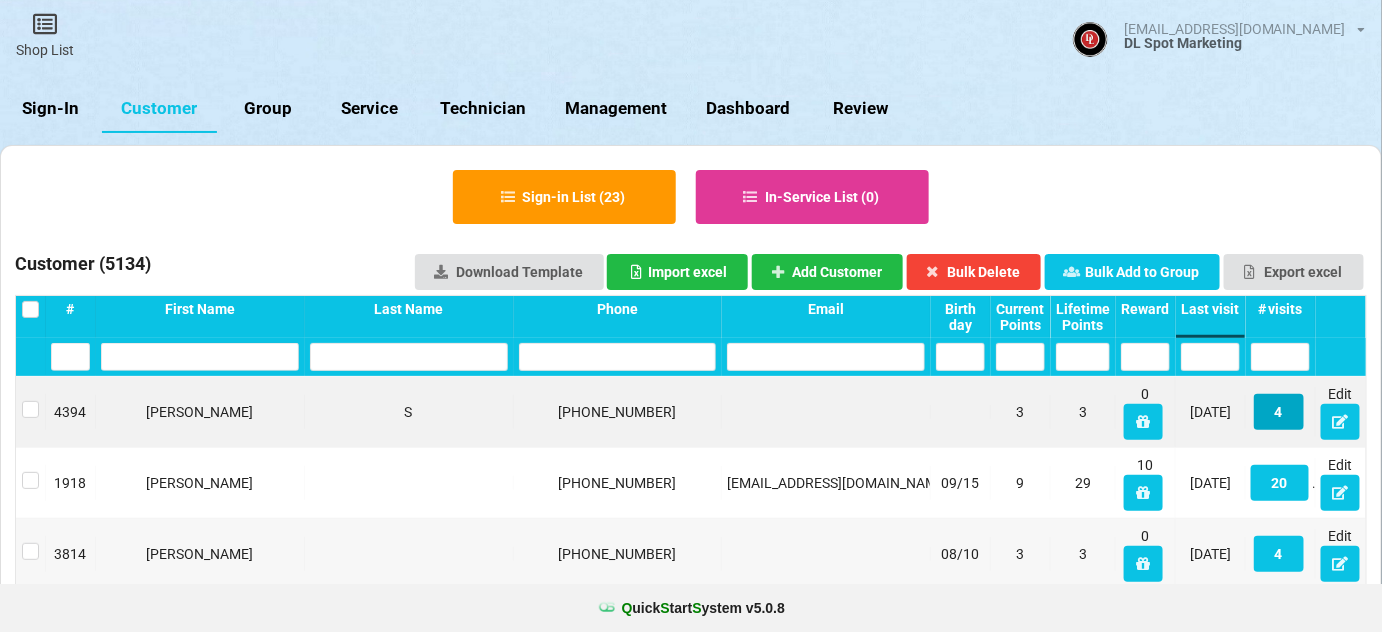 click on "4" at bounding box center [1279, 412] 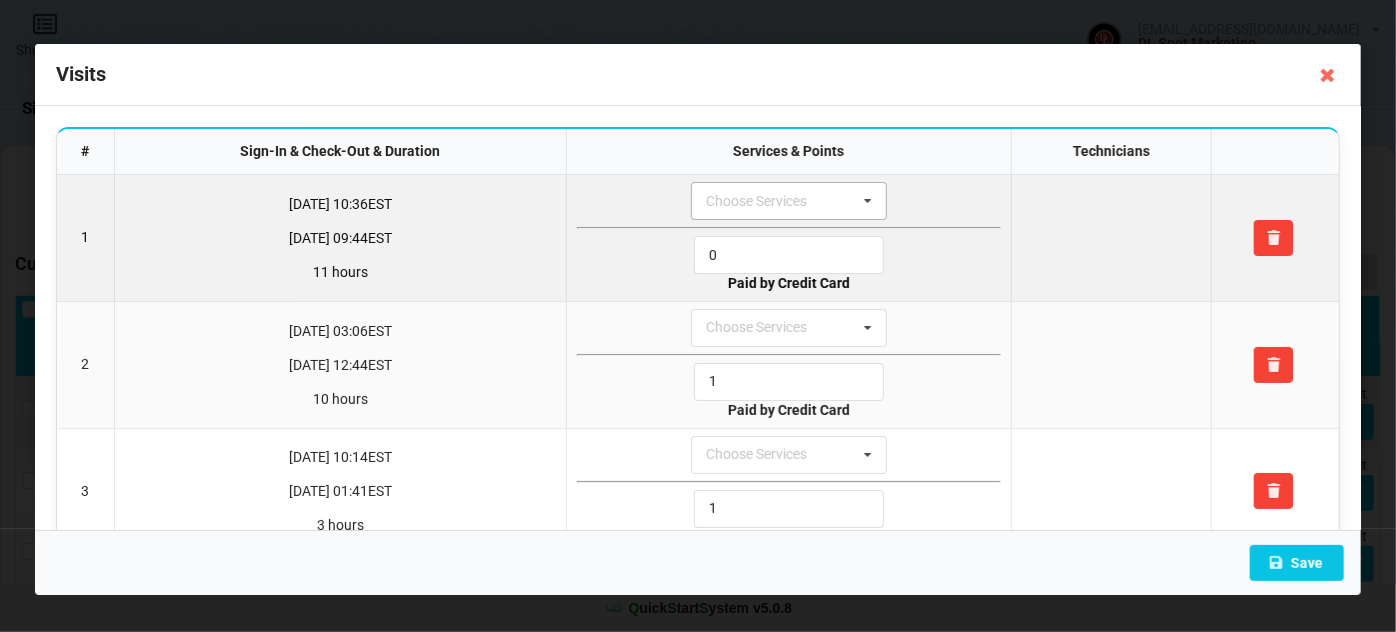 click on "Choose Services 3. Palazzo Pedicure 4. Hot Stone Pedicure 3. Gel Color 4. Pink & White Fills 1. Spa Pedicure 2. Deluxe Pedicure 5. Volcano Pedicure 4. Color Change 8. SNS Pink & White (Dip) 2. Acrylic Fills 3. Deluxe Manicure 2. Gel Manicure 7. SNS Color Overlay (Dip) 4. Hot Stone Manicure 3. Pink & White Full Set 1. Service 1. Reg. Manicure 5. T.A.P. Full Set Gel Hybrid 2. French Tips 6. T.A.P. Fills 6. Organic Pedicure 1. Special Shape 1. Acrylic Full Set" at bounding box center (789, 201) 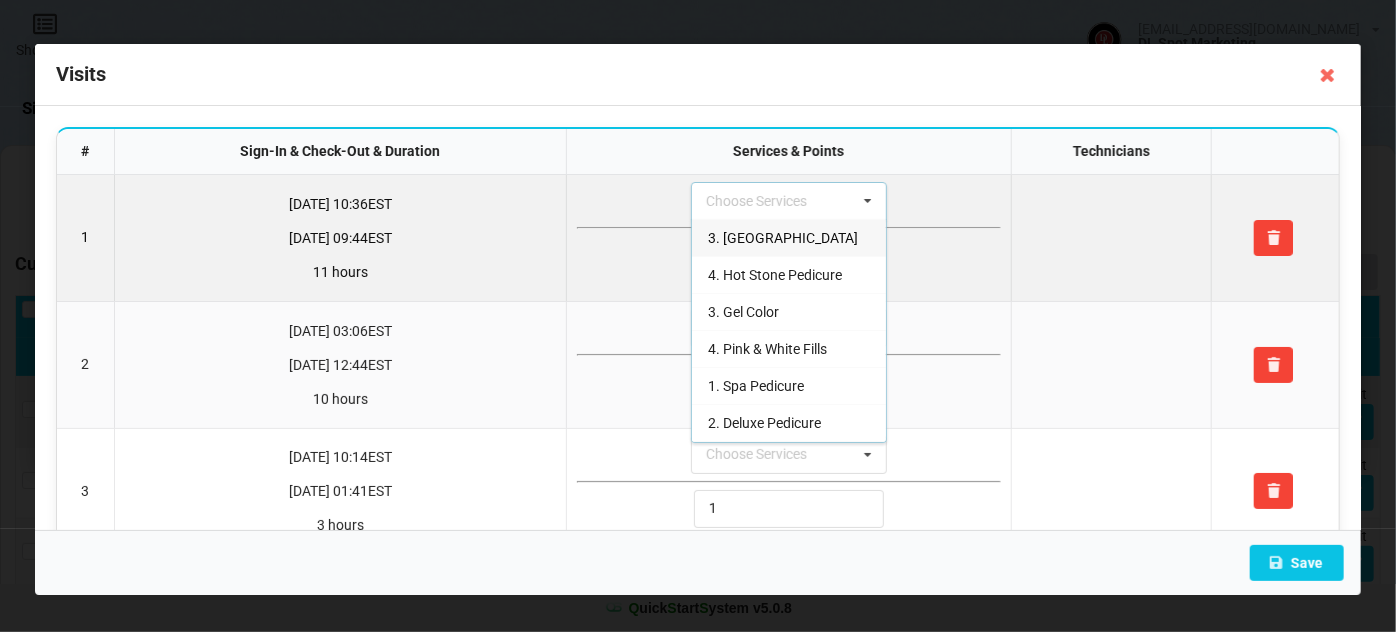 click at bounding box center [1110, 238] 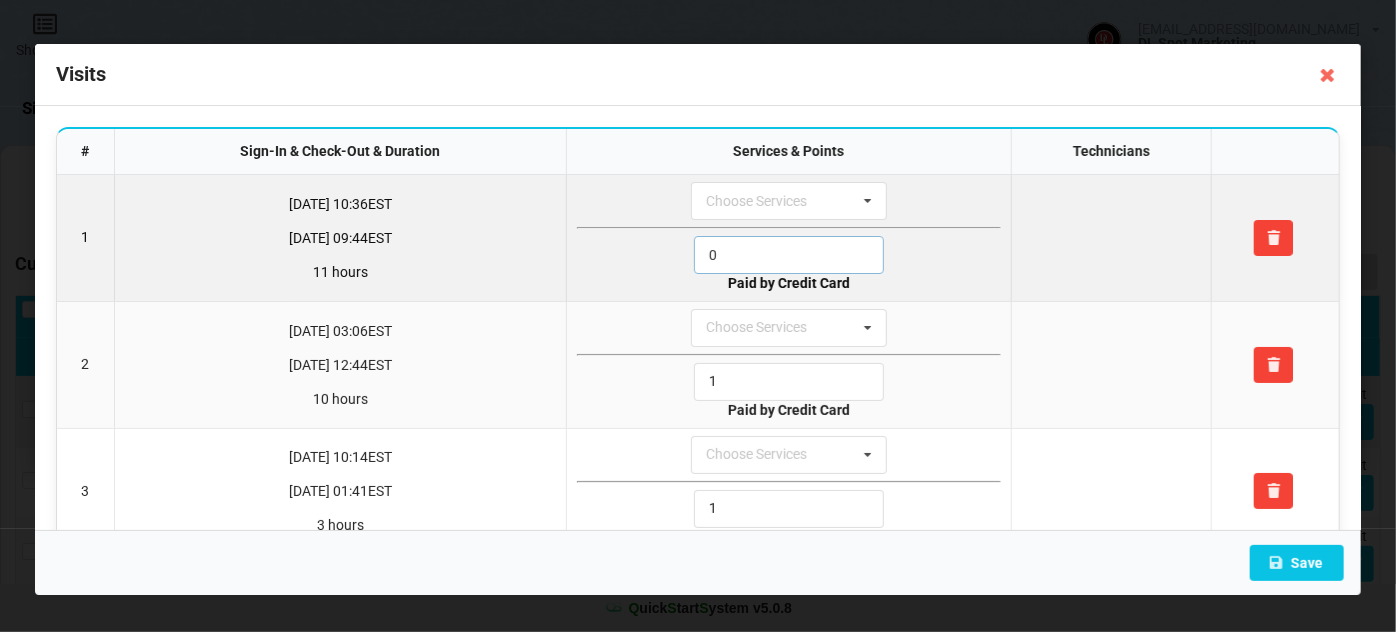 click on "0" at bounding box center [789, 255] 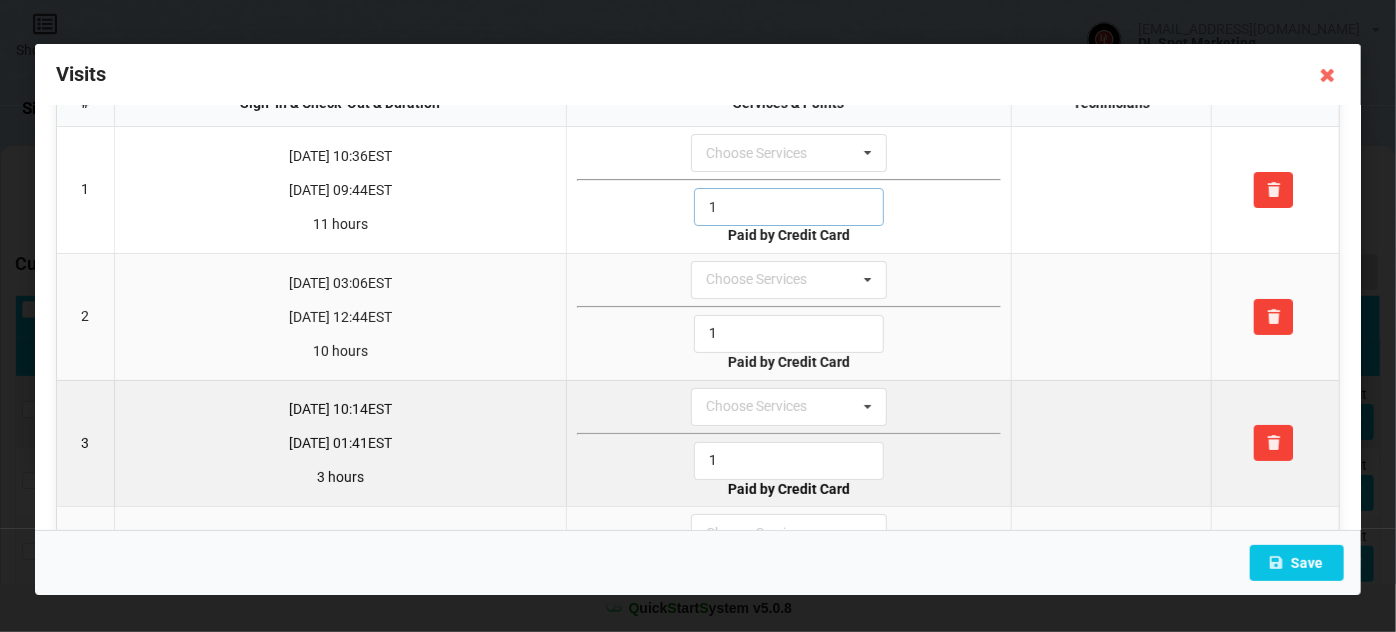 scroll, scrollTop: 167, scrollLeft: 0, axis: vertical 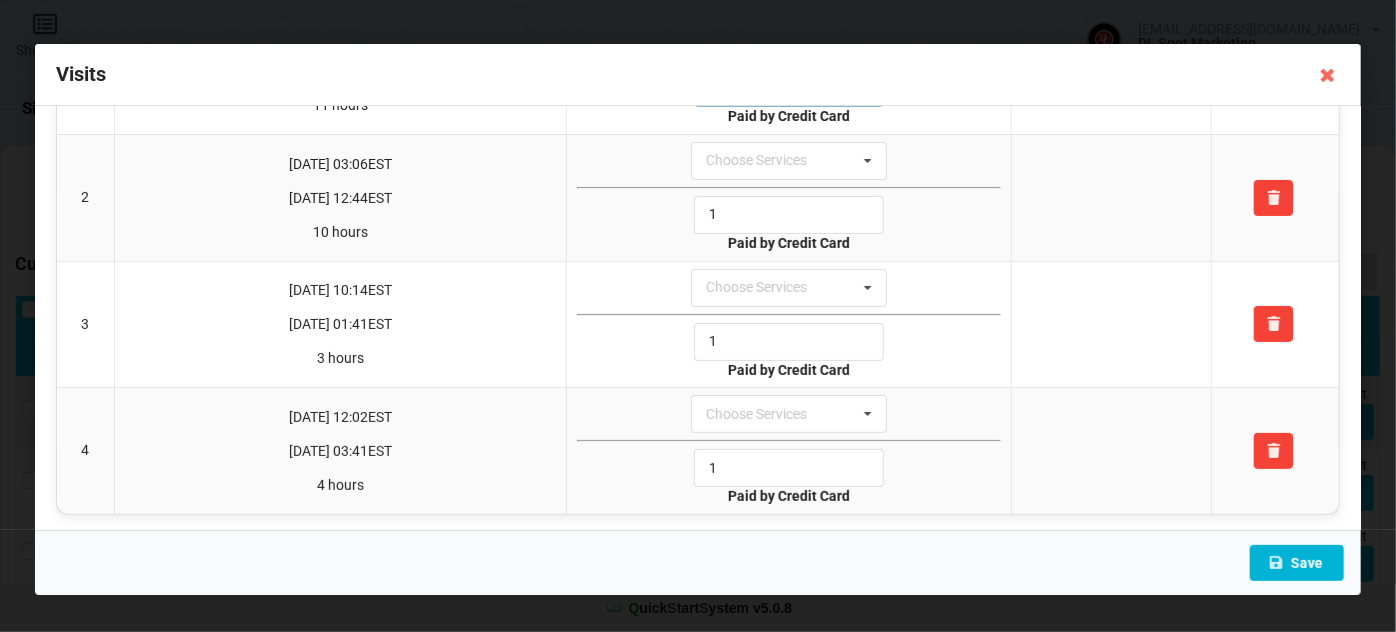 type on "1" 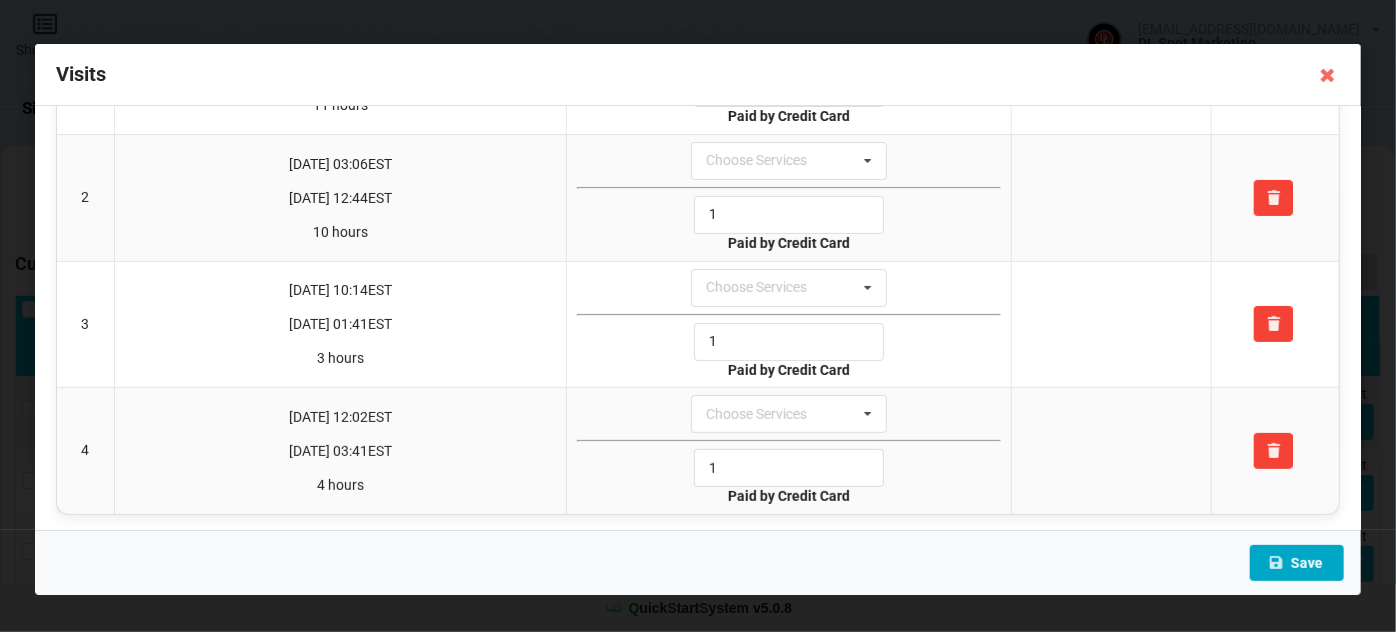 click at bounding box center (1276, 562) 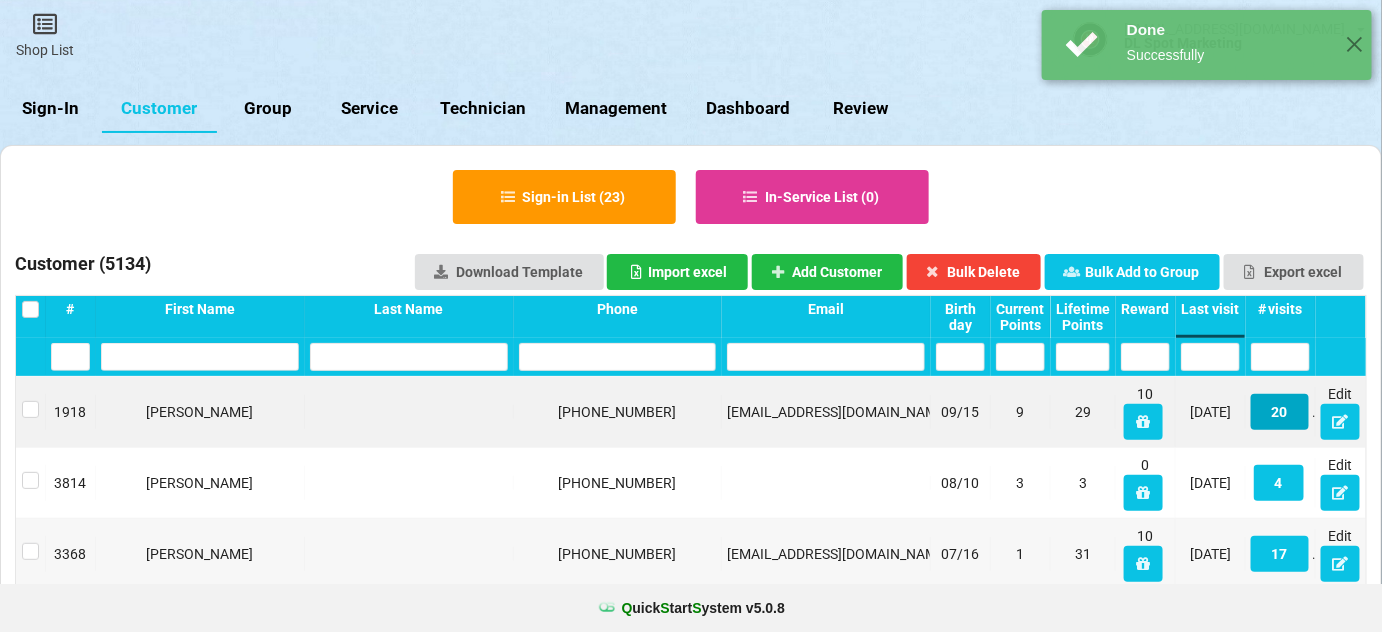 click on "20" at bounding box center [1280, 412] 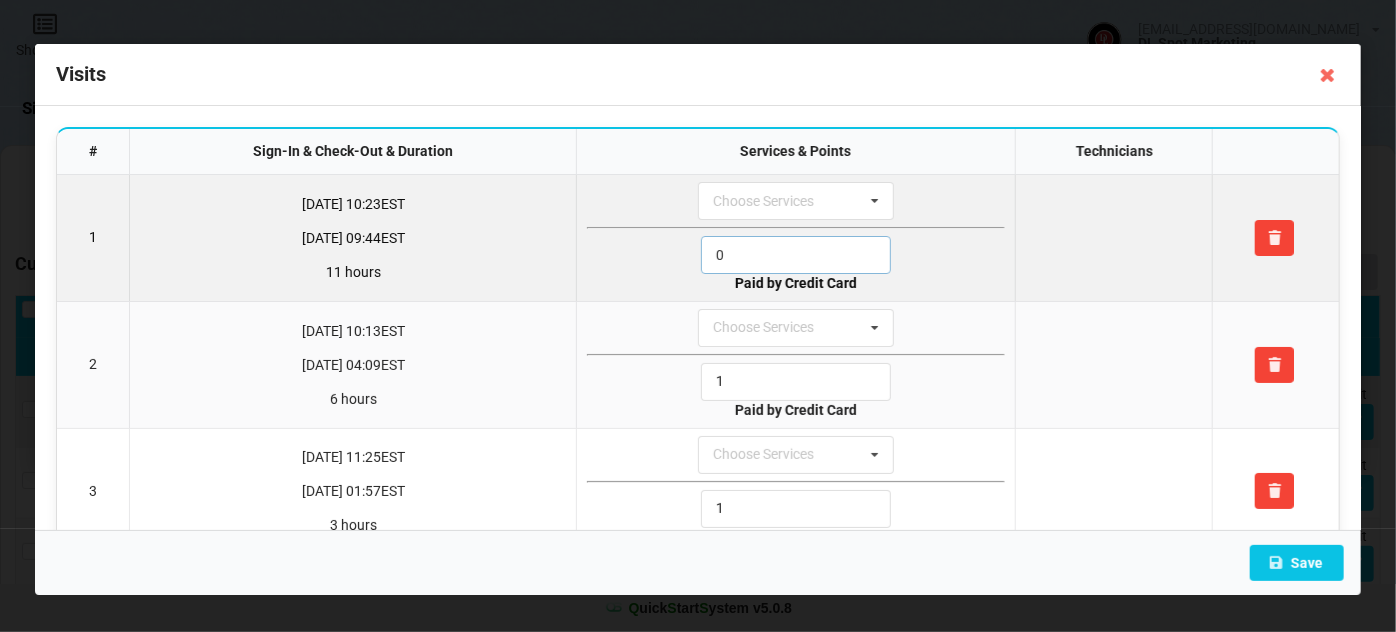click on "0" at bounding box center [796, 255] 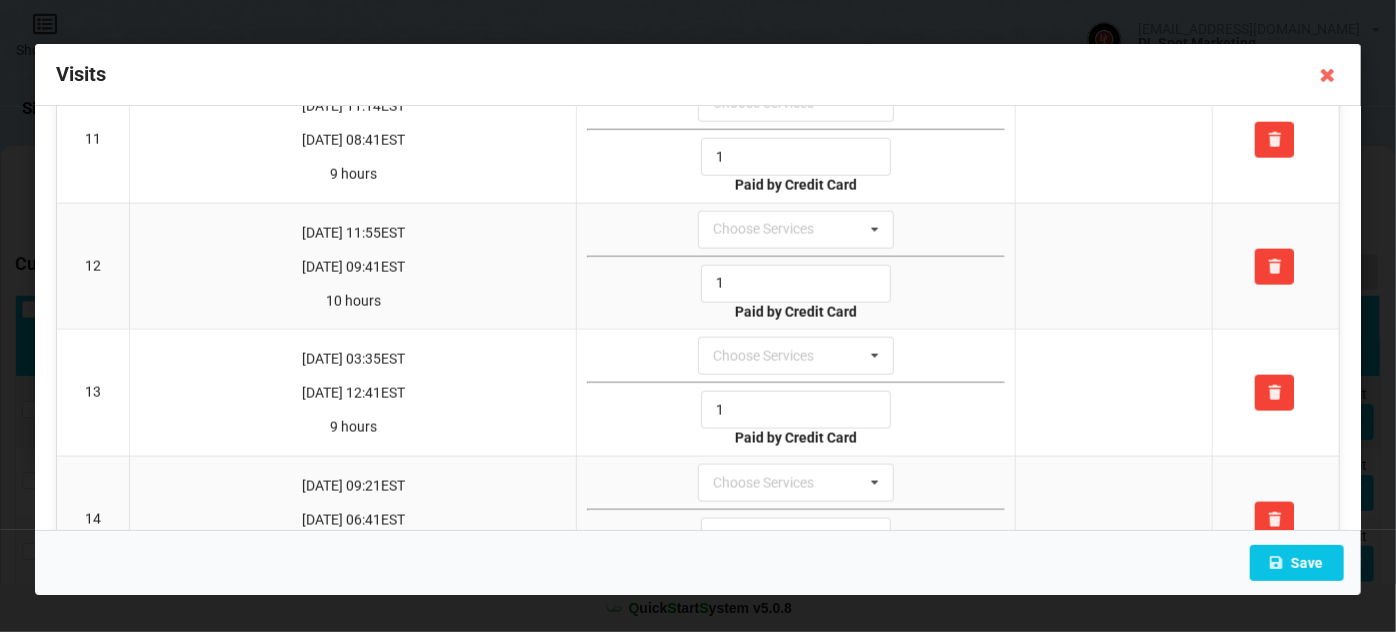 scroll, scrollTop: 1454, scrollLeft: 0, axis: vertical 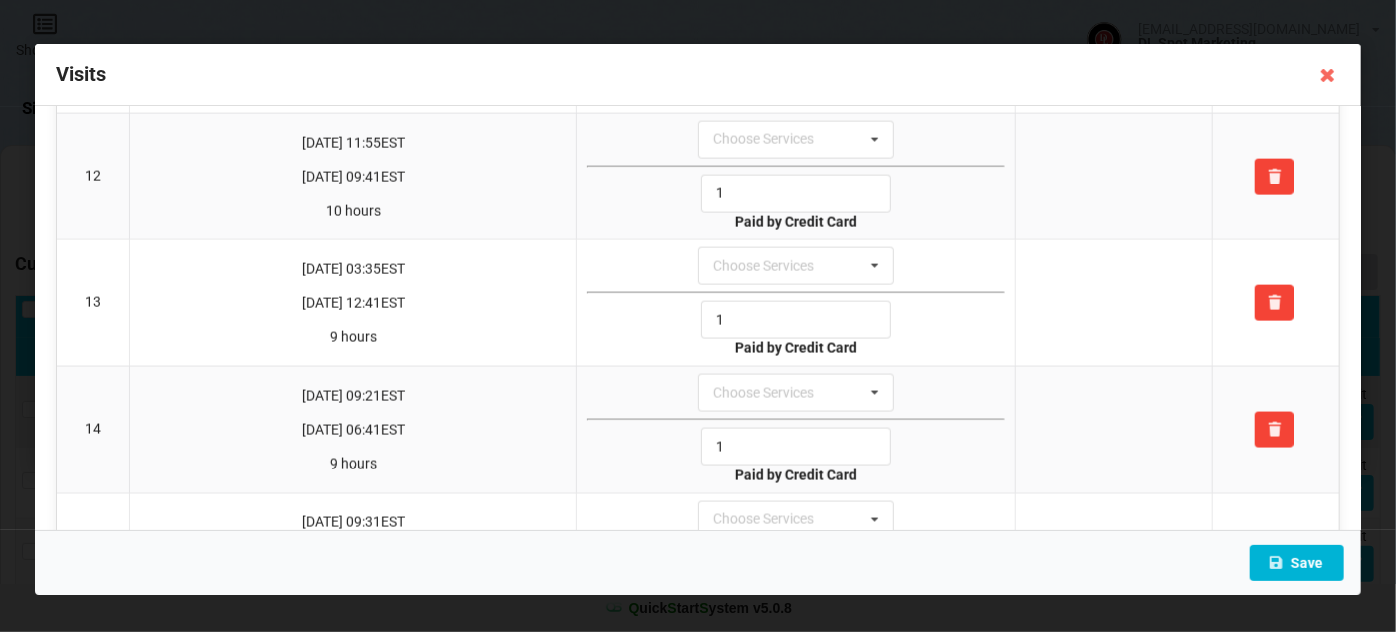 type on "1" 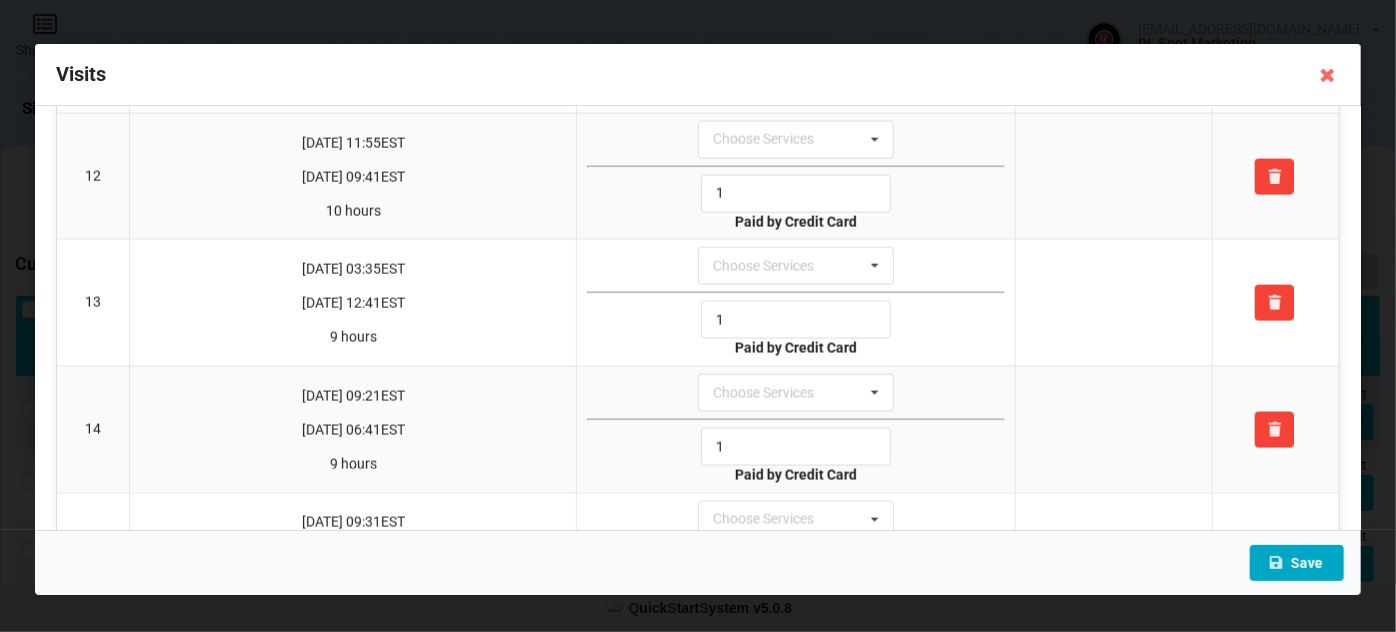 click on "Save" at bounding box center [1297, 563] 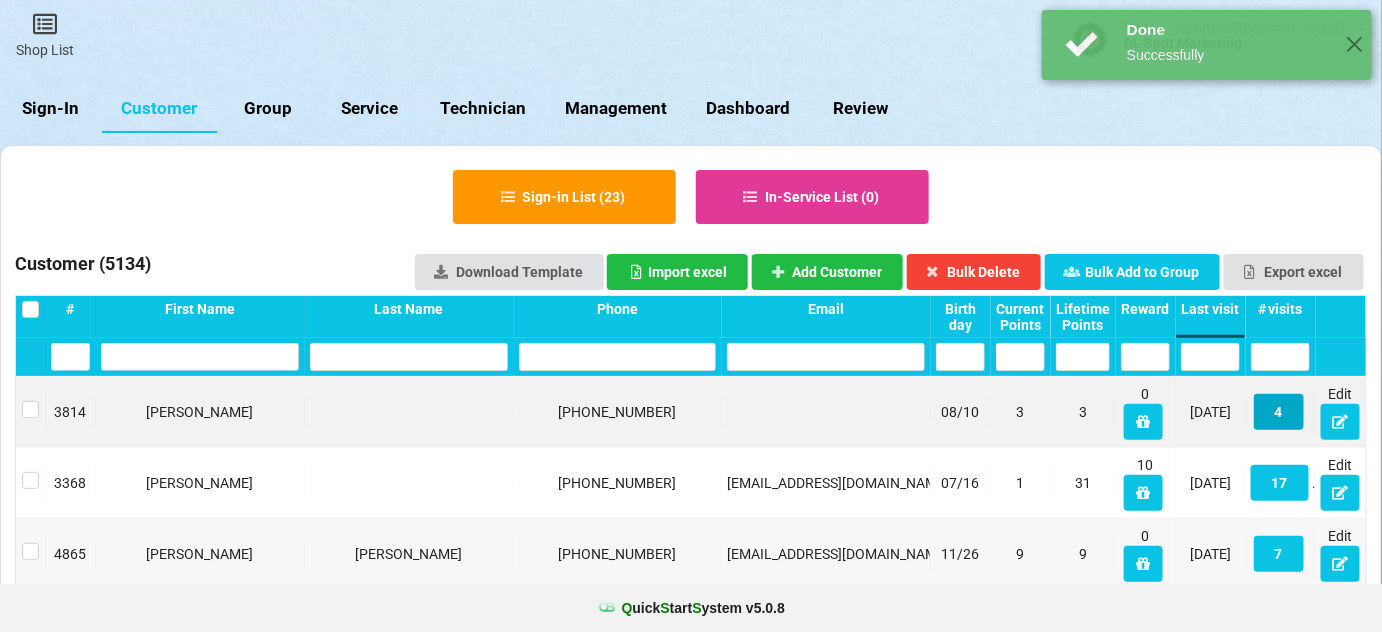 click on "4" at bounding box center (1279, 412) 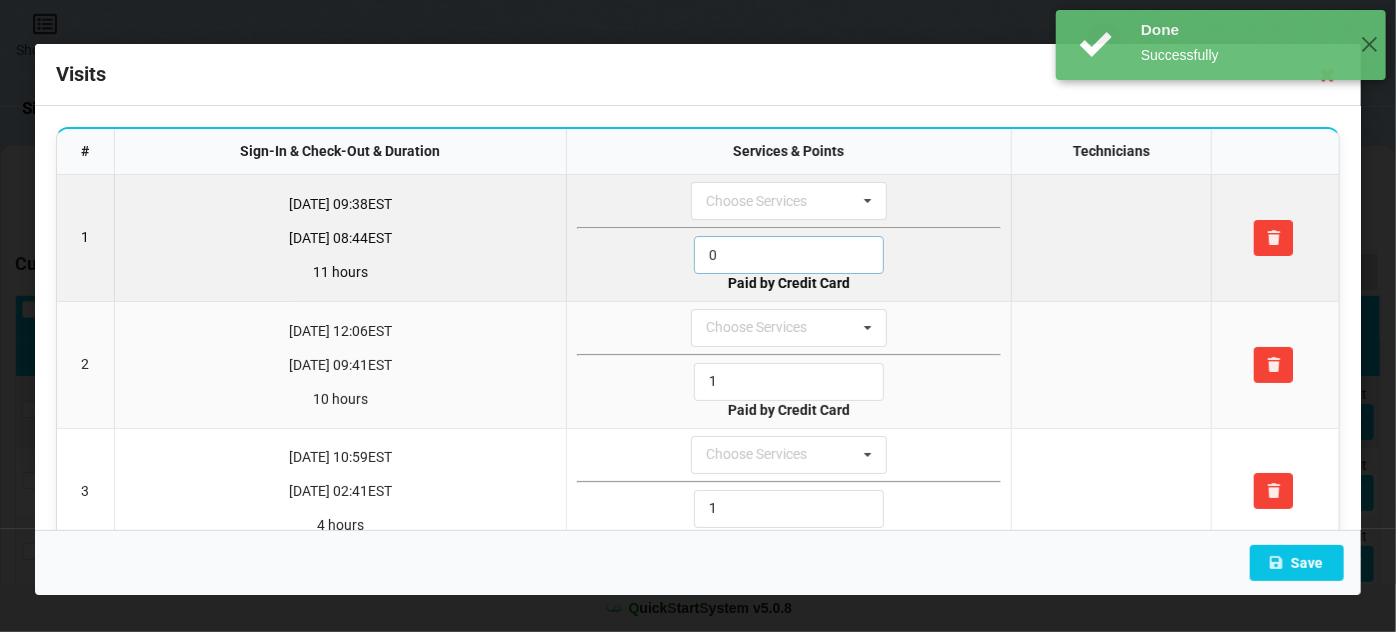 click on "0" at bounding box center (789, 255) 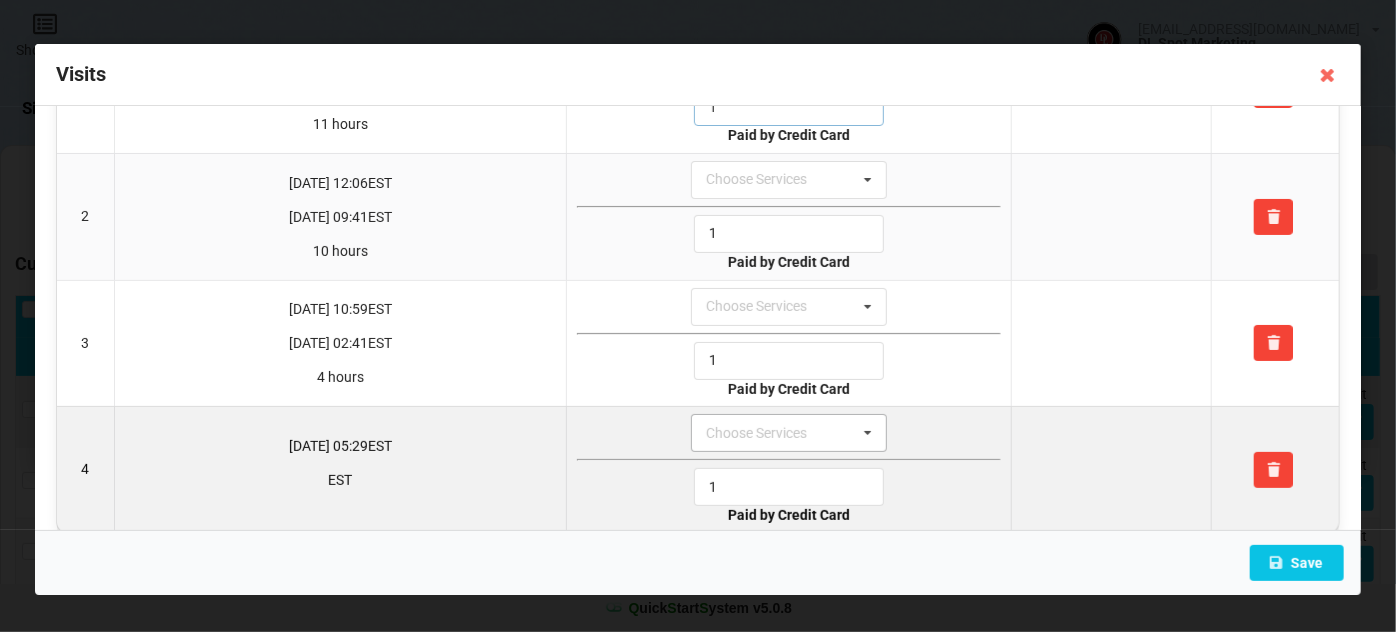 scroll, scrollTop: 167, scrollLeft: 0, axis: vertical 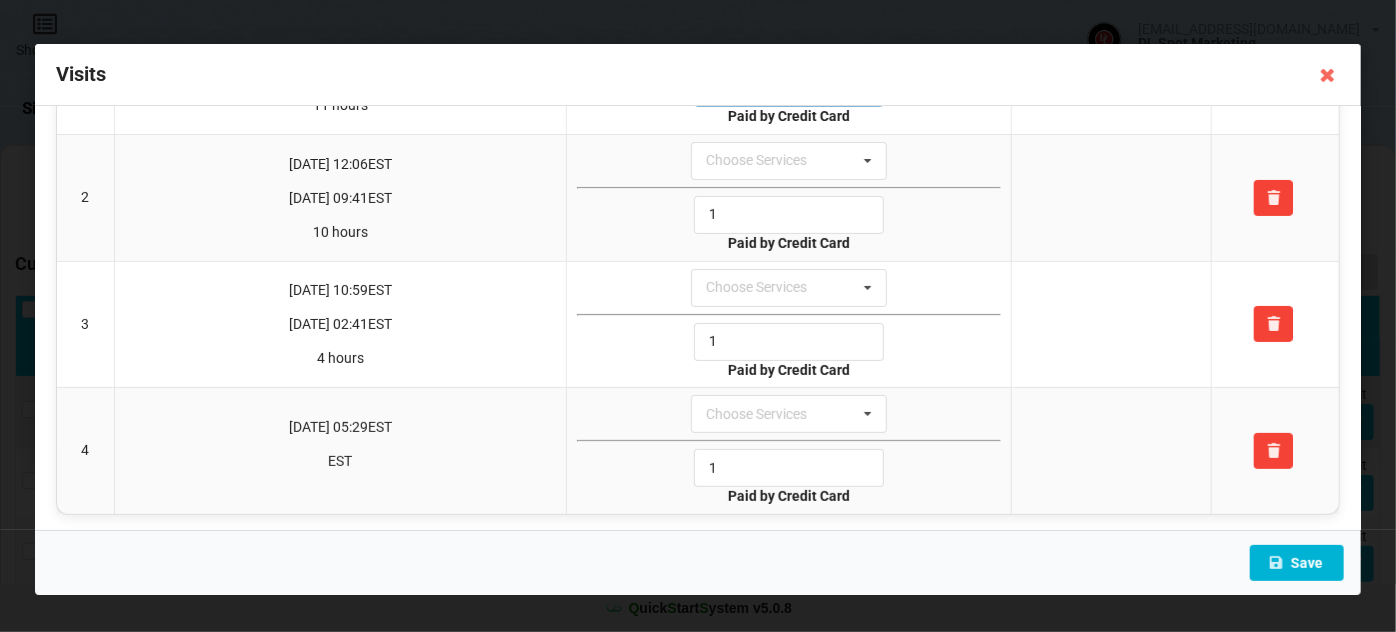 type on "1" 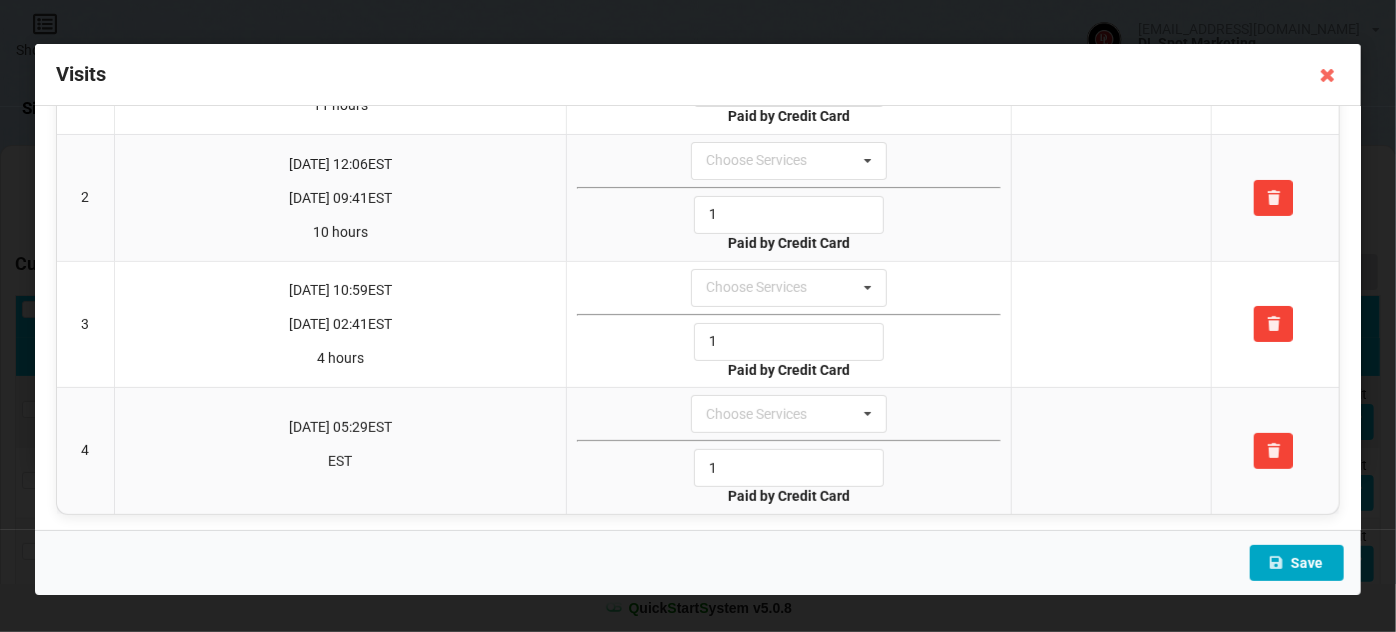 click on "Save" at bounding box center [1297, 563] 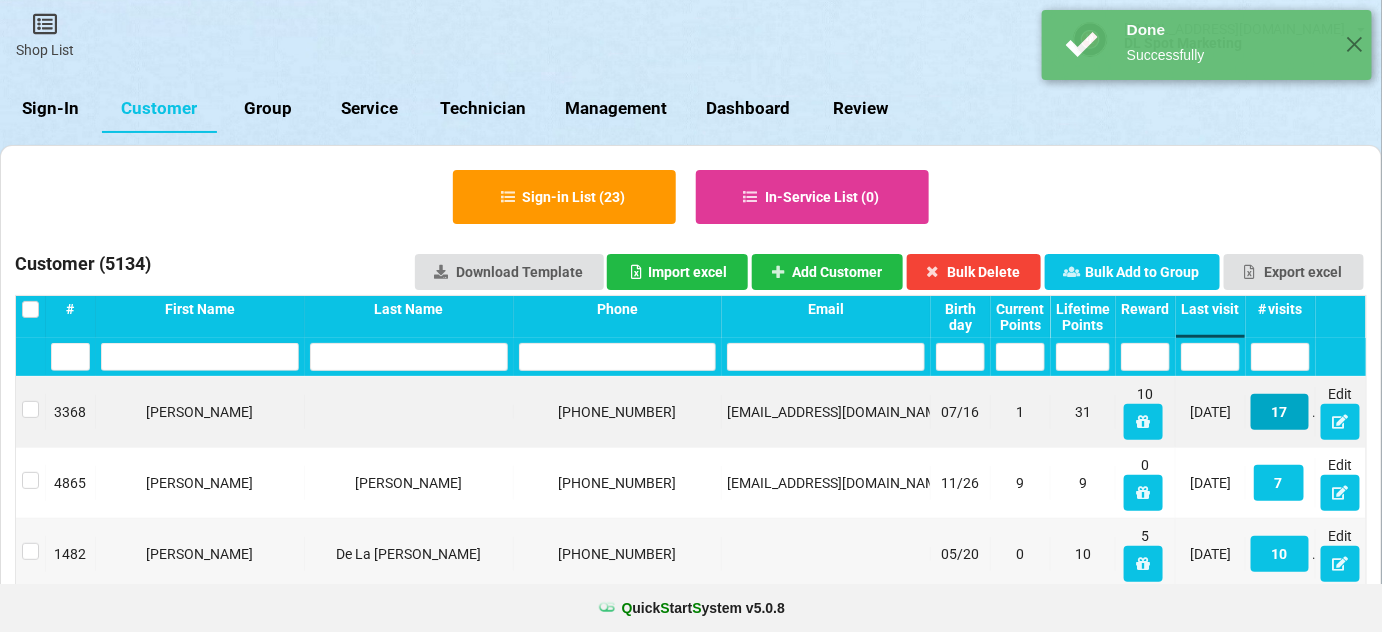 click on "17" at bounding box center [1280, 412] 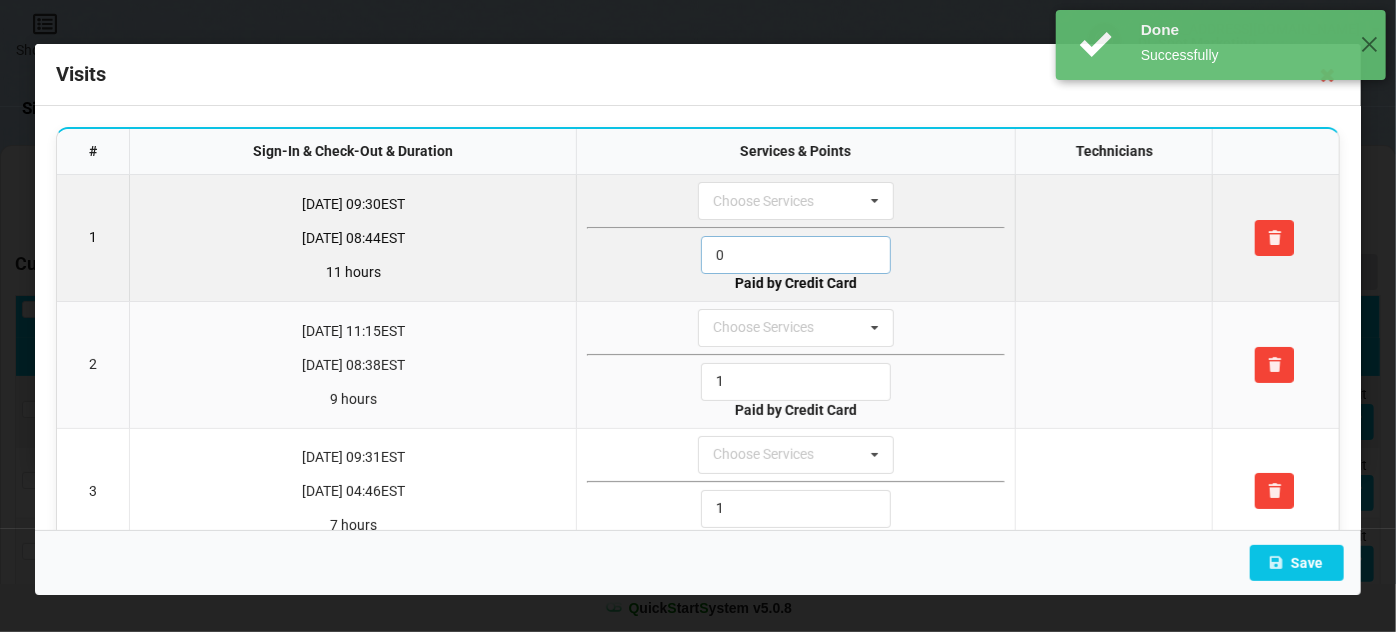 click on "0" at bounding box center (796, 255) 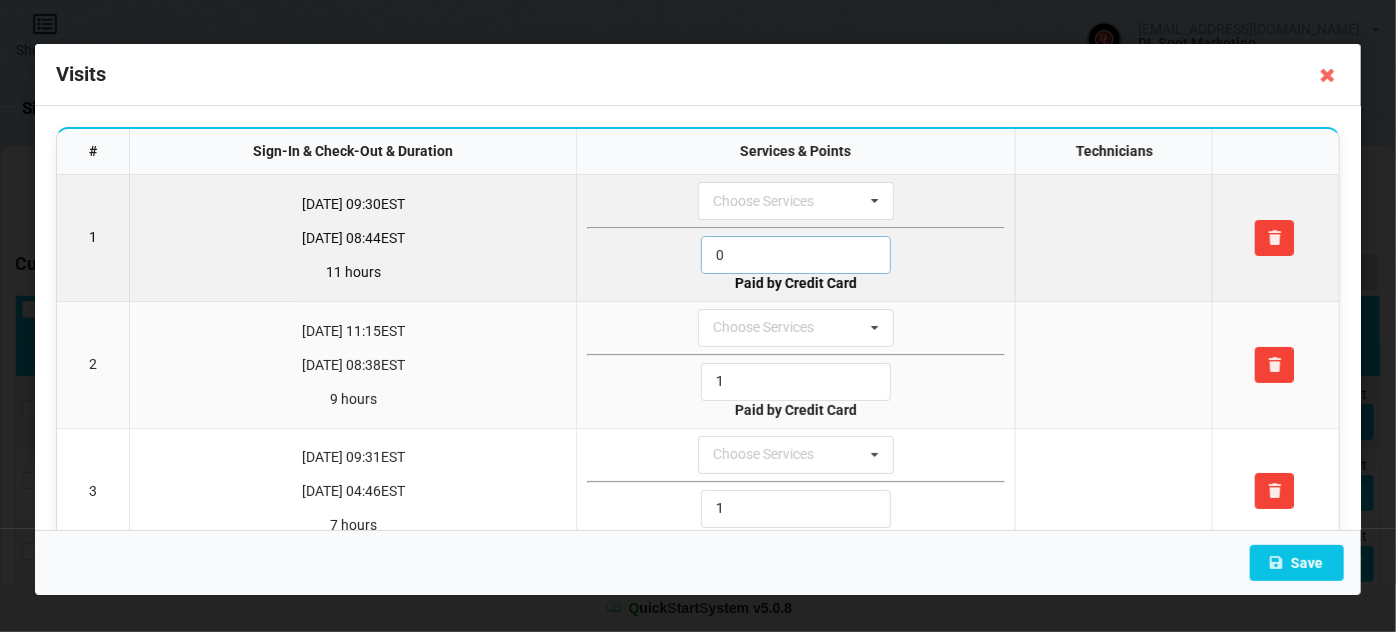 click on "0" at bounding box center [796, 255] 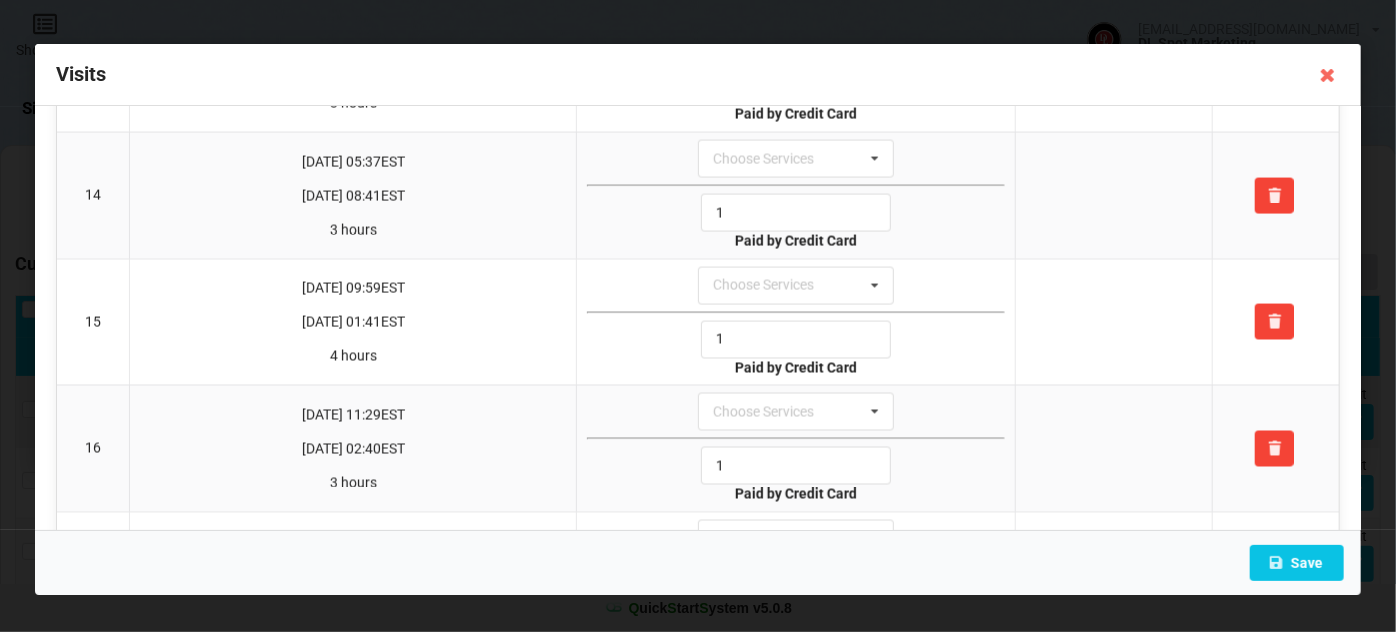 scroll, scrollTop: 1795, scrollLeft: 0, axis: vertical 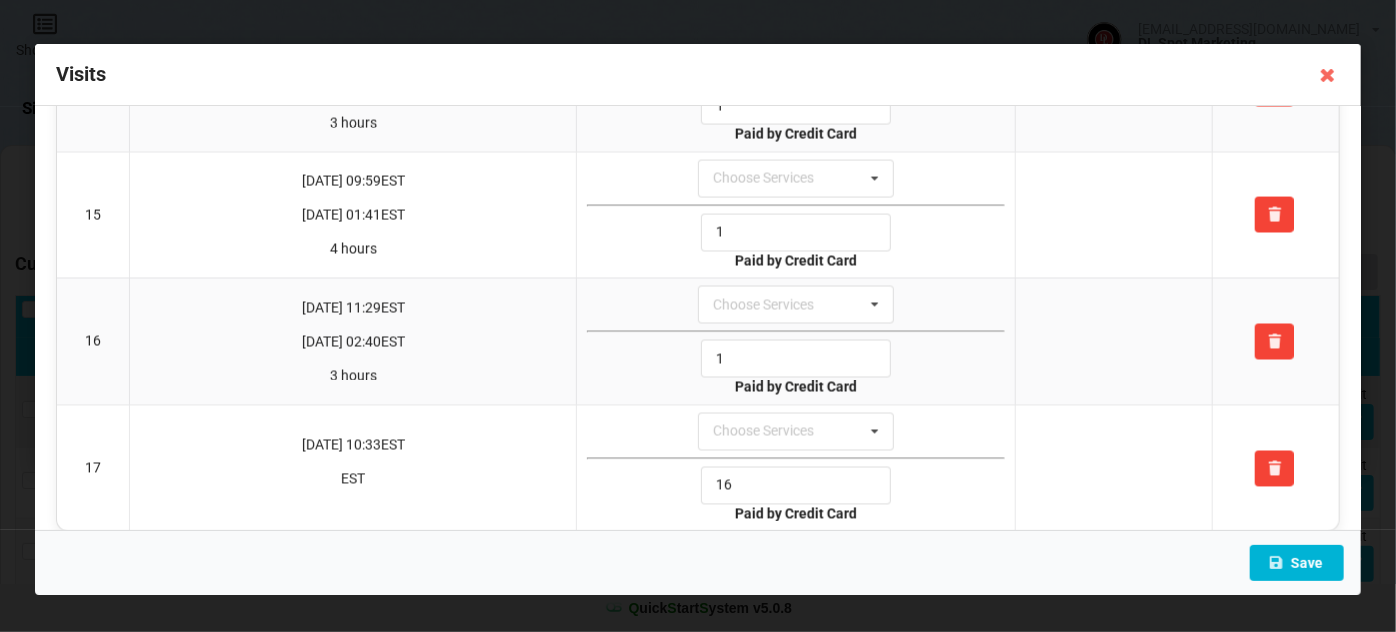 type on "1" 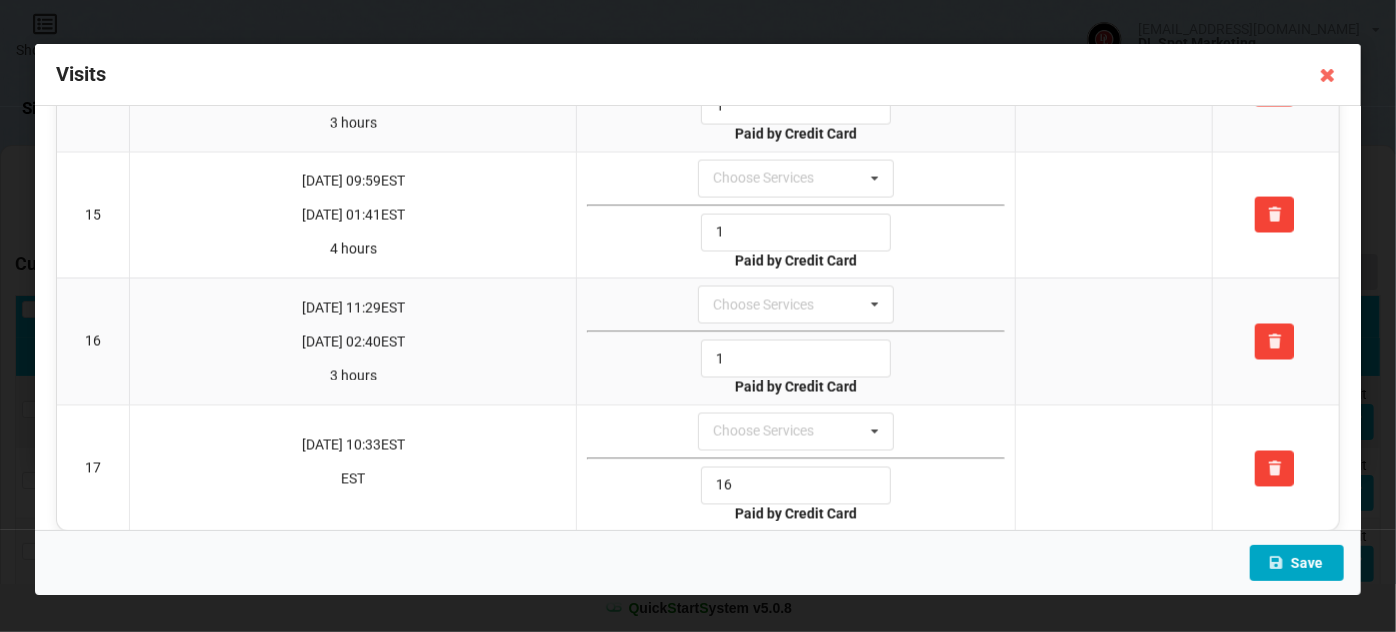 click on "Save" at bounding box center (1297, 563) 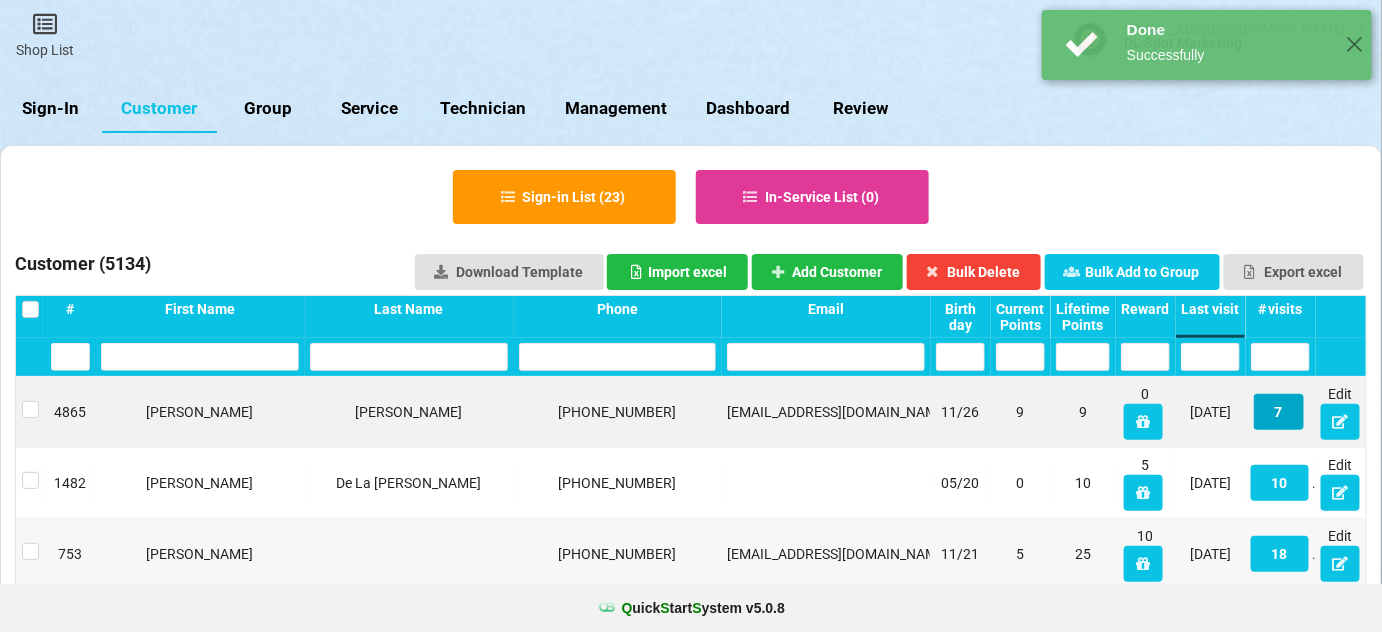 click on "7" at bounding box center (1279, 412) 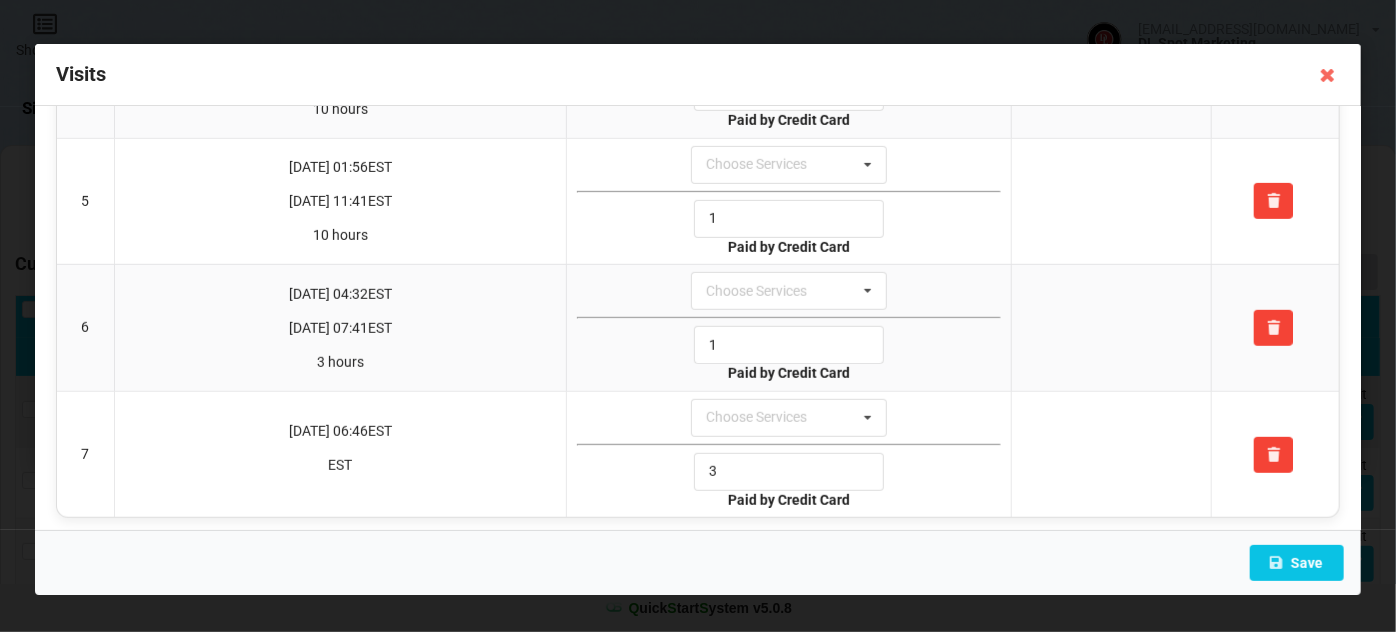 scroll, scrollTop: 0, scrollLeft: 0, axis: both 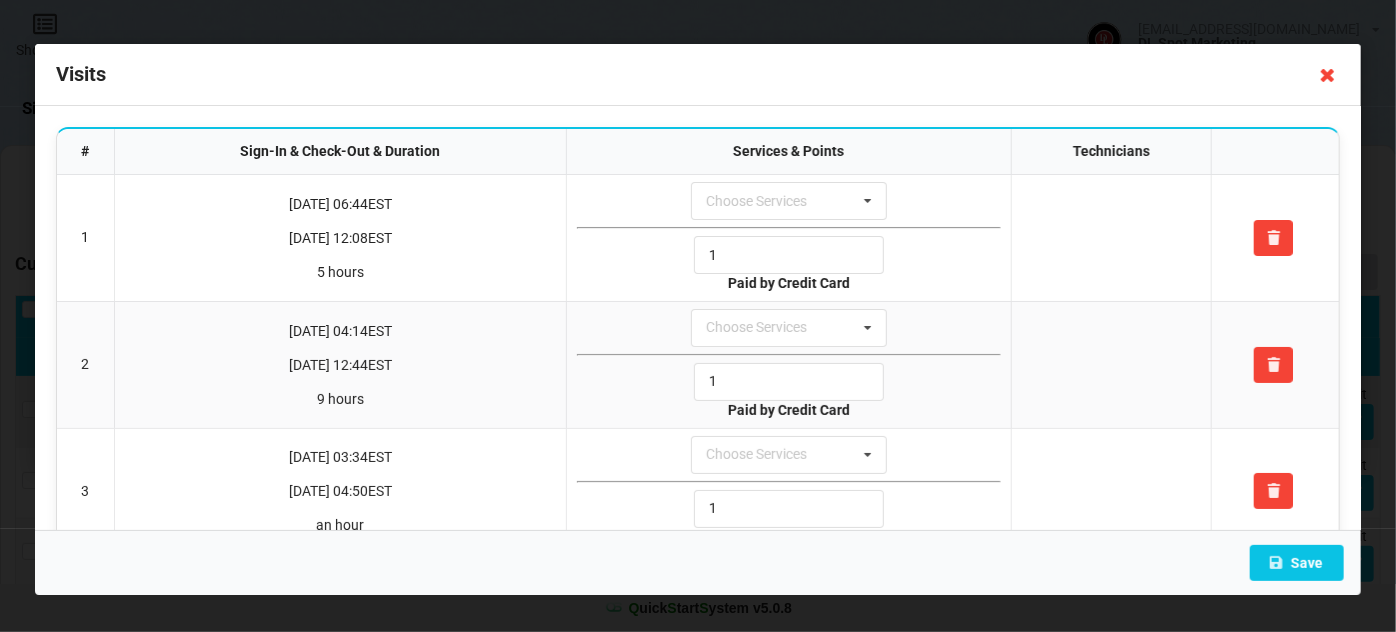 click at bounding box center (1328, 75) 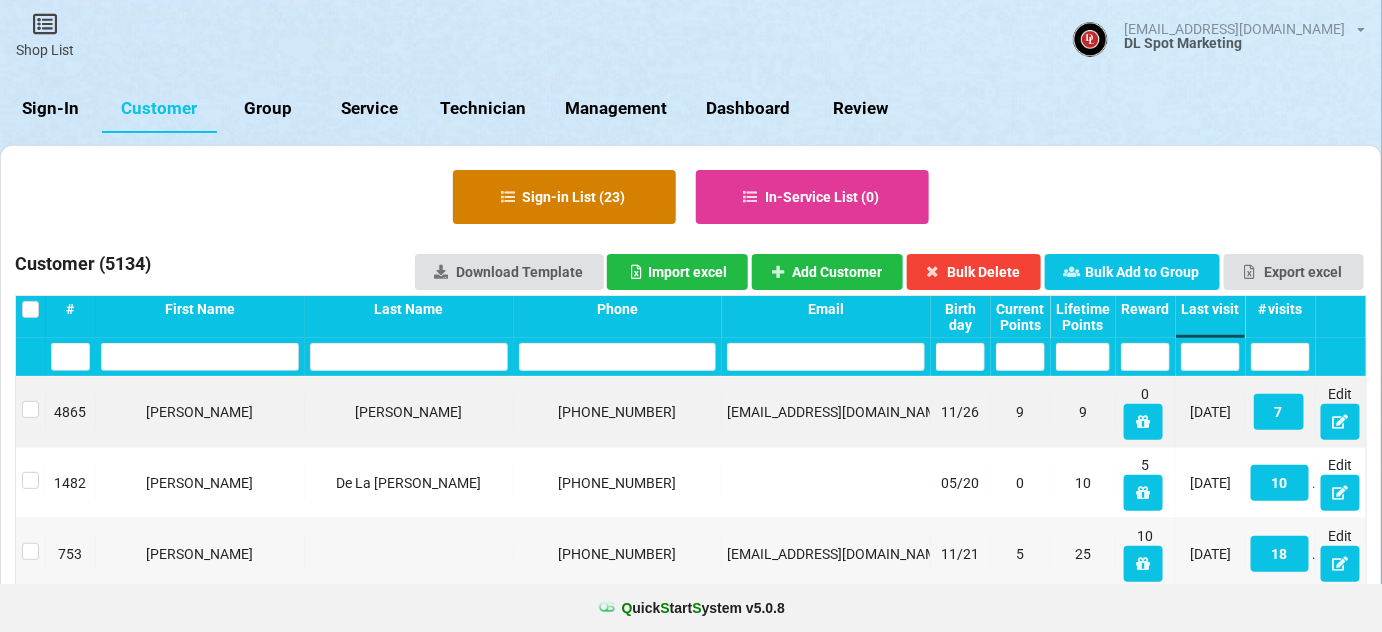 click on "Sign-in List ( 23 )" at bounding box center (564, 197) 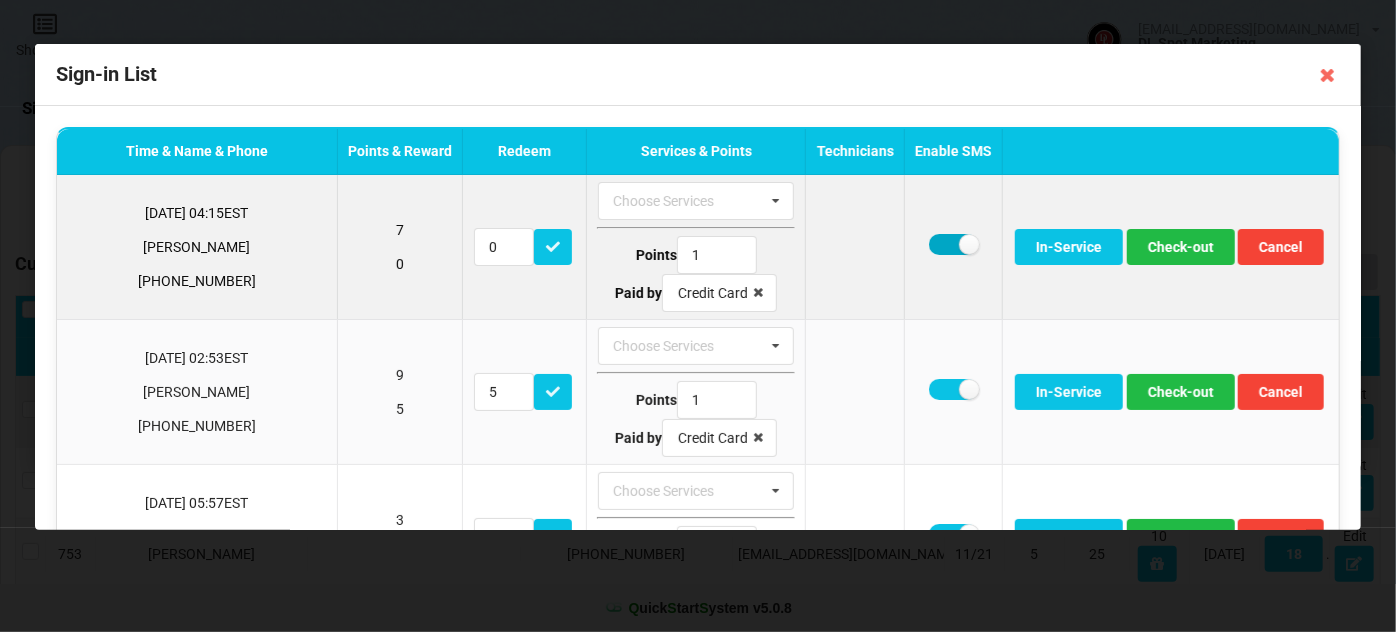 click at bounding box center [953, 244] 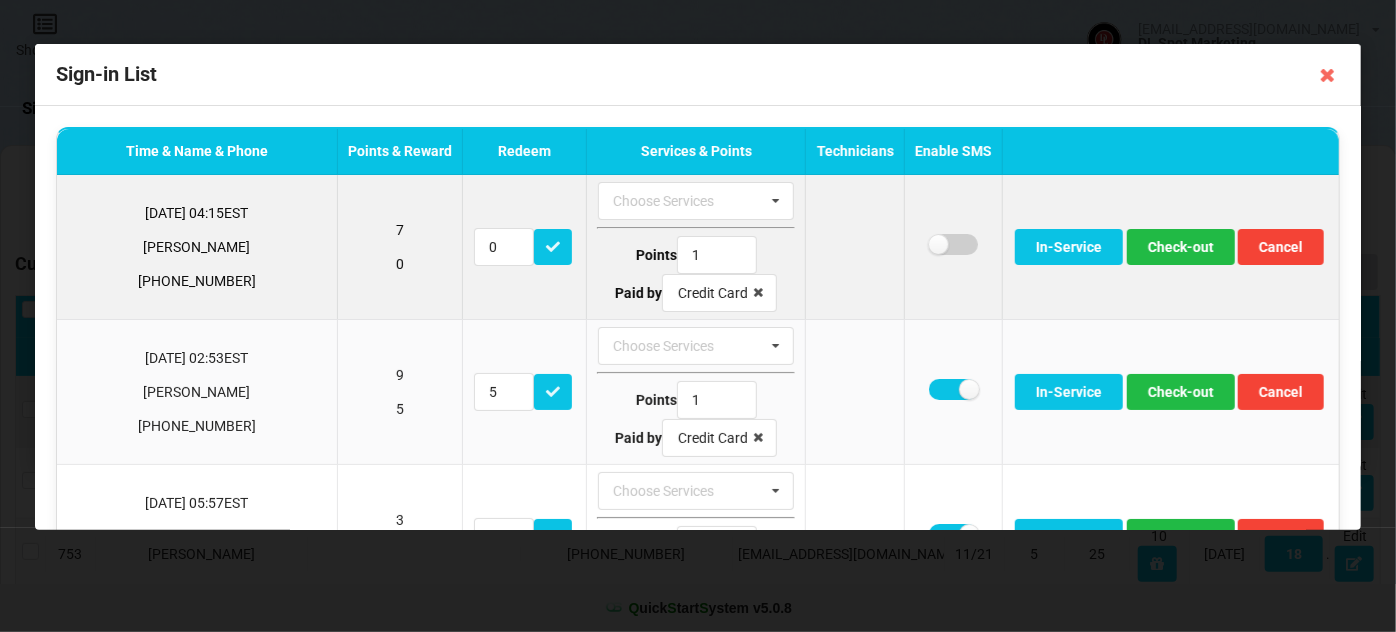 checkbox on "false" 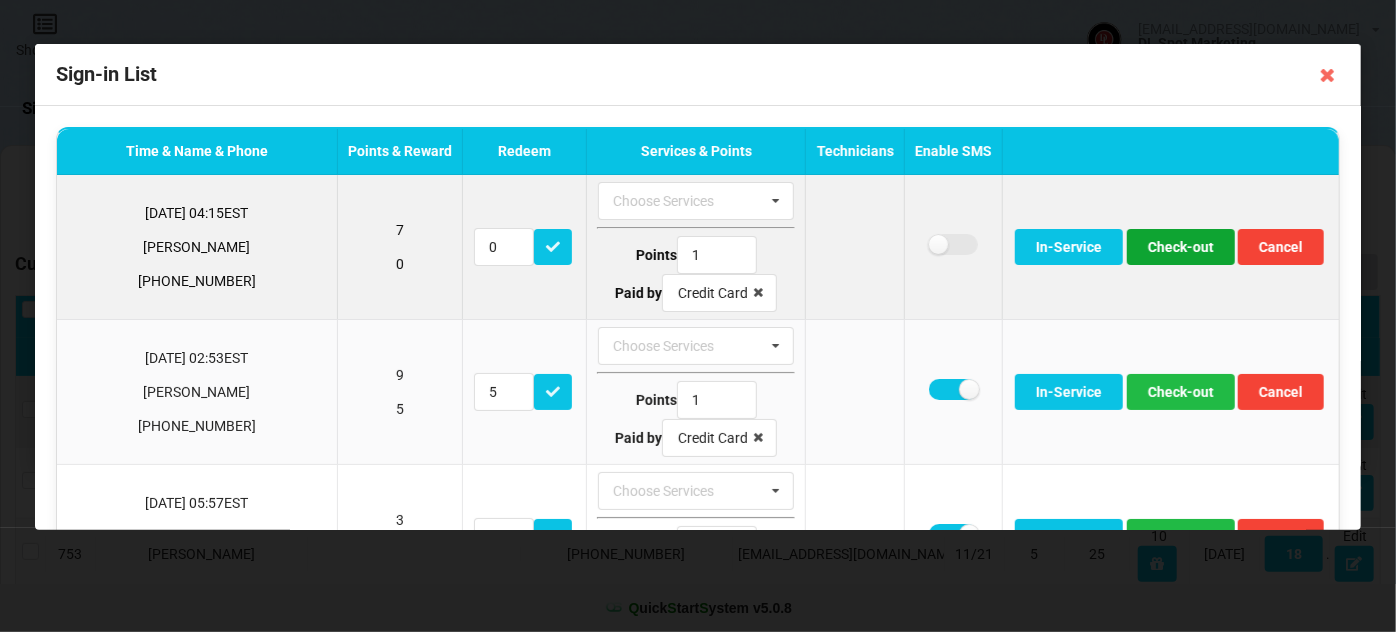click on "Check-out" at bounding box center (1180, 247) 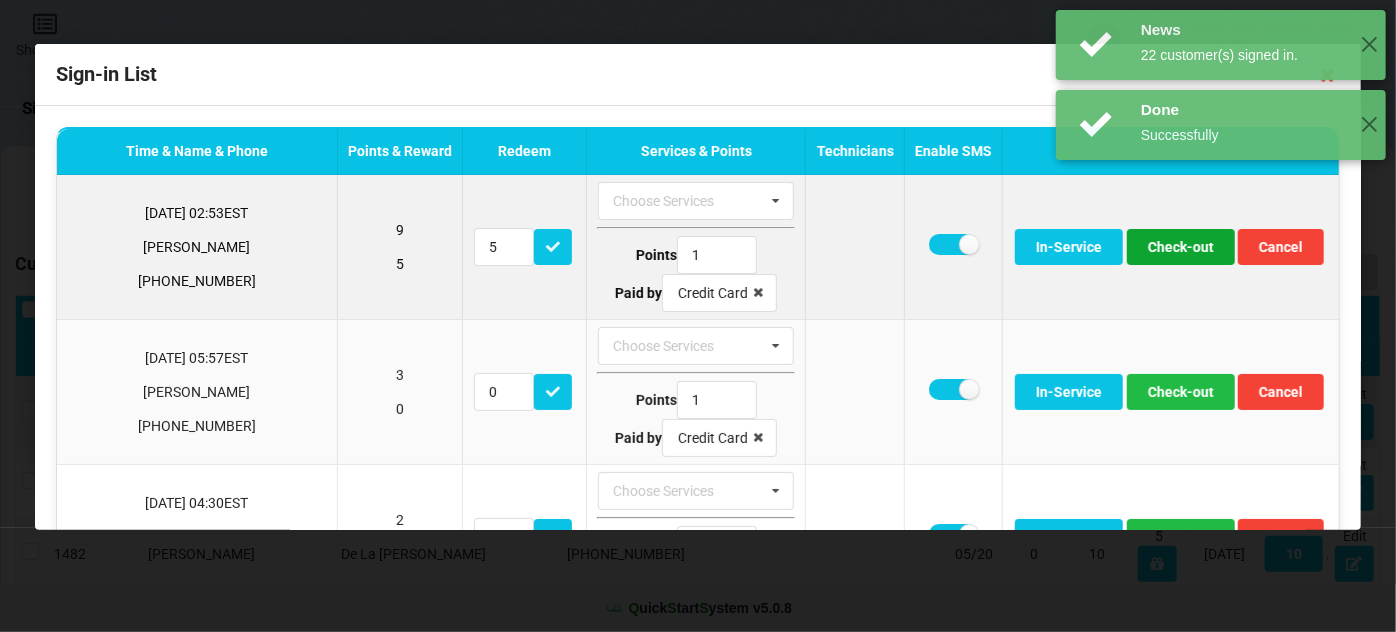 click on "Check-out" at bounding box center (1180, 247) 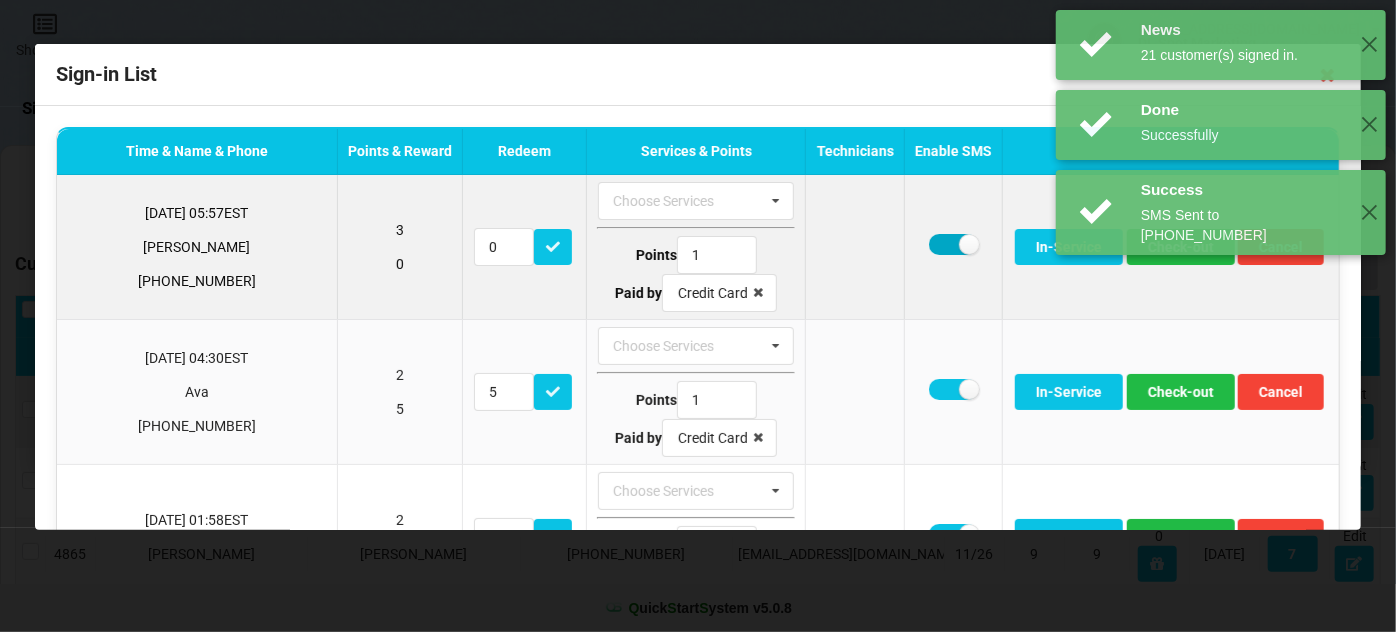 click at bounding box center [953, 244] 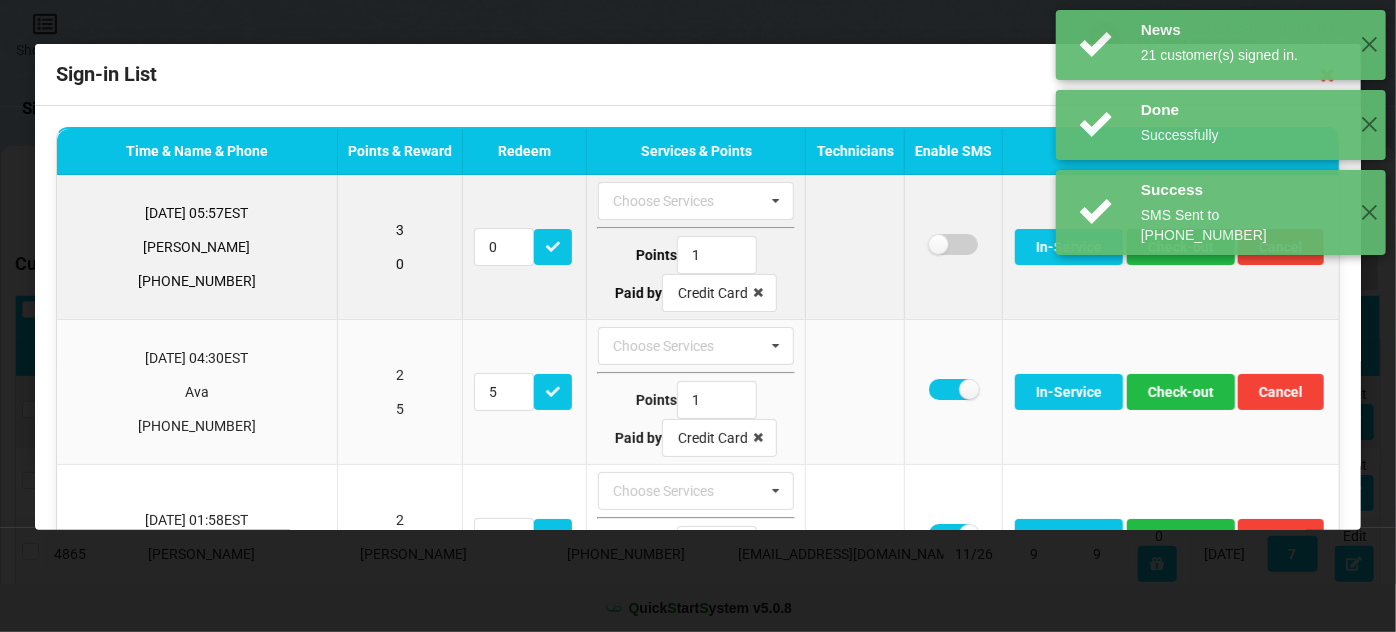 checkbox on "false" 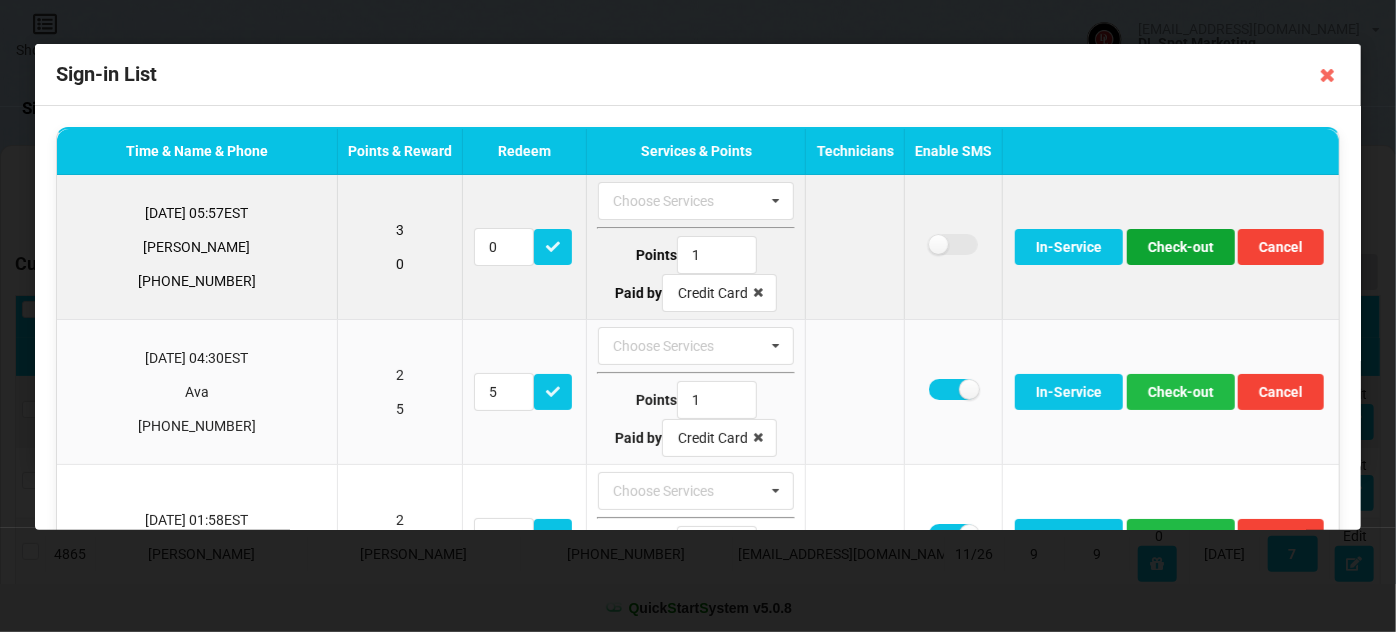 click on "Check-out" at bounding box center (1180, 247) 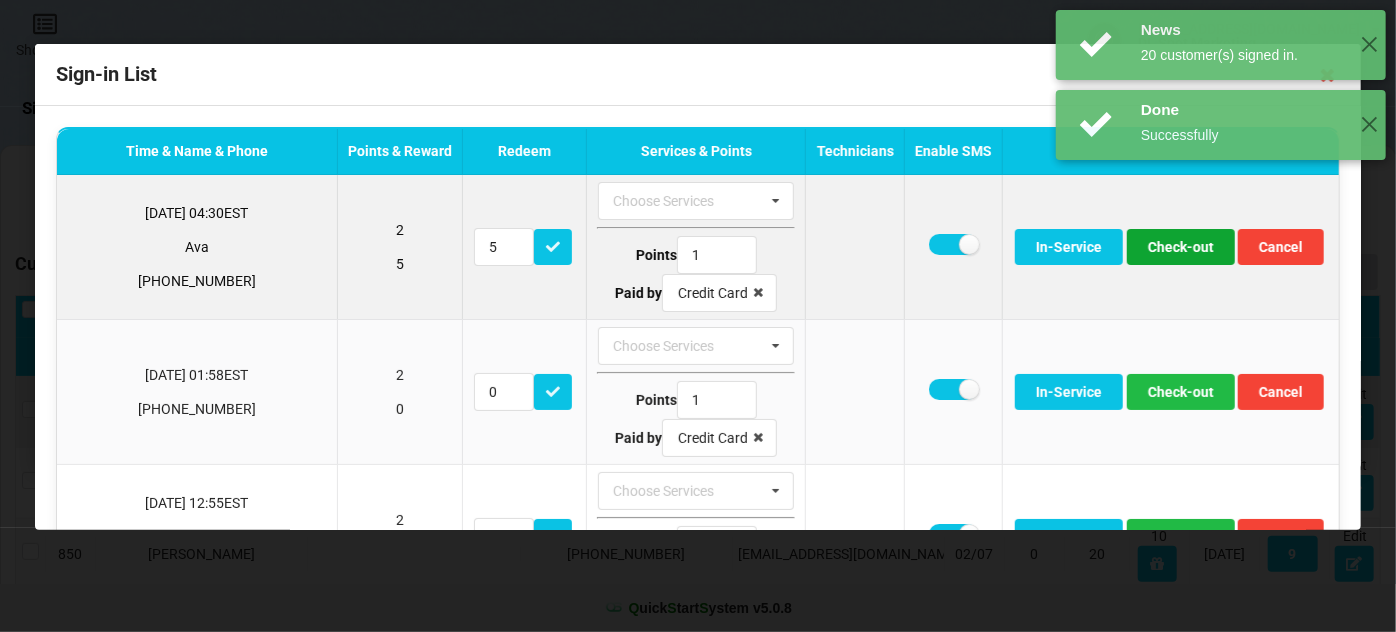 click on "Check-out" at bounding box center (1180, 247) 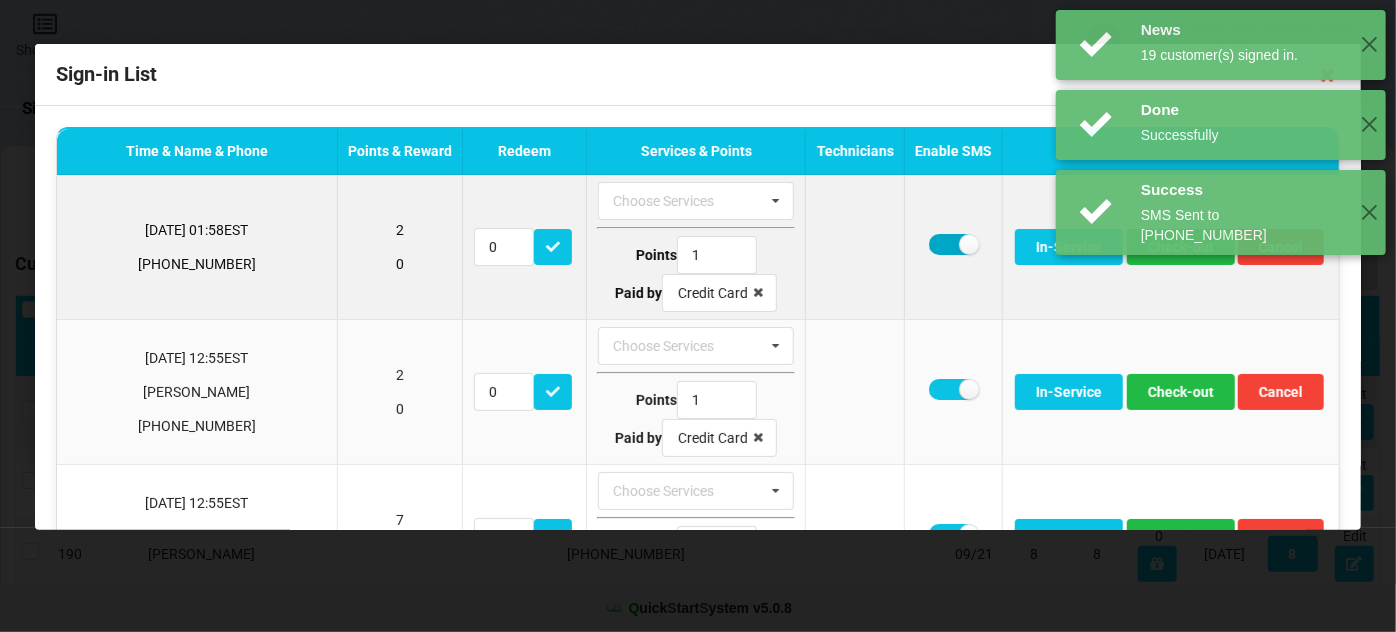 click at bounding box center (953, 244) 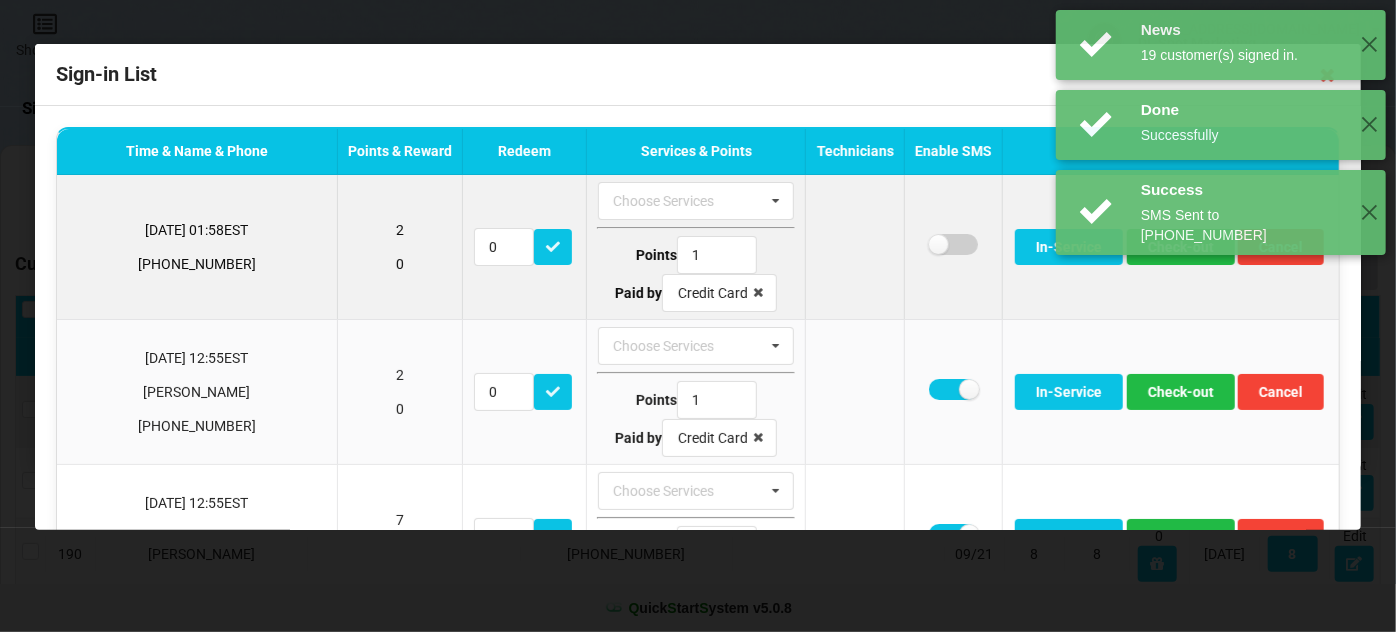 checkbox on "false" 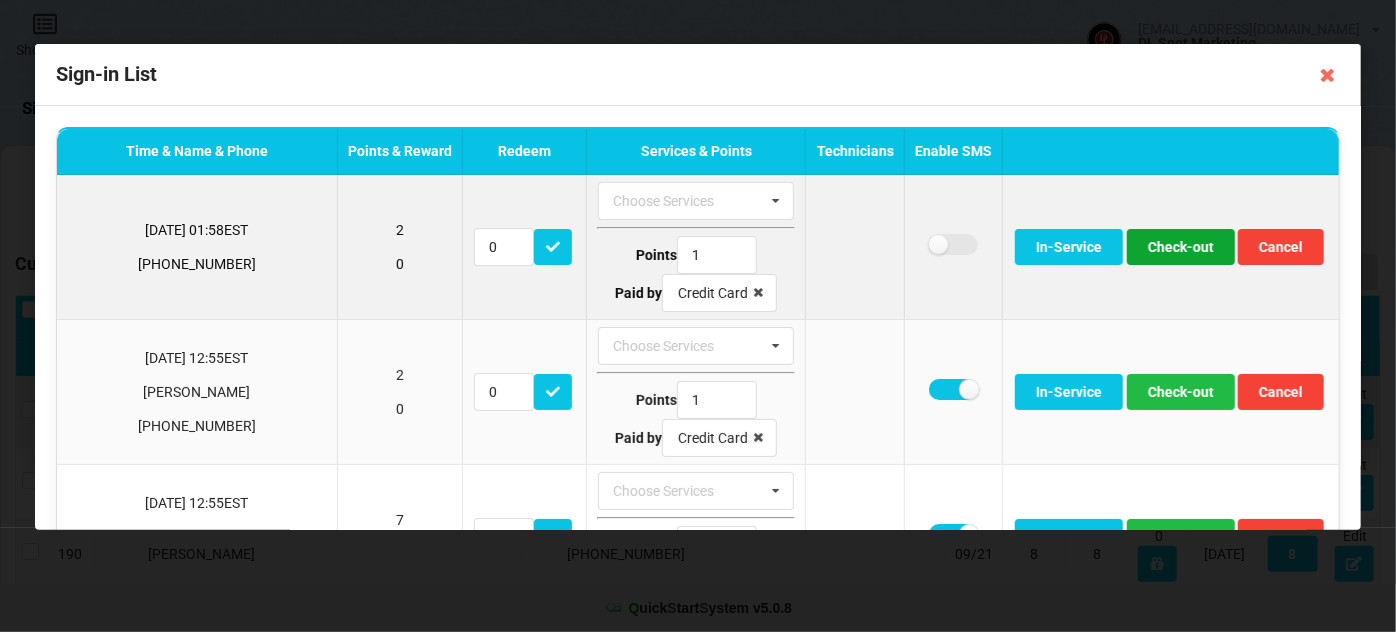 click on "Check-out" at bounding box center (1180, 247) 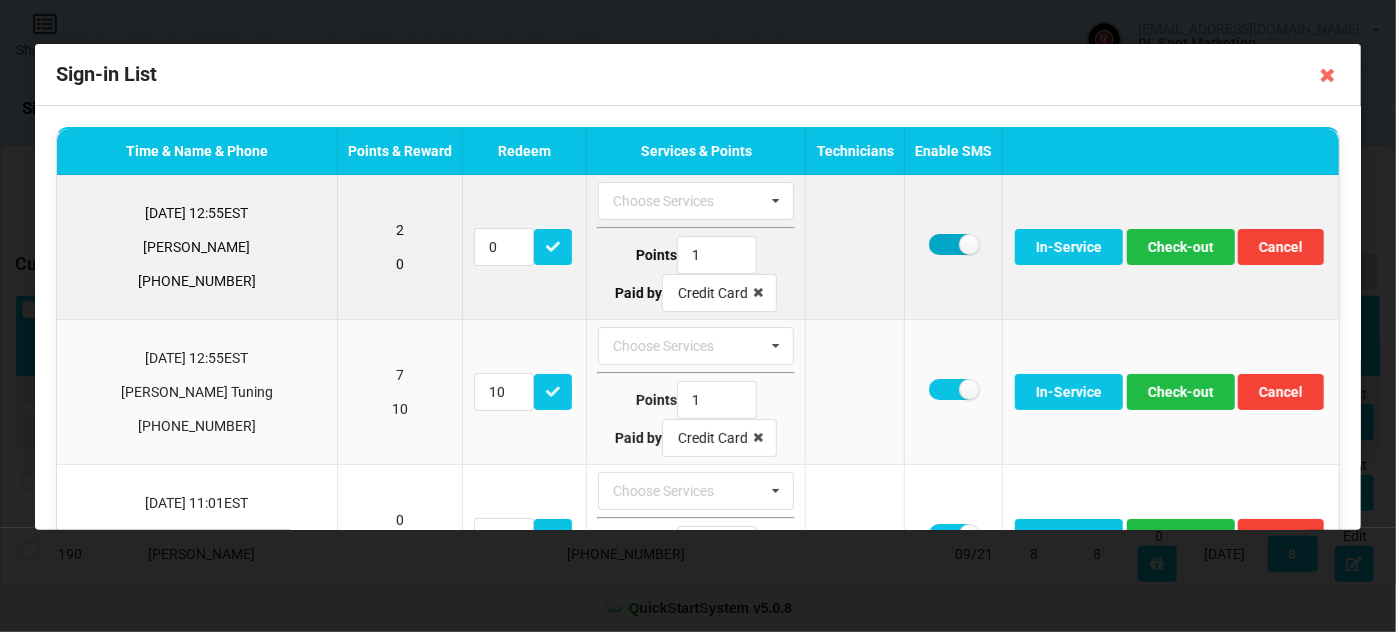click at bounding box center (953, 244) 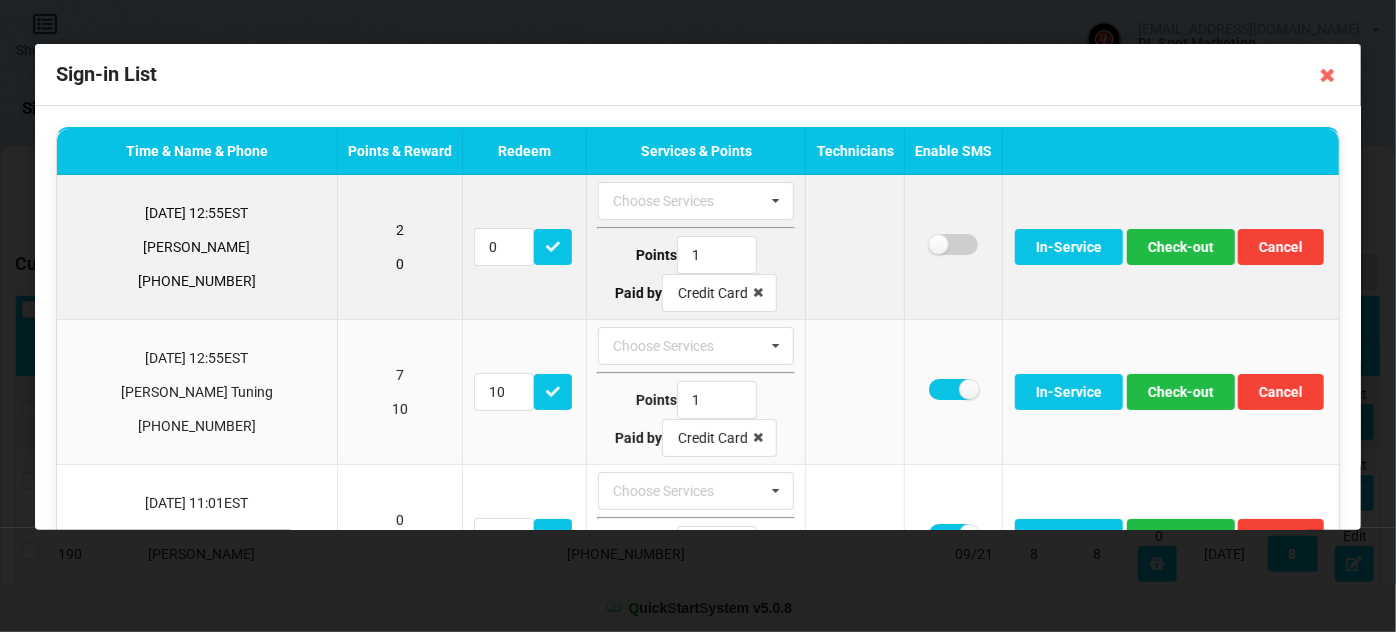 checkbox on "false" 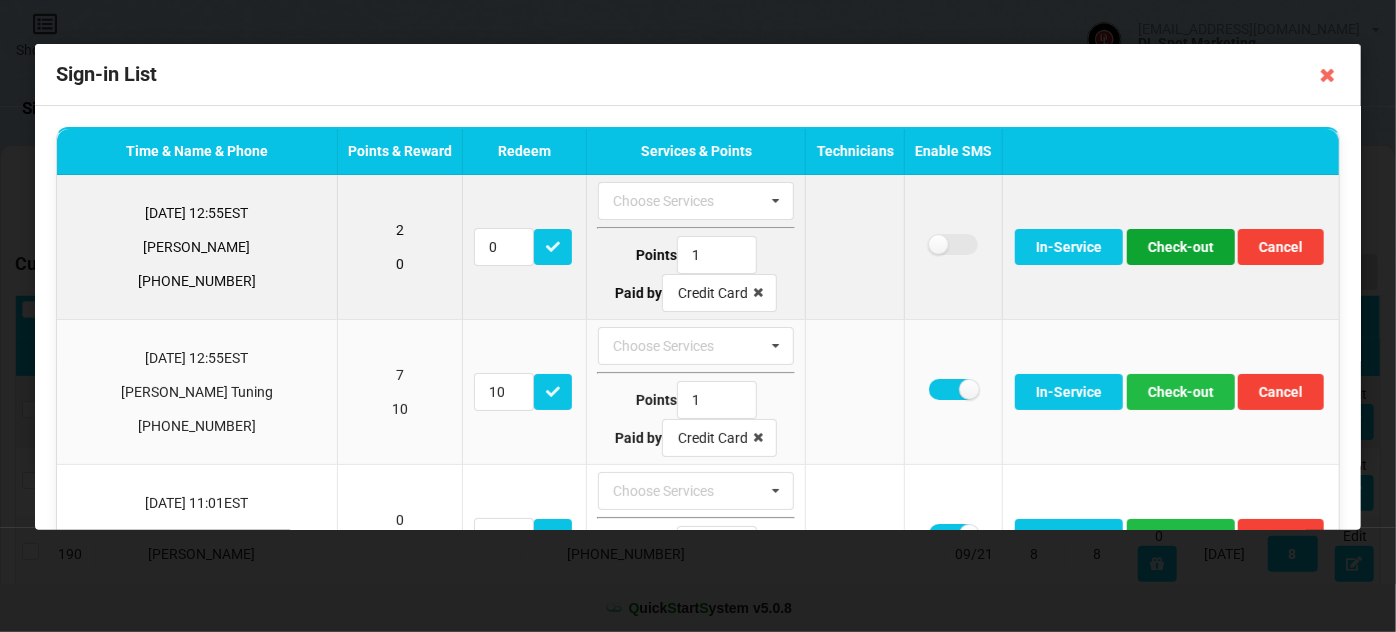 click on "Check-out" at bounding box center (1180, 247) 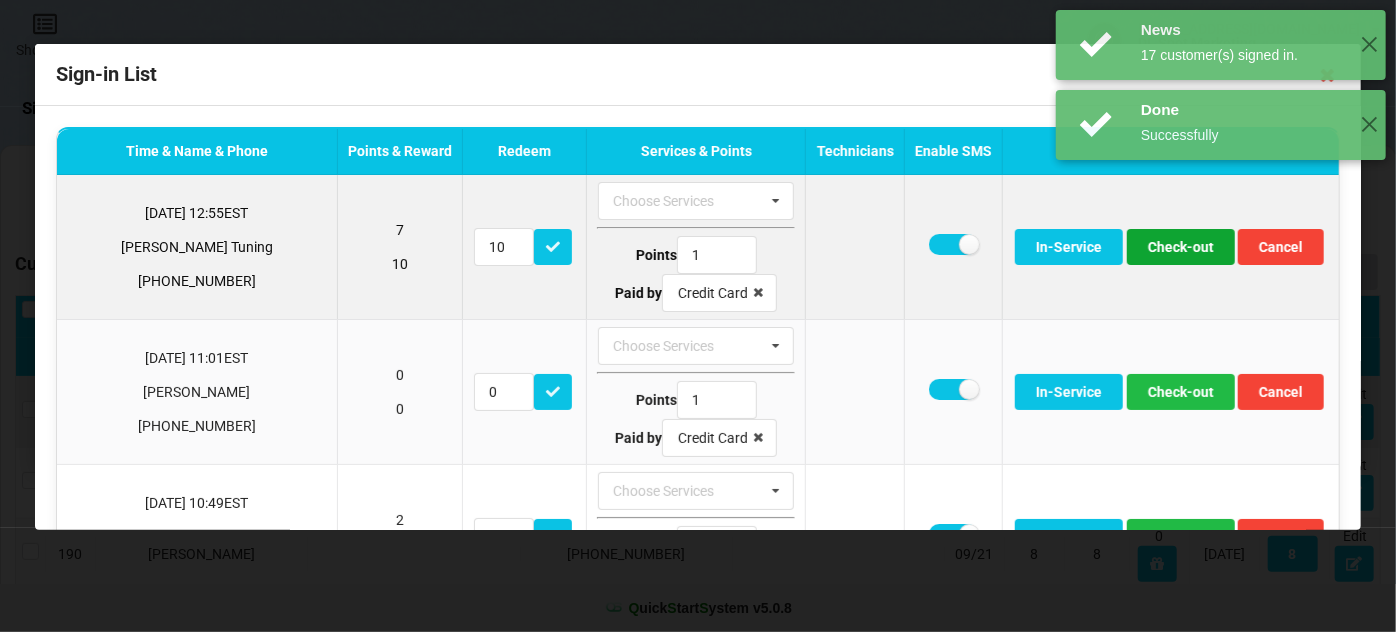 click on "Check-out" at bounding box center [1180, 247] 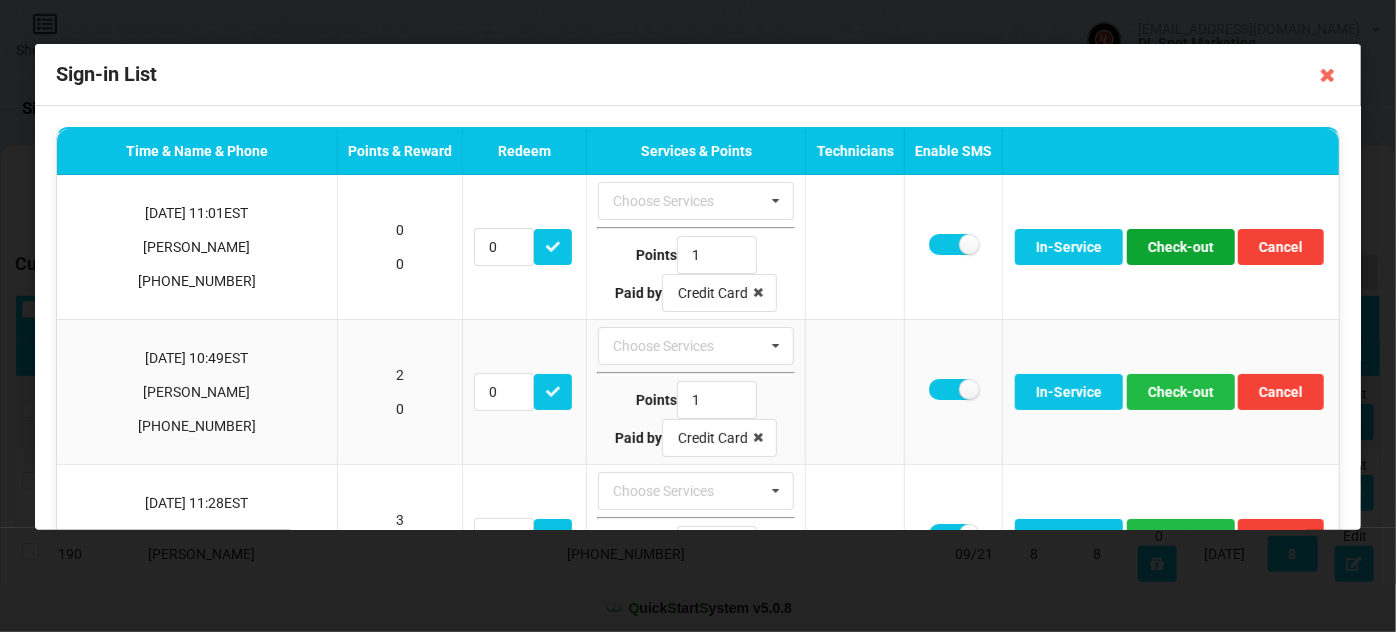click on "Check-out" at bounding box center [1180, 247] 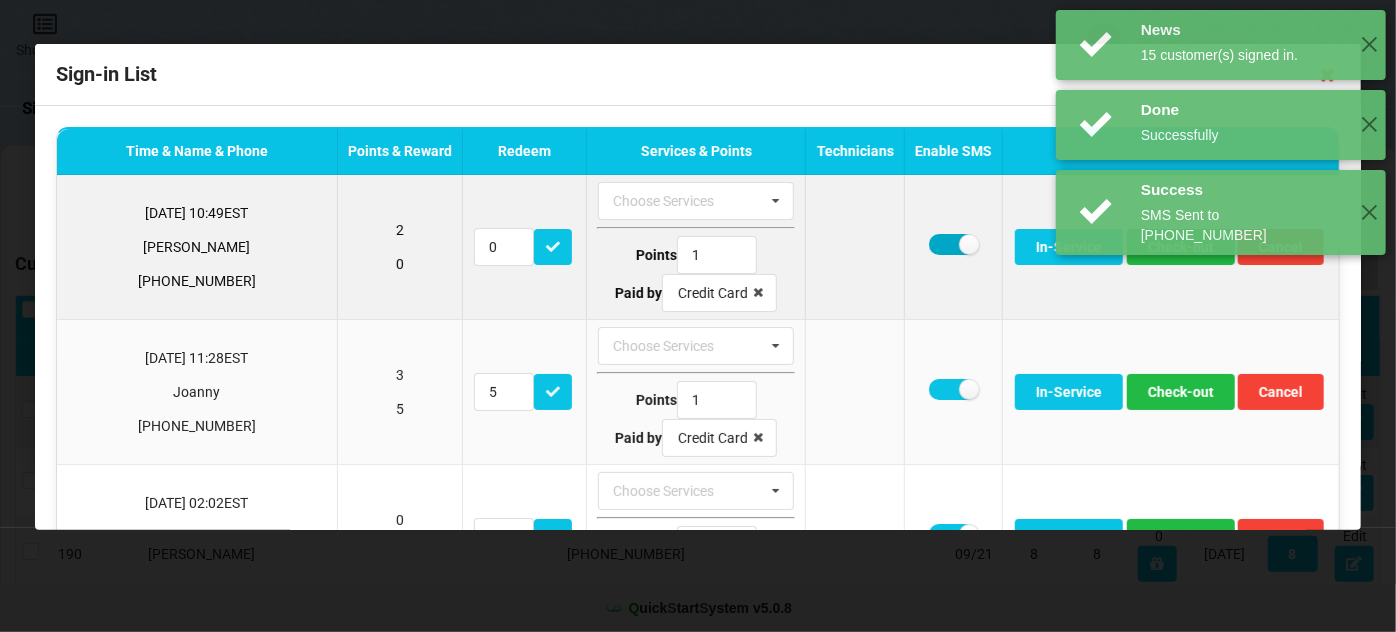 click at bounding box center (953, 244) 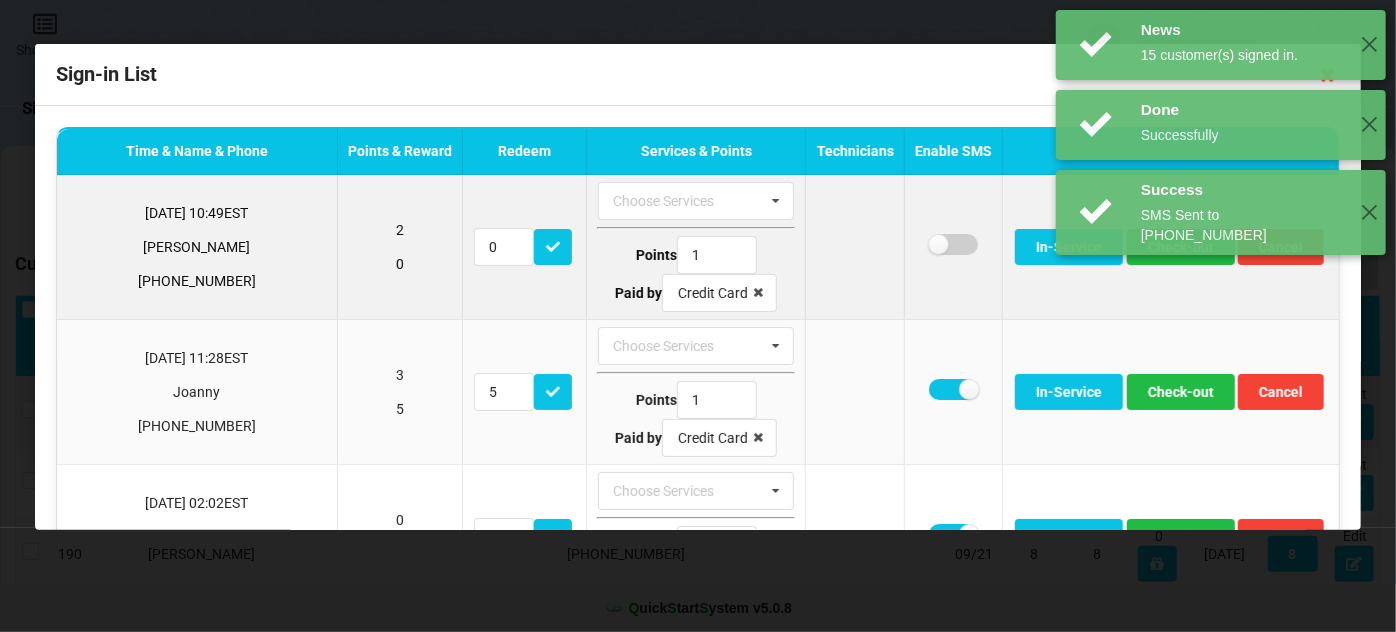checkbox on "false" 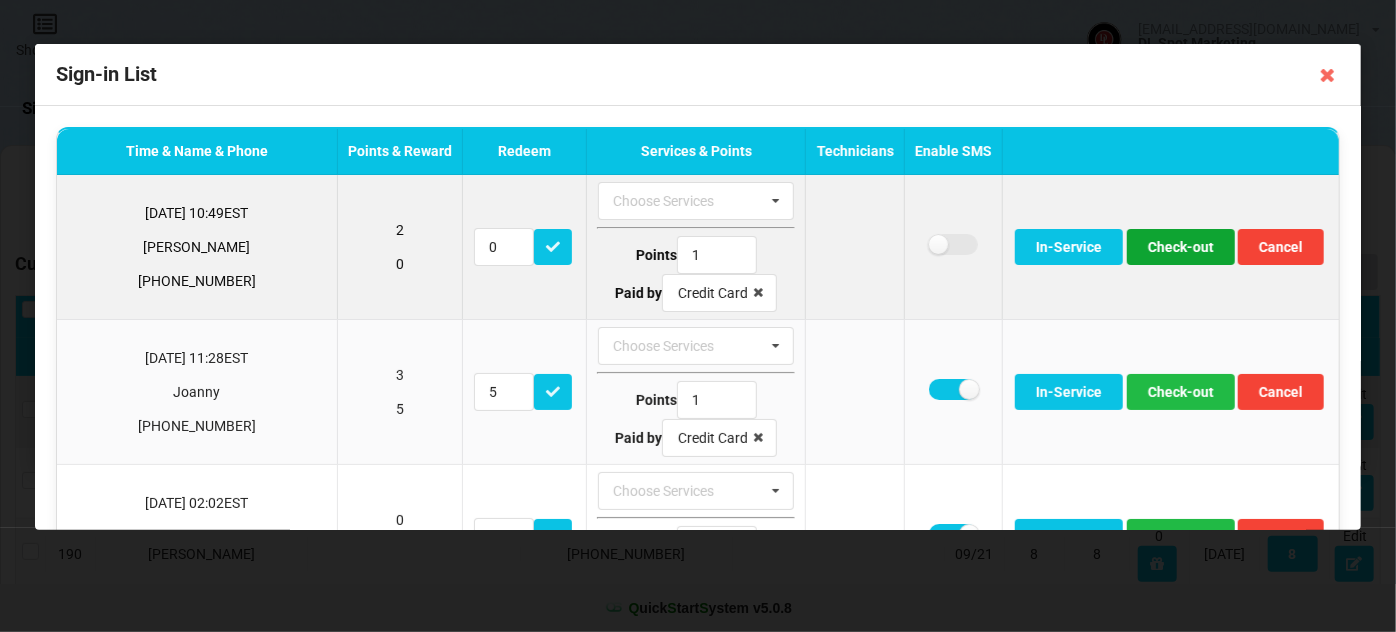 click on "Check-out" at bounding box center [1180, 247] 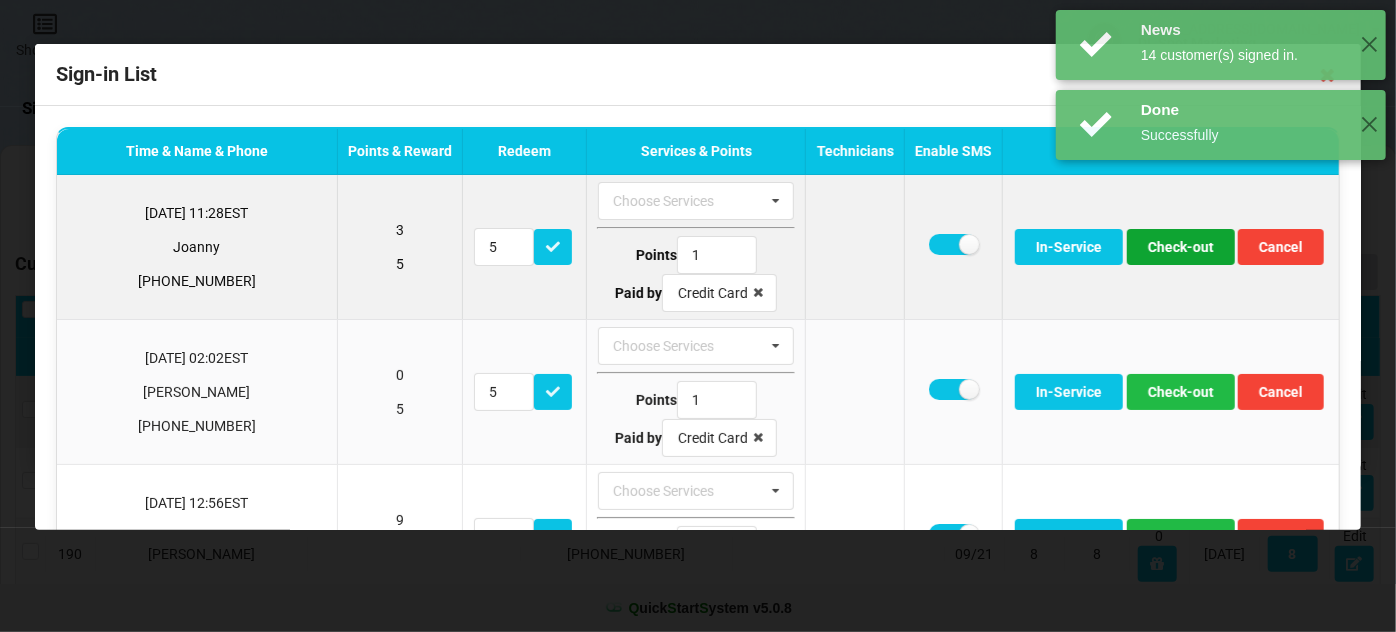 click on "Check-out" at bounding box center (1180, 247) 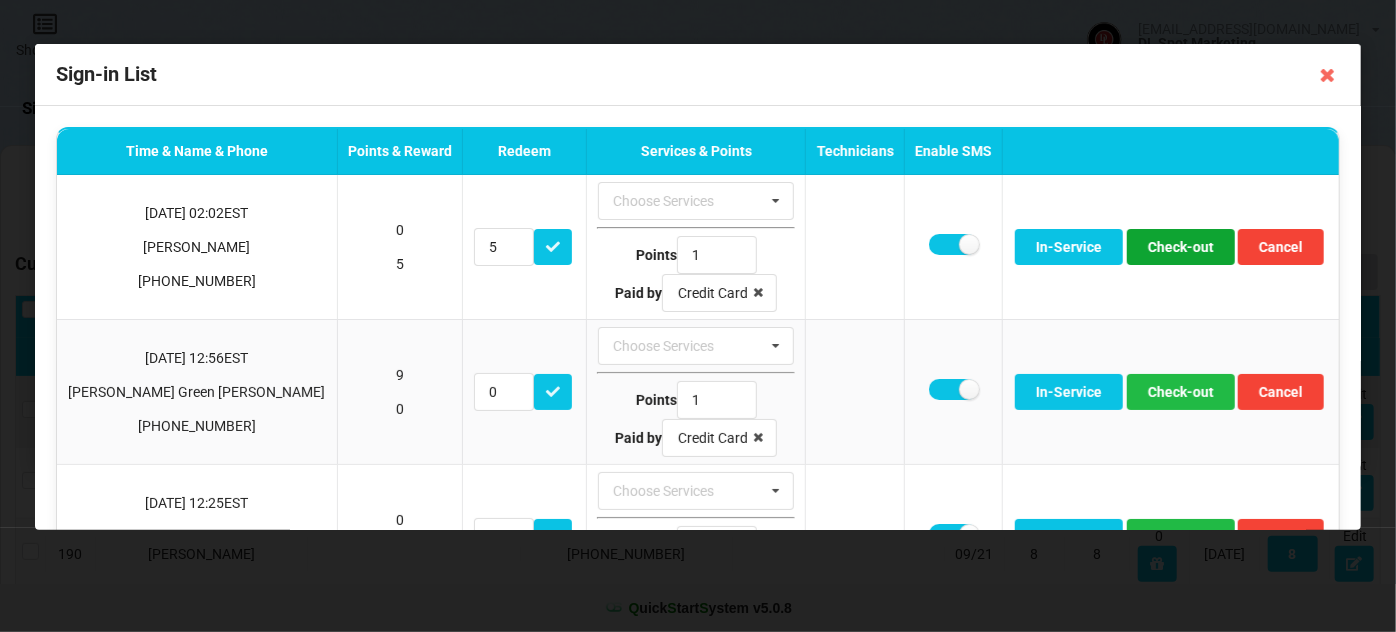 click on "Check-out" at bounding box center (1180, 247) 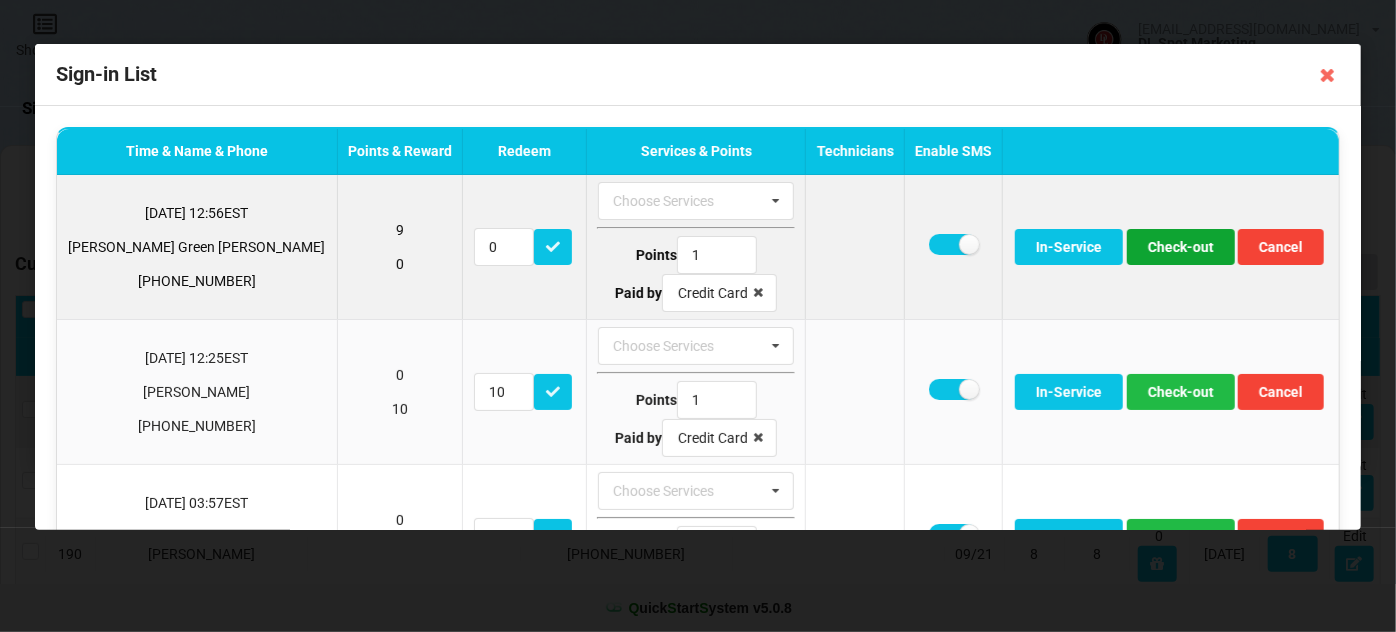 click on "Check-out" at bounding box center [1180, 247] 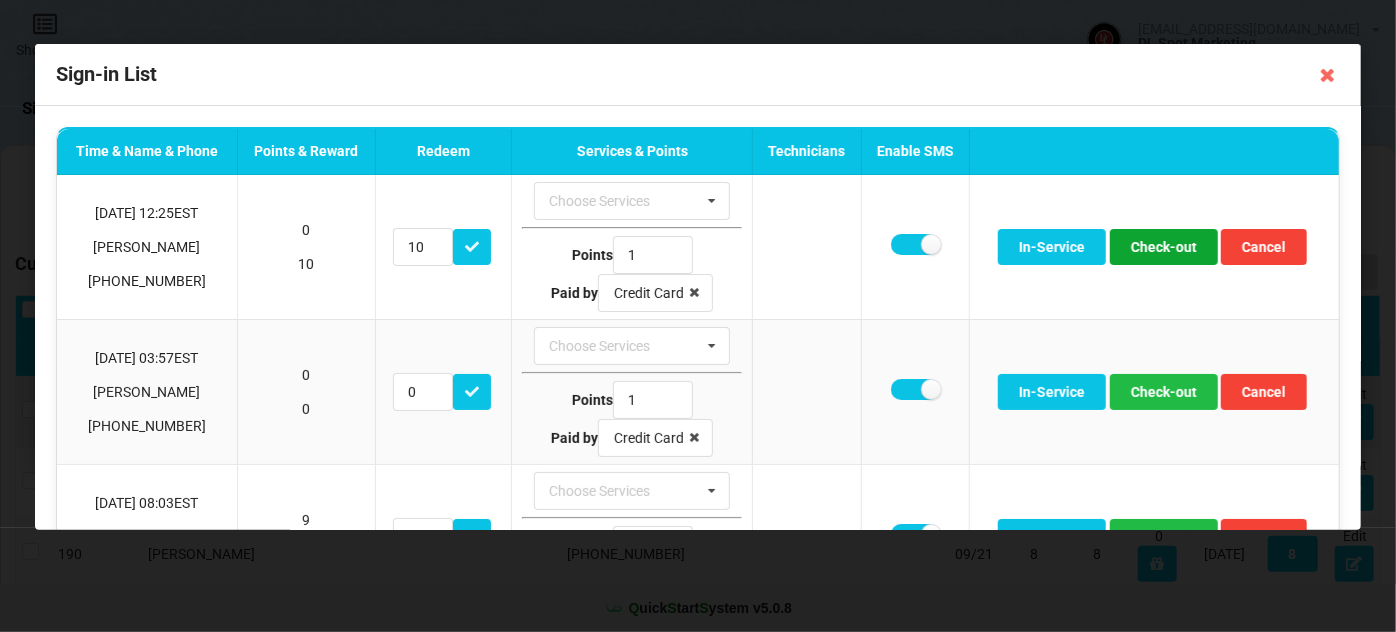 click on "Check-out" at bounding box center [1164, 247] 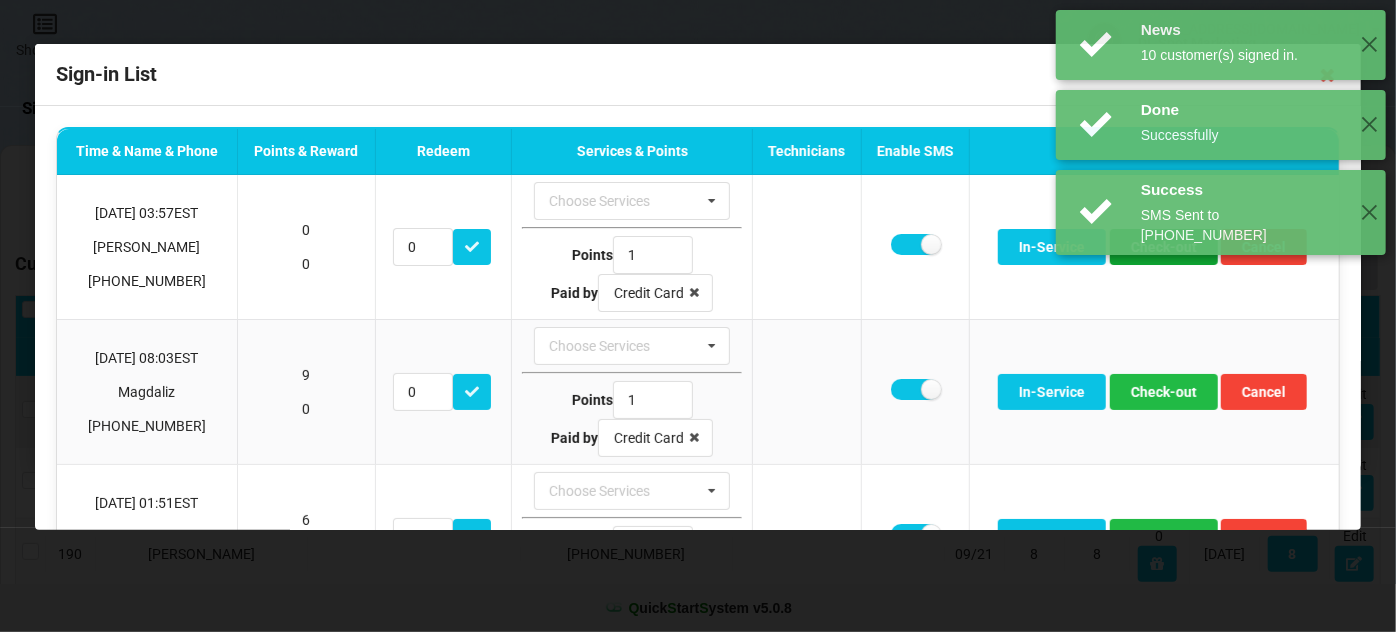 click on "Check-out" at bounding box center (1164, 247) 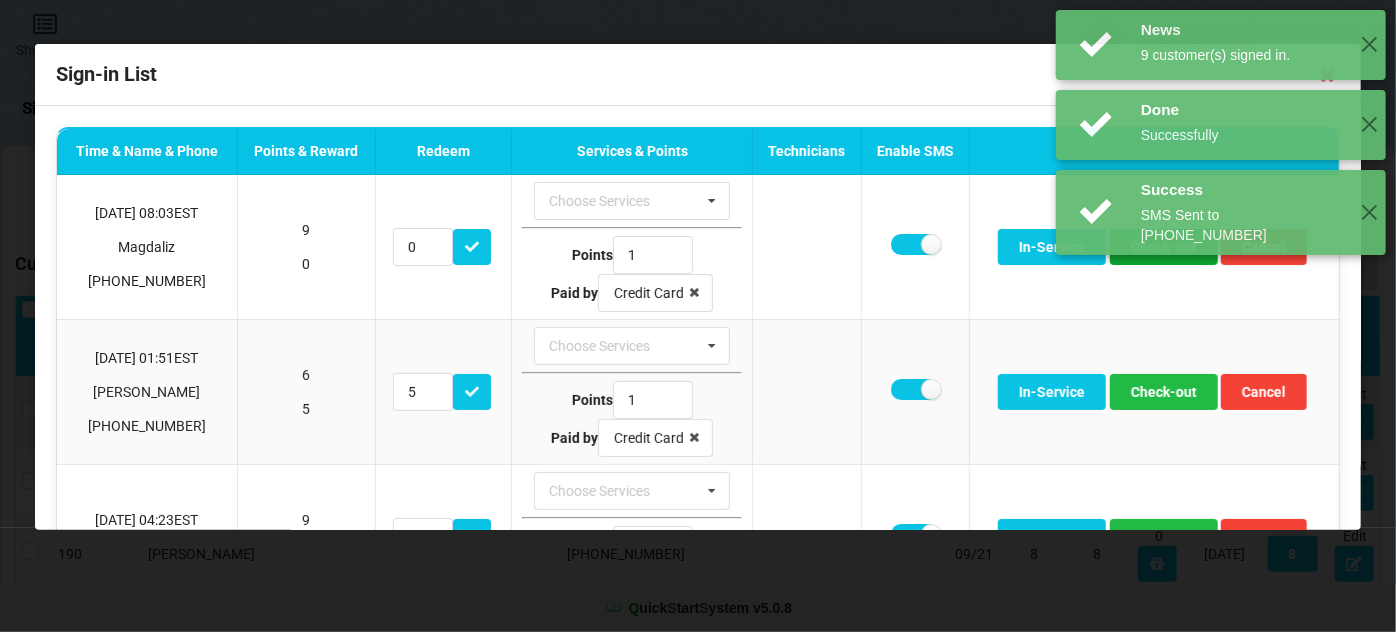 click on "Check-out" at bounding box center [1164, 247] 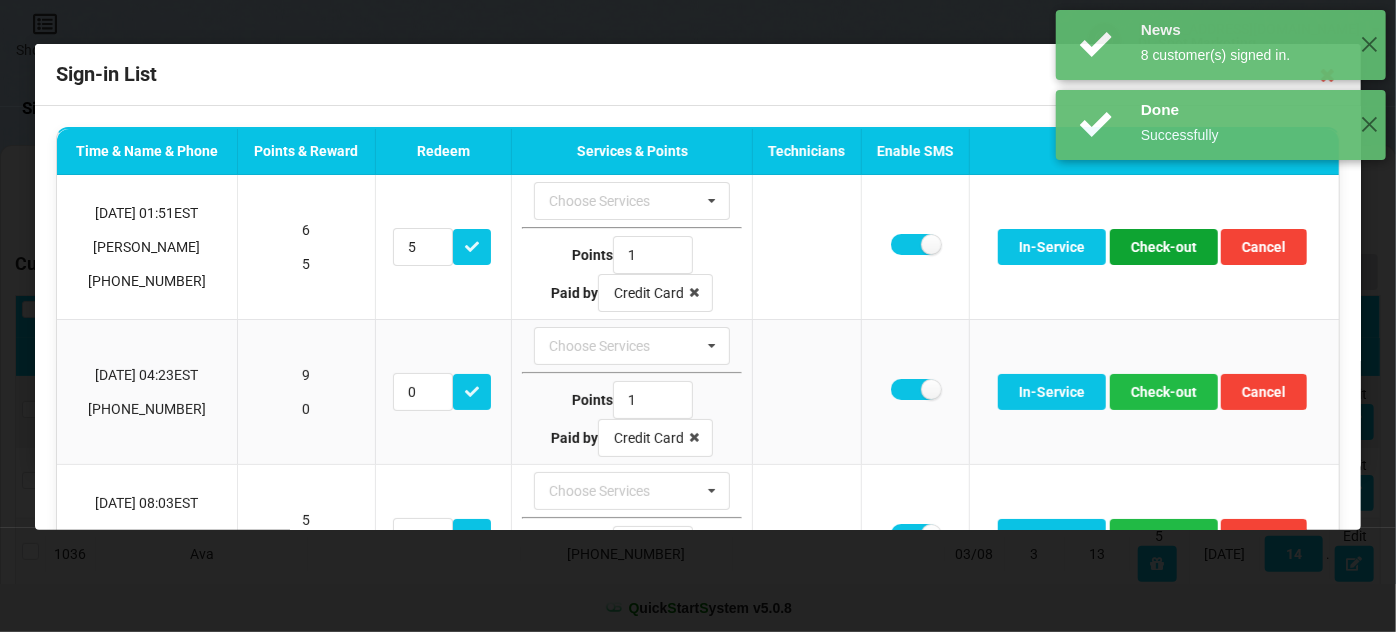 click on "Check-out" at bounding box center [1164, 247] 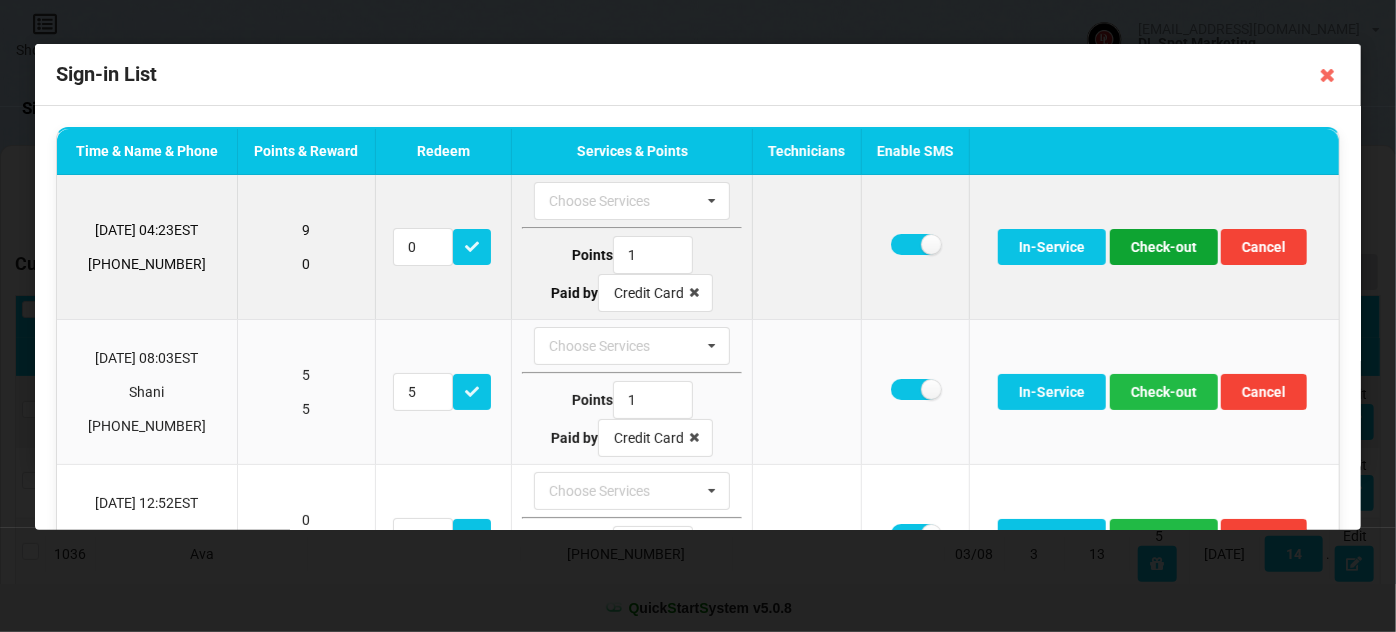 click on "Check-out" at bounding box center [1164, 247] 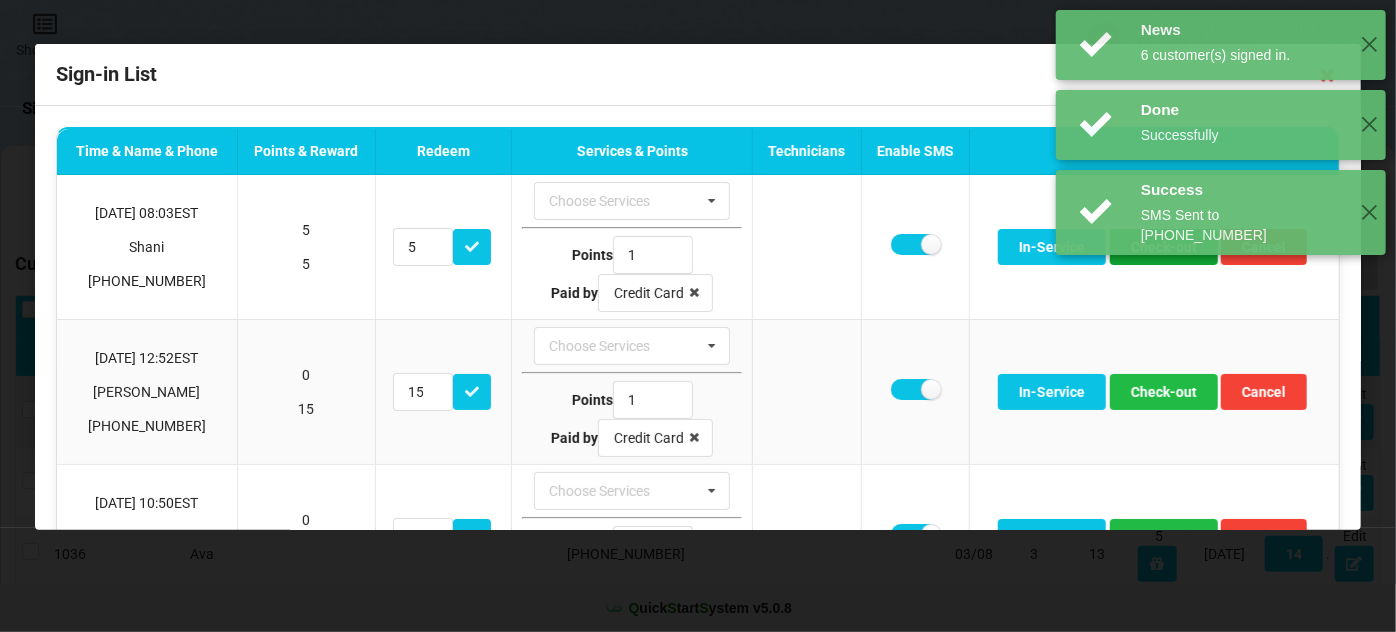 click on "Check-out" at bounding box center (1164, 247) 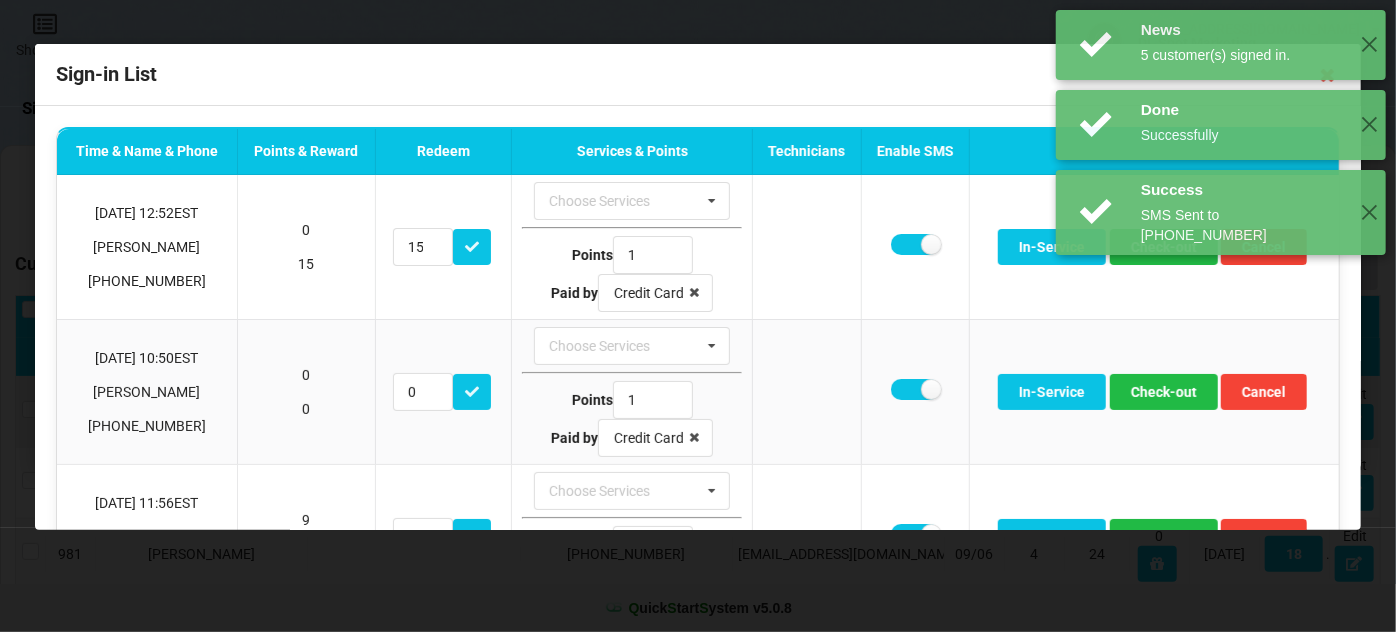 click on "News 6 customer(s) signed in. ✕" at bounding box center [1221, 300] 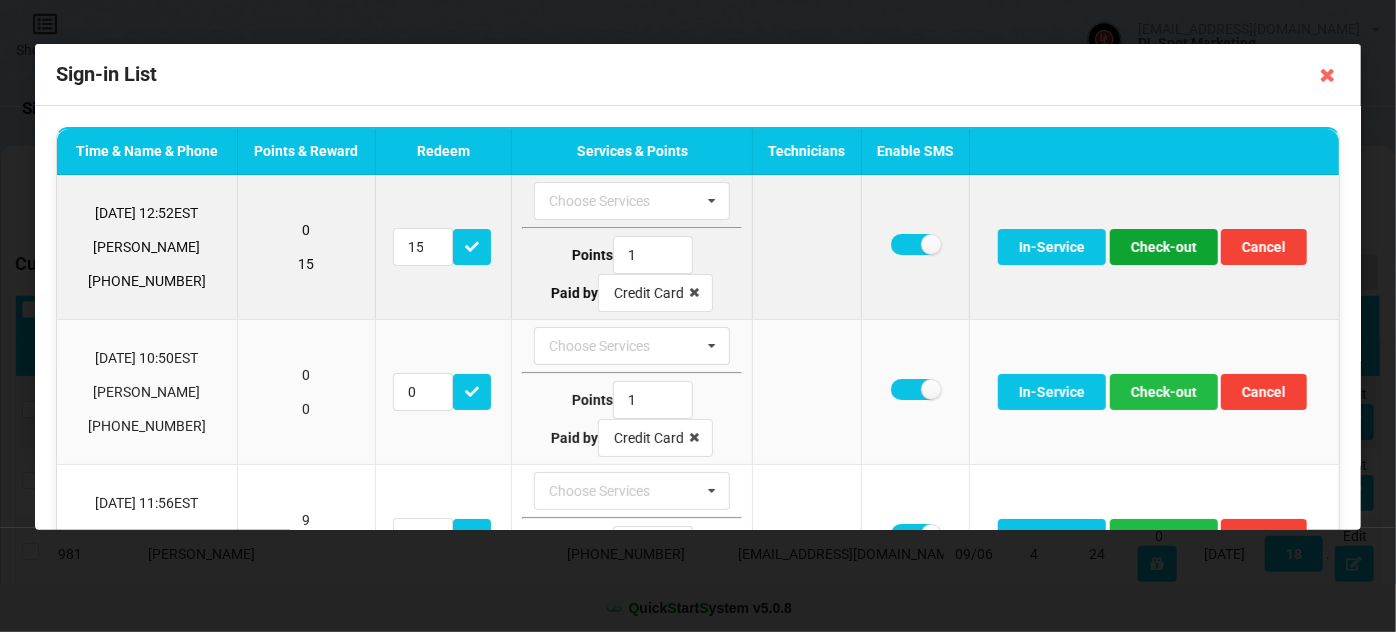 click on "Check-out" at bounding box center (1164, 247) 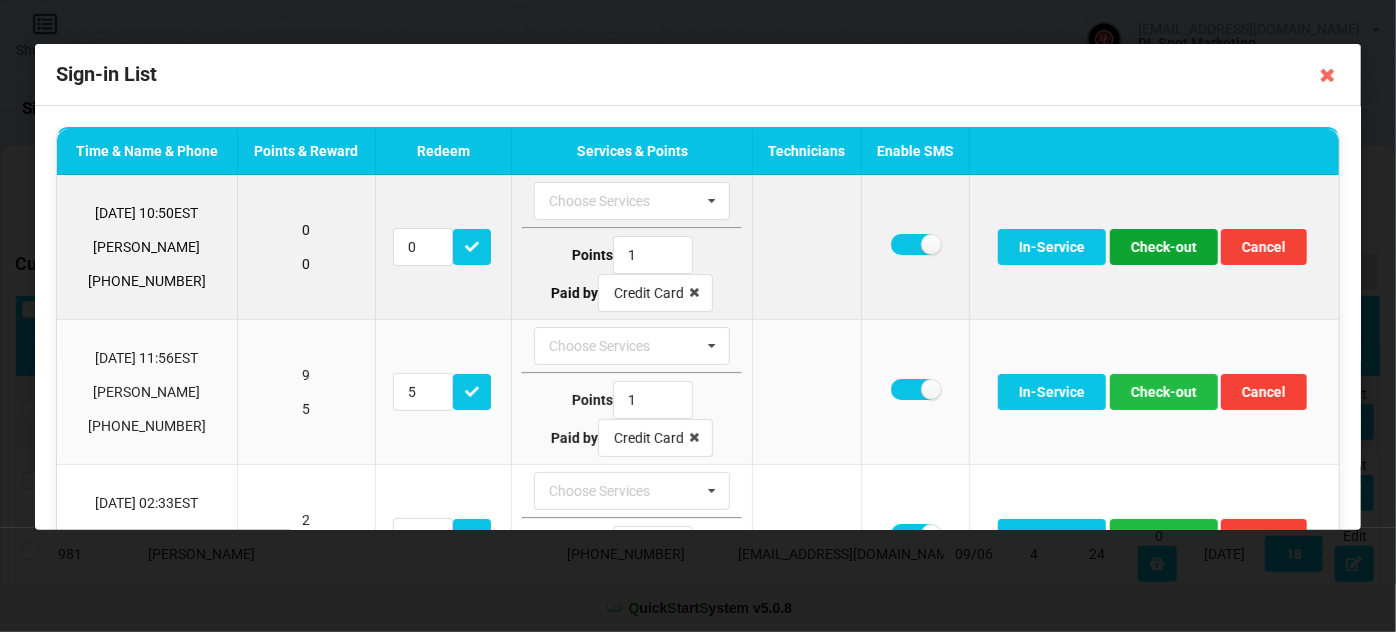 click on "Check-out" at bounding box center [1164, 247] 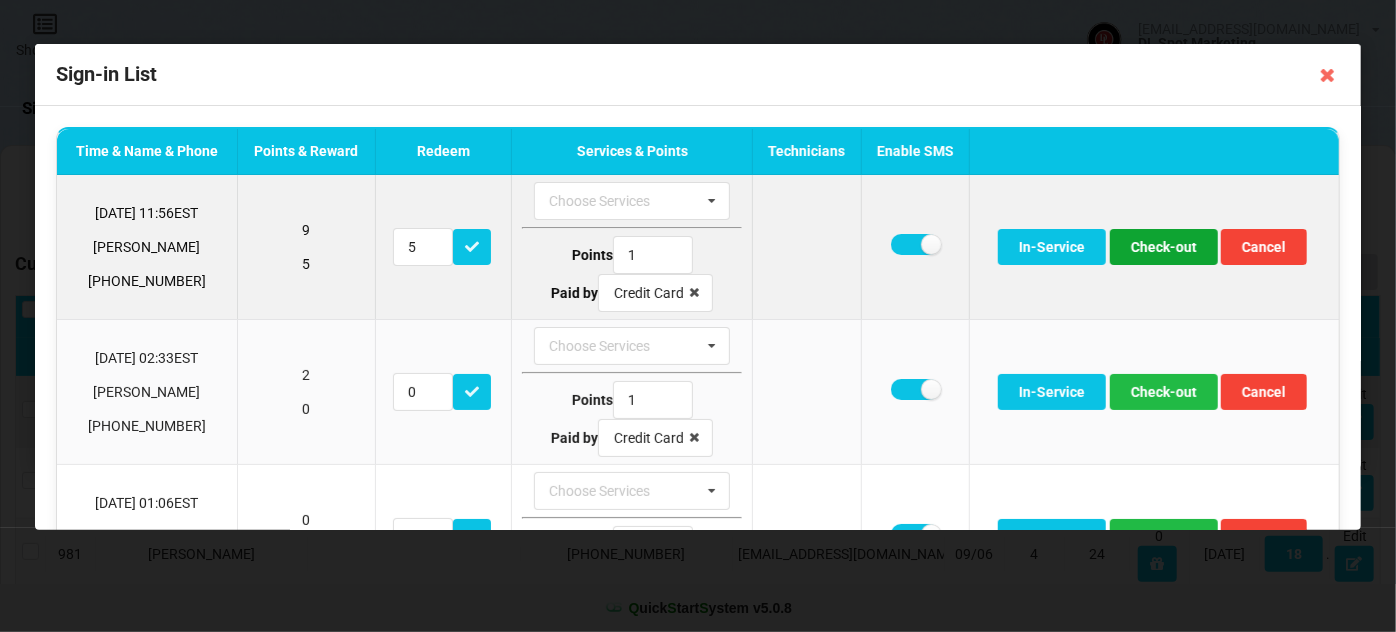 click on "Check-out" at bounding box center (1164, 247) 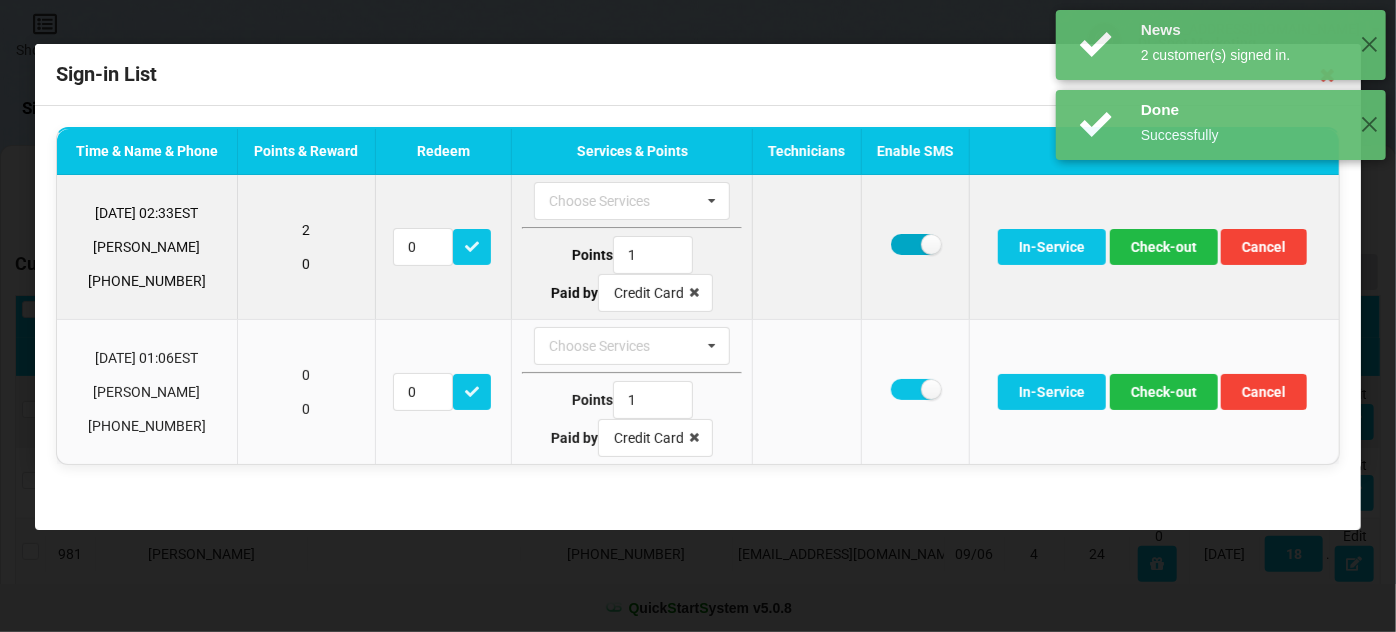 click at bounding box center [915, 244] 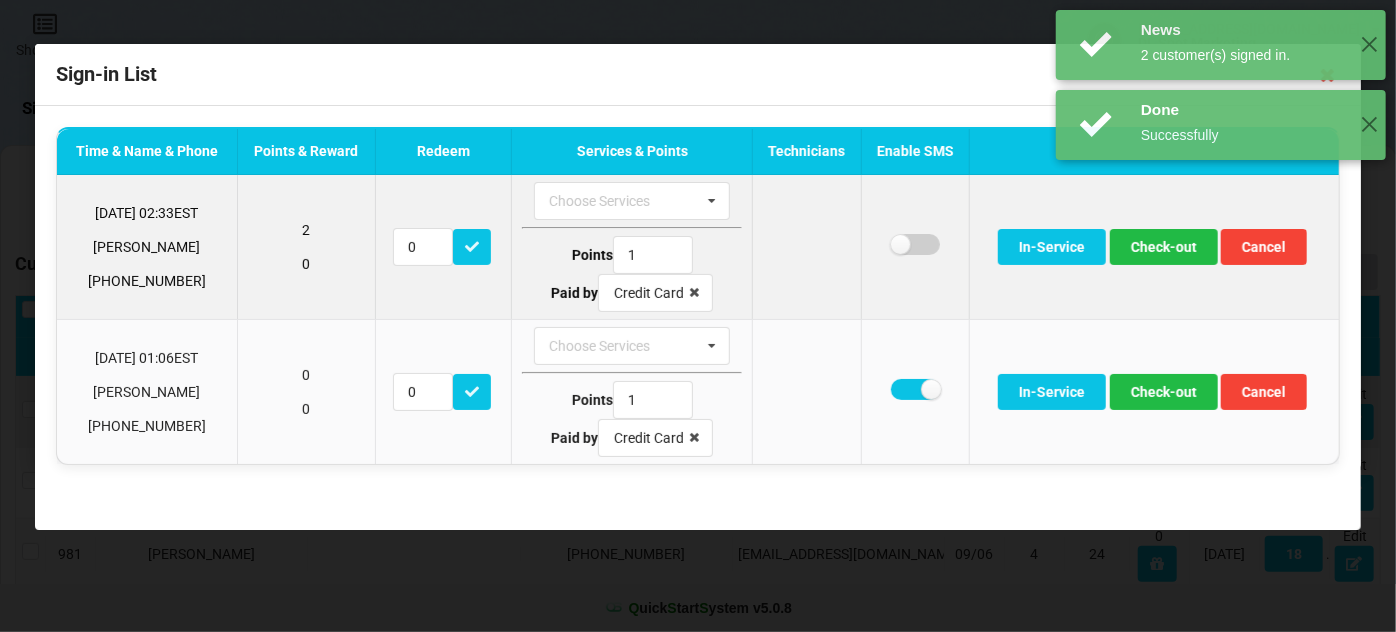 checkbox on "false" 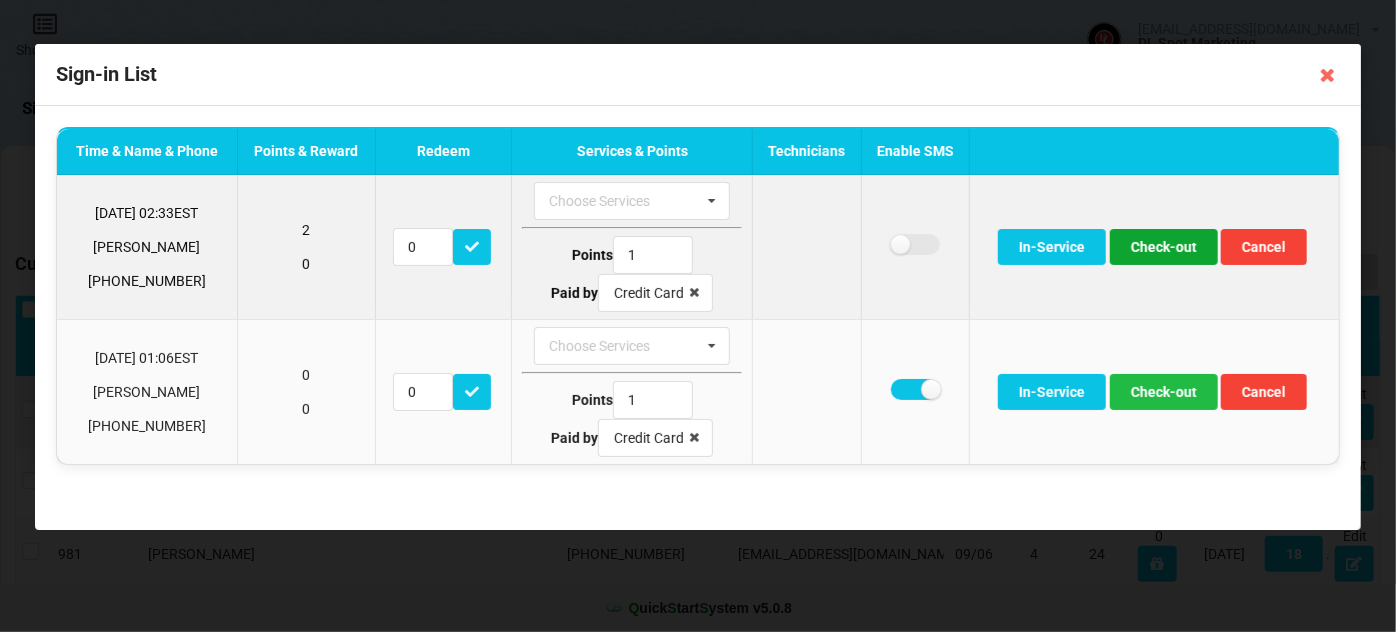 click on "Check-out" at bounding box center (1164, 247) 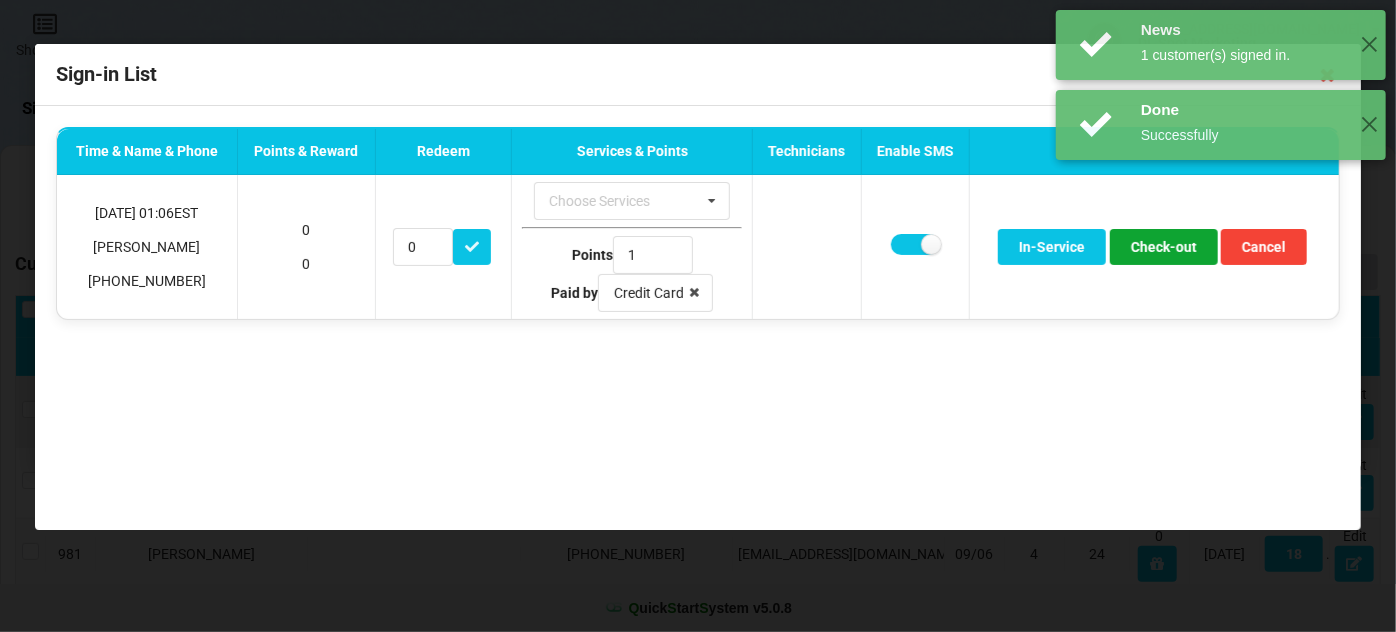 click on "Check-out" at bounding box center (1164, 247) 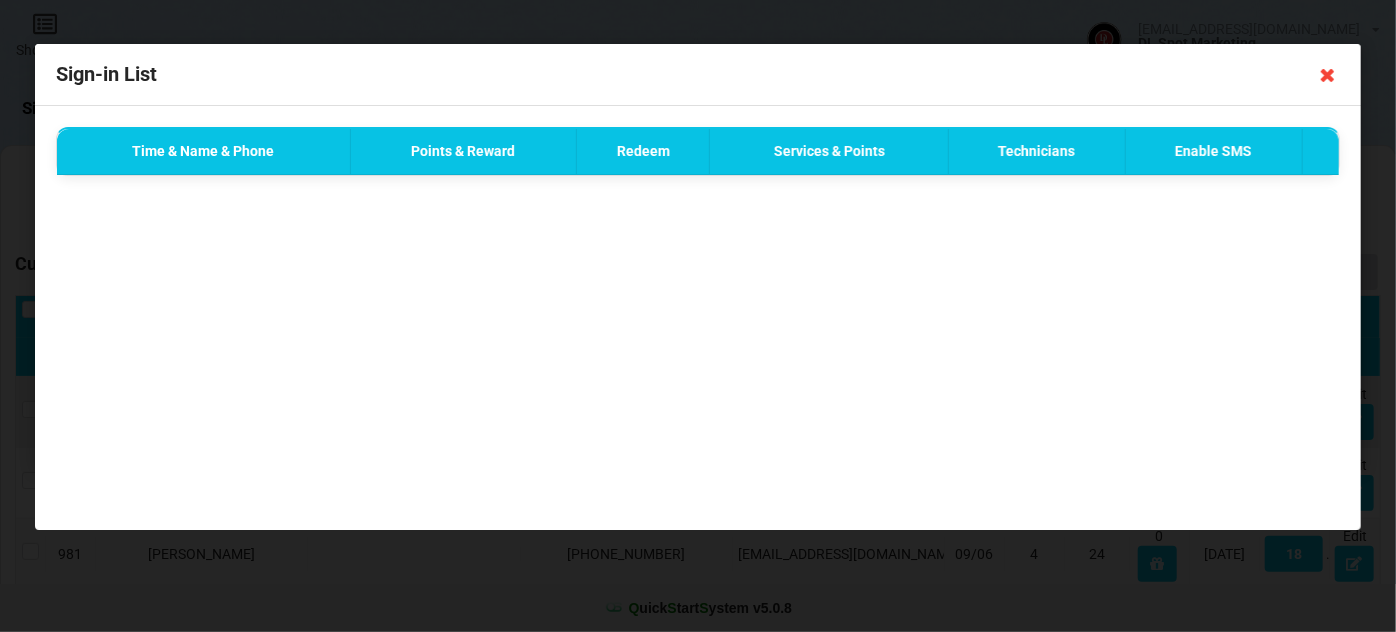 click at bounding box center (1328, 75) 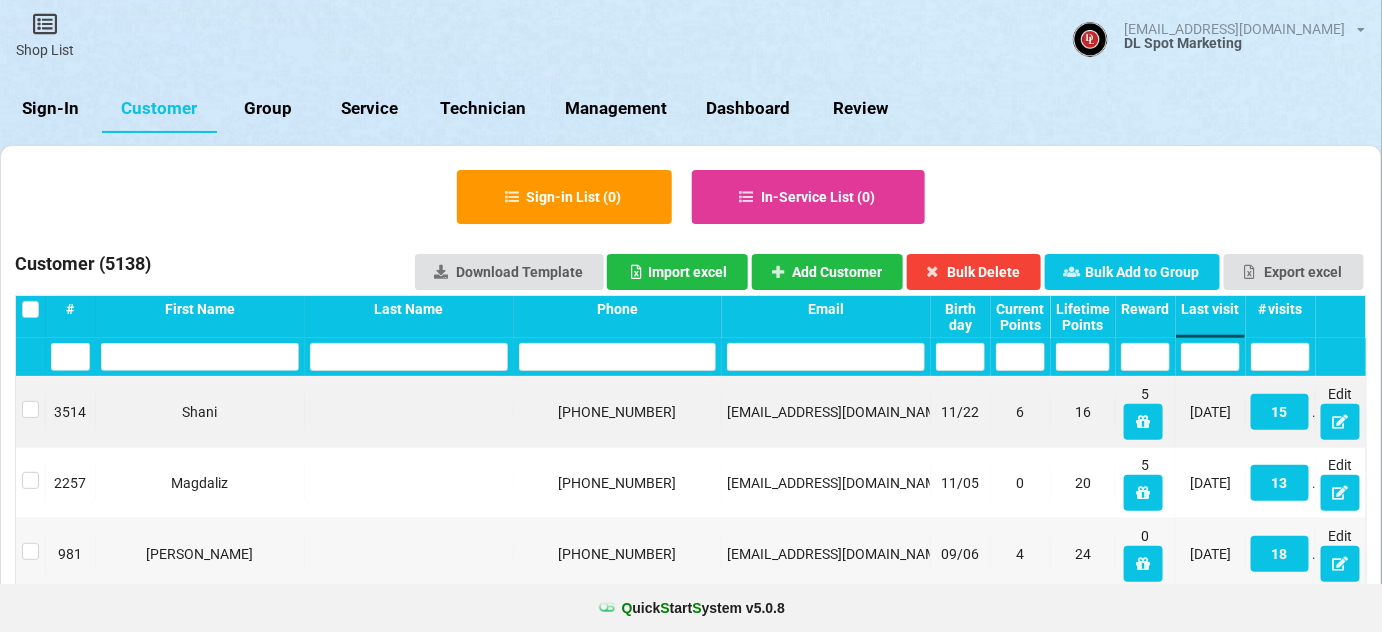 click on "Sign-In" at bounding box center [51, 109] 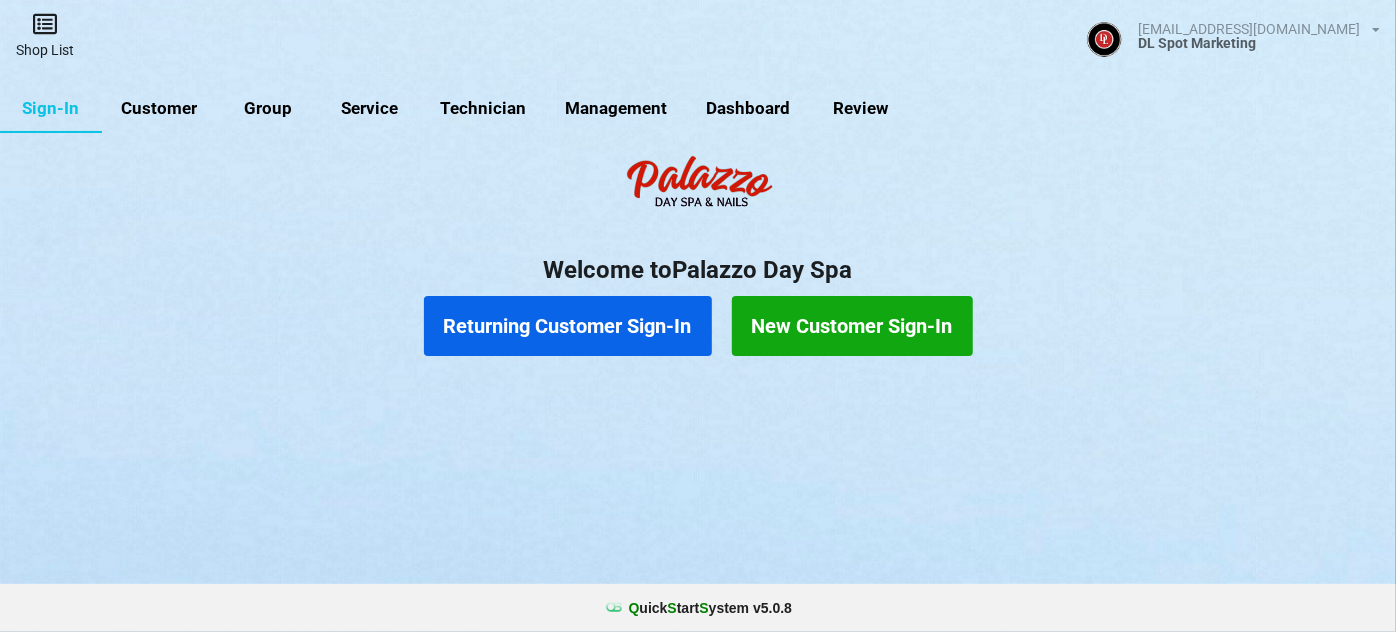 click on "Shop List" at bounding box center (45, 35) 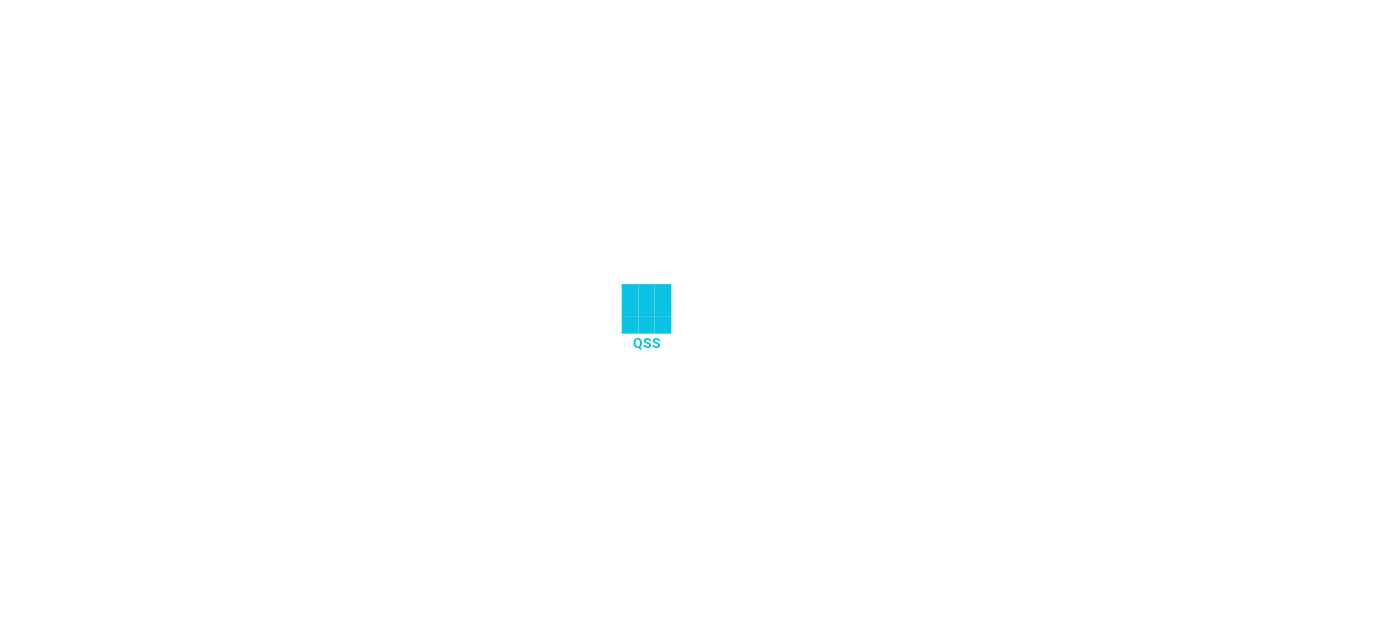 scroll, scrollTop: 0, scrollLeft: 0, axis: both 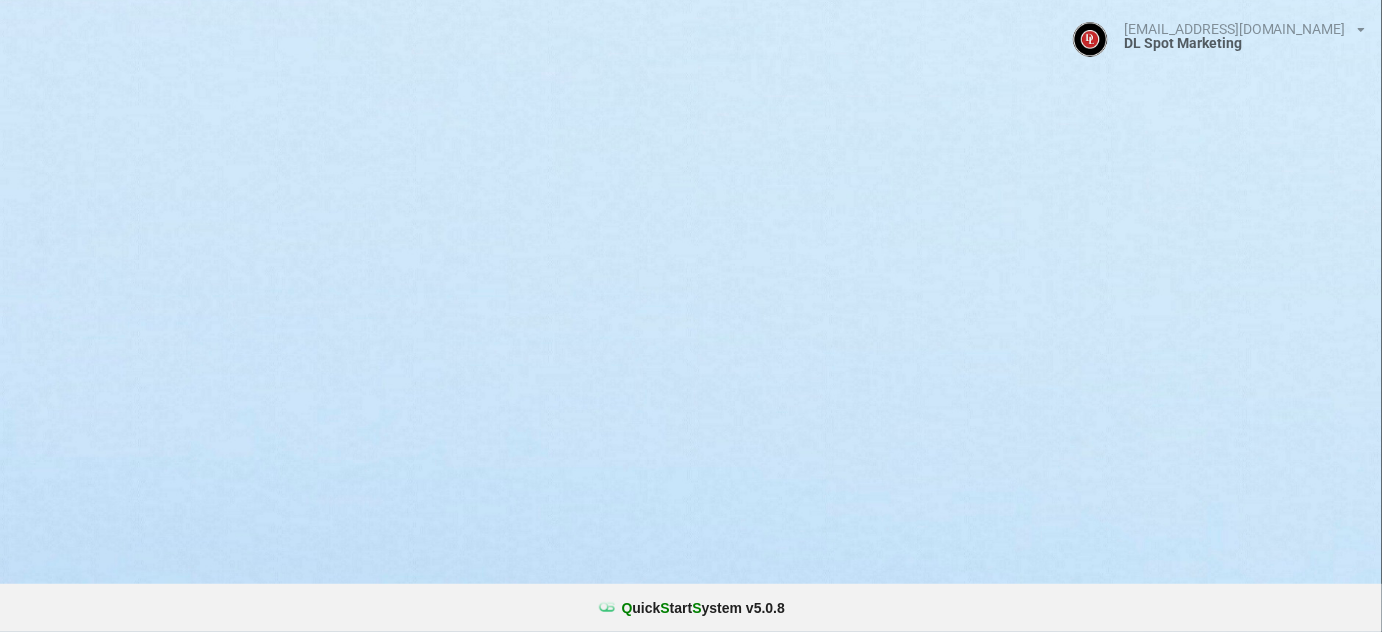 select on "25" 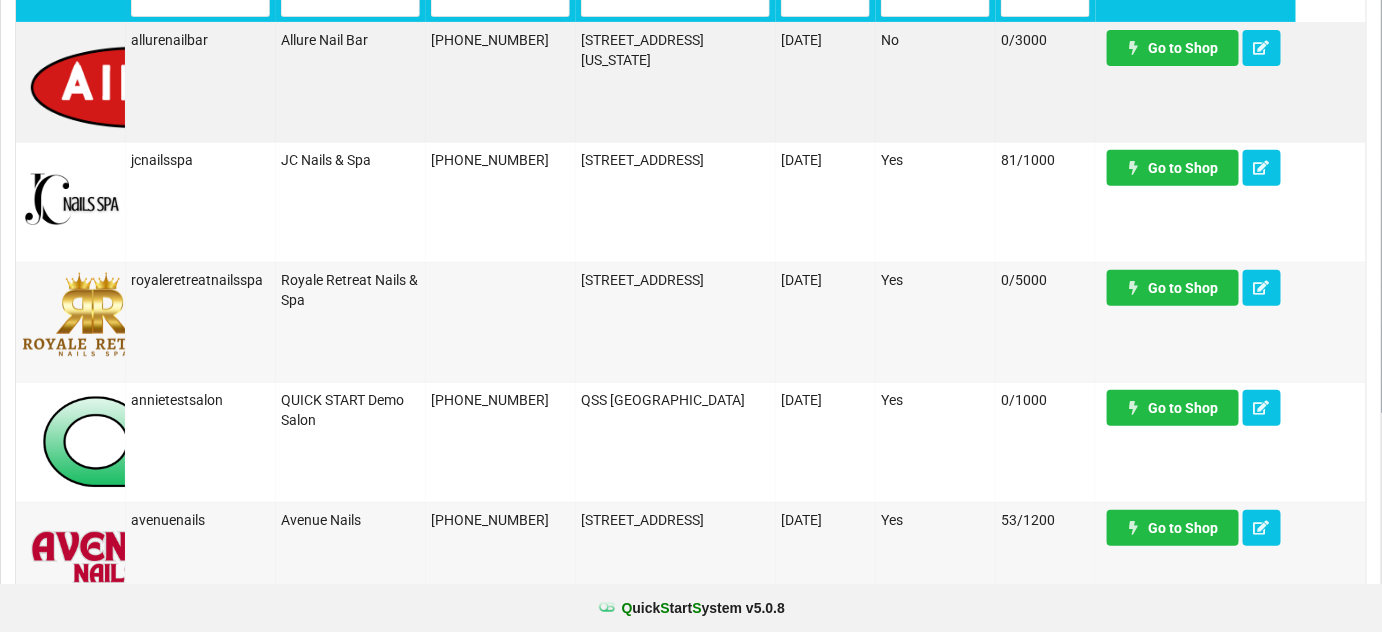 scroll, scrollTop: 0, scrollLeft: 0, axis: both 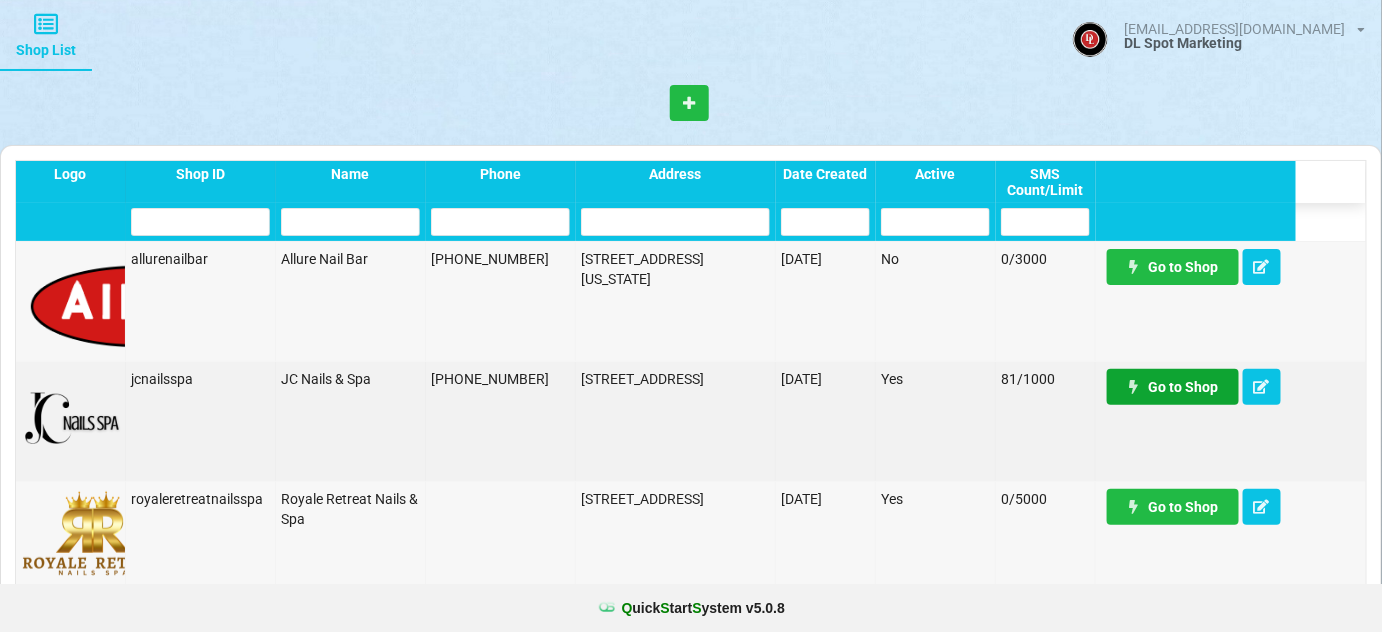 click on "Go to Shop" at bounding box center (1173, 387) 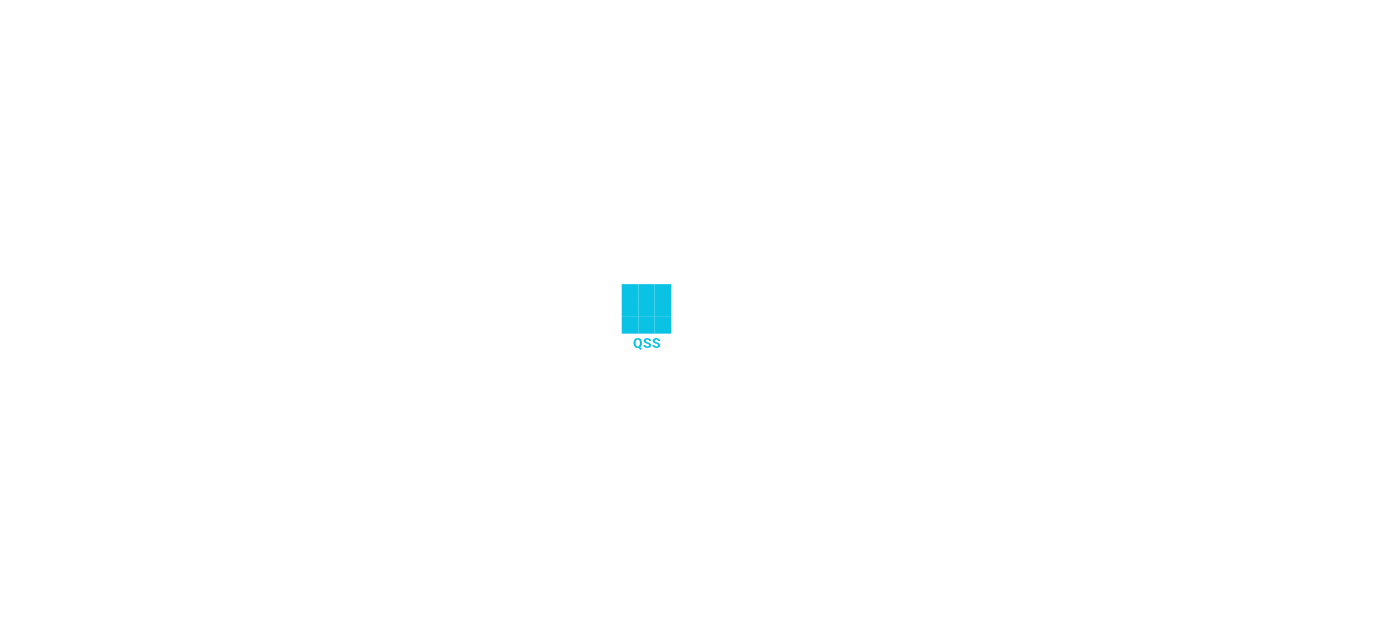 scroll, scrollTop: 0, scrollLeft: 0, axis: both 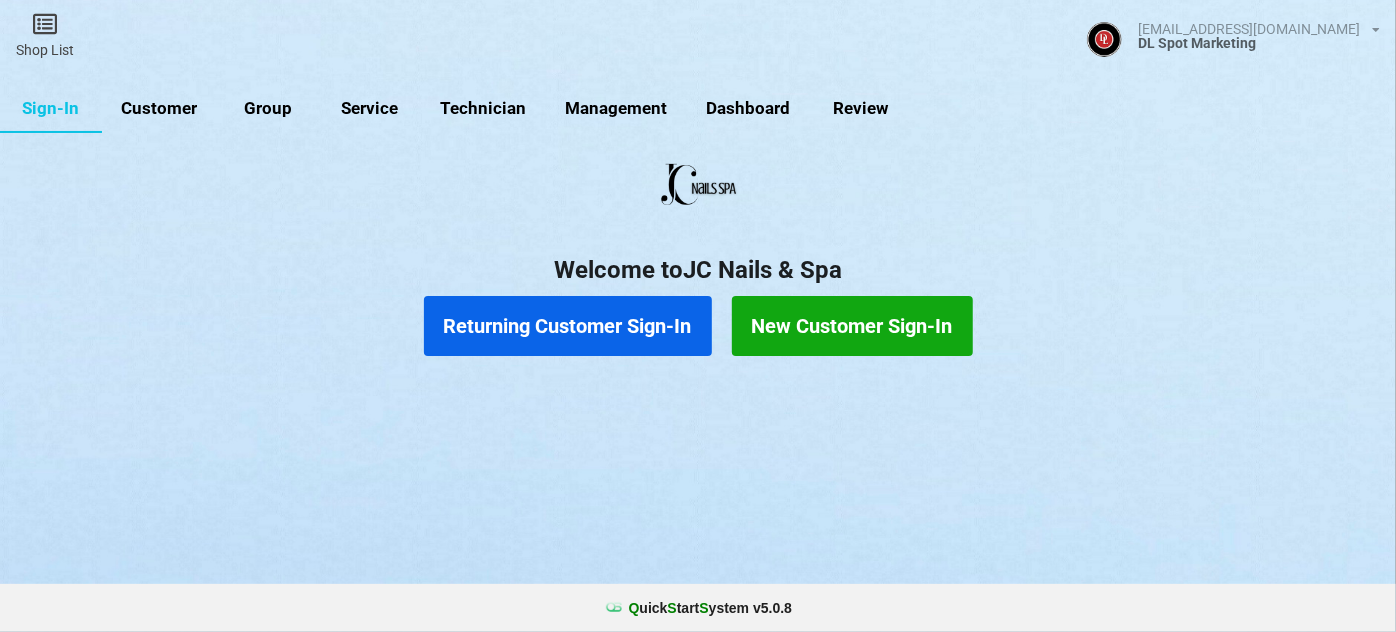 click at bounding box center [698, 391] 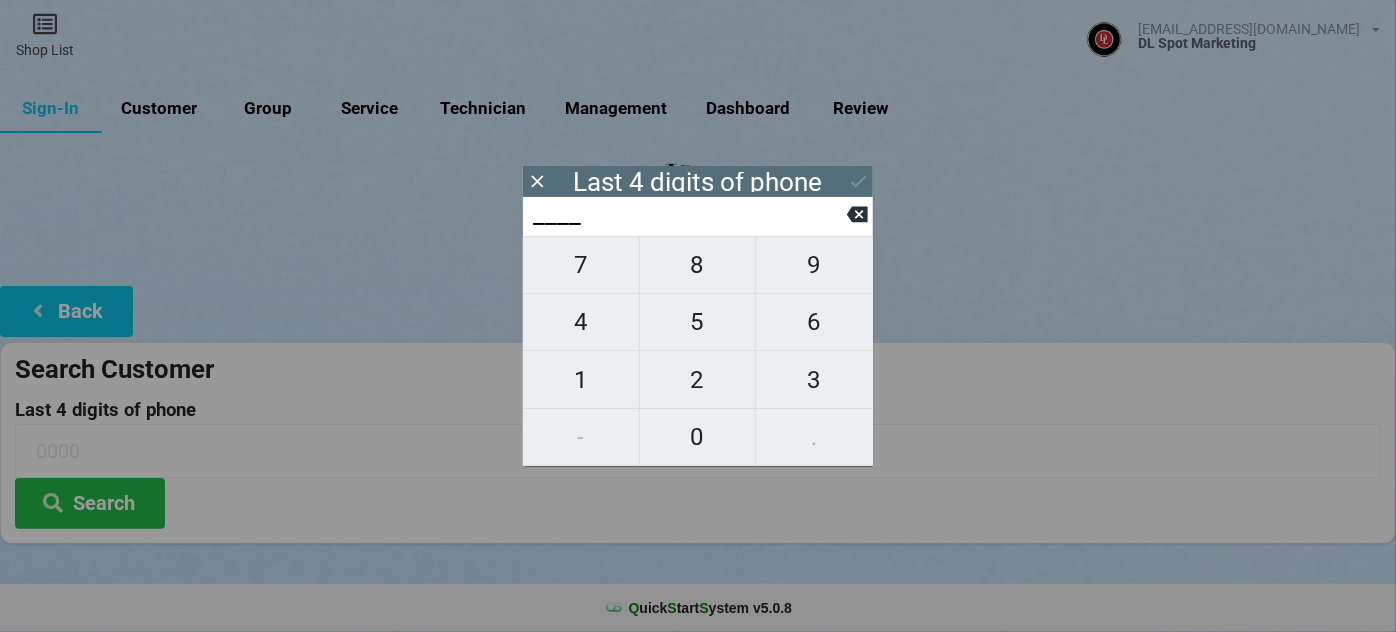 type on "5___" 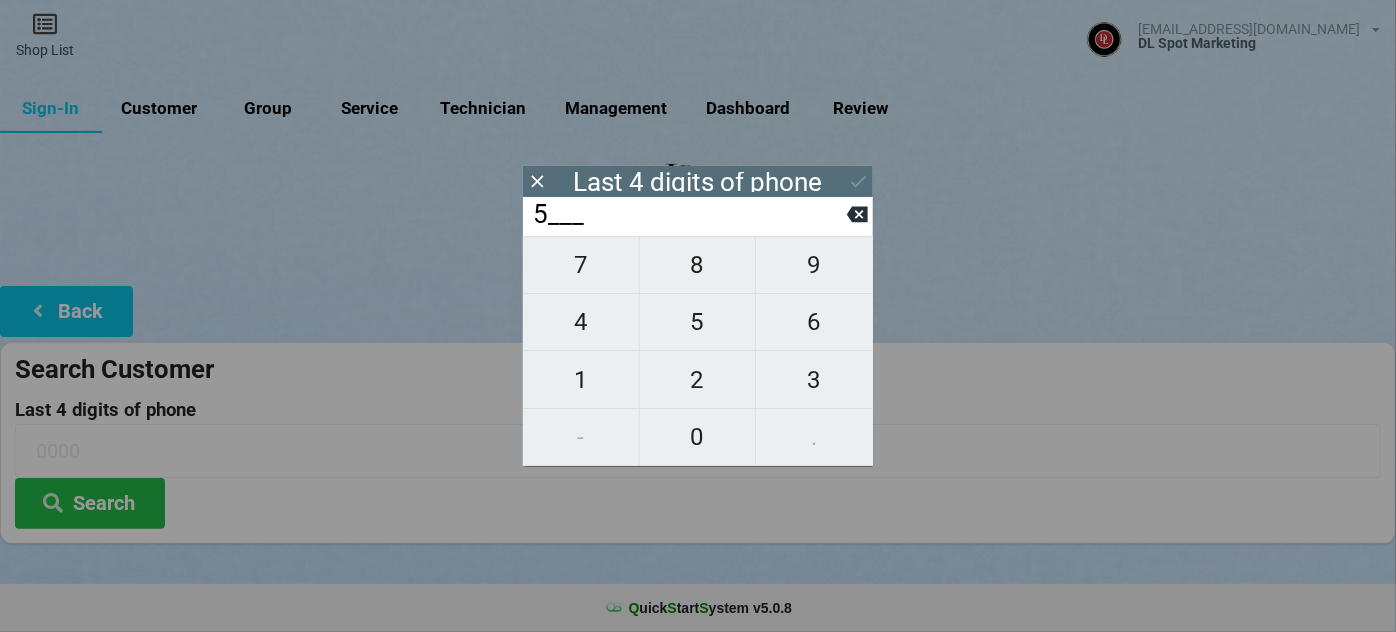 type on "5___" 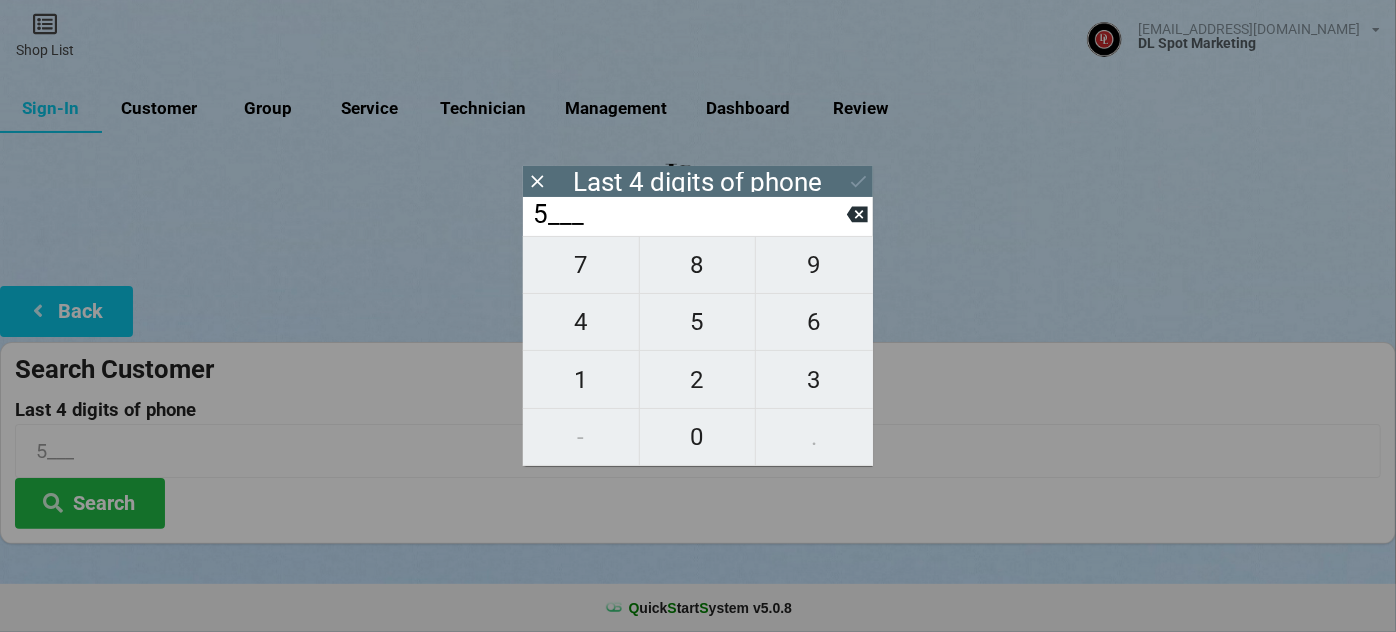 type on "50__" 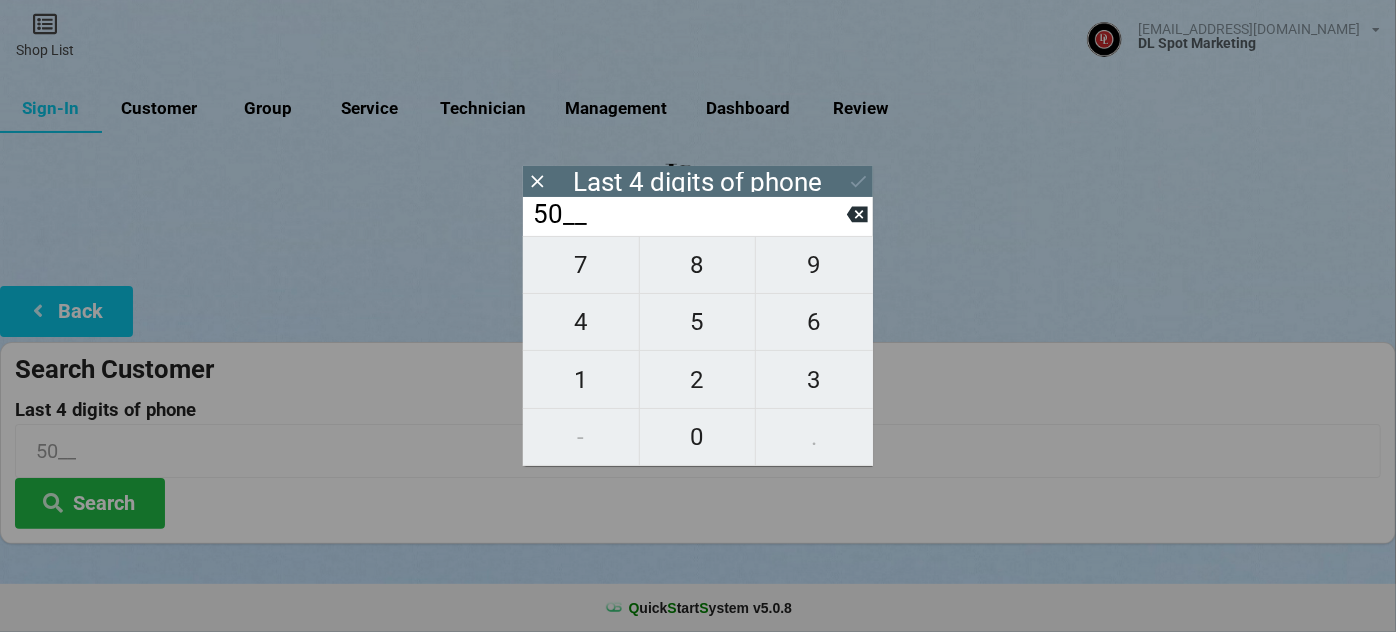 type on "506_" 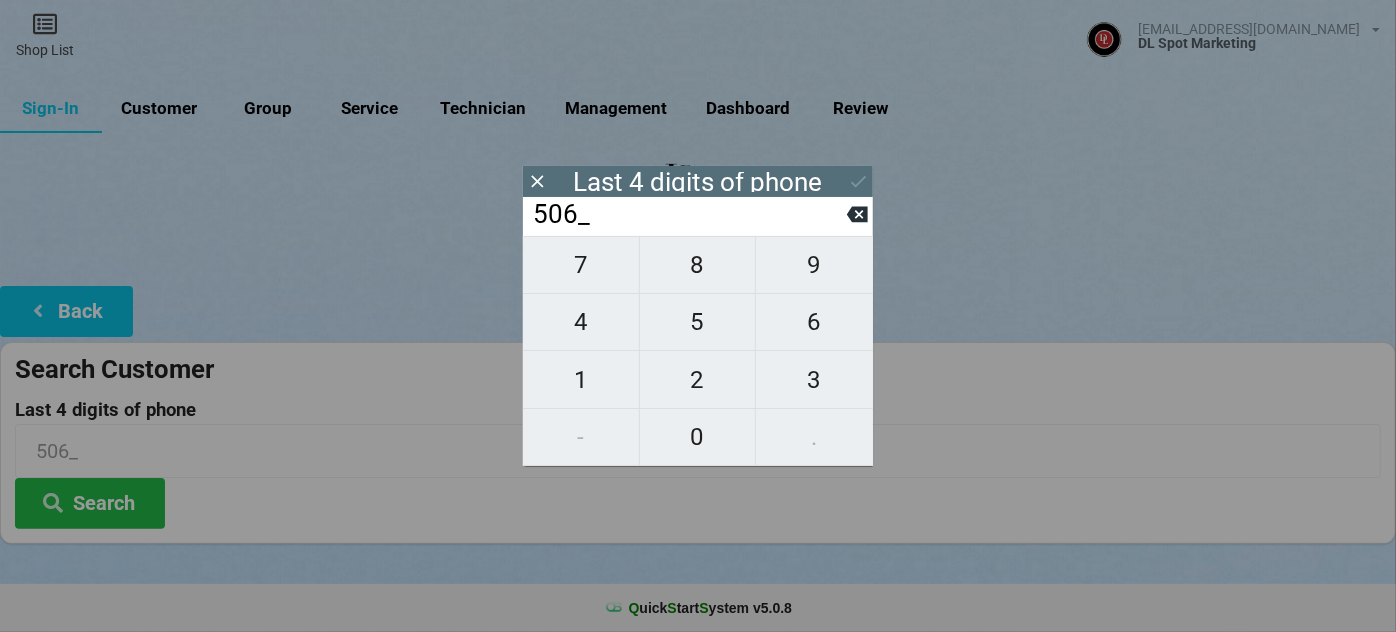 type on "5064" 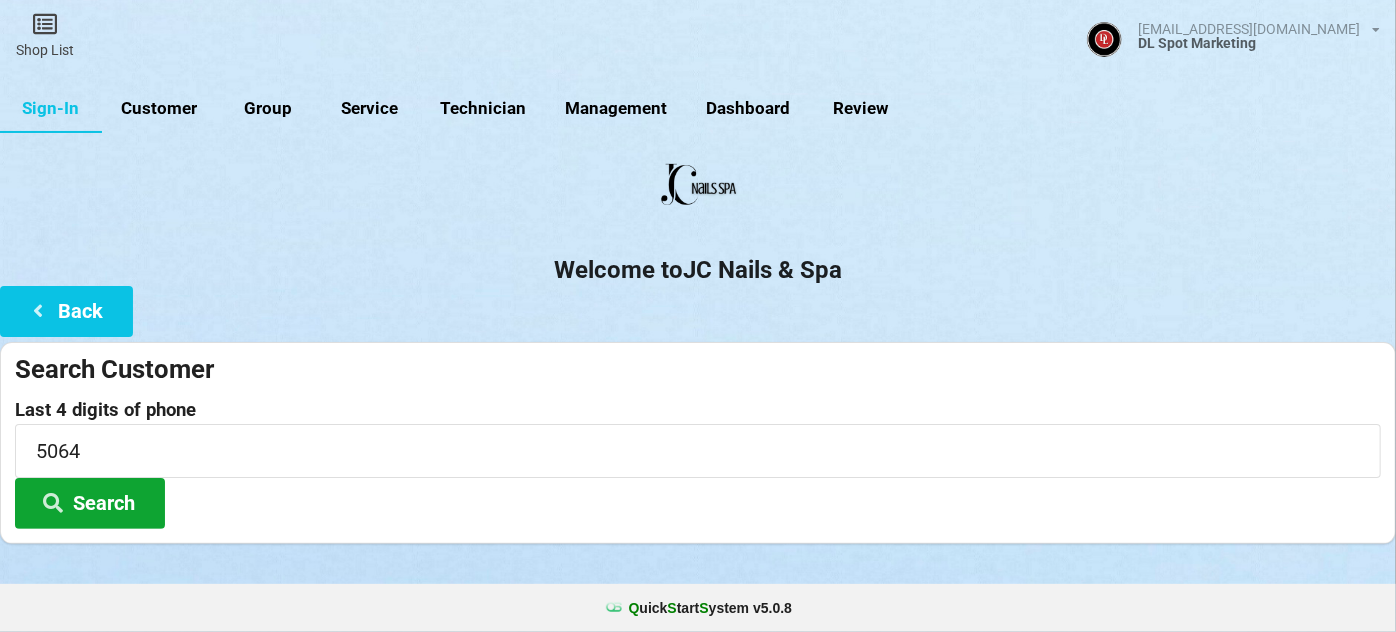 click on "Search" at bounding box center [90, 503] 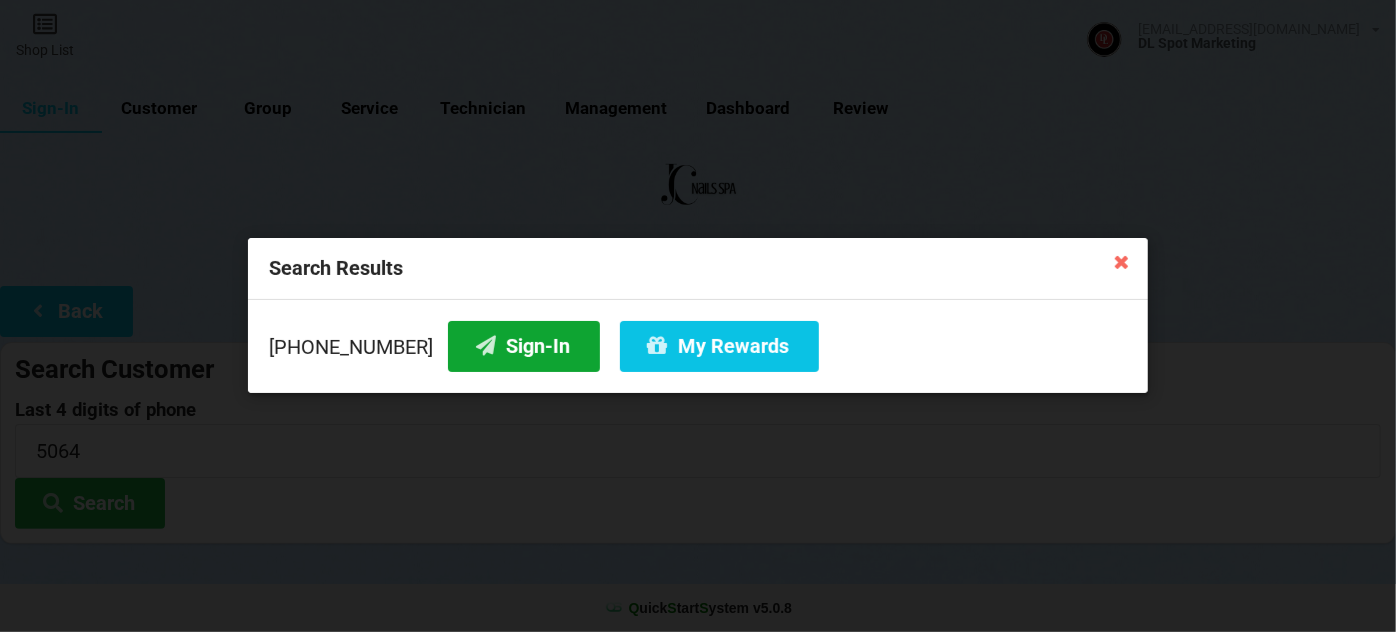 click on "Sign-In" at bounding box center (524, 346) 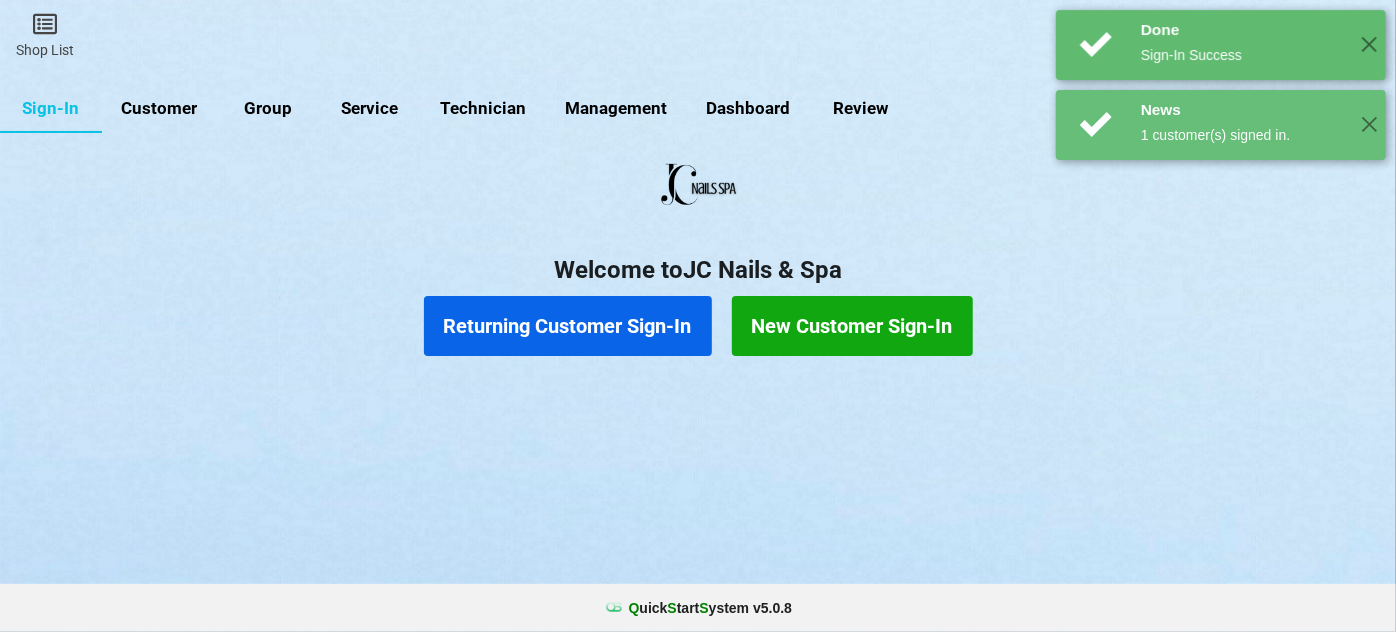 click on "Returning Customer Sign-In" at bounding box center (568, 326) 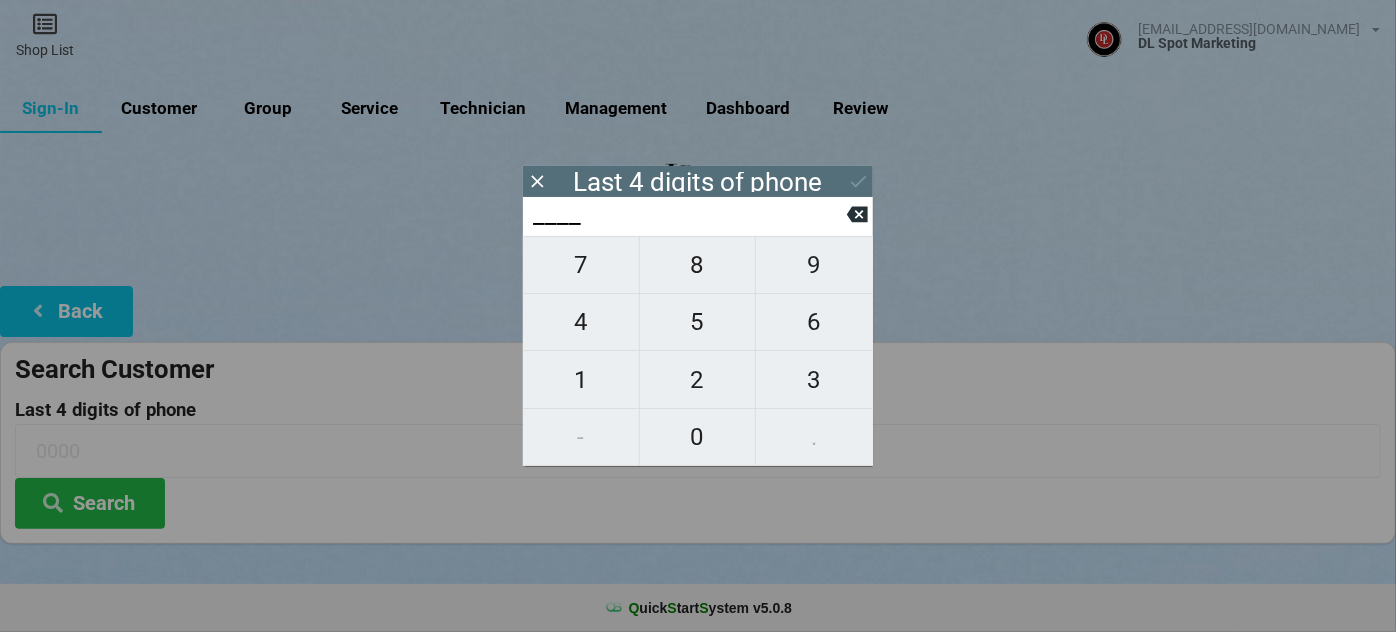 type on "7___" 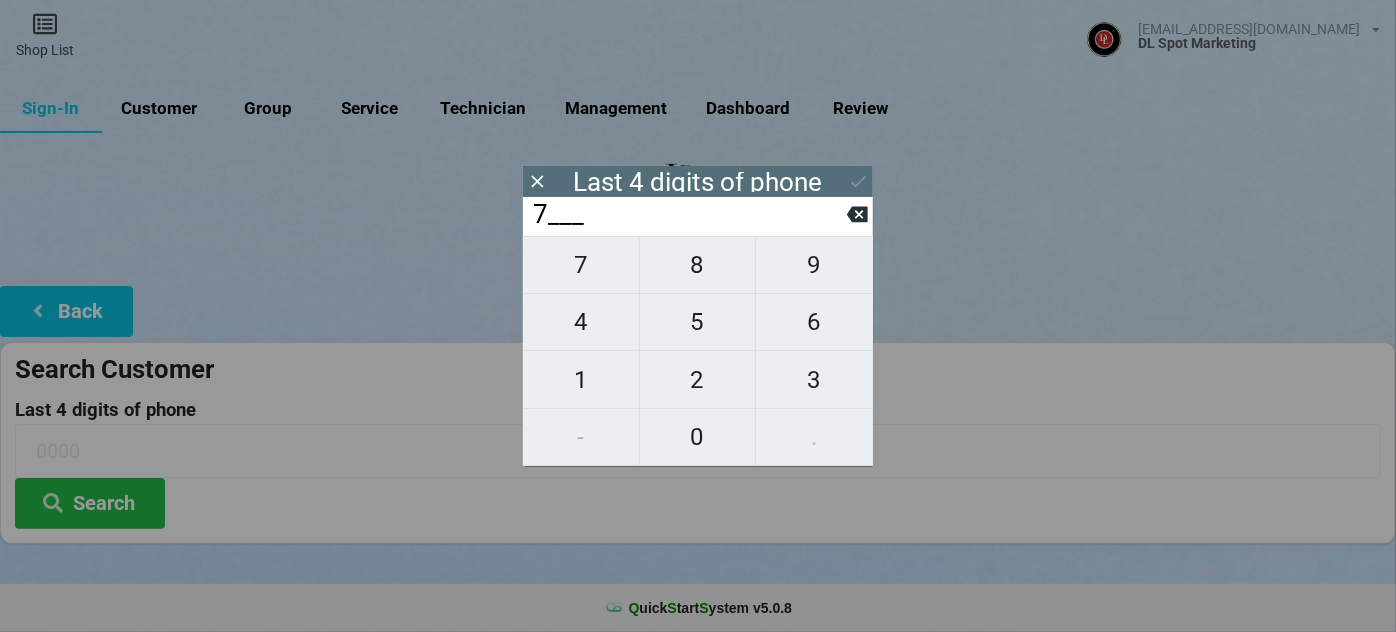 type on "7___" 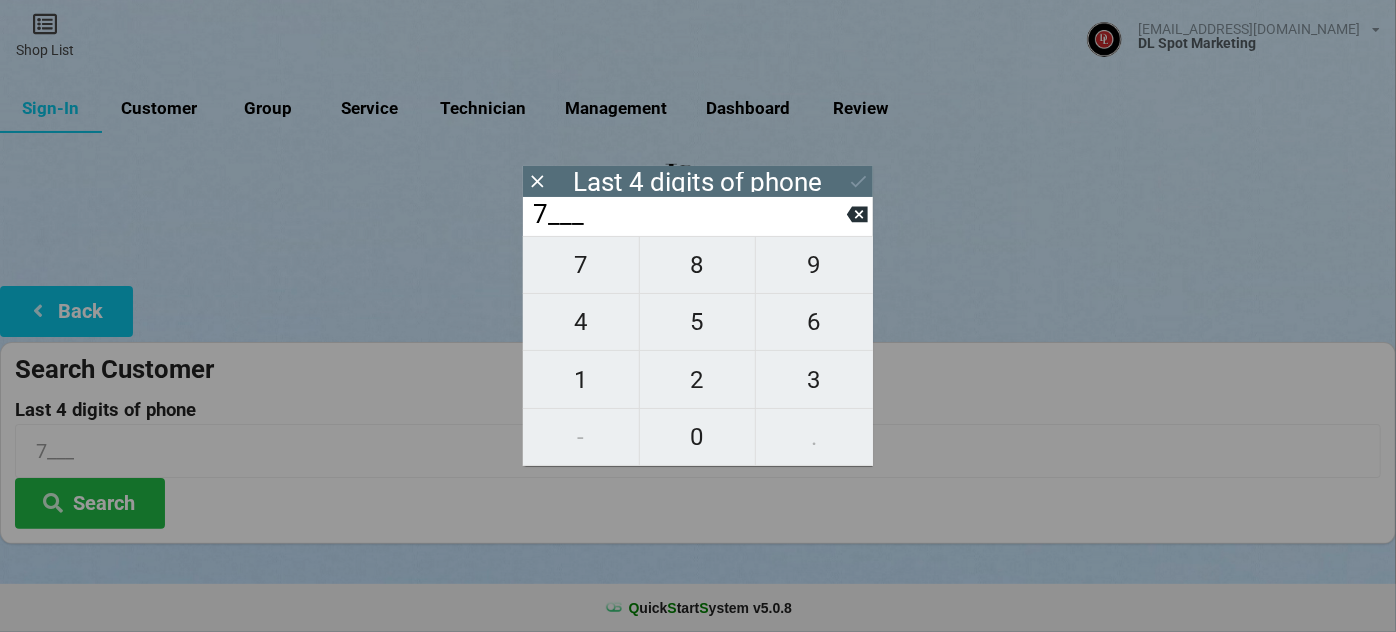 type on "79__" 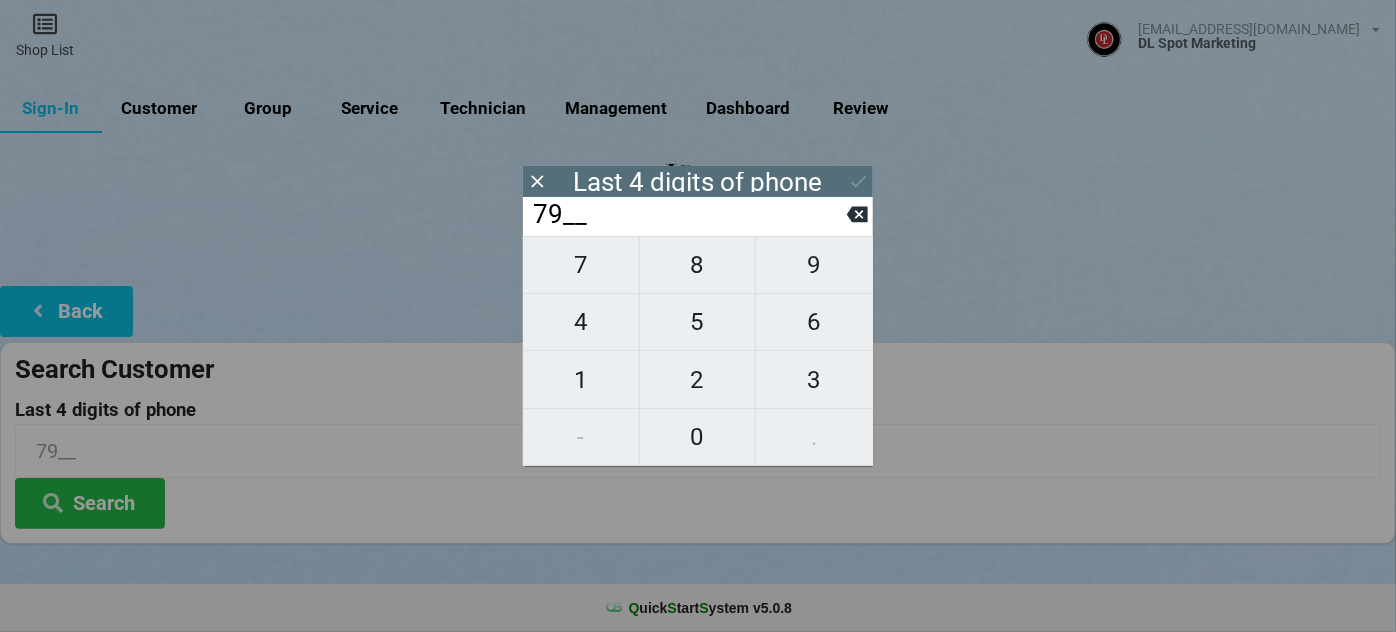 type on "792_" 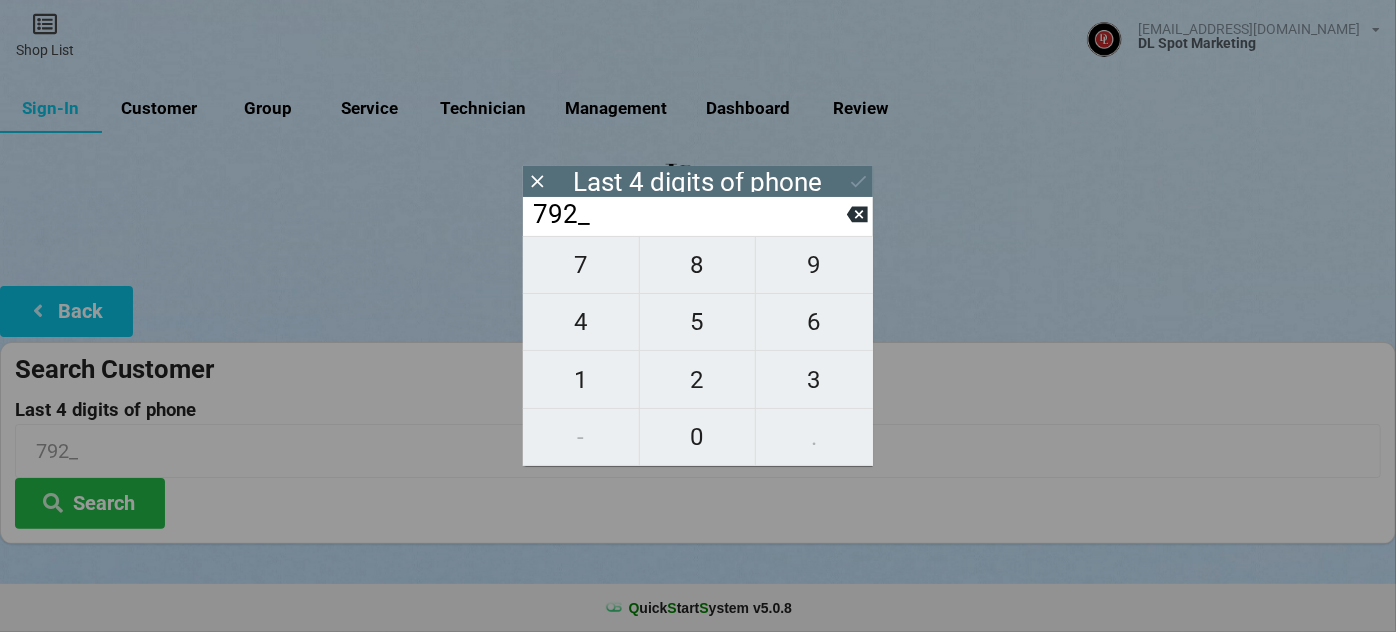 type on "7920" 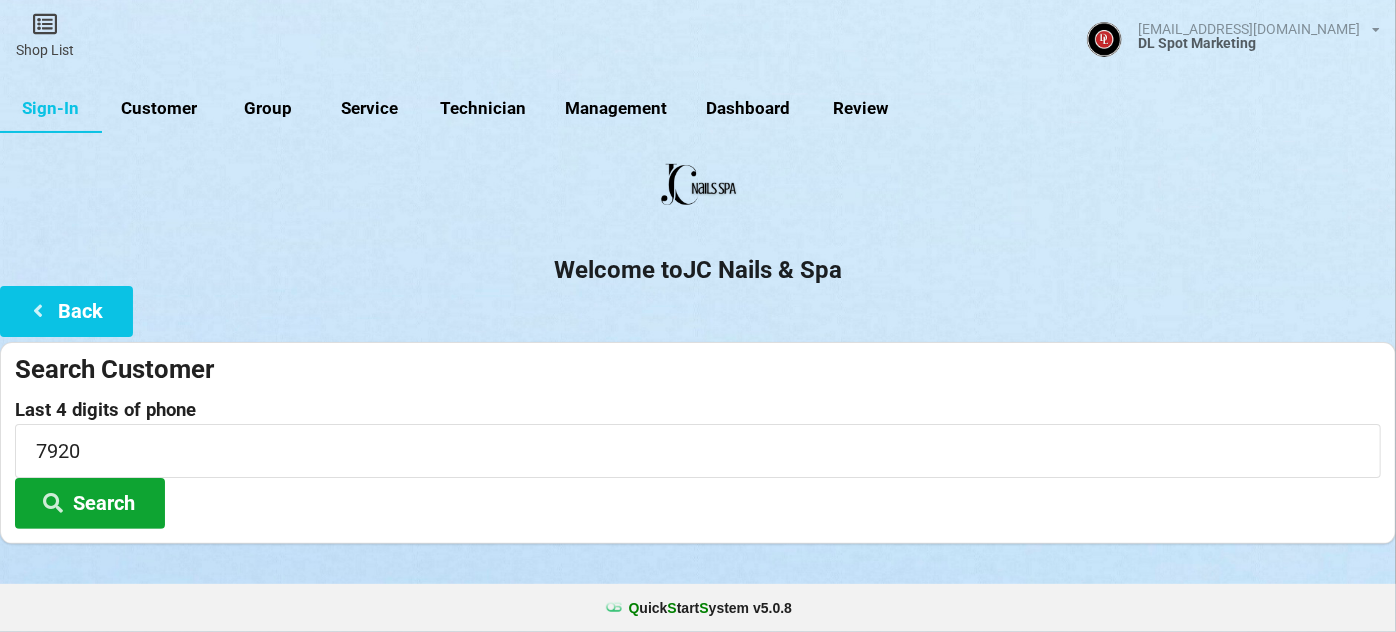 click on "Search" at bounding box center (90, 503) 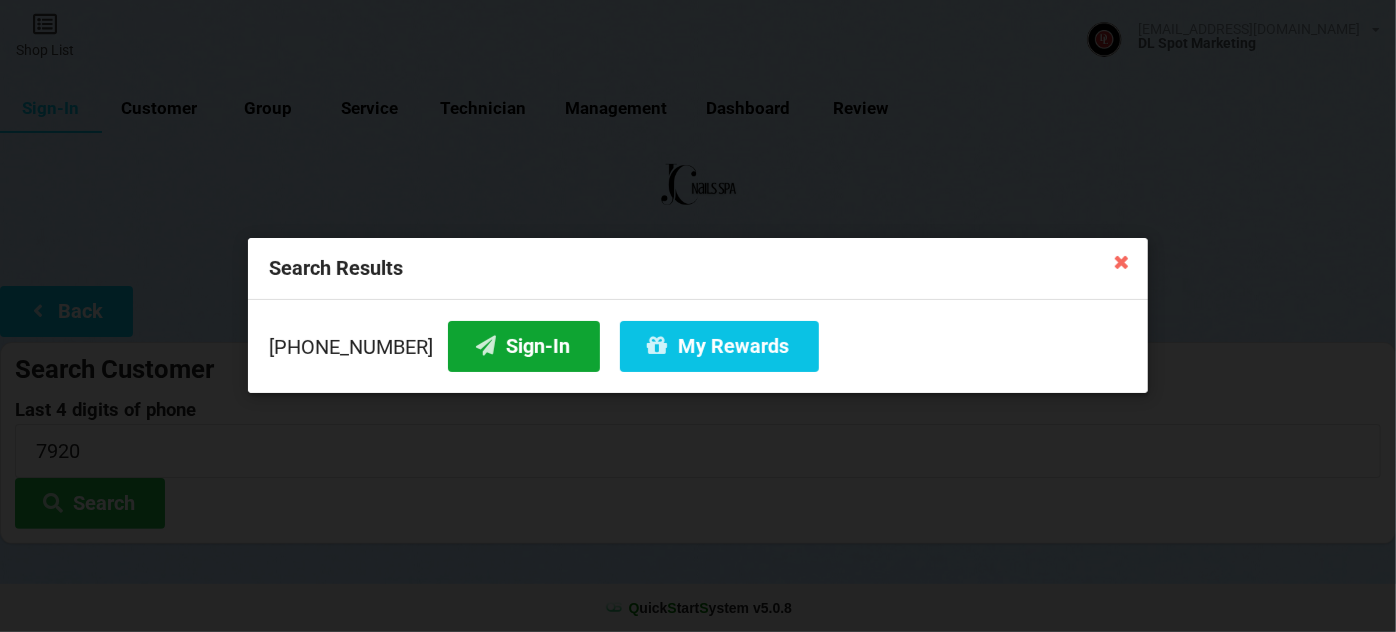 click on "Sign-In" at bounding box center (524, 346) 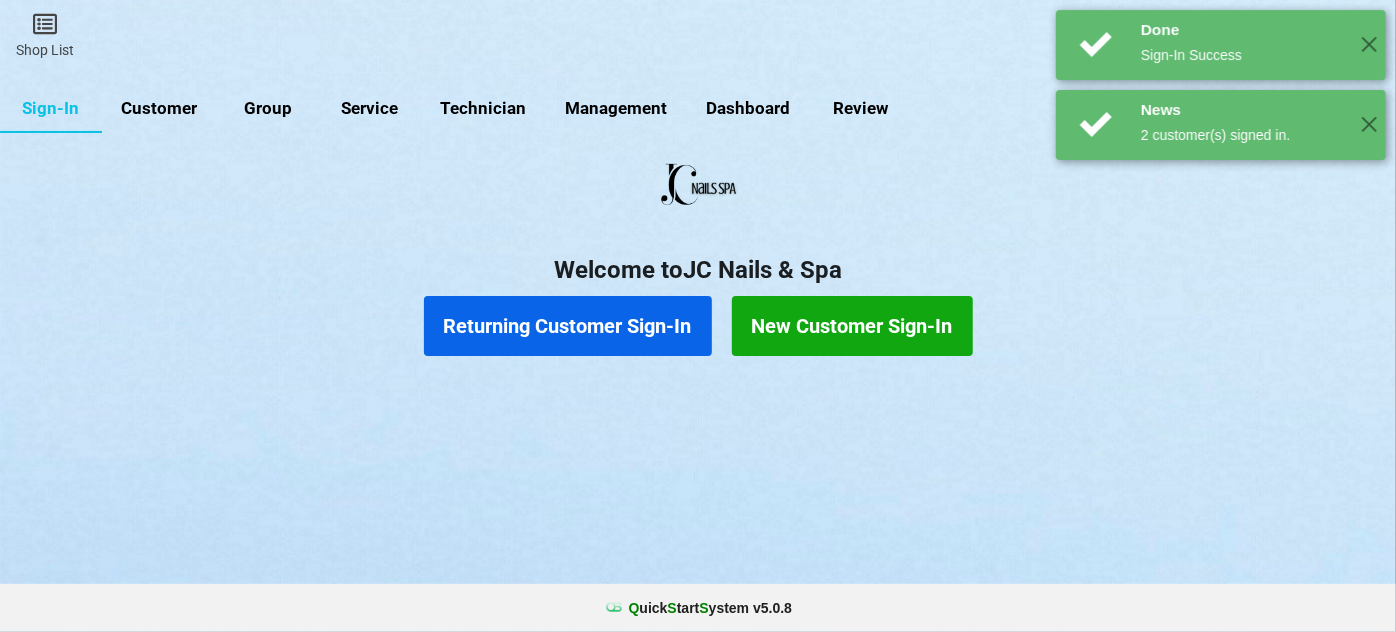 click on "Returning Customer Sign-In" at bounding box center (568, 326) 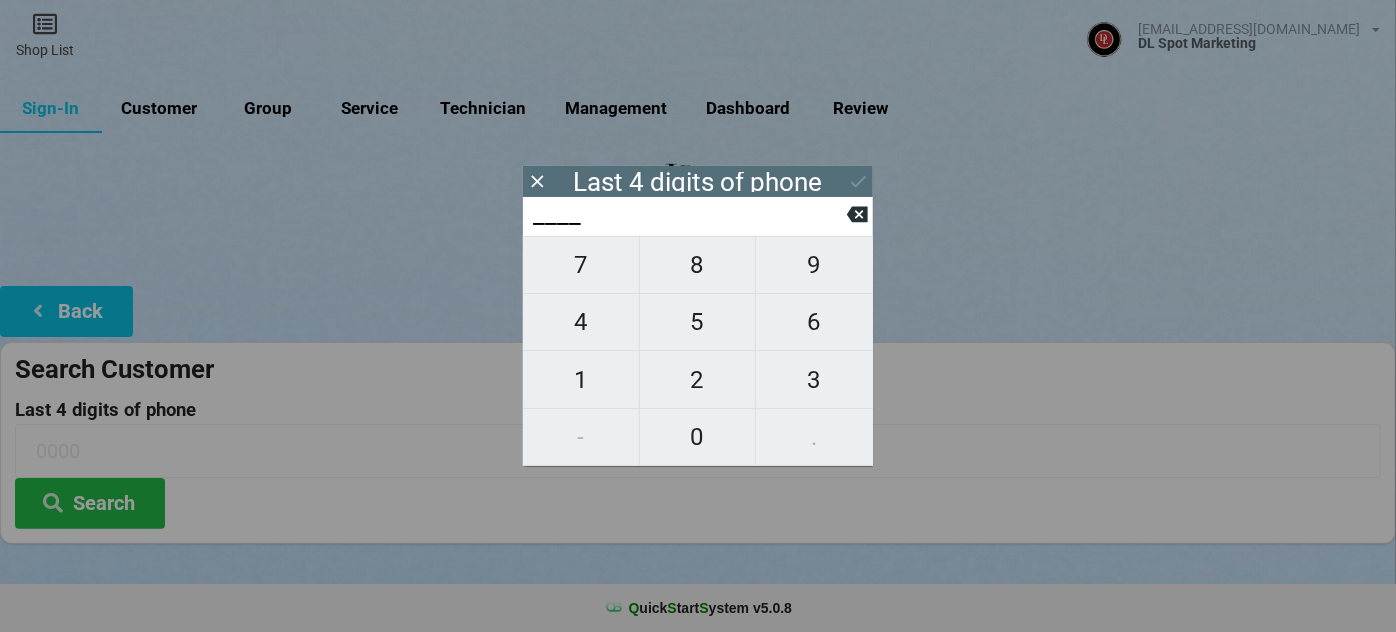 type on "6___" 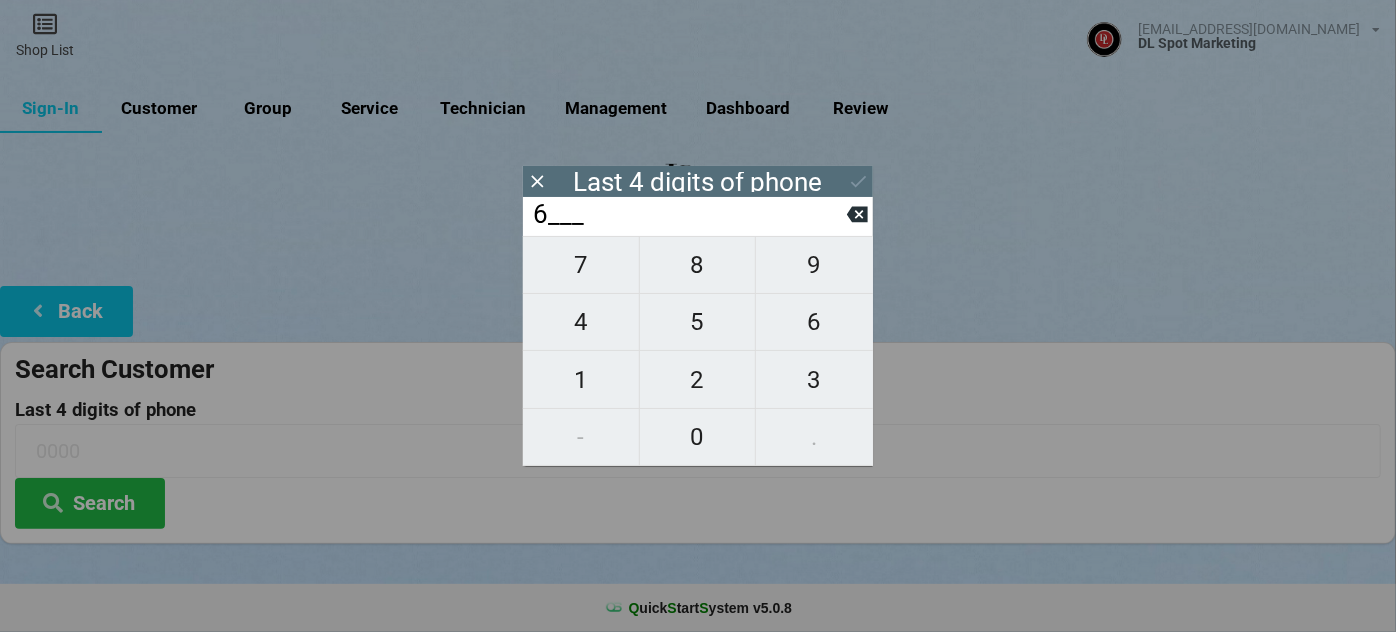 type on "6___" 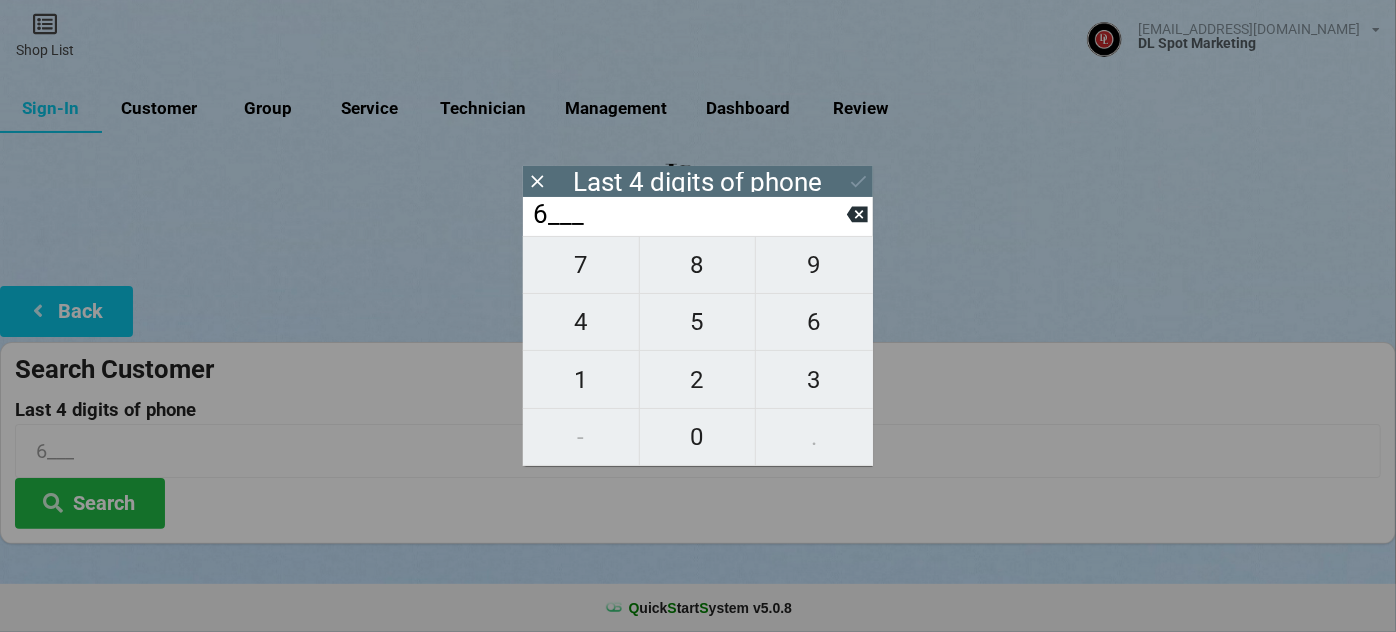 type on "66__" 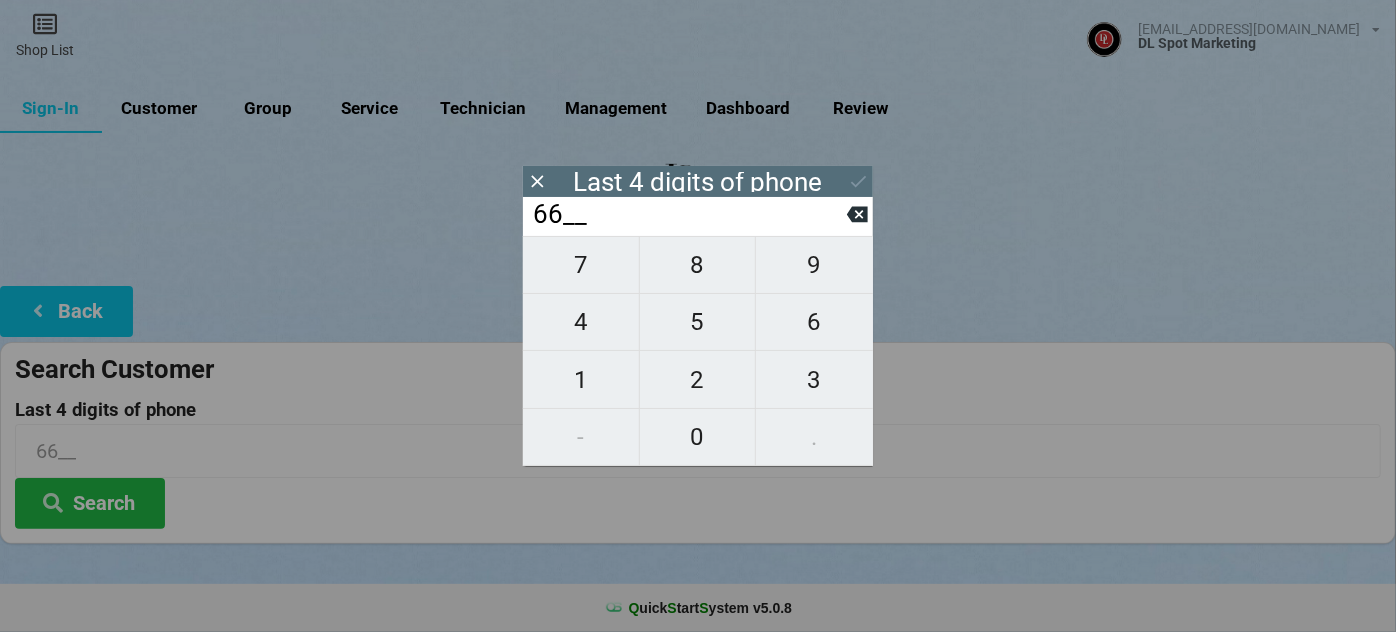 type on "668_" 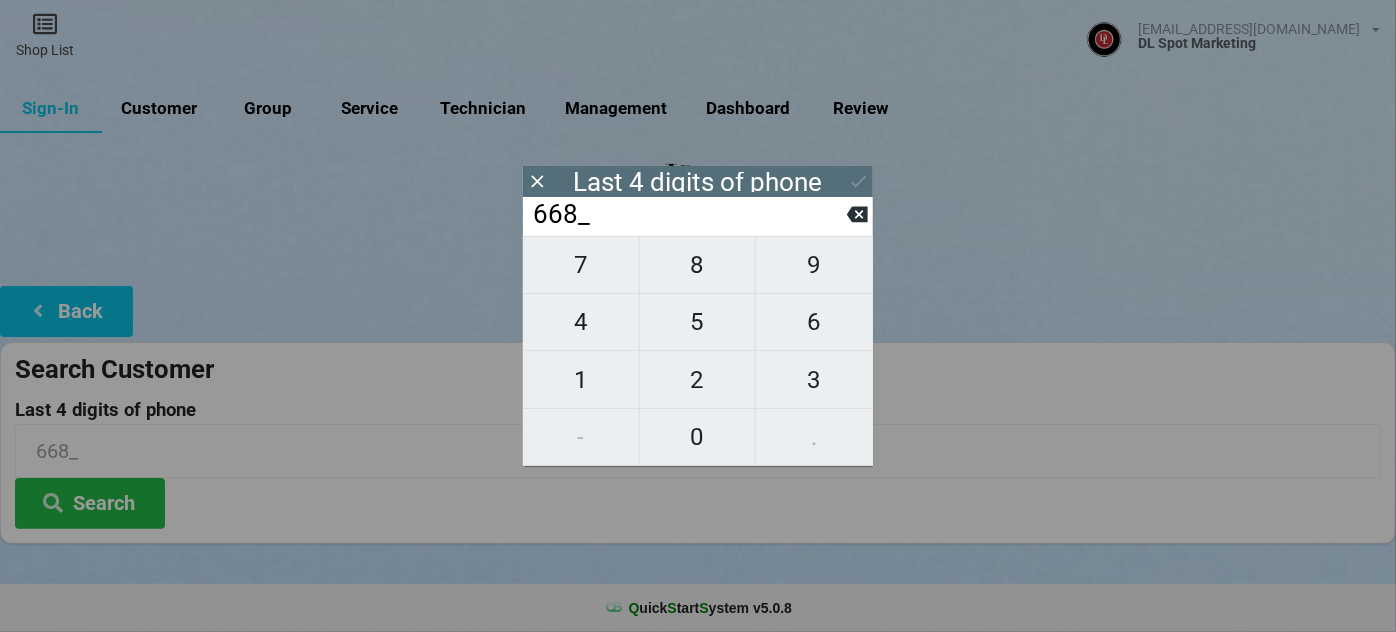 type on "6689" 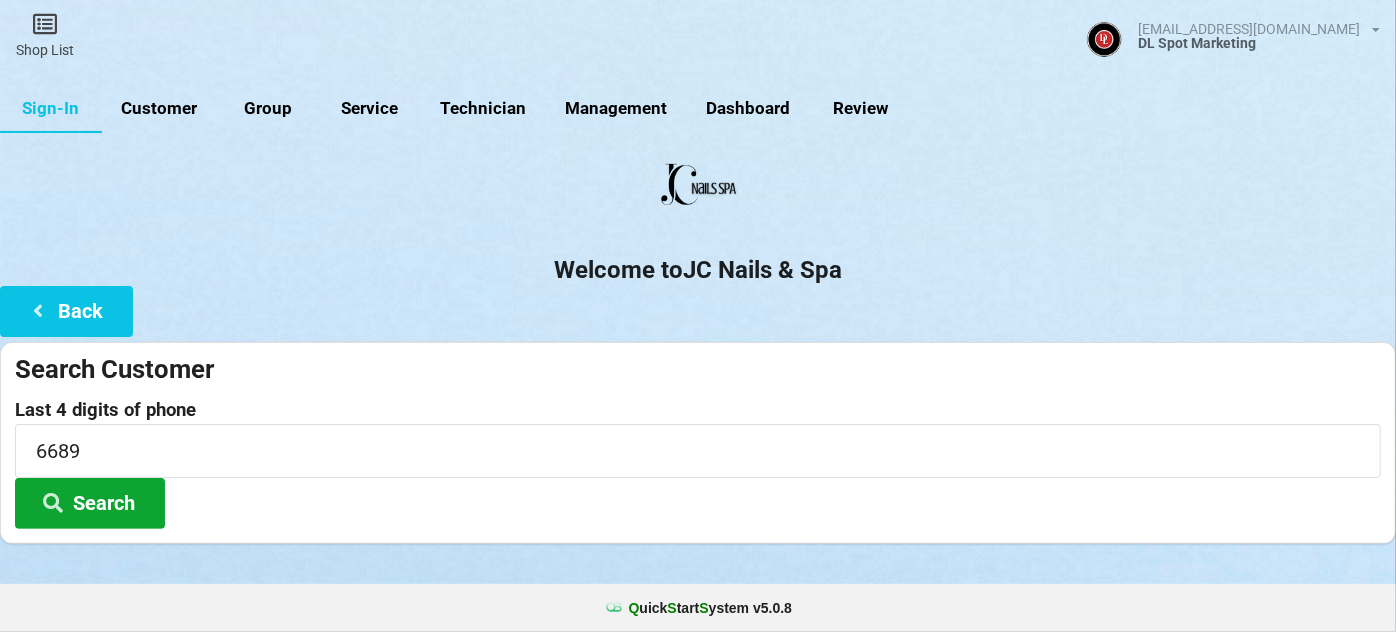 click on "Search" at bounding box center [90, 503] 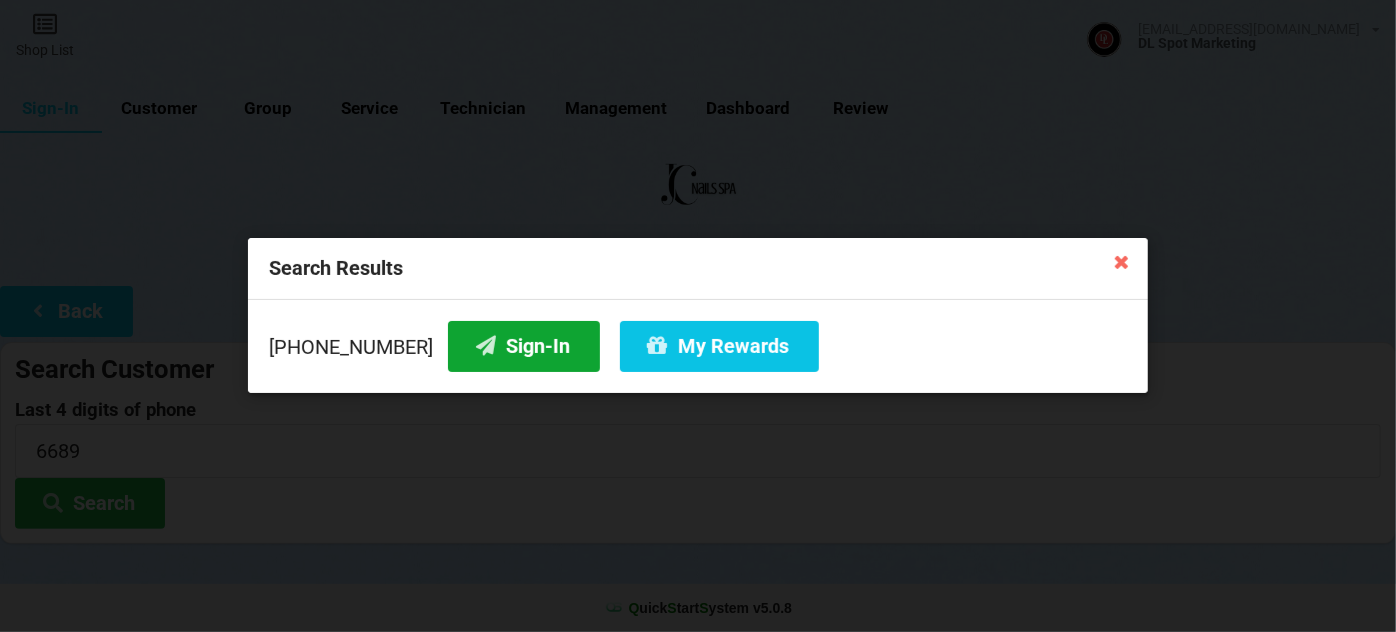 click on "Sign-In" at bounding box center (524, 346) 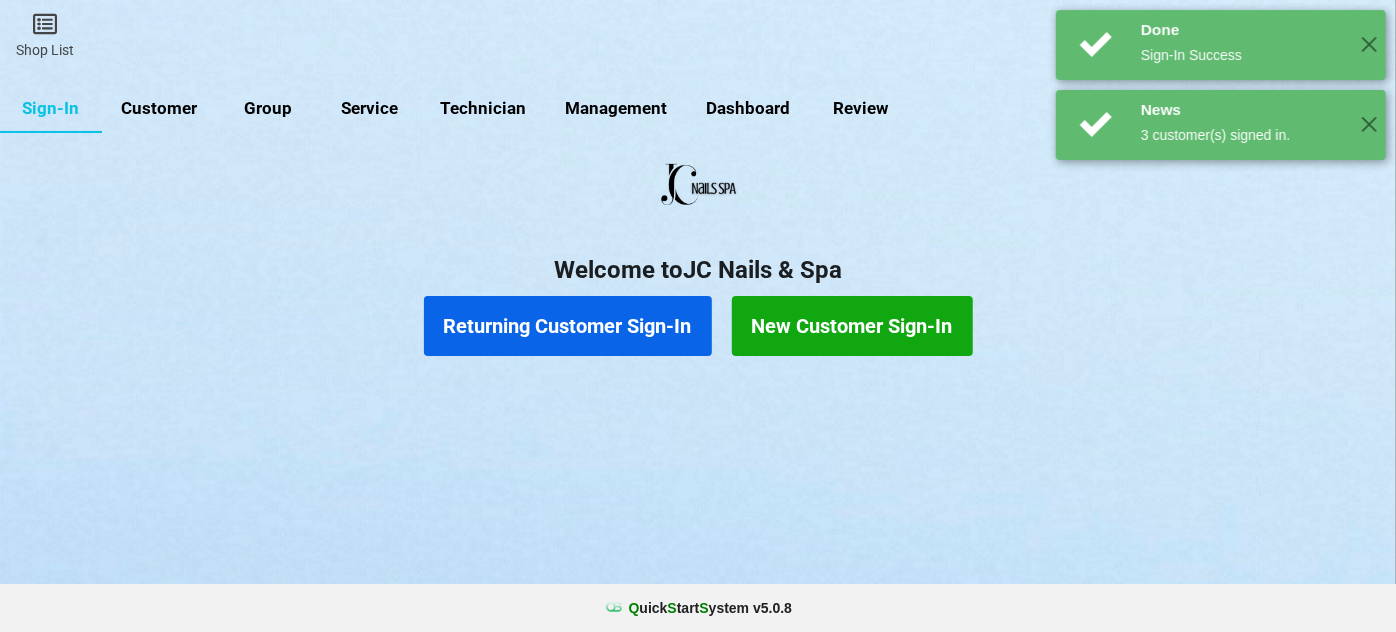 click on "Returning Customer Sign-In" at bounding box center [568, 326] 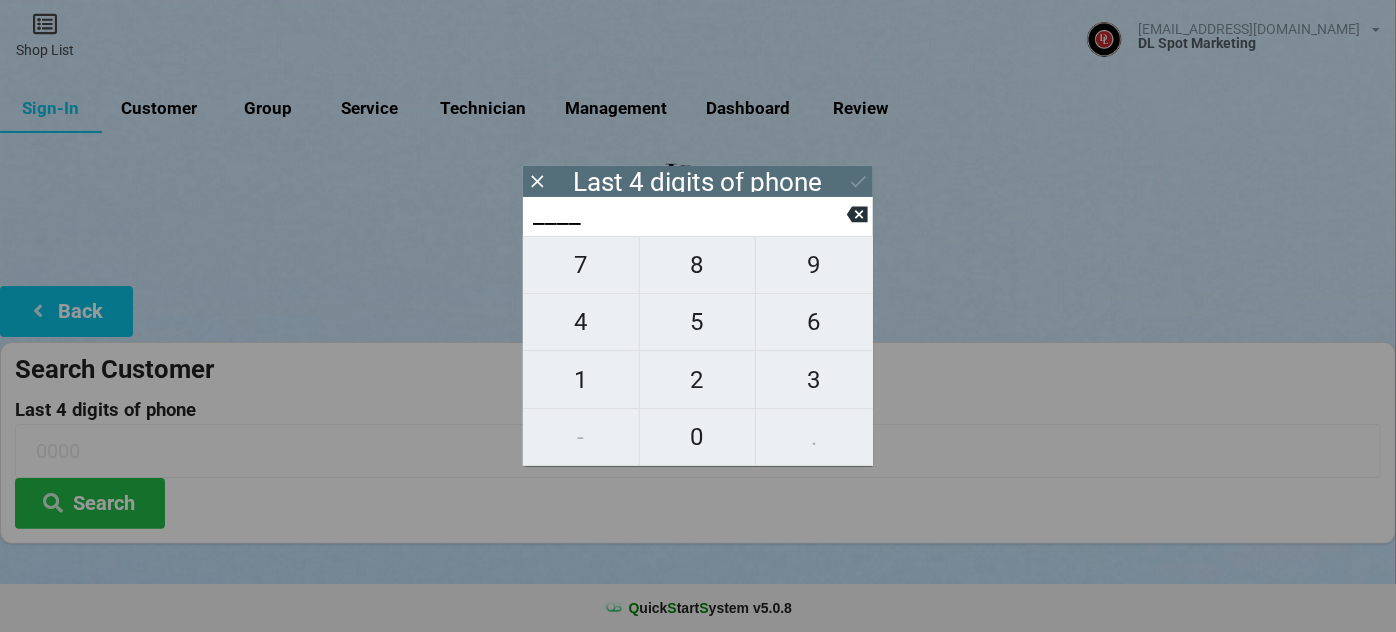 type on "8___" 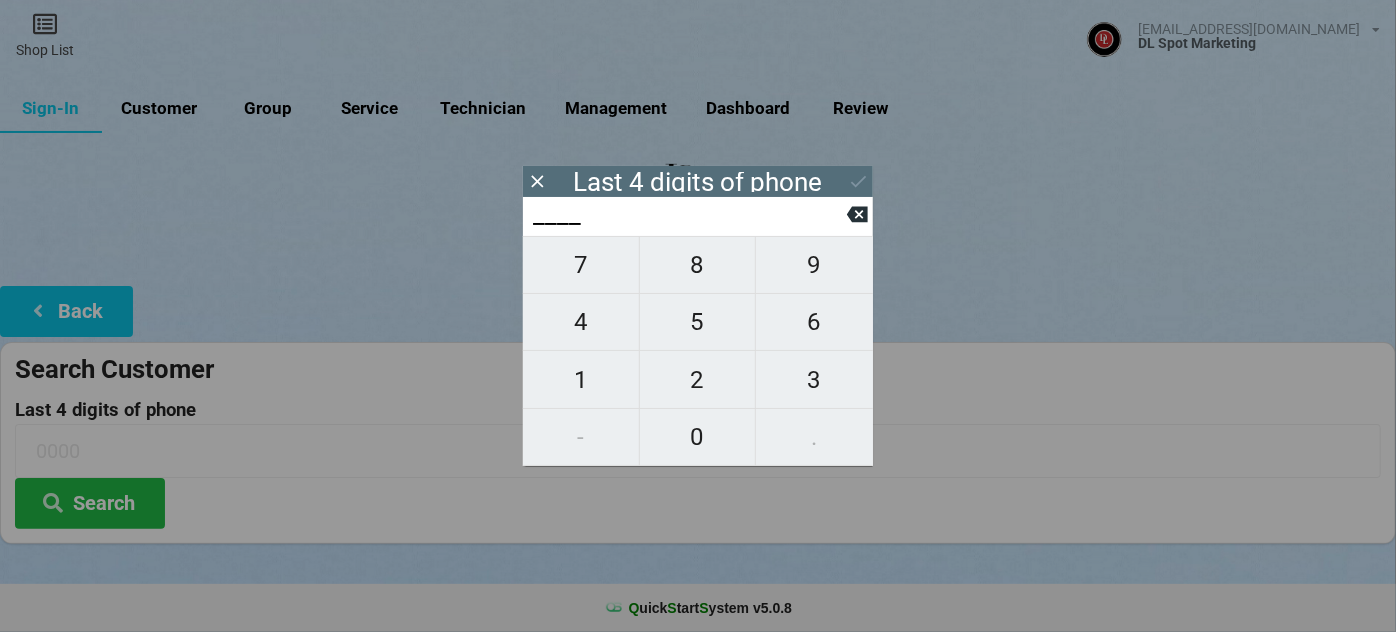 type on "8___" 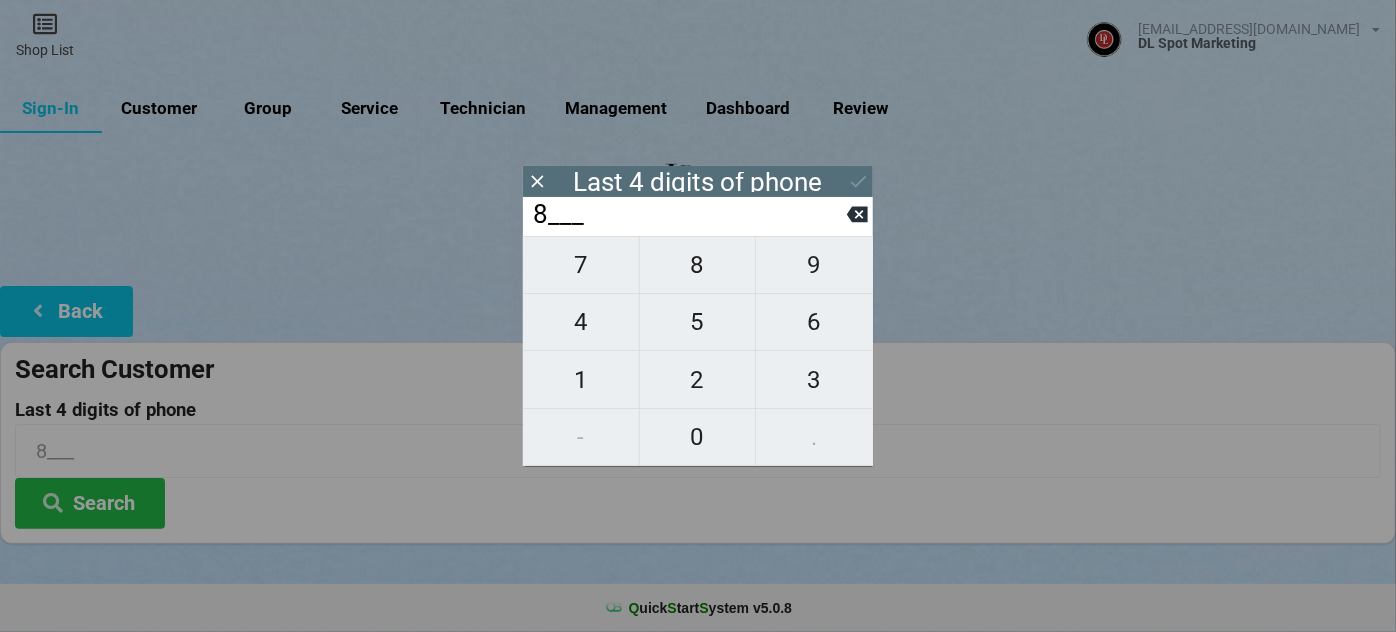 type on "87__" 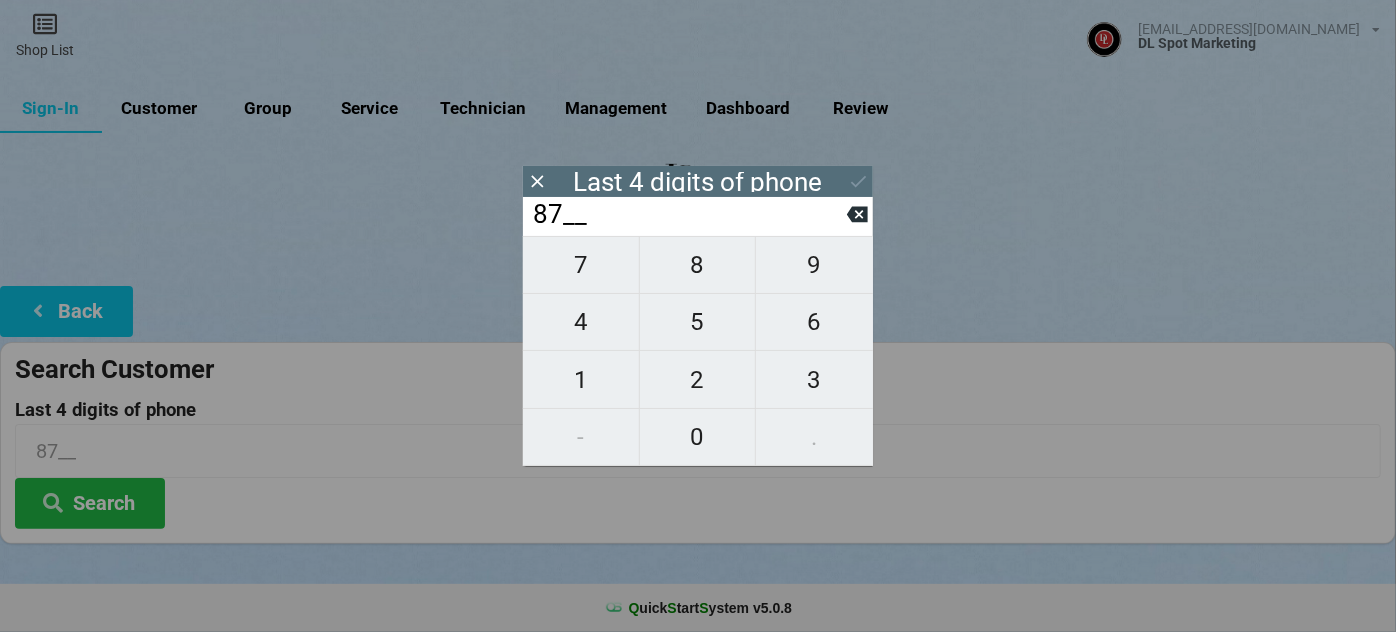type on "877_" 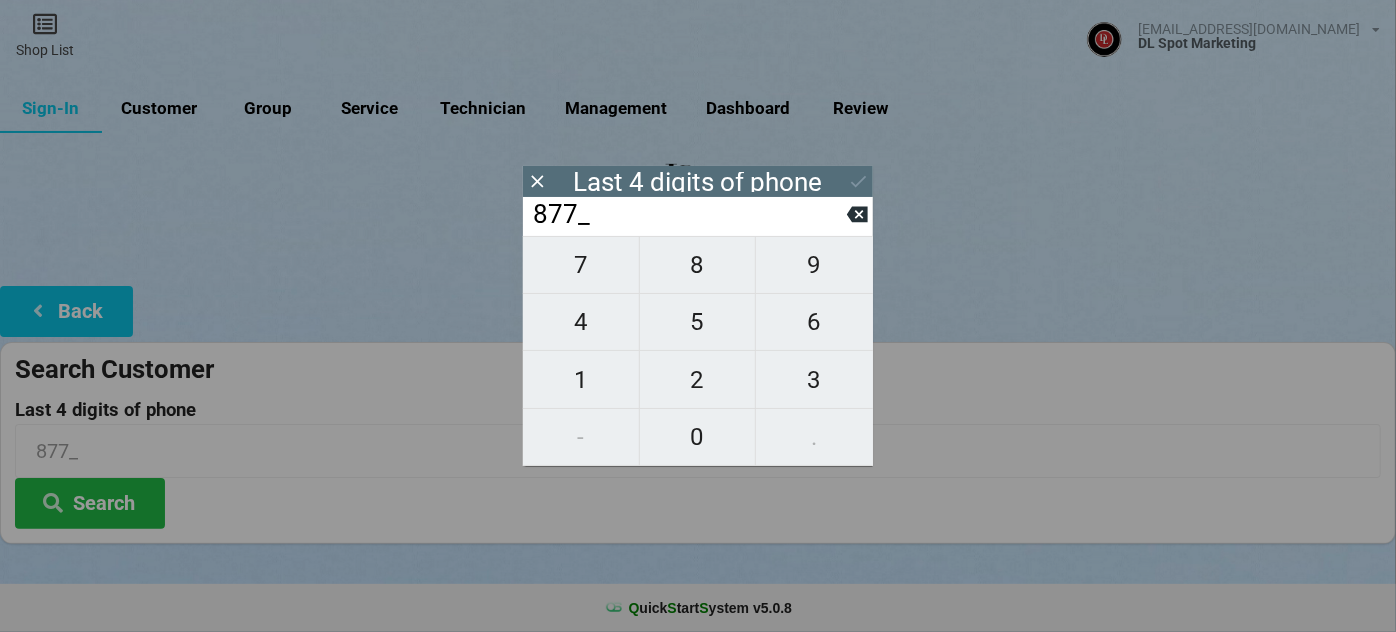 type on "8772" 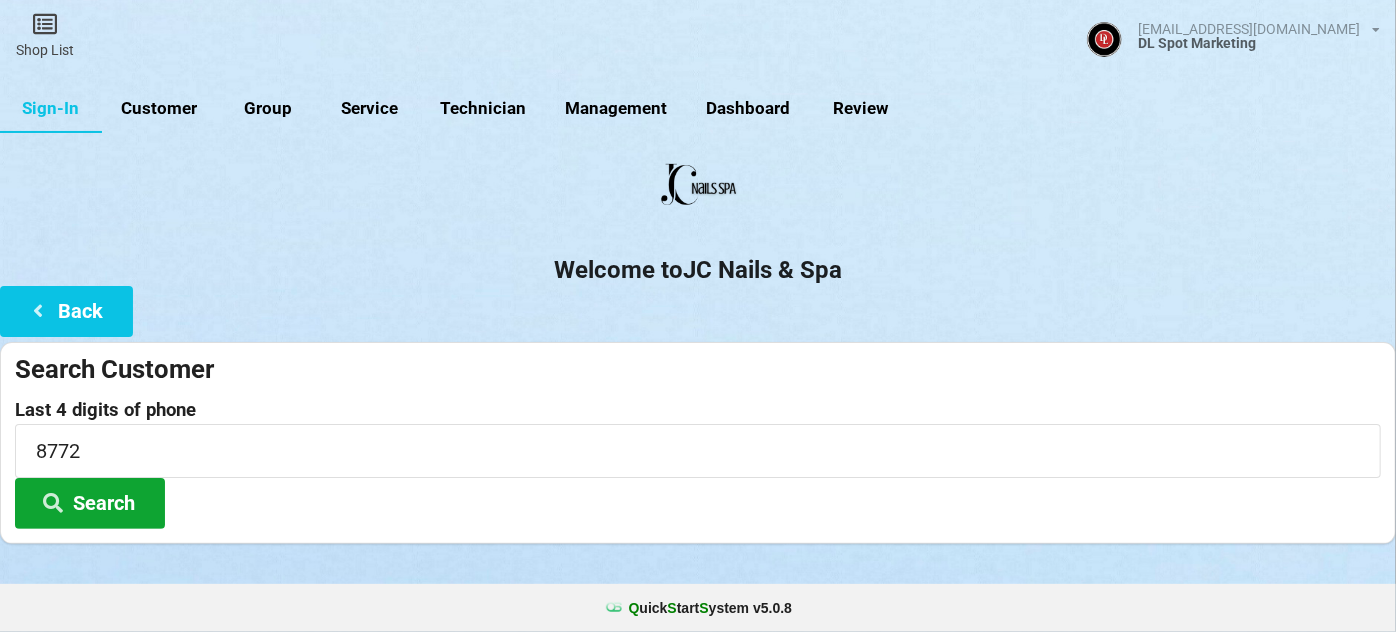 click on "Search" at bounding box center [468, 386] 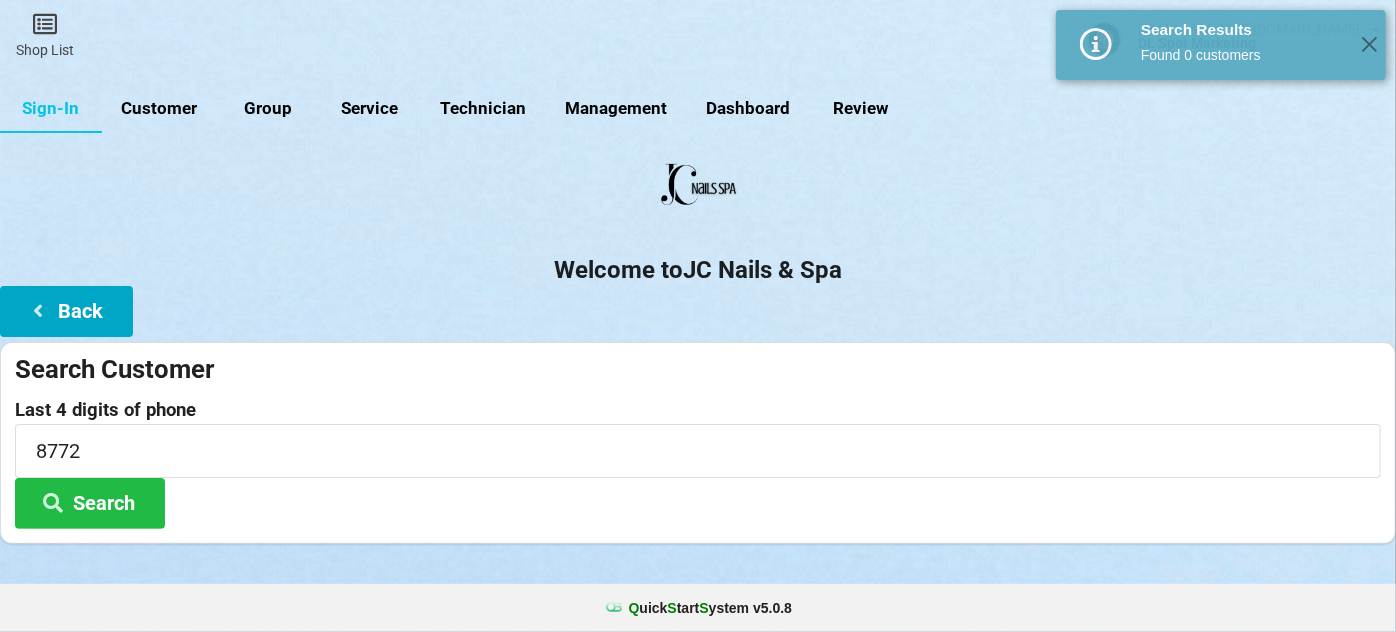 click on "Back" at bounding box center (66, 311) 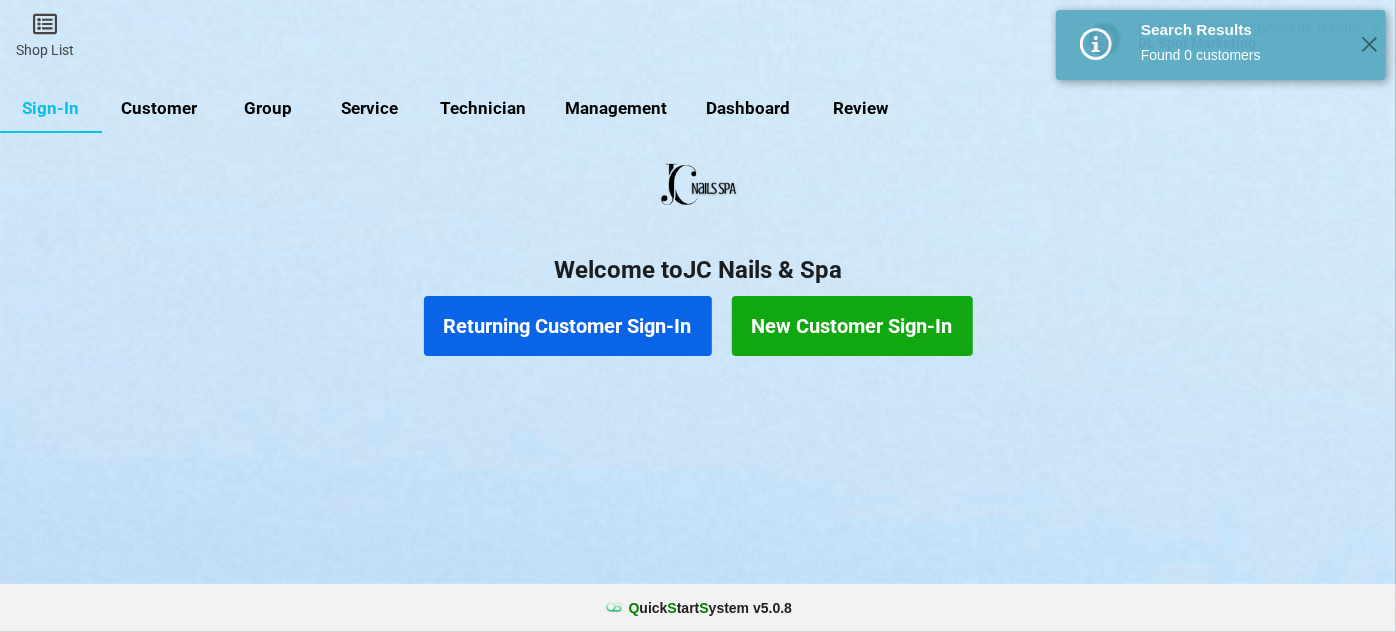 click on "New Customer Sign-In" at bounding box center (852, 326) 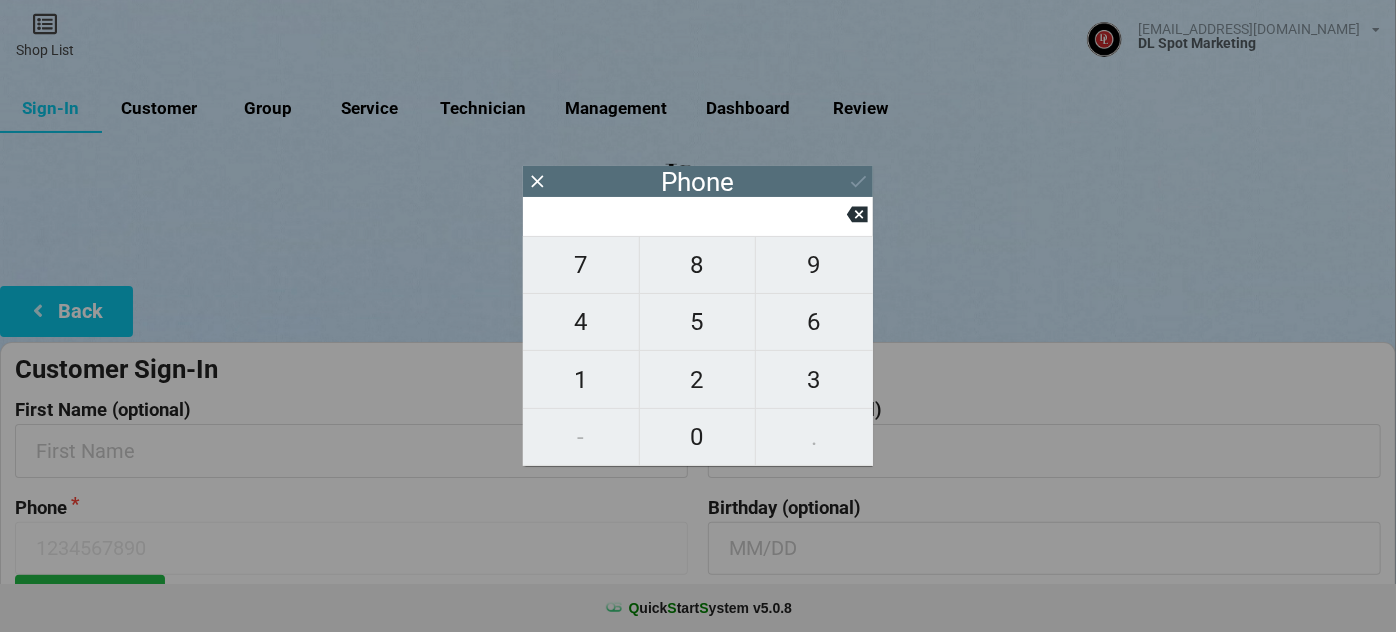 type on "9" 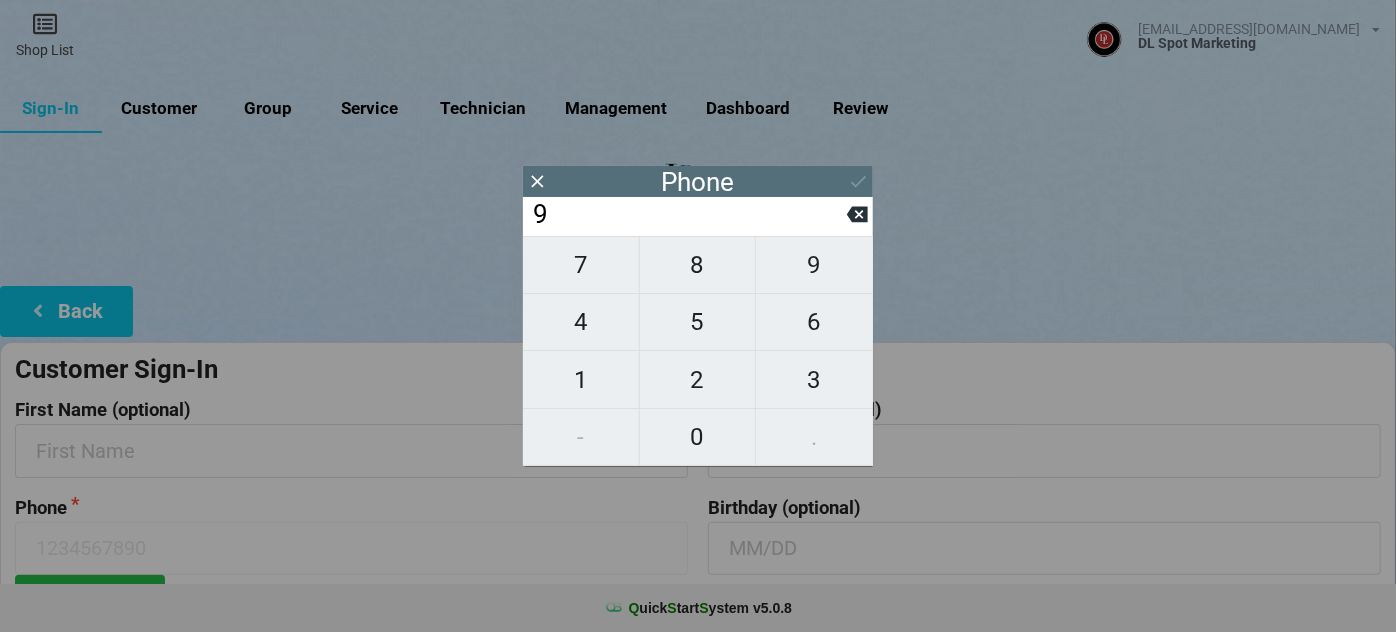 type on "9" 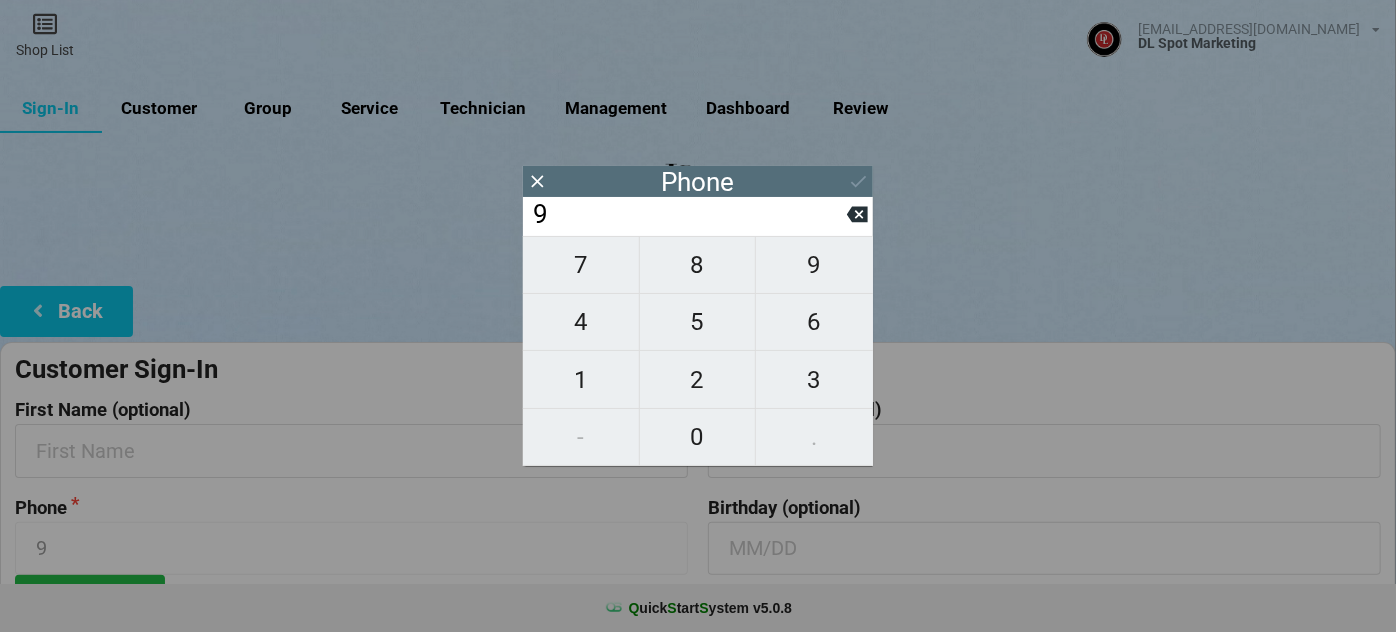 type on "92" 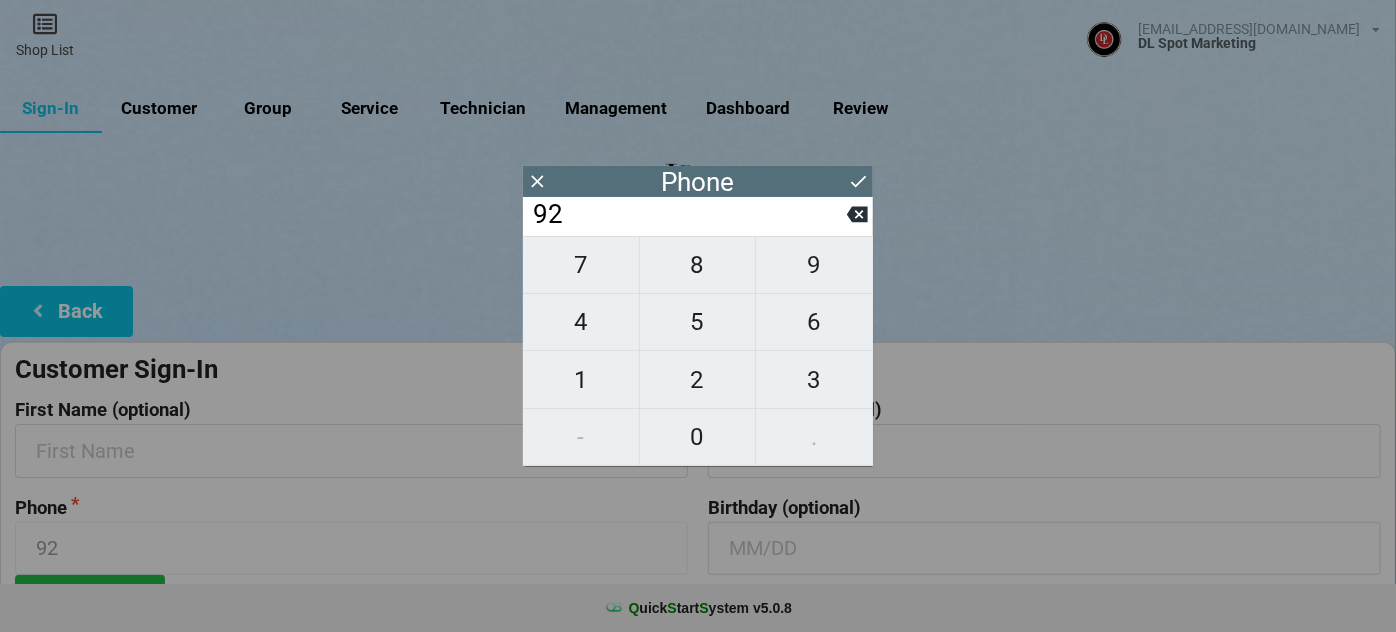 type on "925" 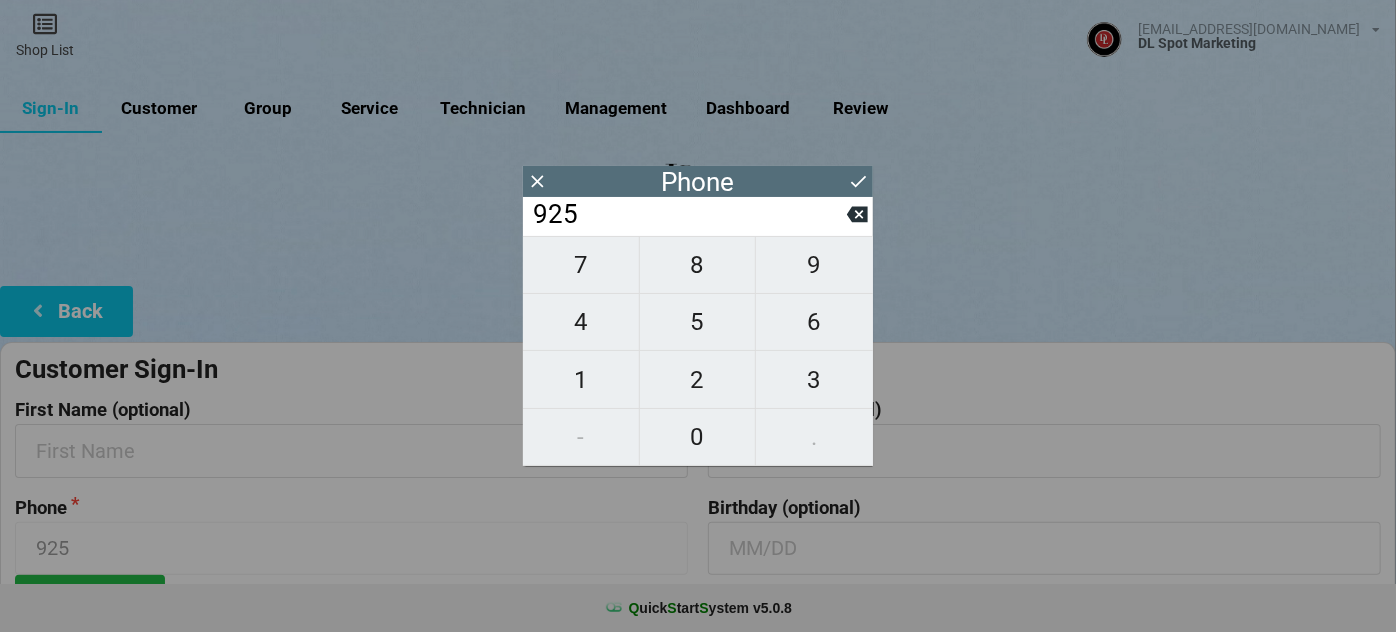type on "9252" 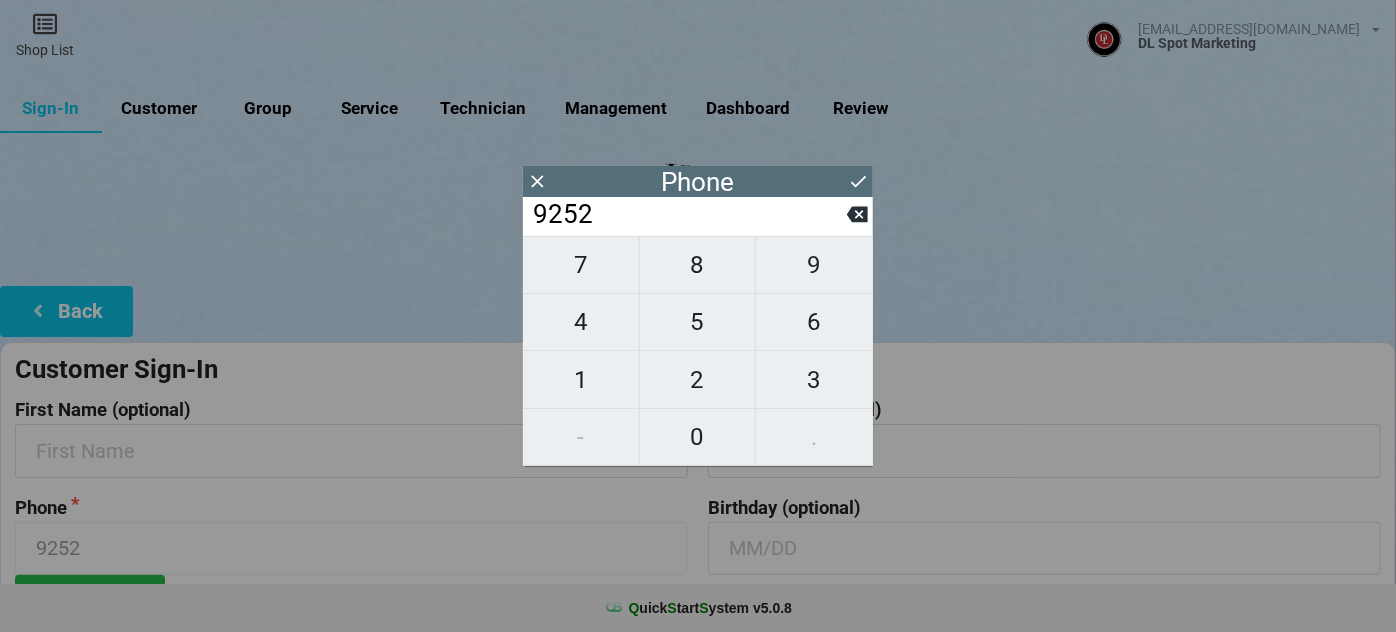 type on "92520" 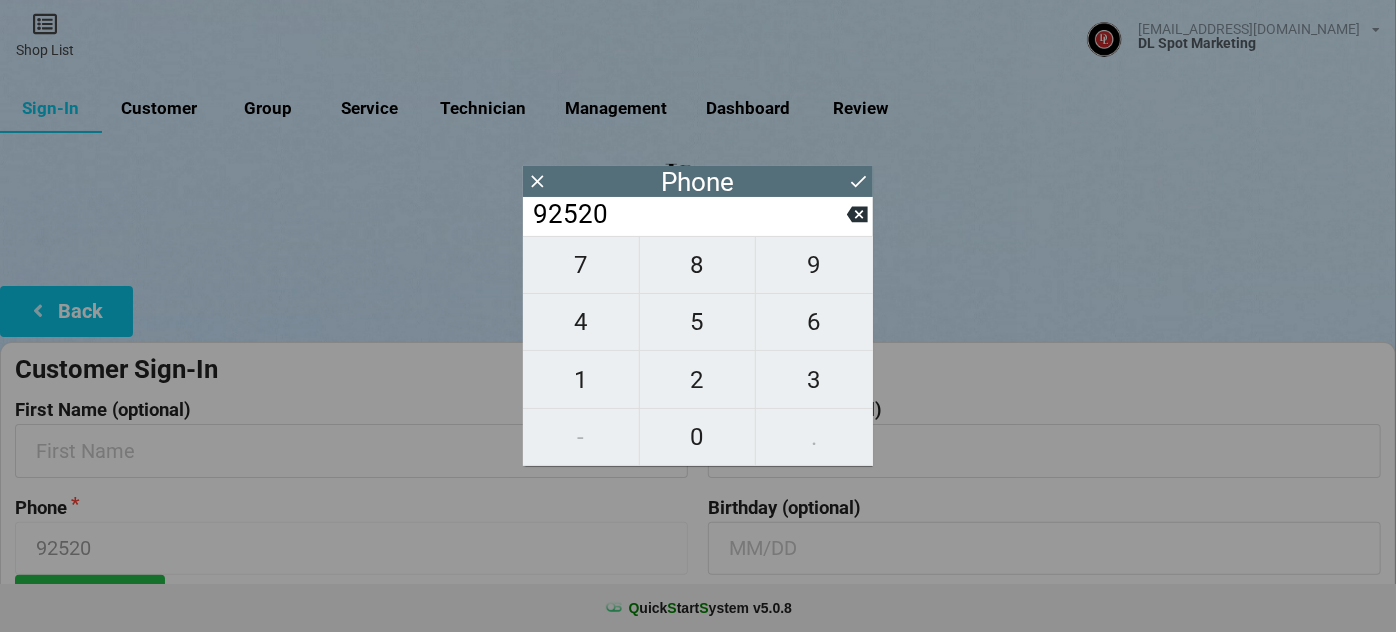 type on "925200" 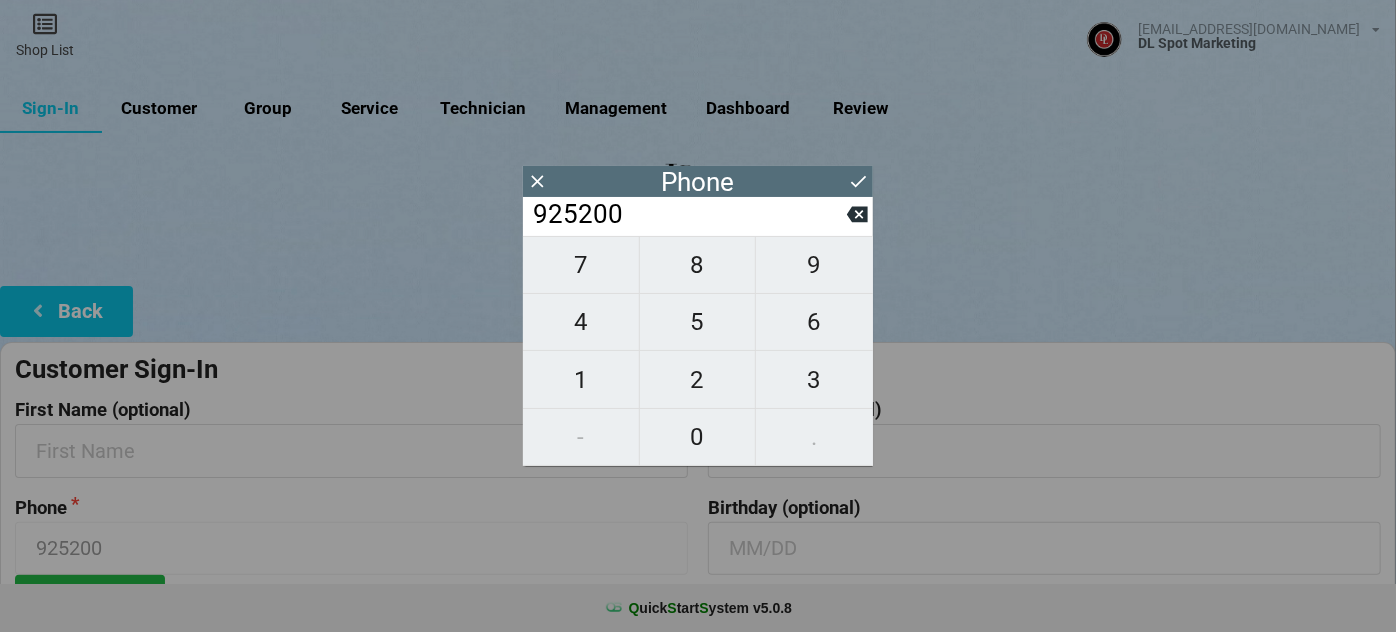 type on "9252008" 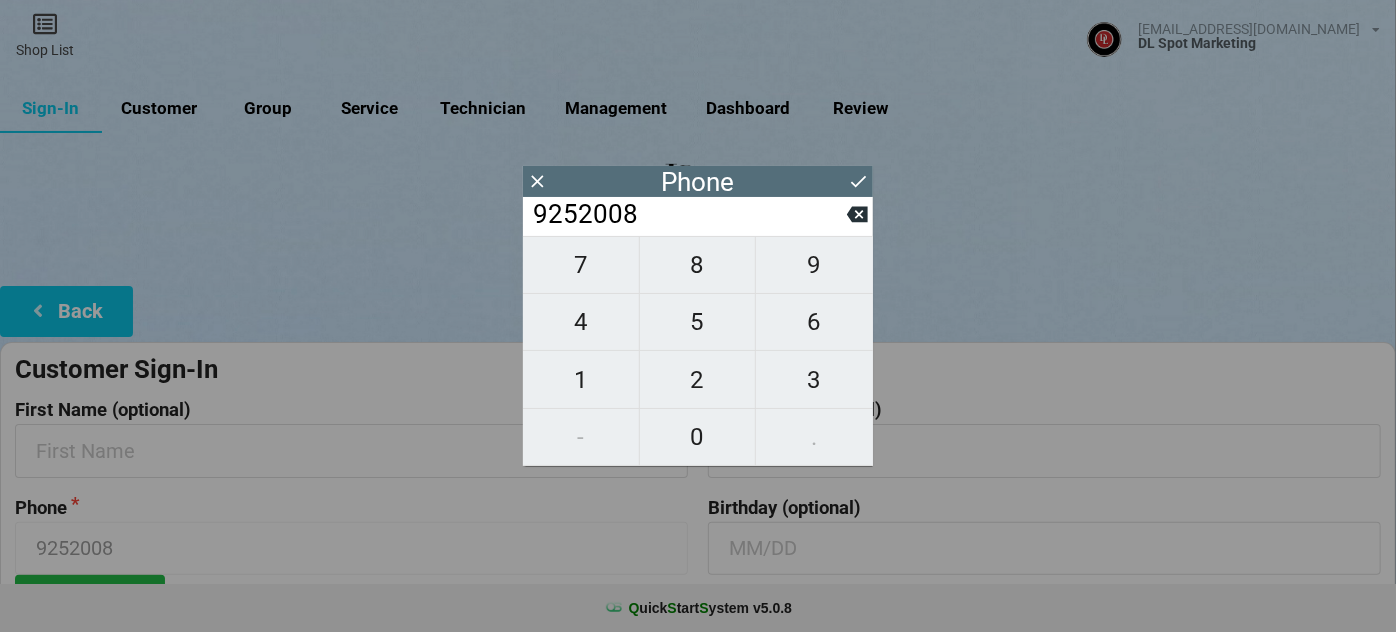 type on "92520087" 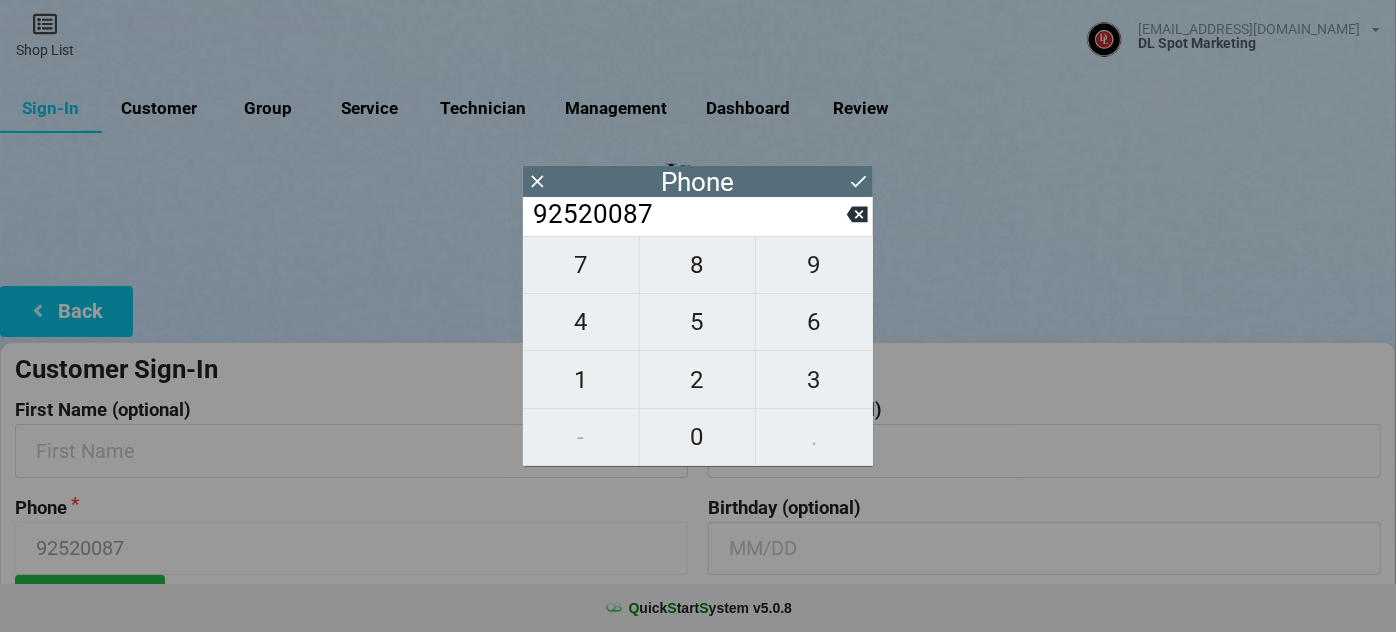 type on "925200877" 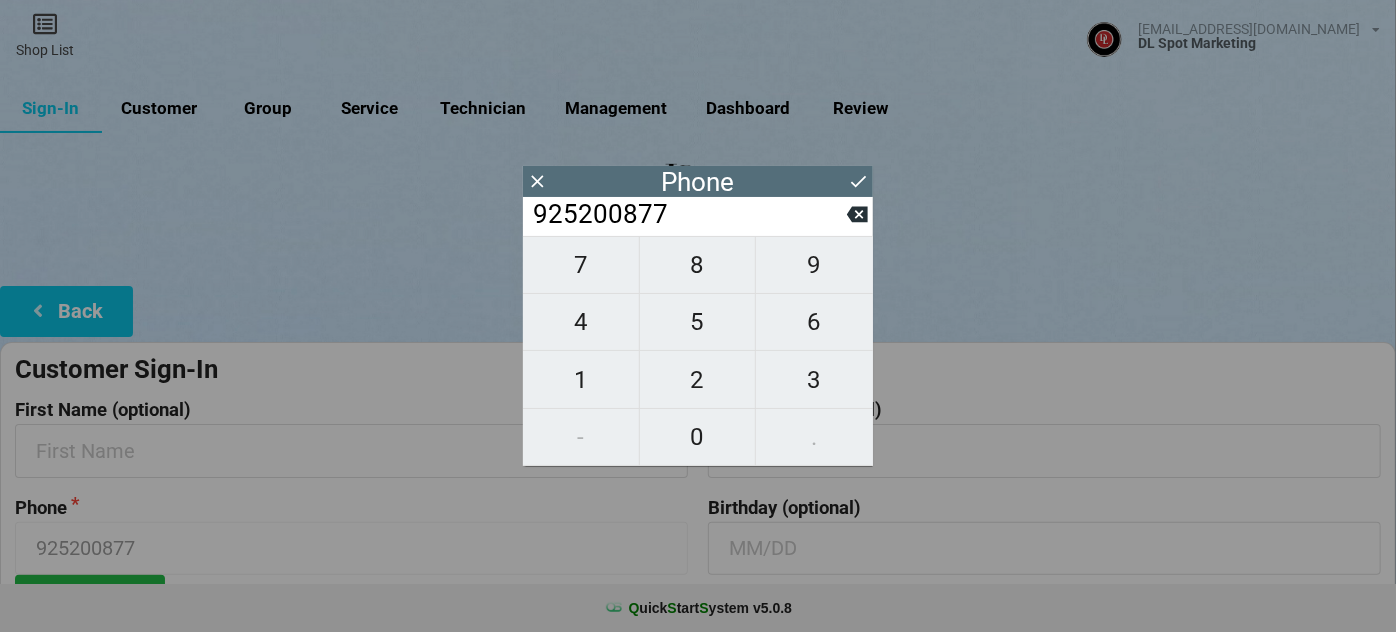 type on "9252008772" 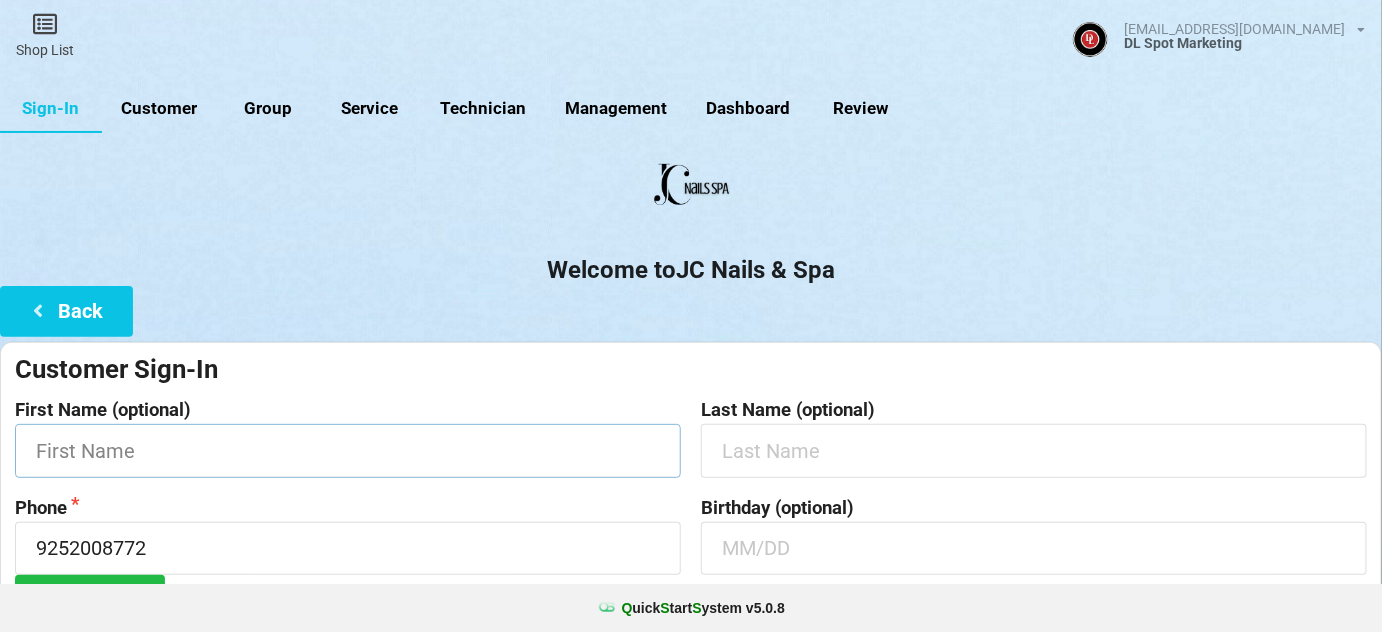 click at bounding box center (348, 450) 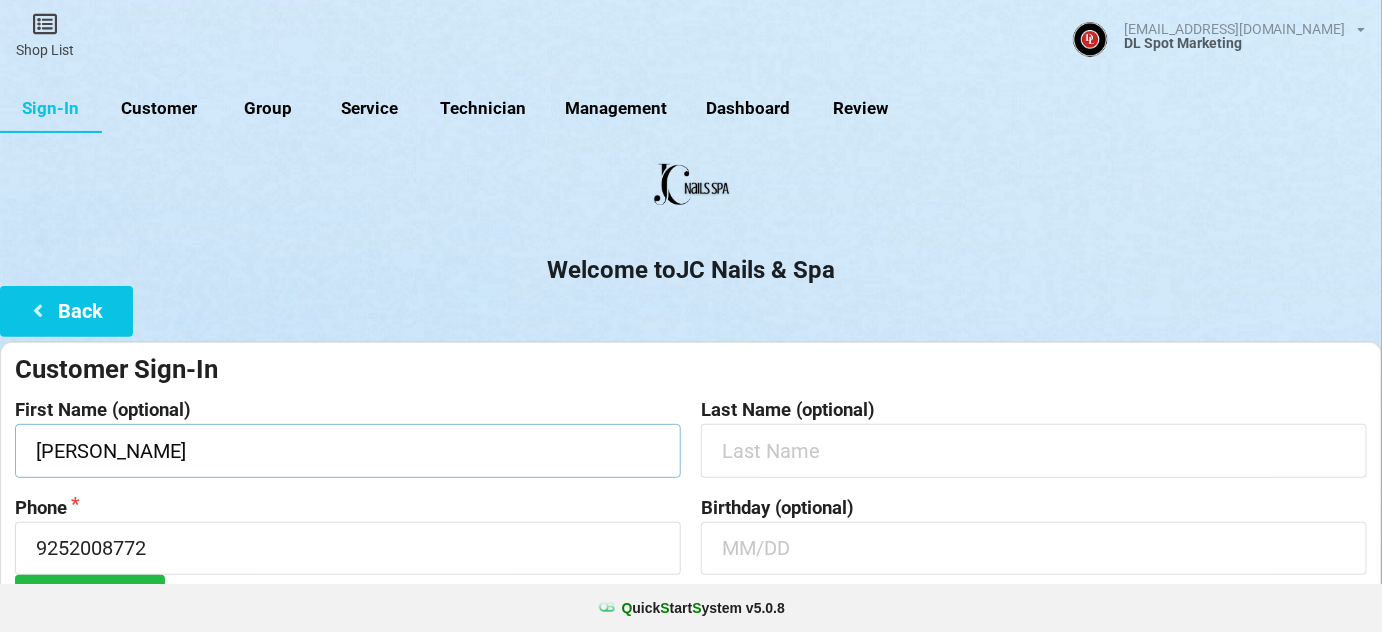 type on "[PERSON_NAME]" 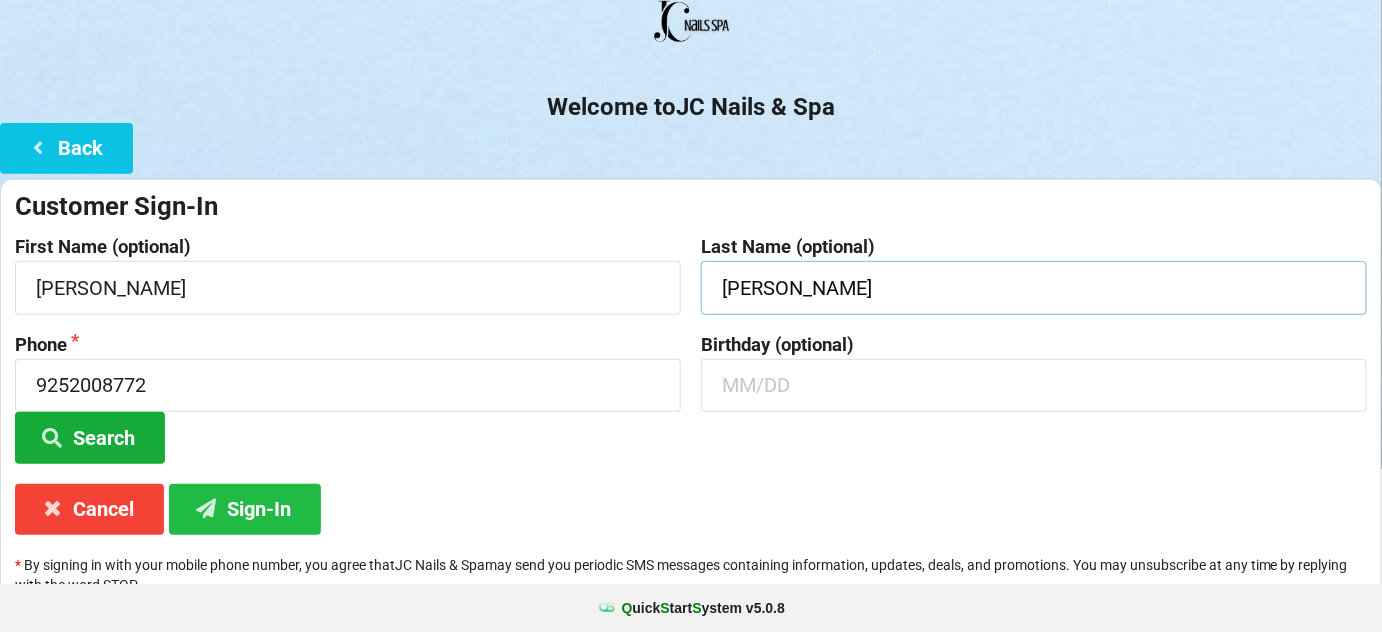 scroll, scrollTop: 191, scrollLeft: 0, axis: vertical 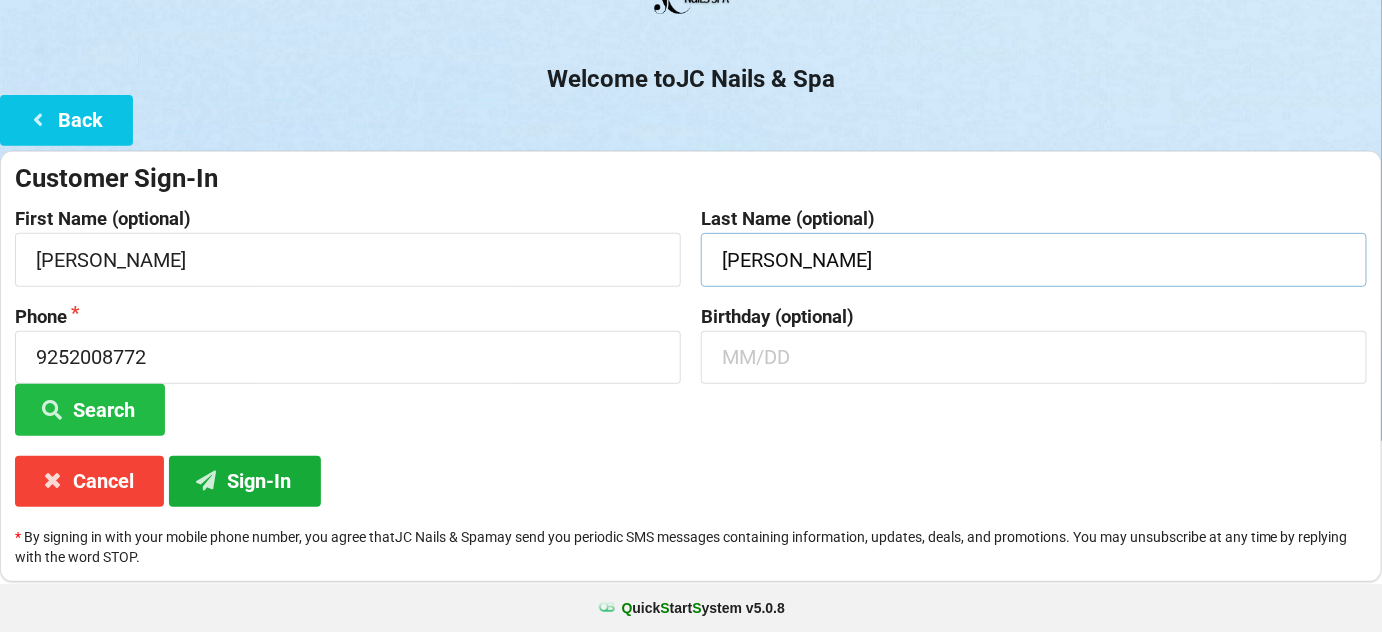 type on "[PERSON_NAME]" 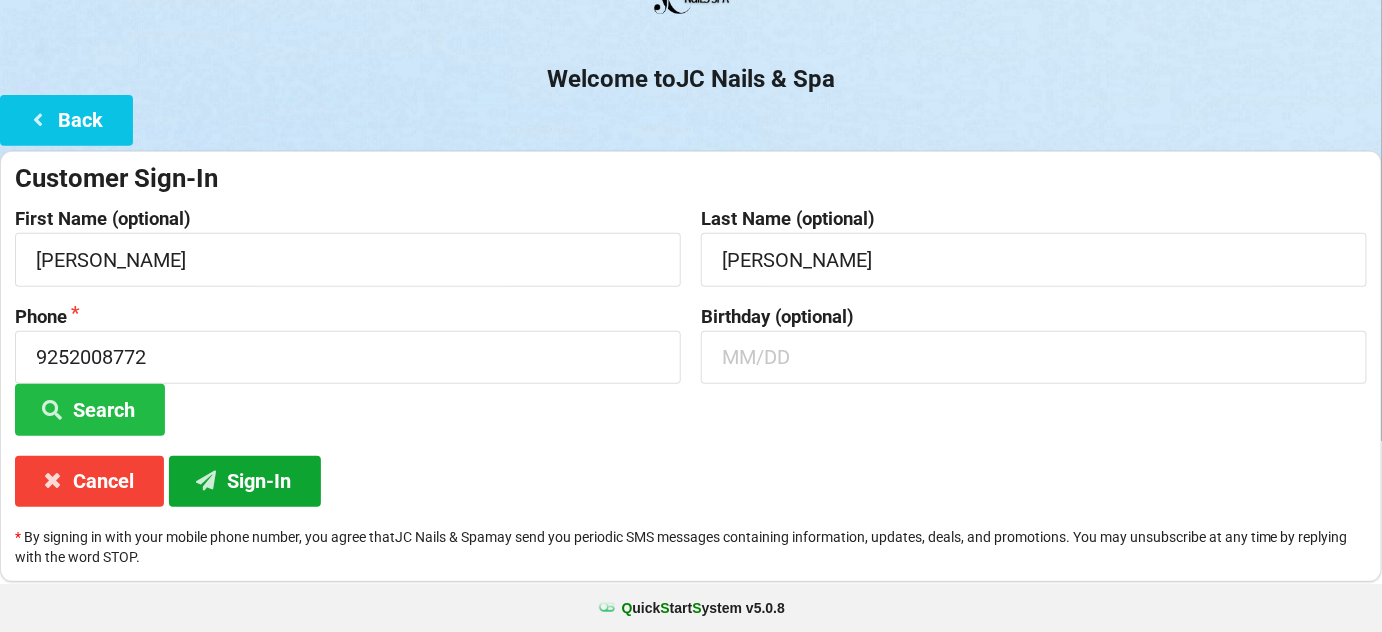 click on "Sign-In" at bounding box center (245, 481) 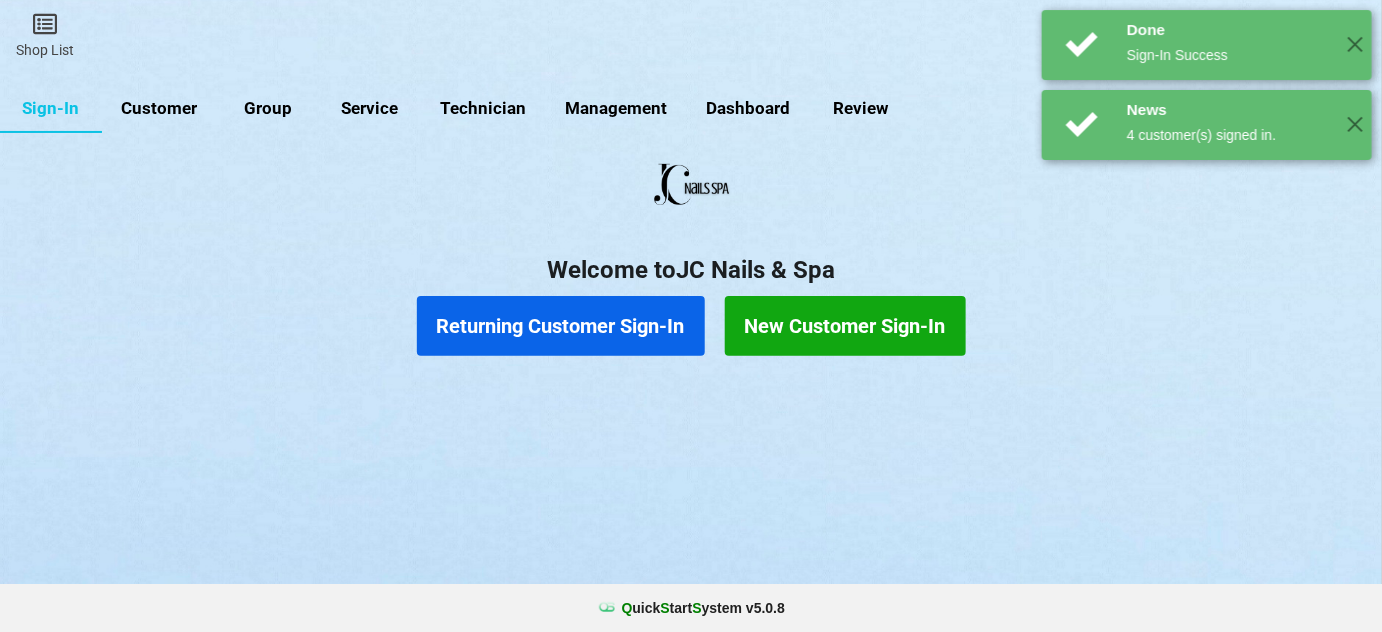 scroll, scrollTop: 0, scrollLeft: 0, axis: both 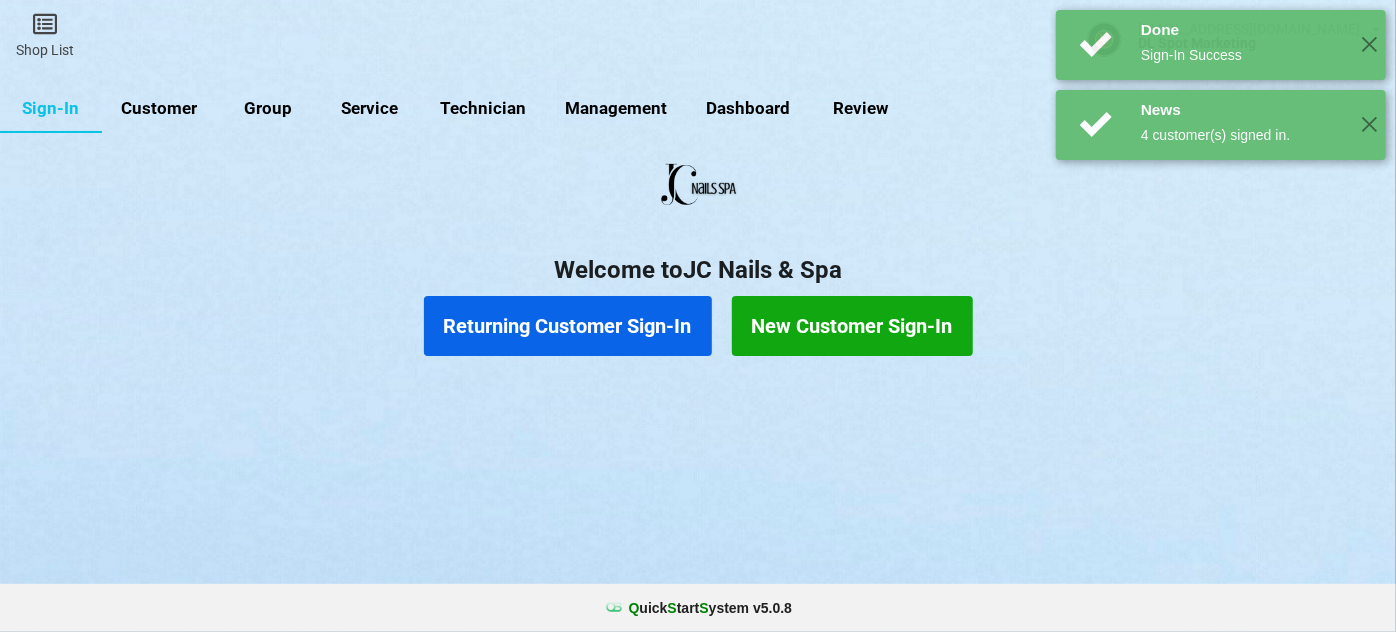 click on "Returning Customer Sign-In" at bounding box center [568, 326] 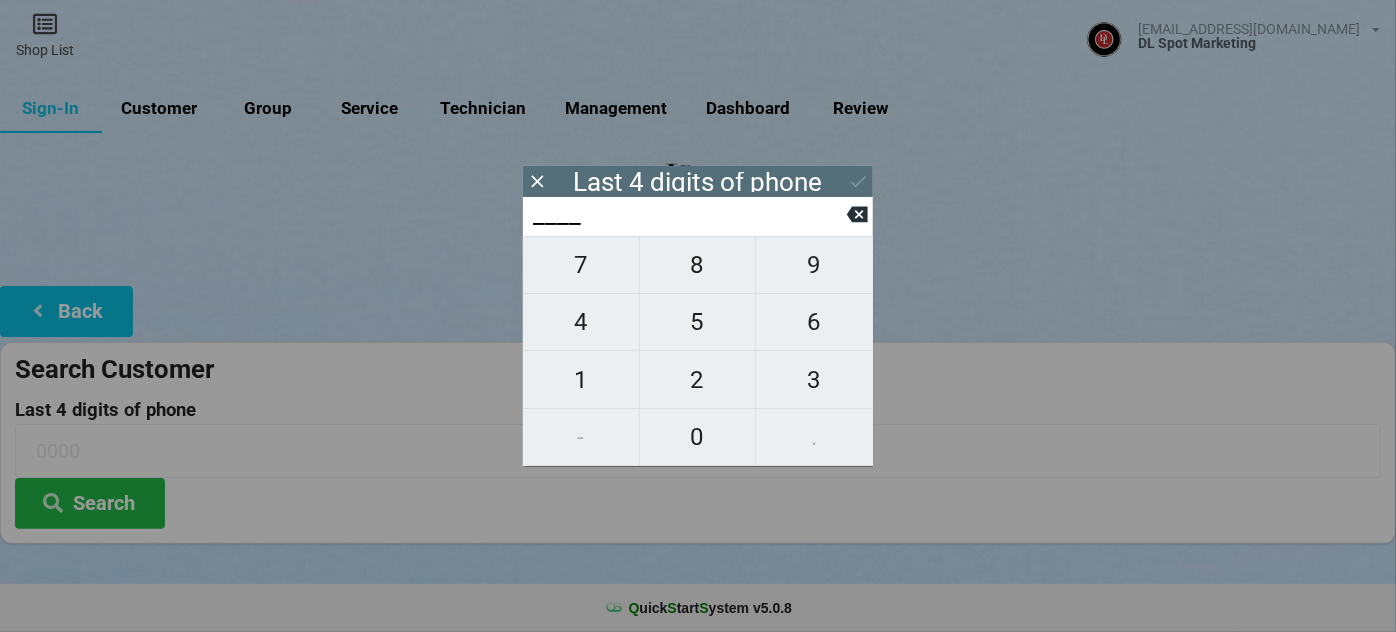 type on "8___" 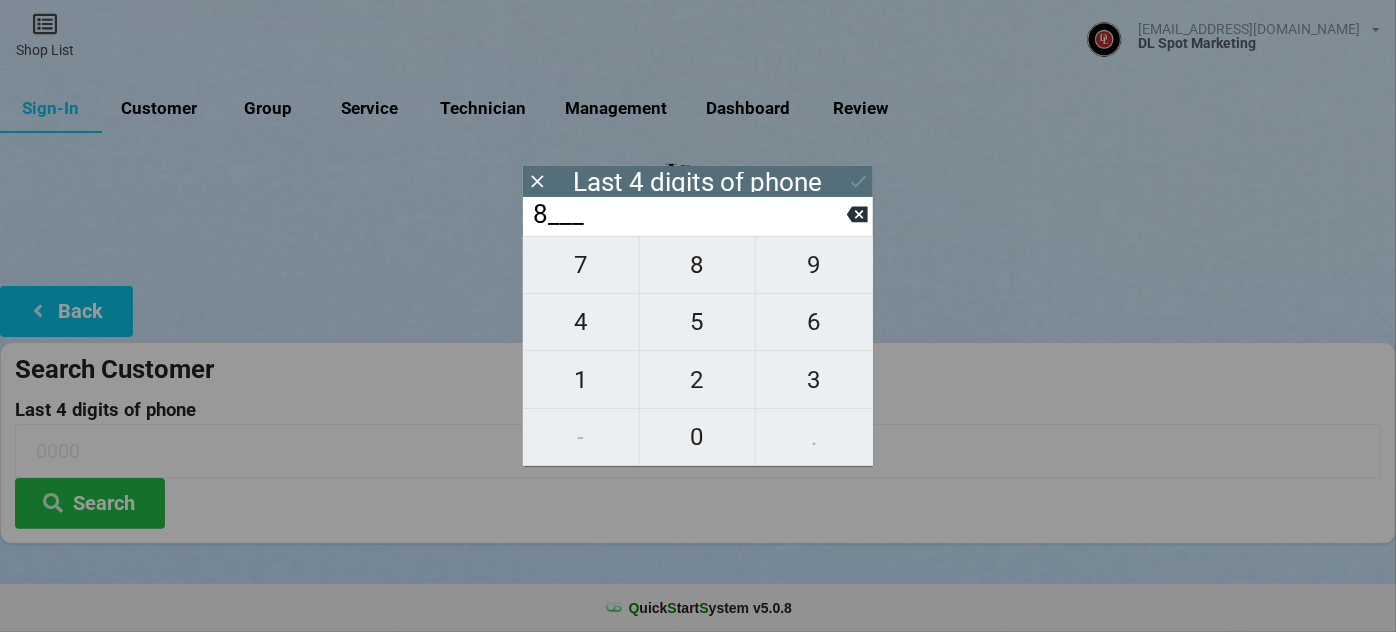 type on "8___" 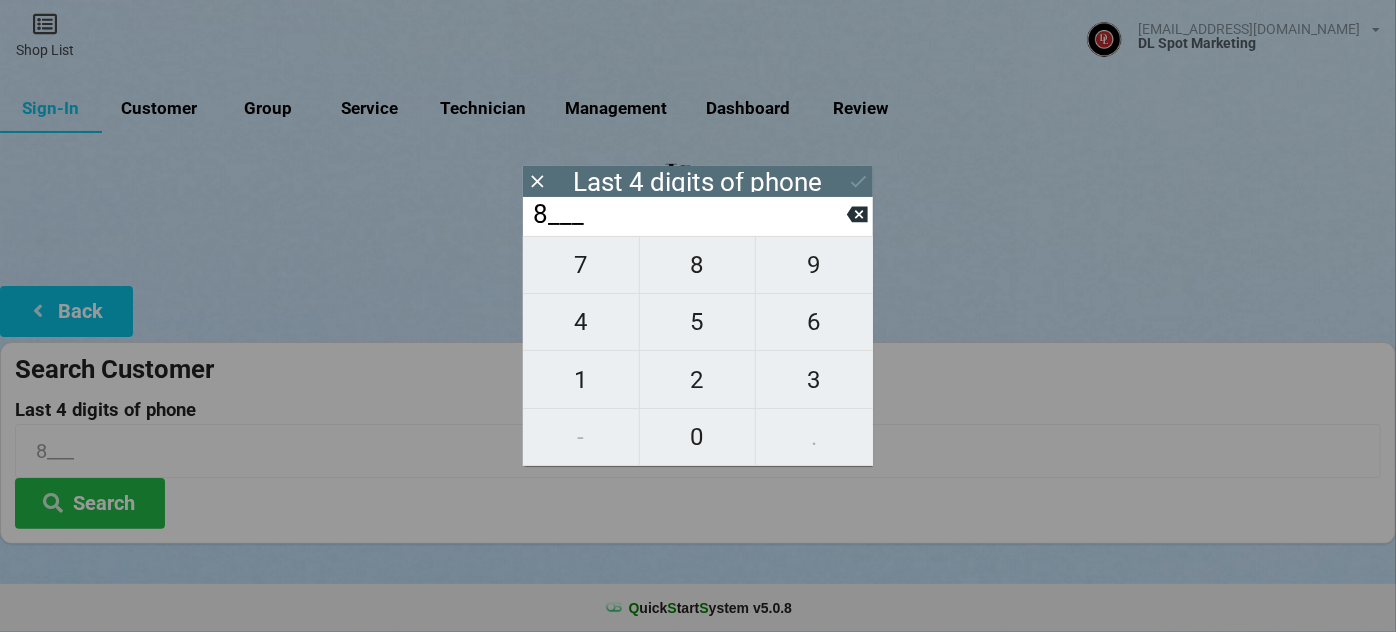 type on "88__" 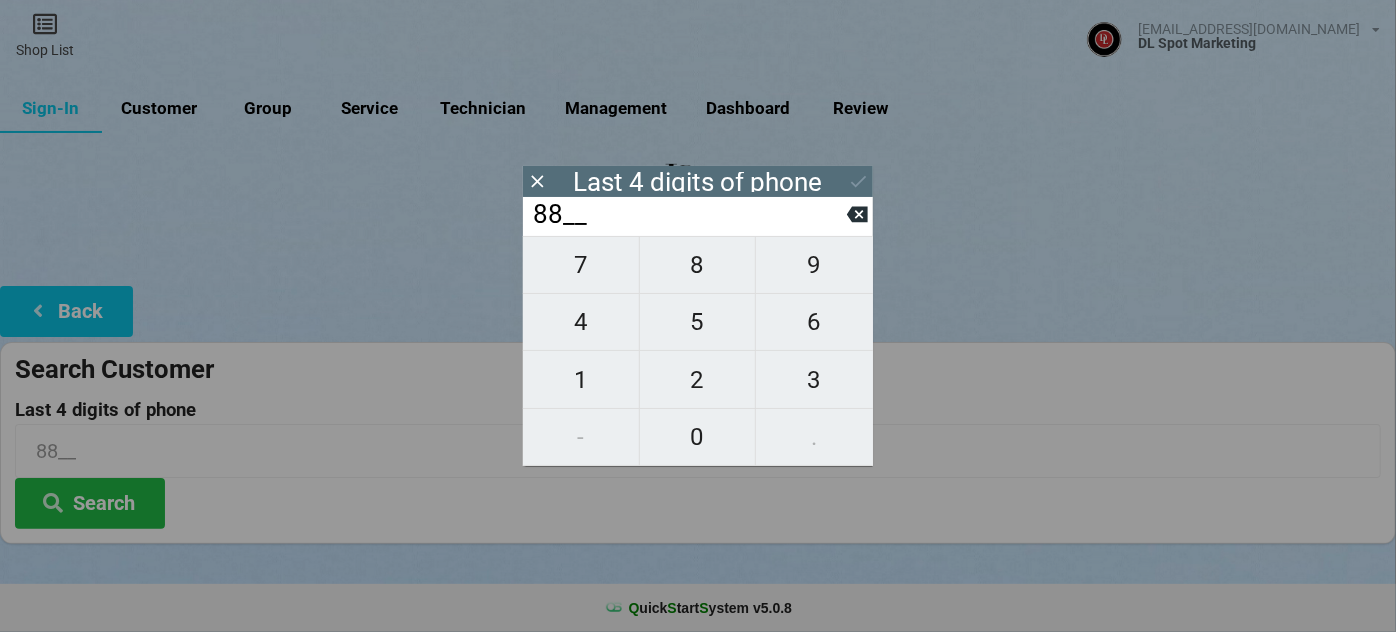 type on "882_" 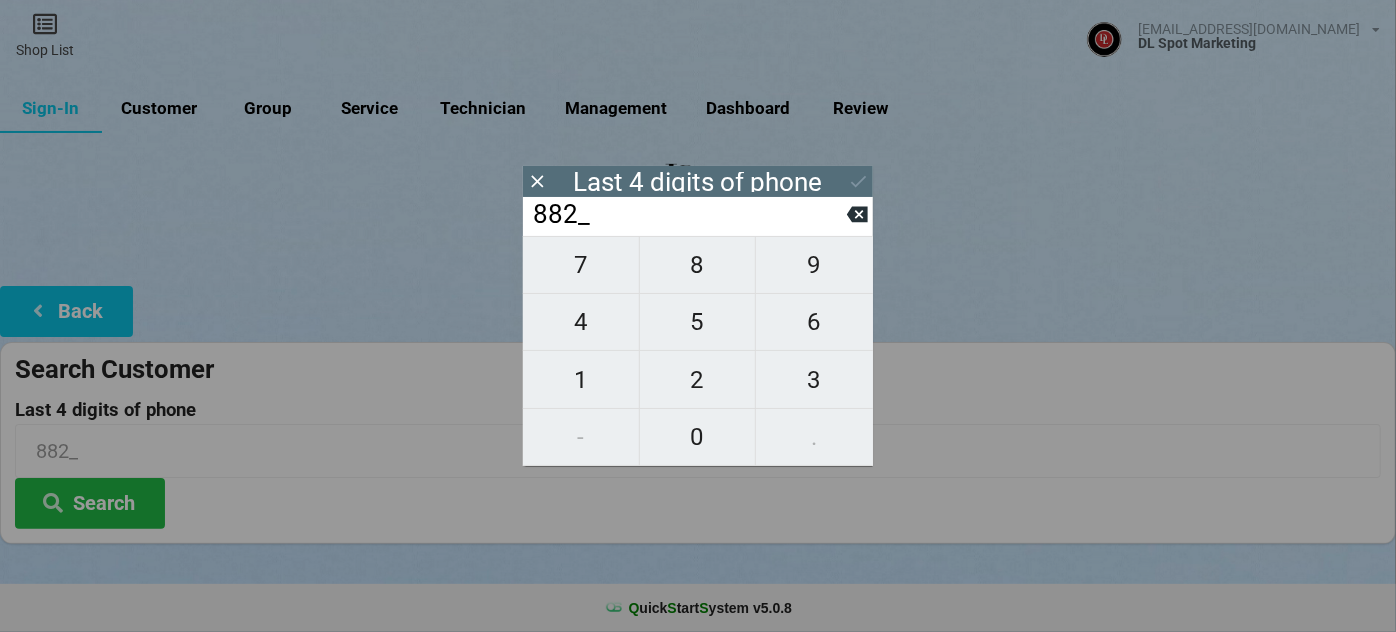 type on "8822" 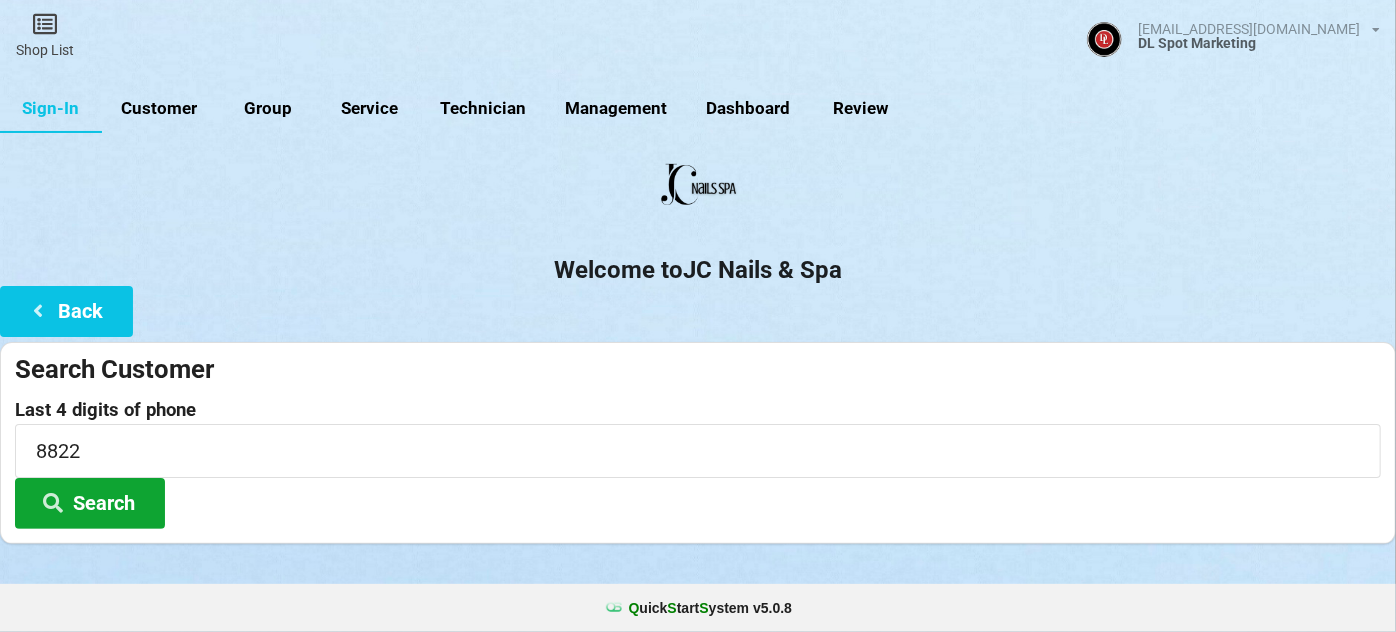 click on "Search" at bounding box center (90, 503) 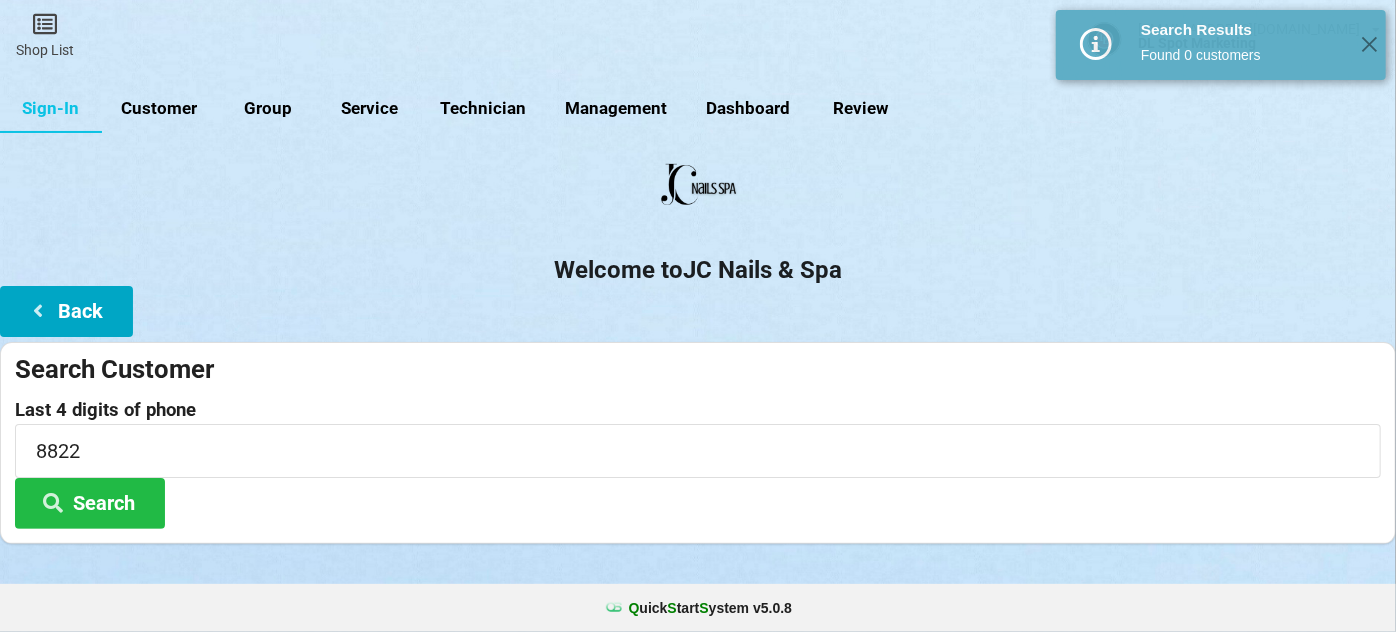 click on "Back" at bounding box center [66, 311] 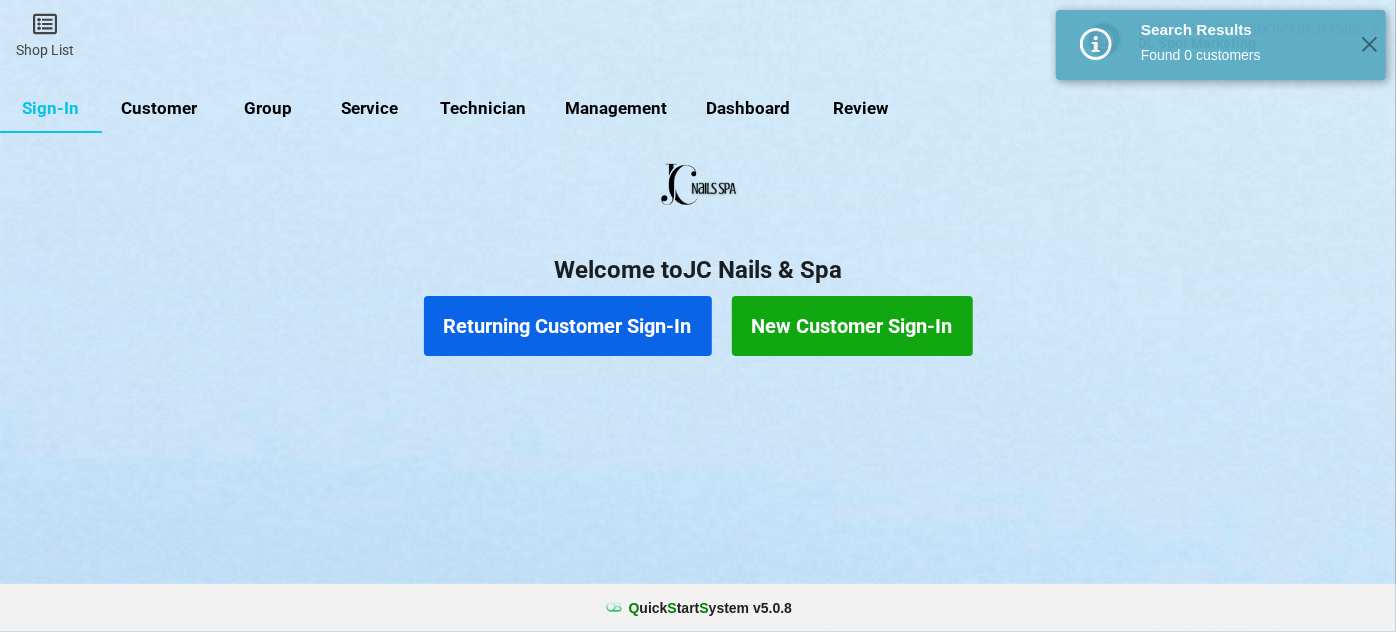 click on "New Customer Sign-In" at bounding box center [852, 326] 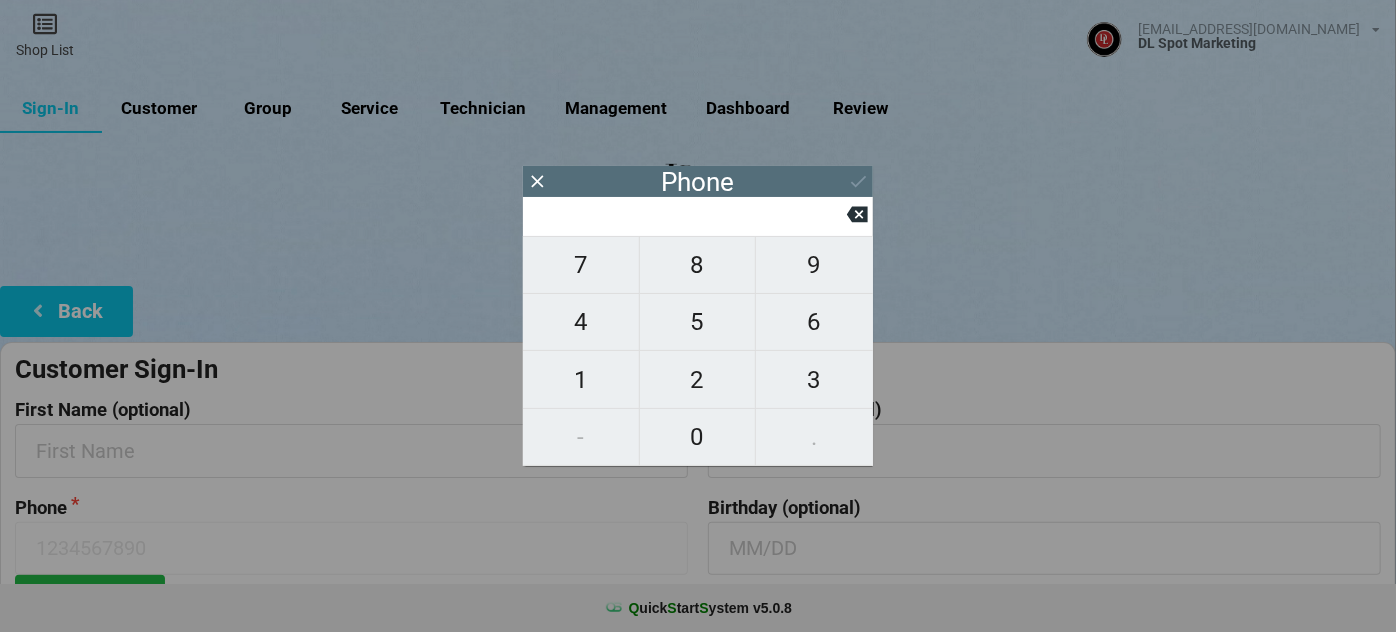 type on "9" 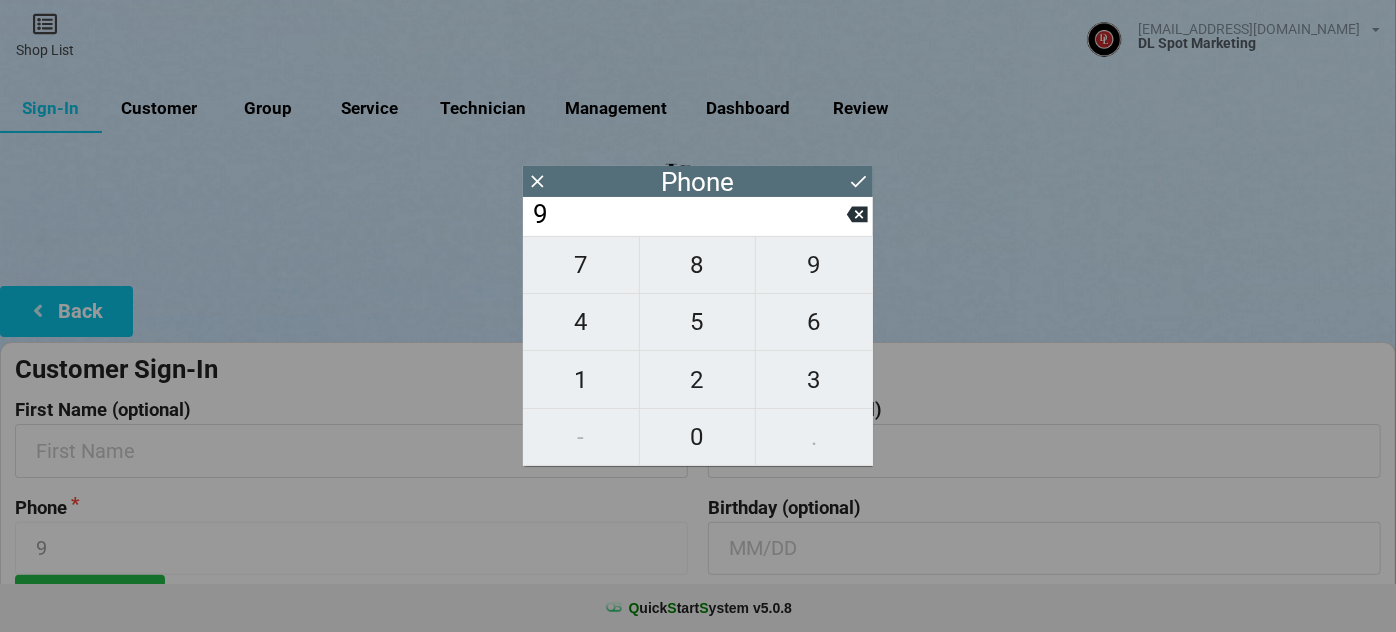 type on "92" 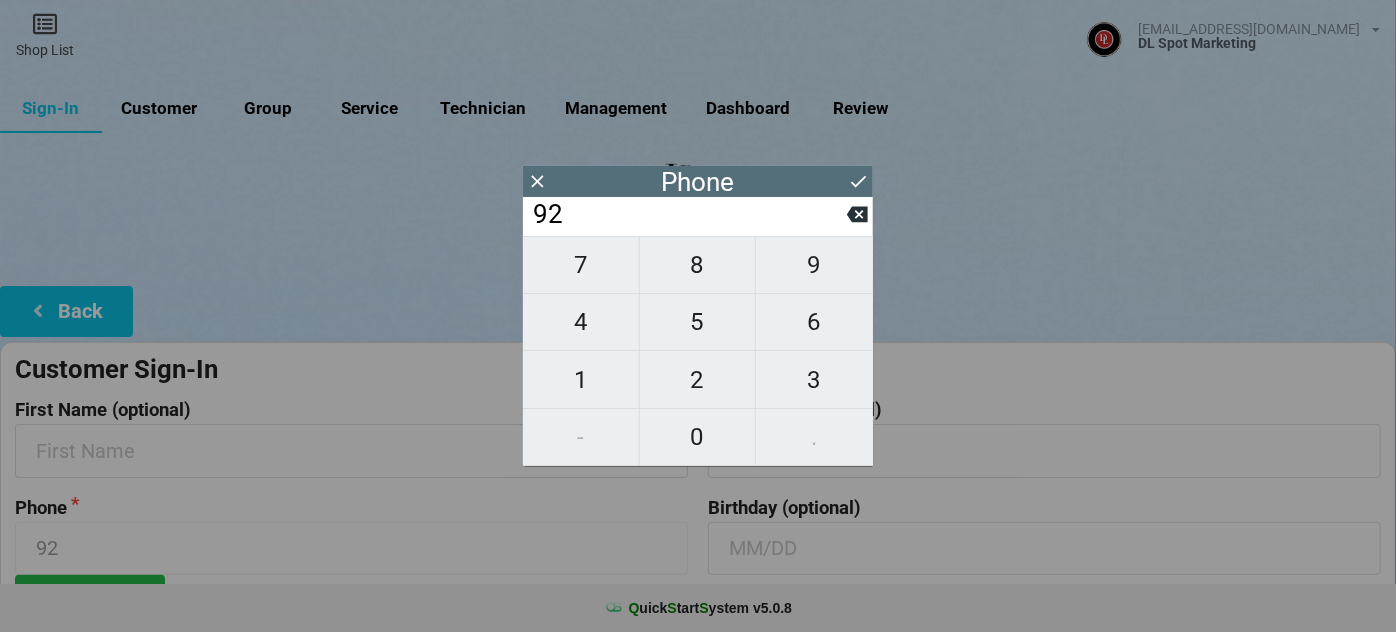 type on "925" 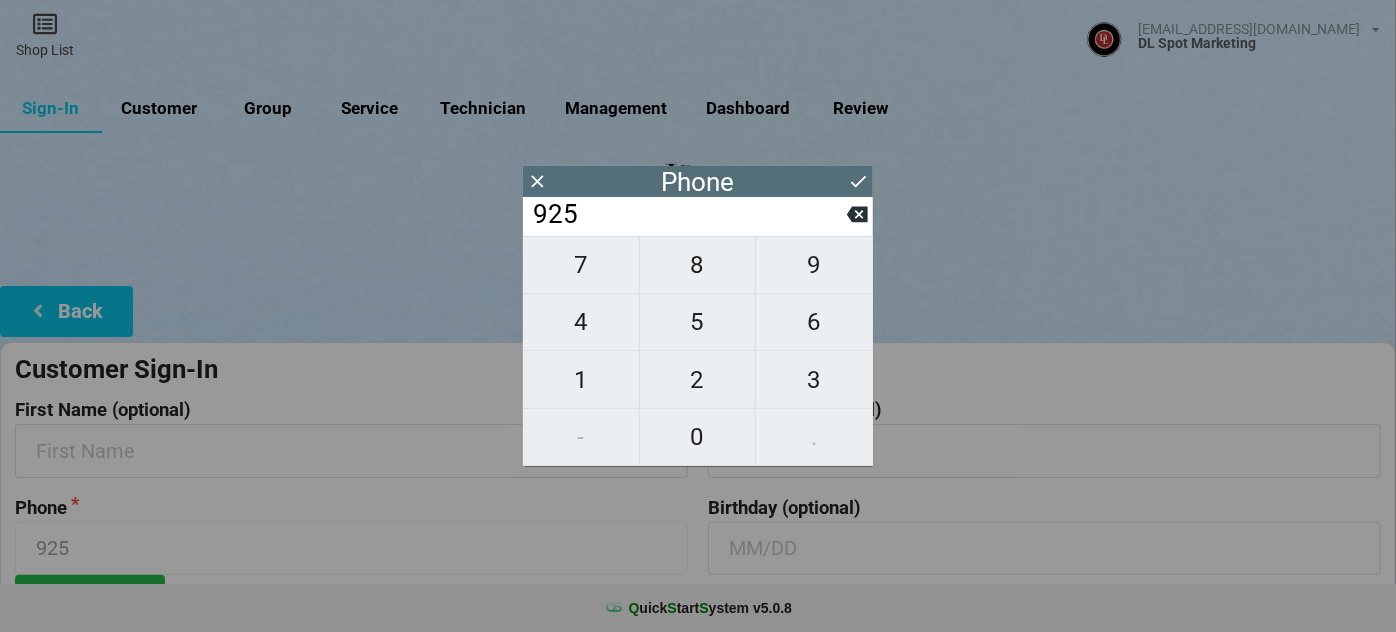 type on "9259" 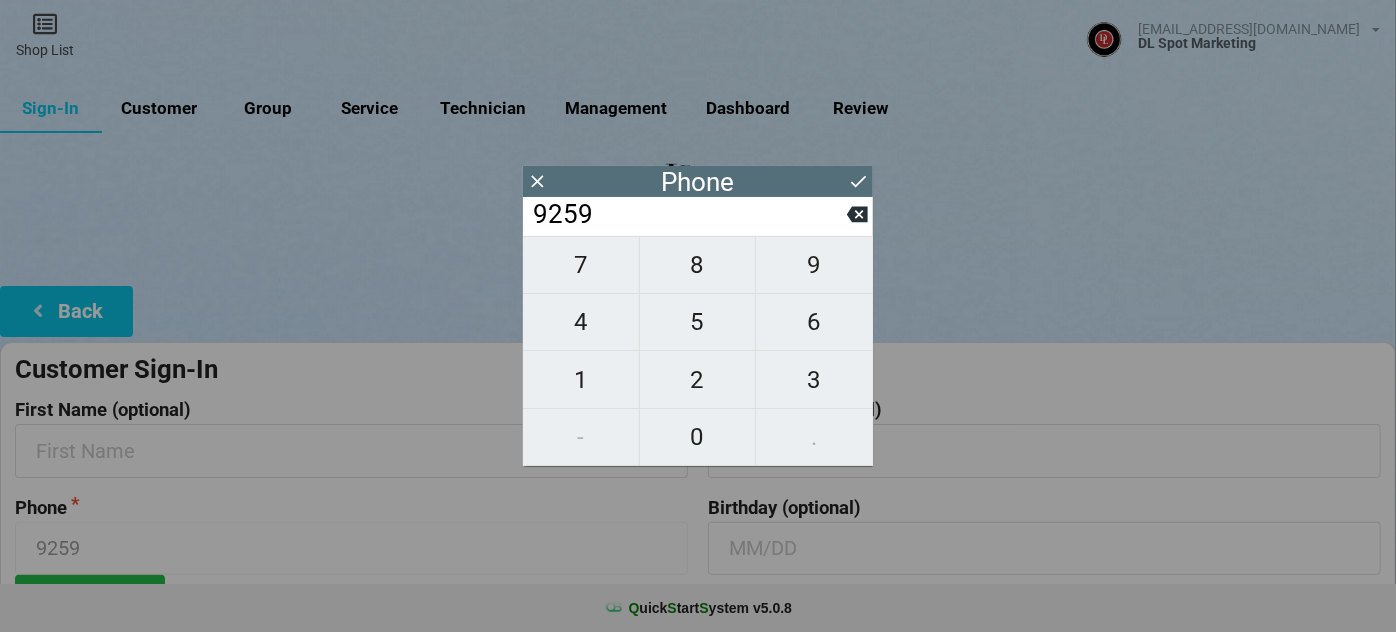 type on "92599" 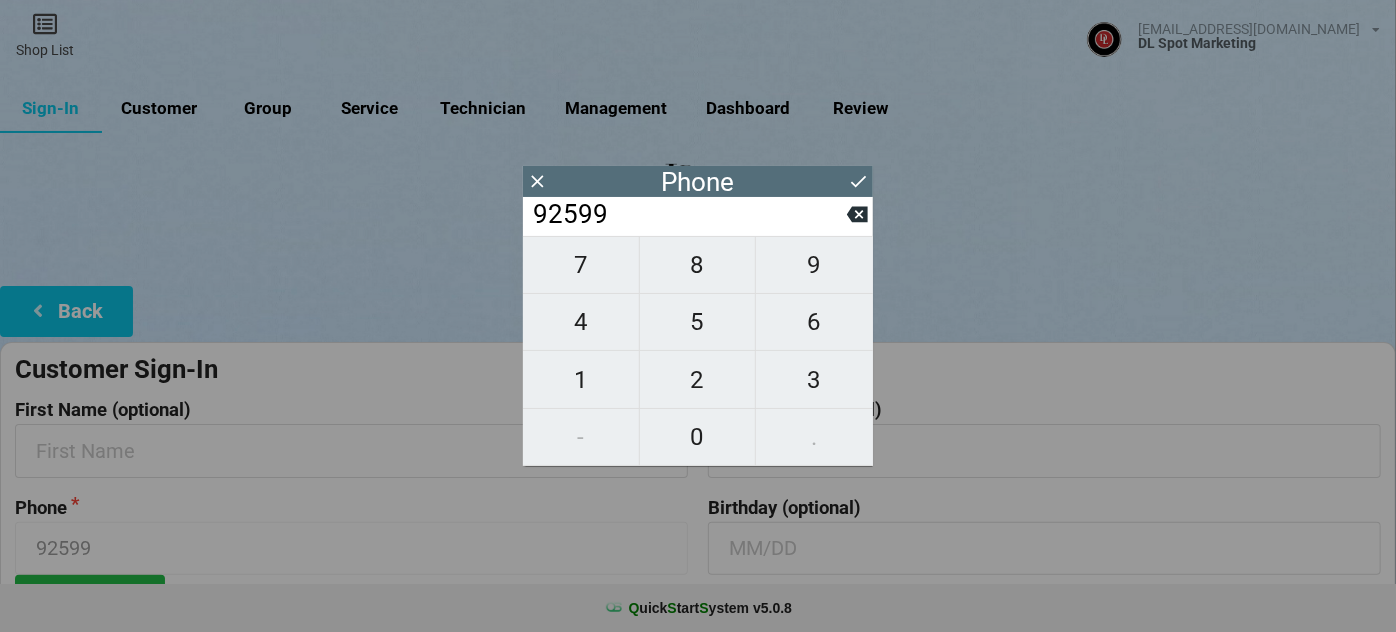 type on "925998" 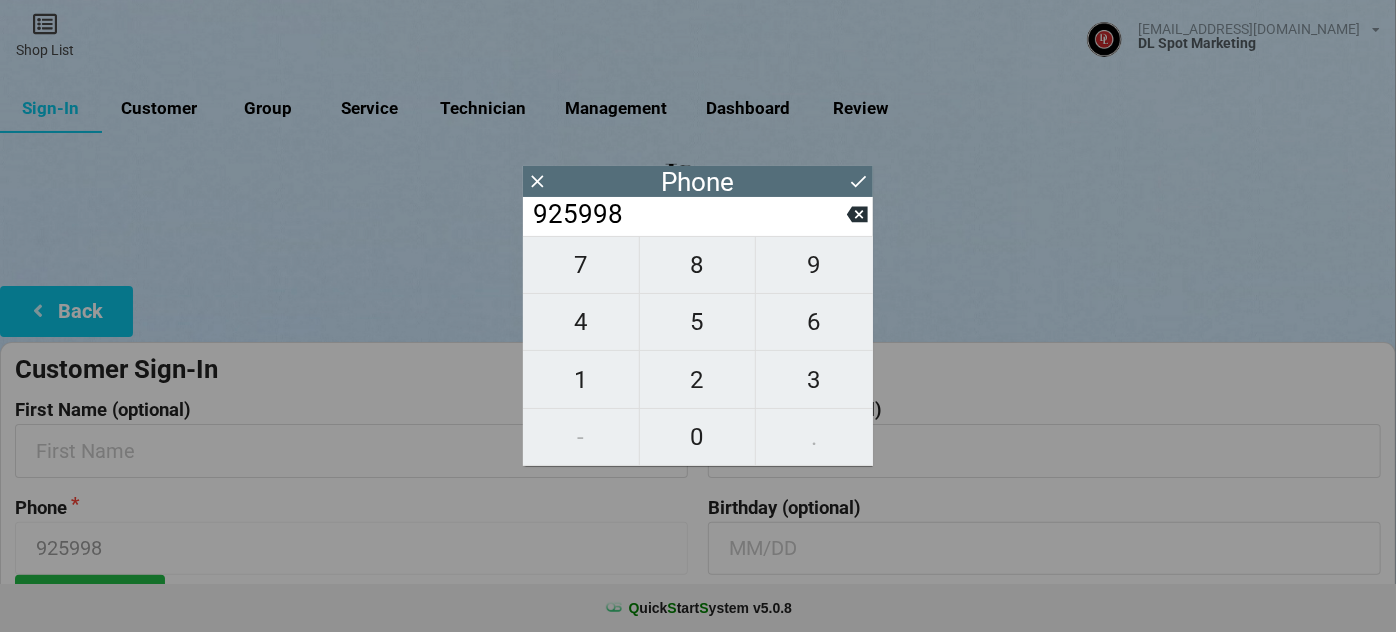 type on "9259988" 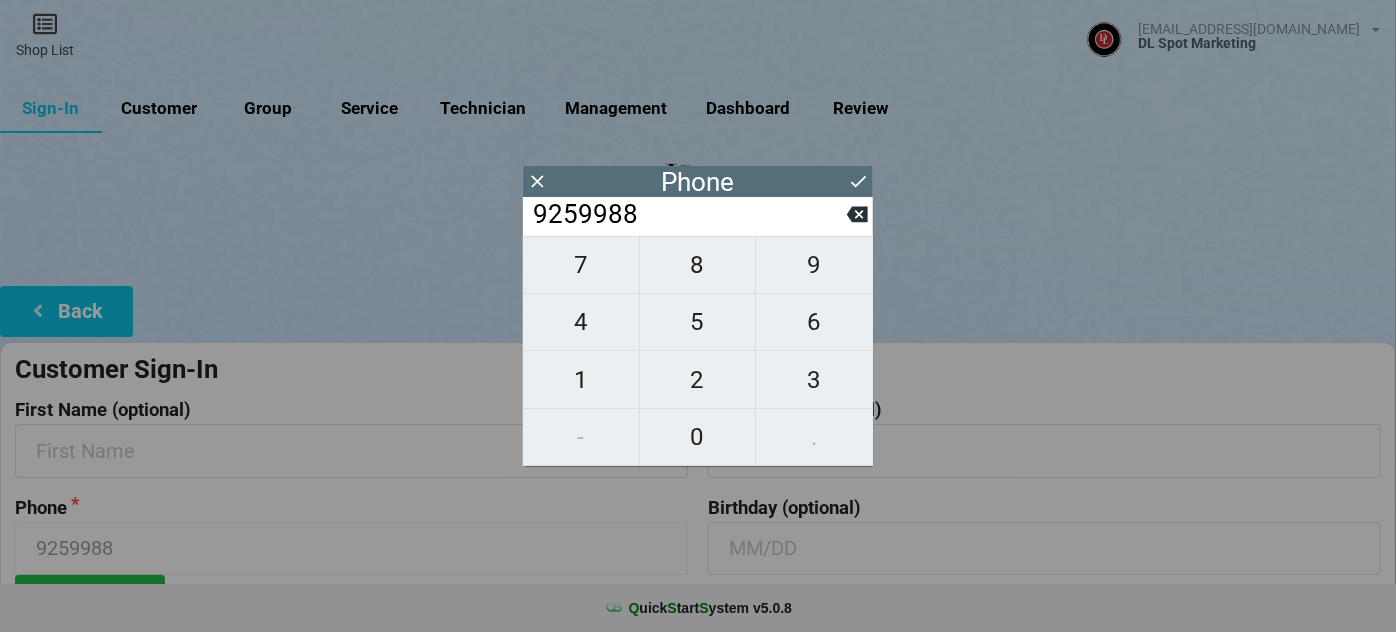 type on "92599888" 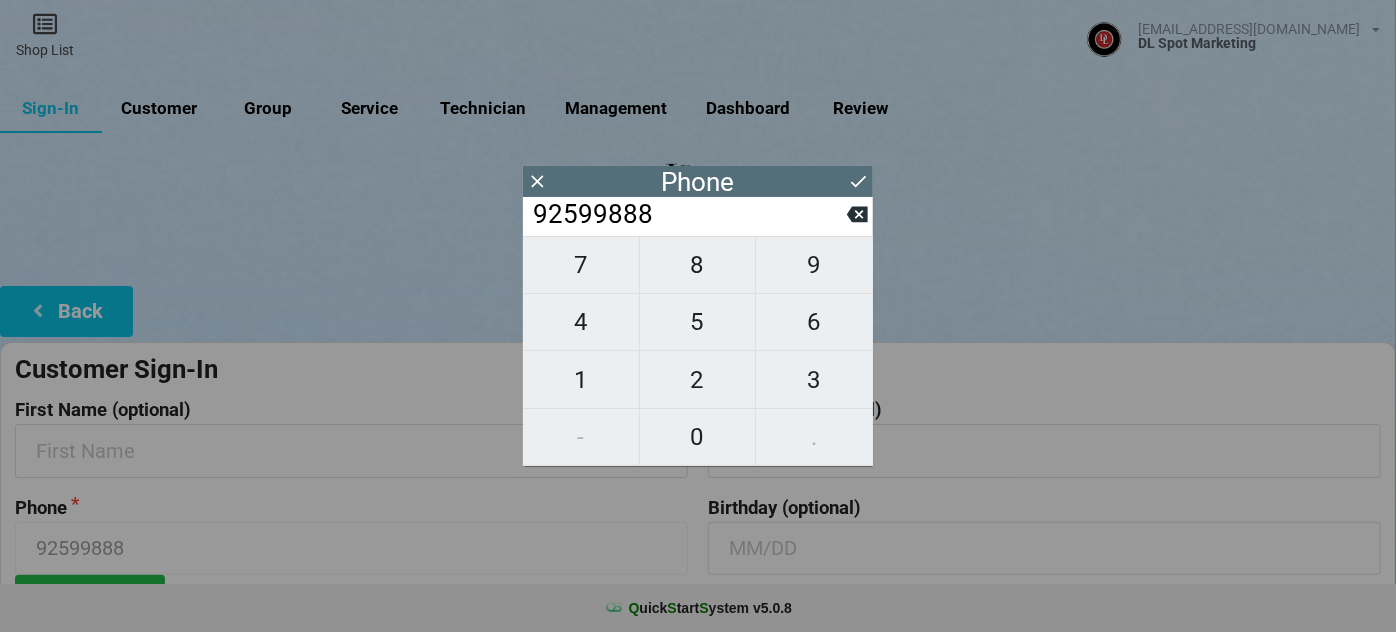 type on "925998882" 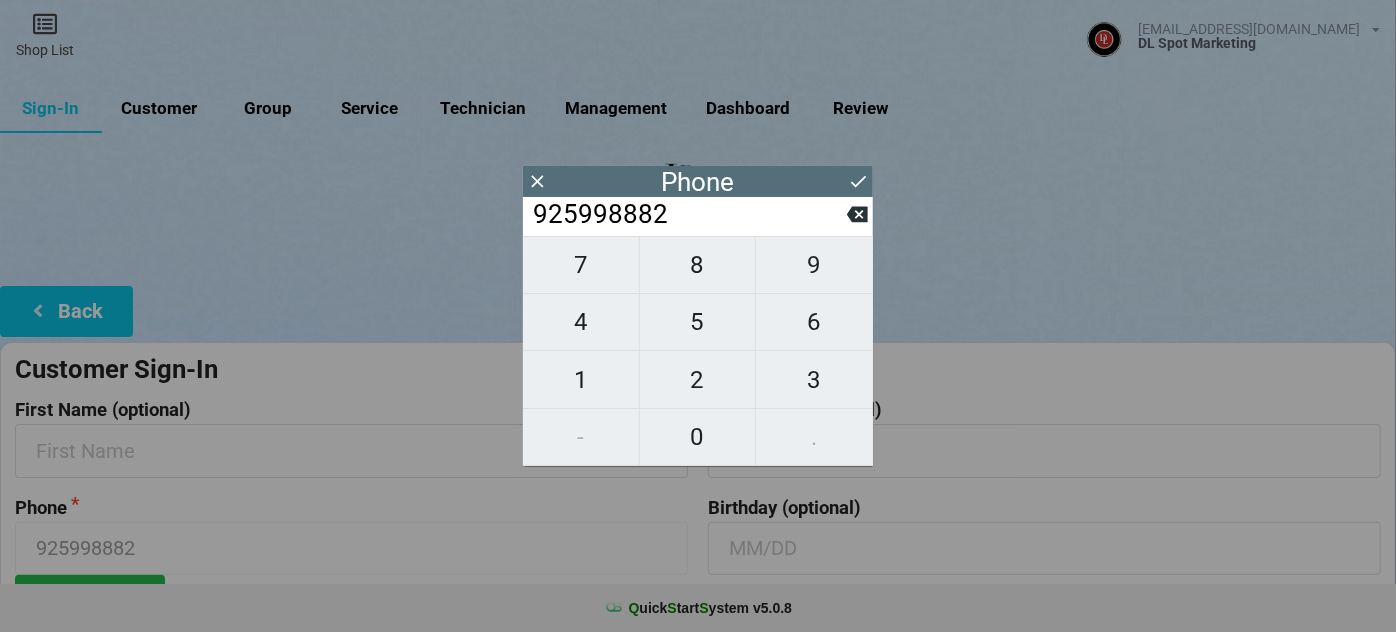 type on "9259988822" 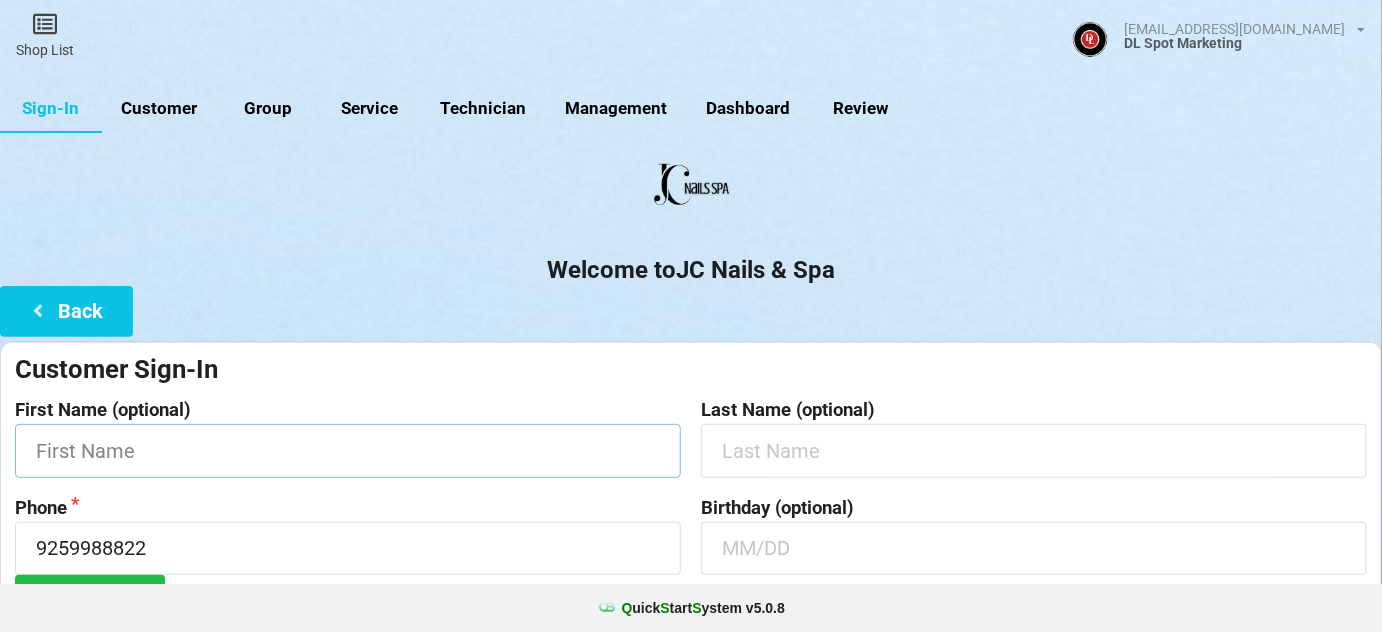 click at bounding box center (348, 450) 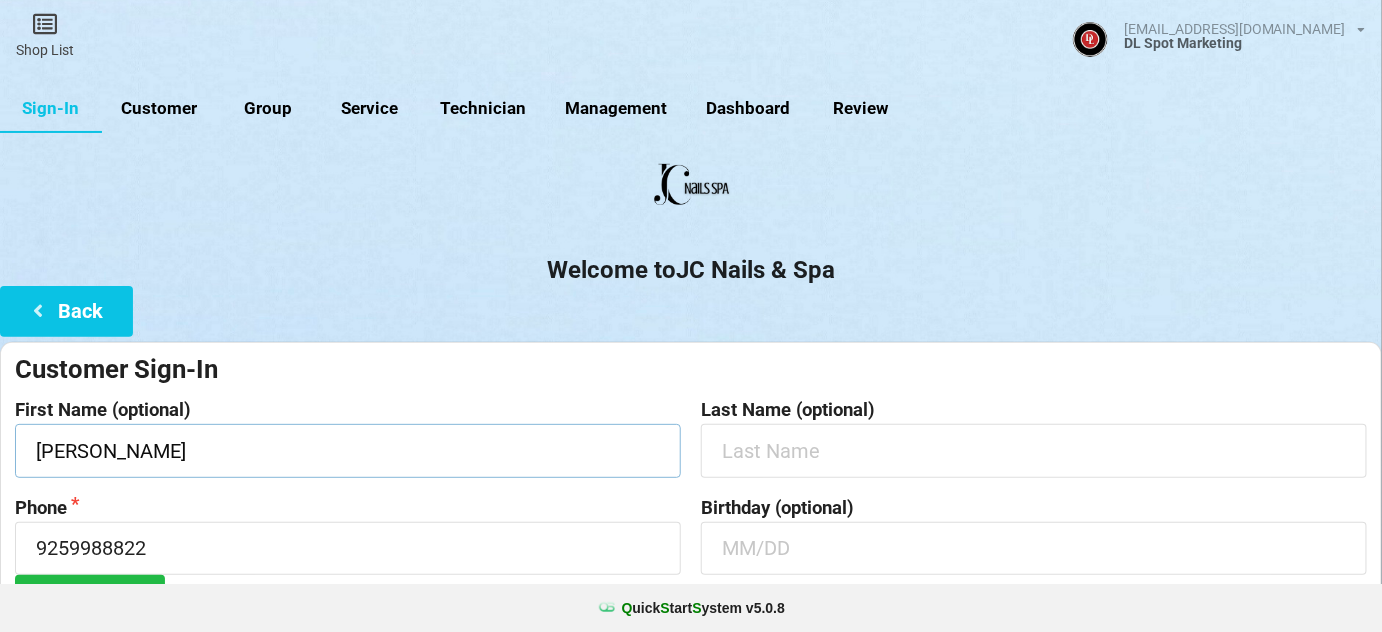 type on "[PERSON_NAME]" 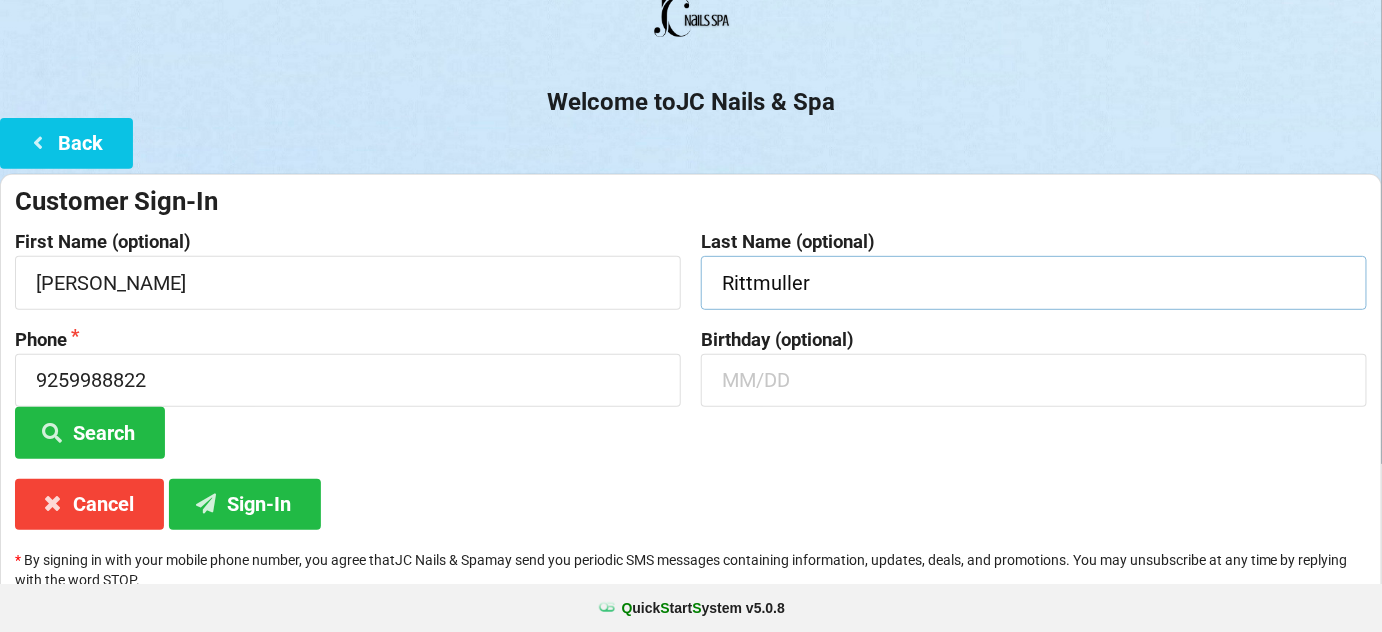 scroll, scrollTop: 191, scrollLeft: 0, axis: vertical 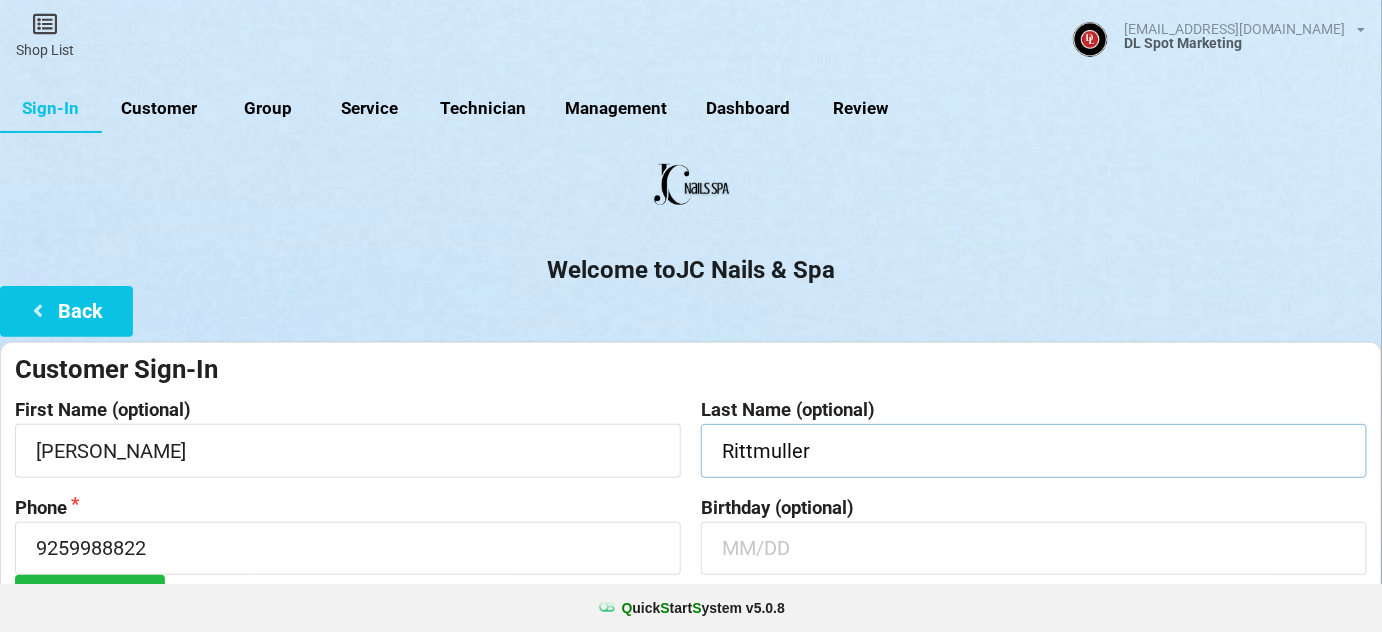 type on "Rittmuller" 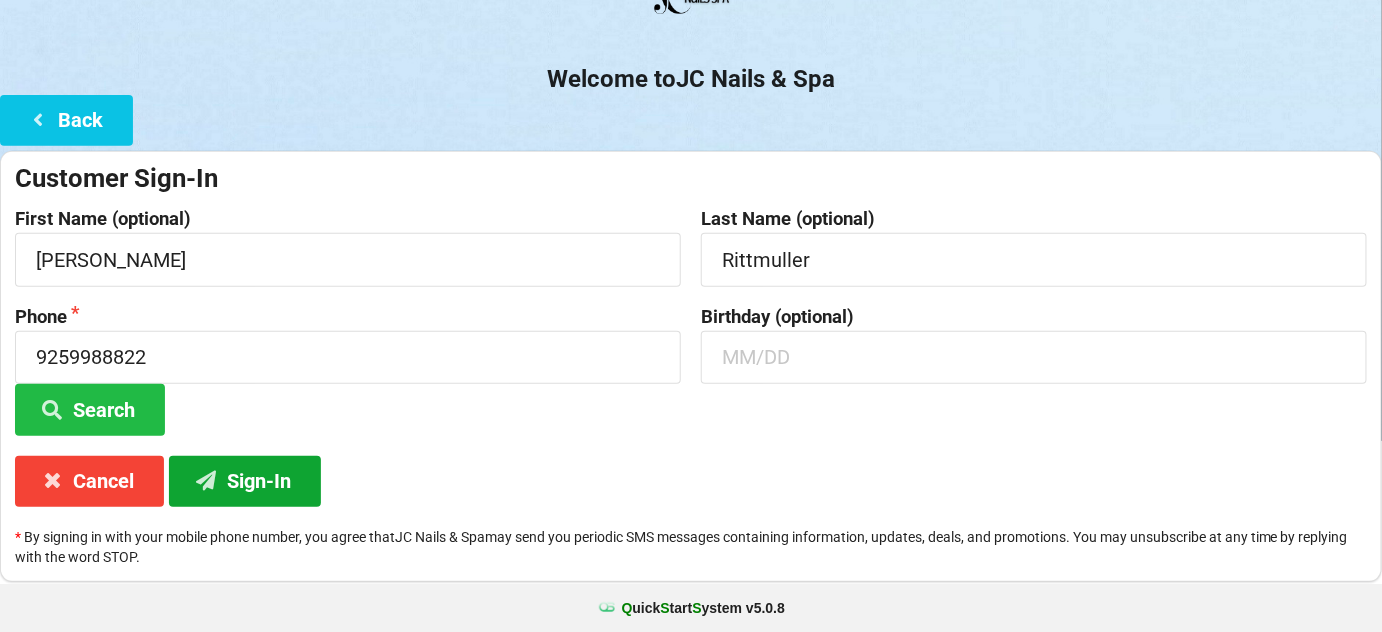 click on "Sign-In" at bounding box center [245, 481] 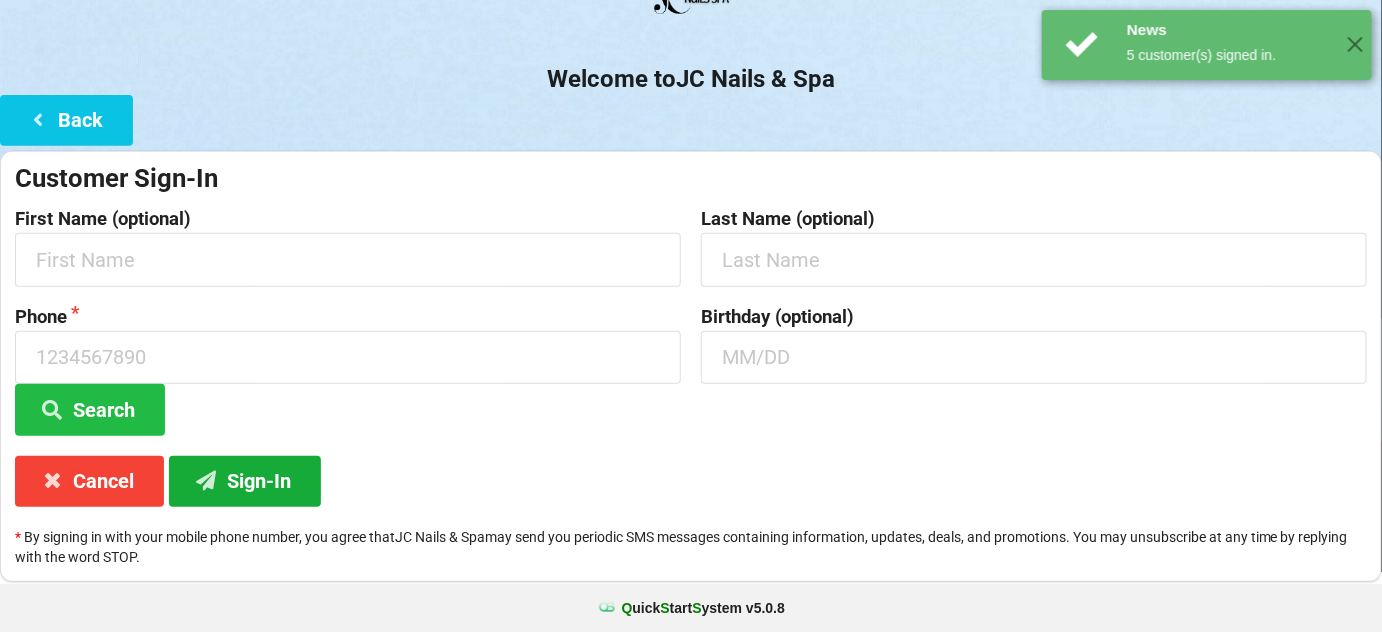 scroll, scrollTop: 0, scrollLeft: 0, axis: both 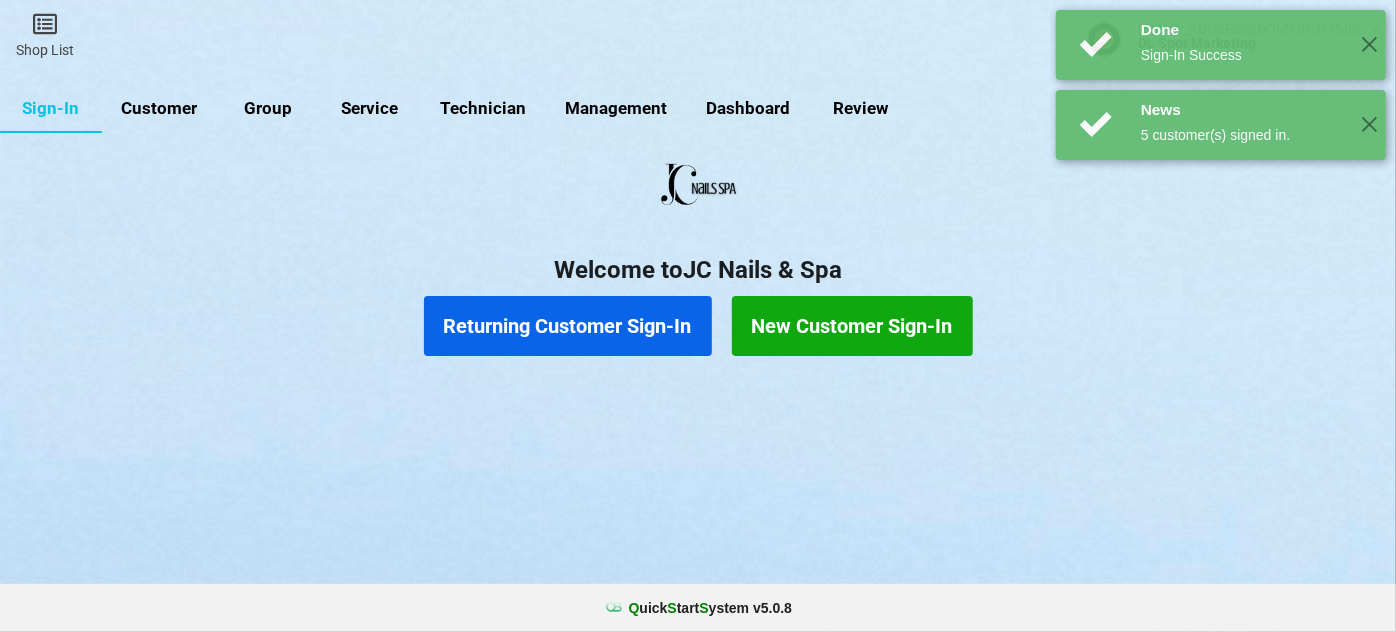 click on "Returning Customer Sign-In" at bounding box center [570, 325] 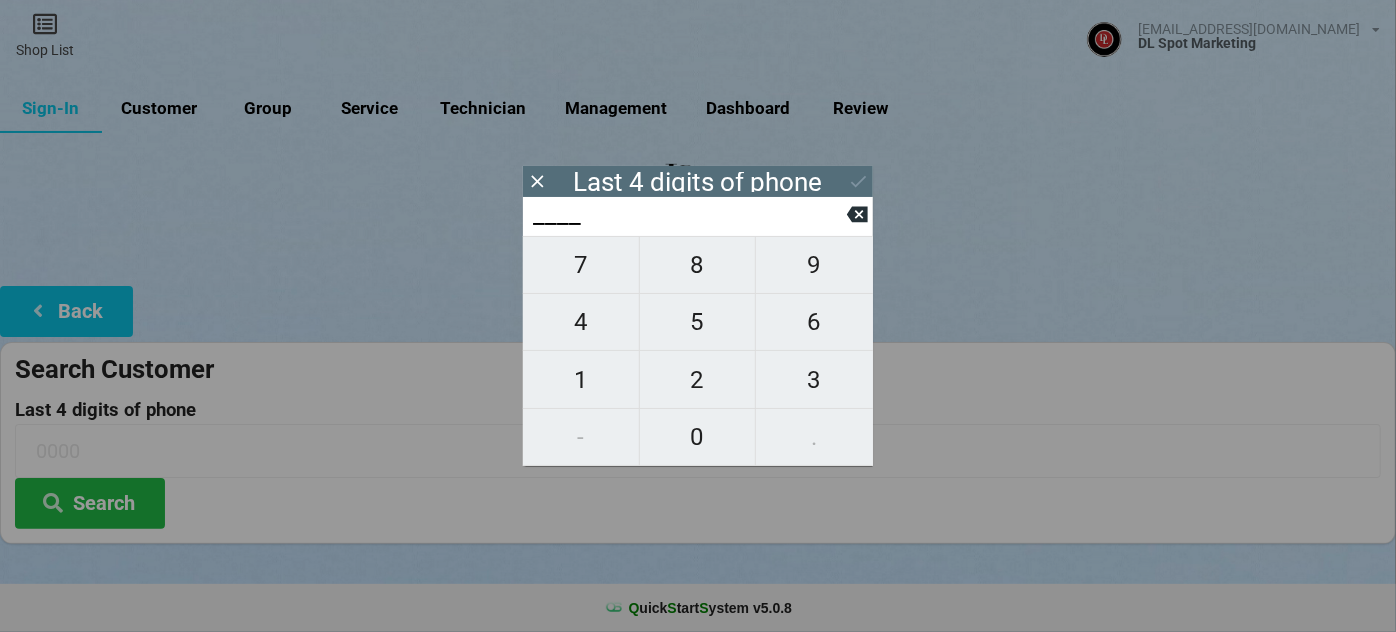 type on "3___" 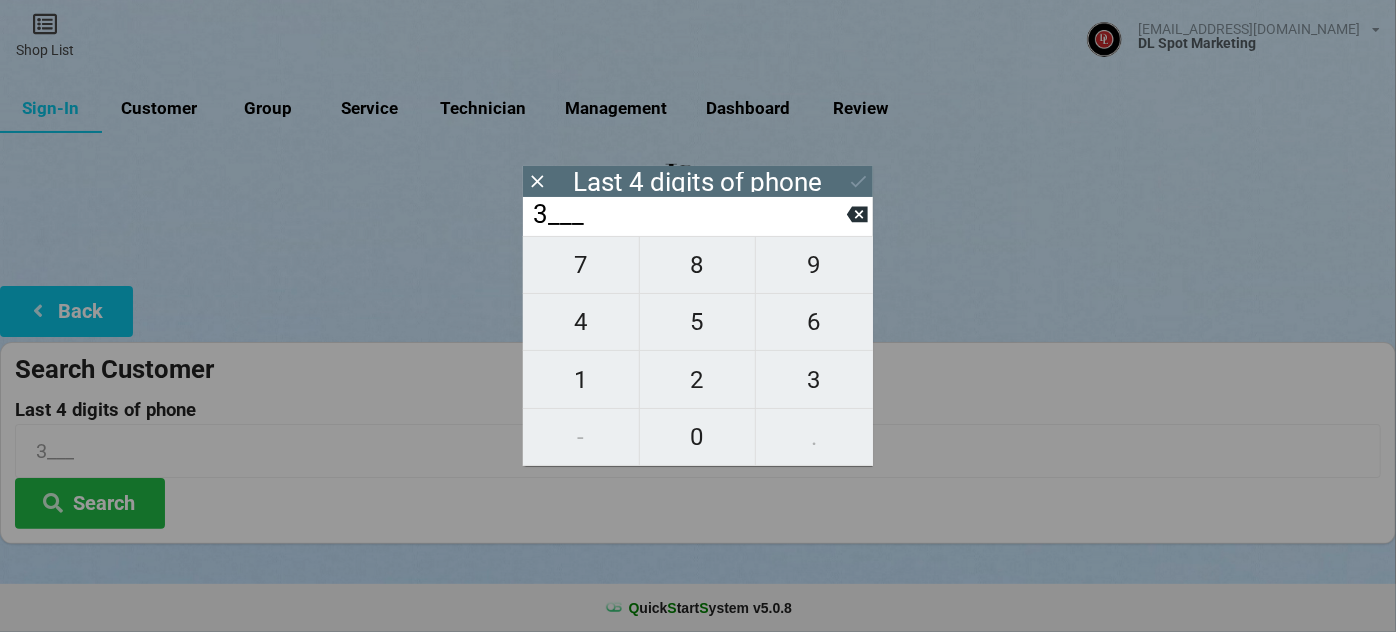 type on "33__" 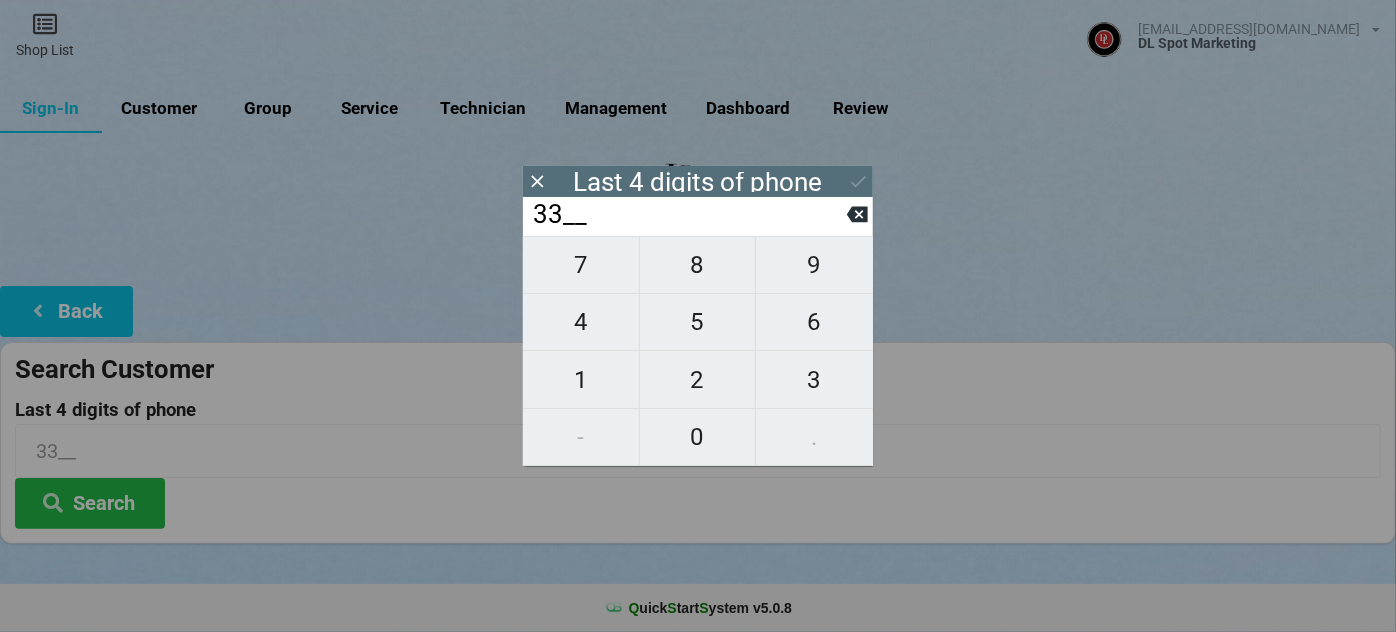 type on "332_" 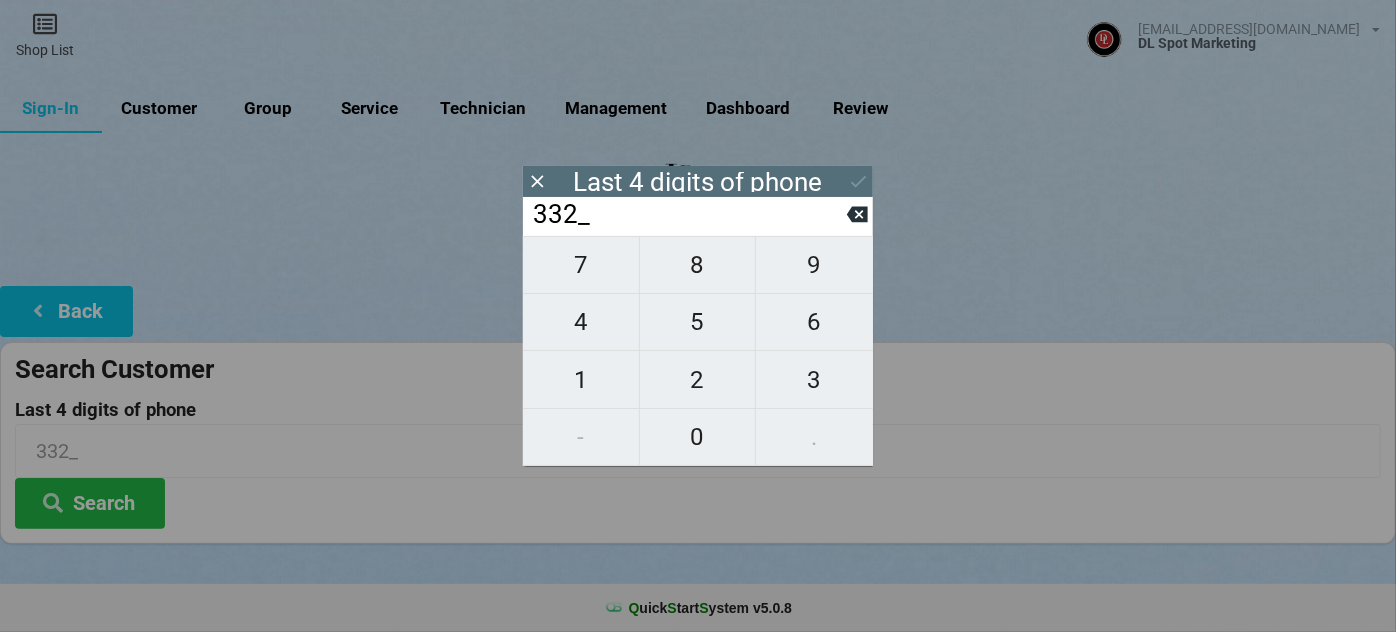 type on "3320" 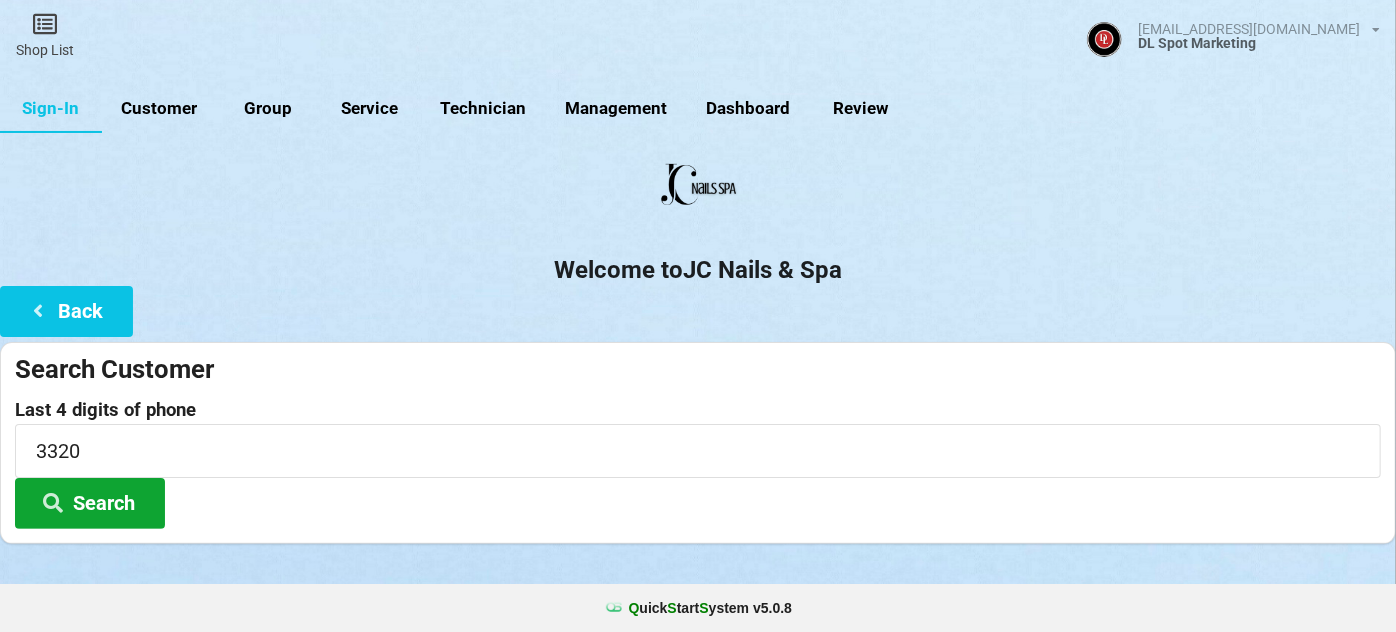 click on "Search" at bounding box center (90, 503) 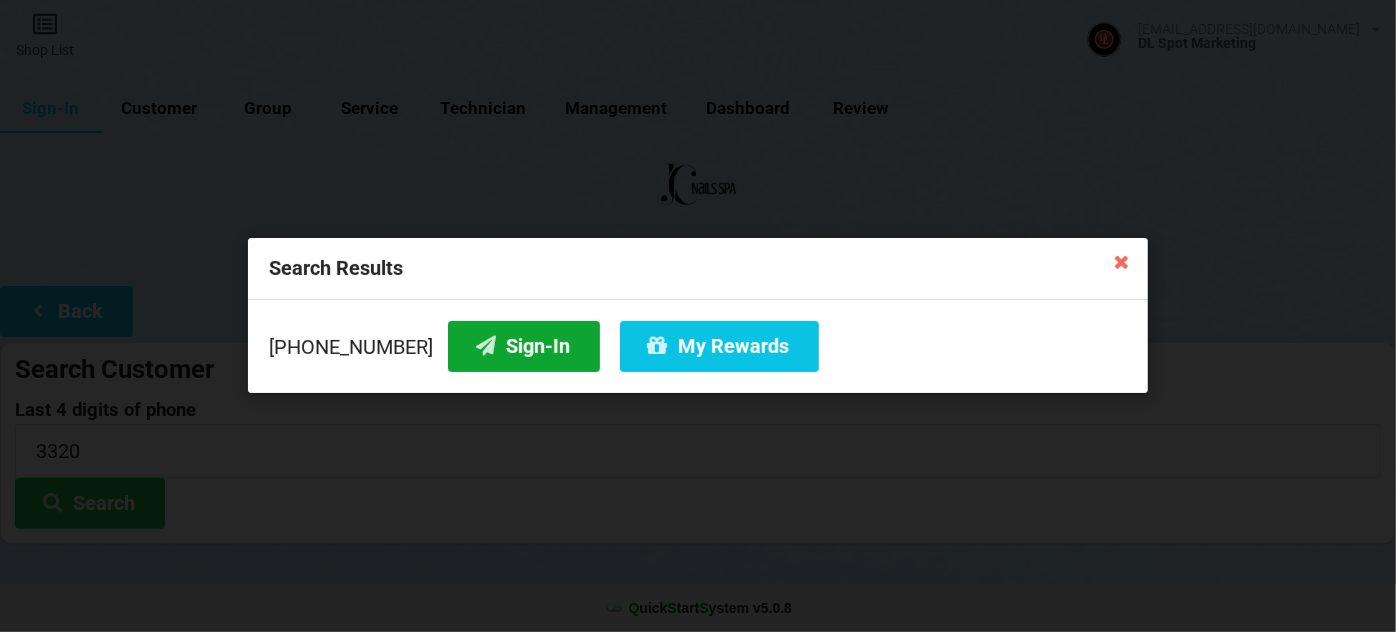click on "Sign-In" at bounding box center (524, 346) 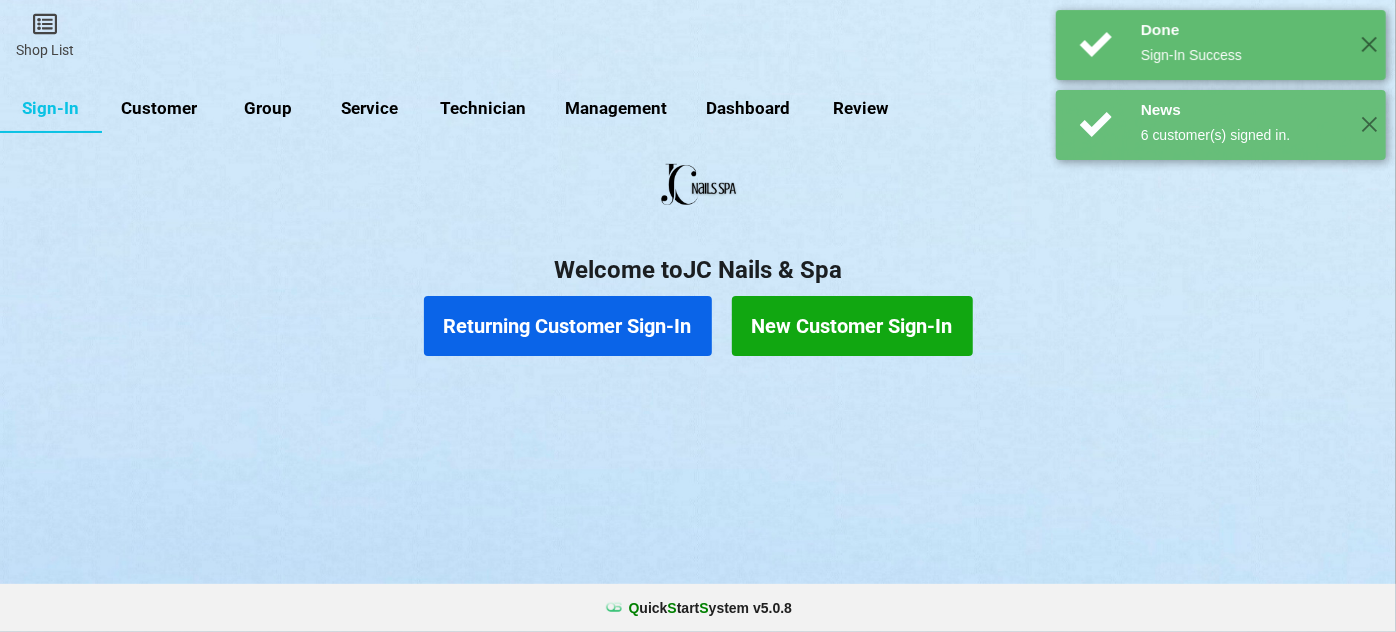 click on "Returning Customer Sign-In" at bounding box center [568, 326] 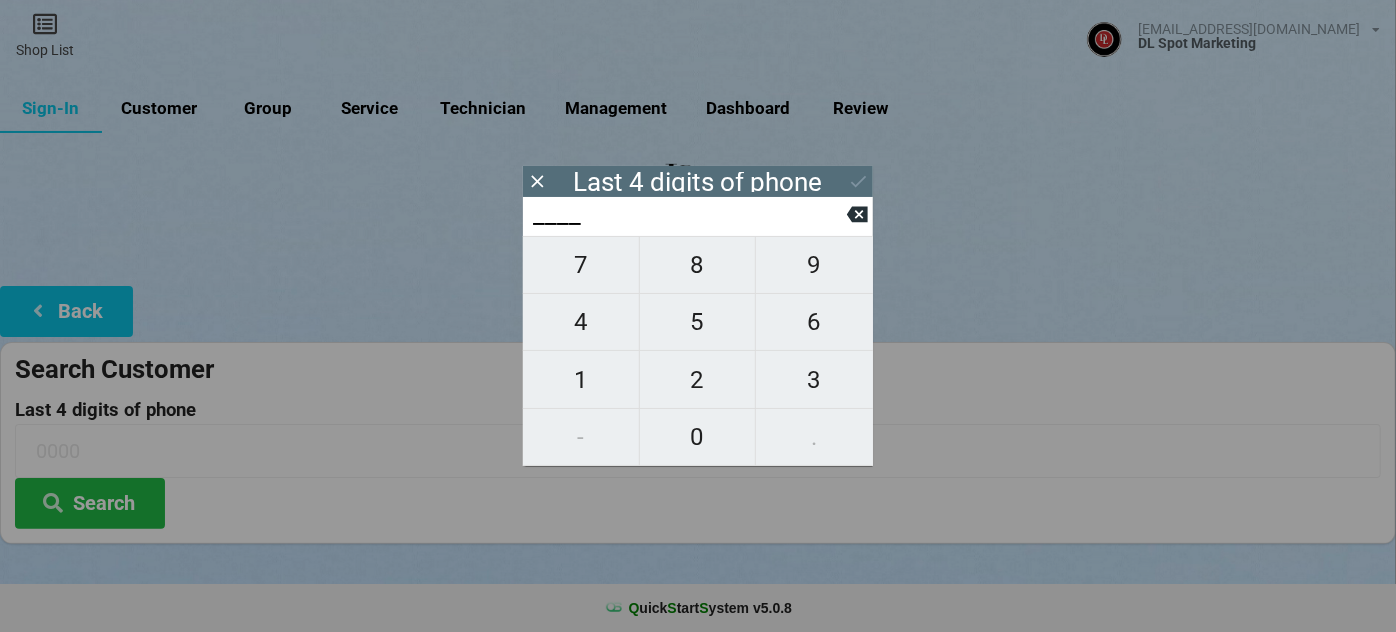 type on "0___" 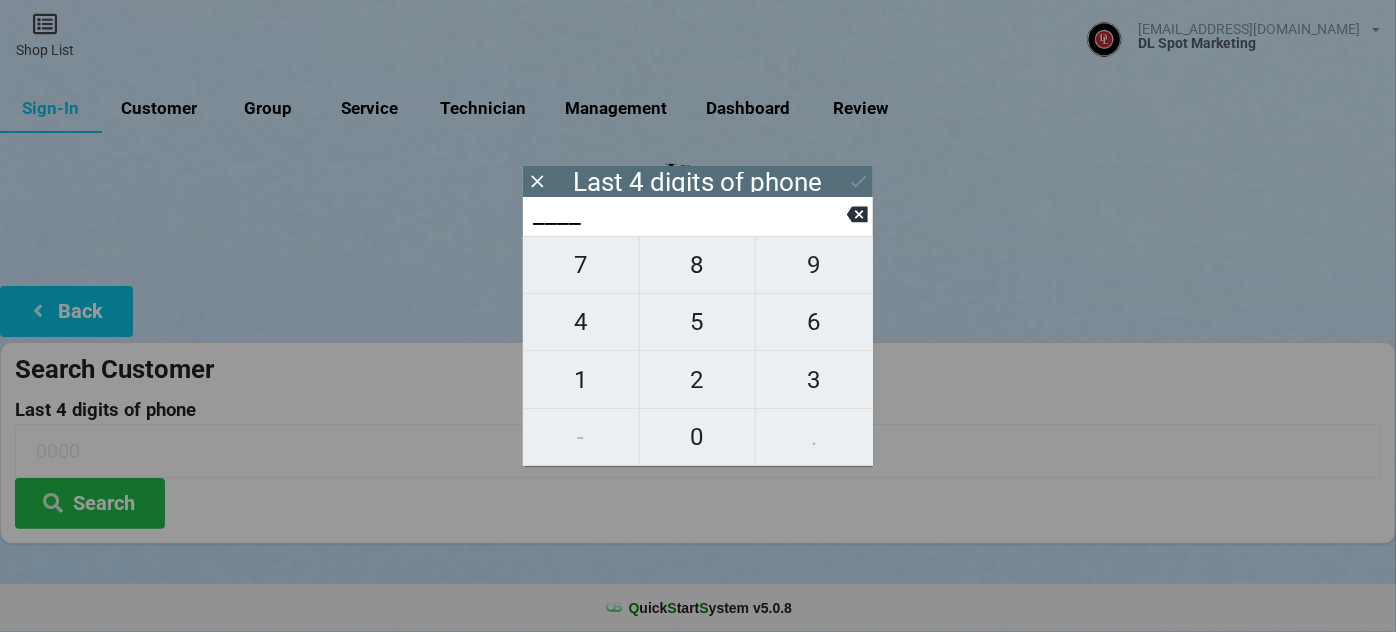 type on "0___" 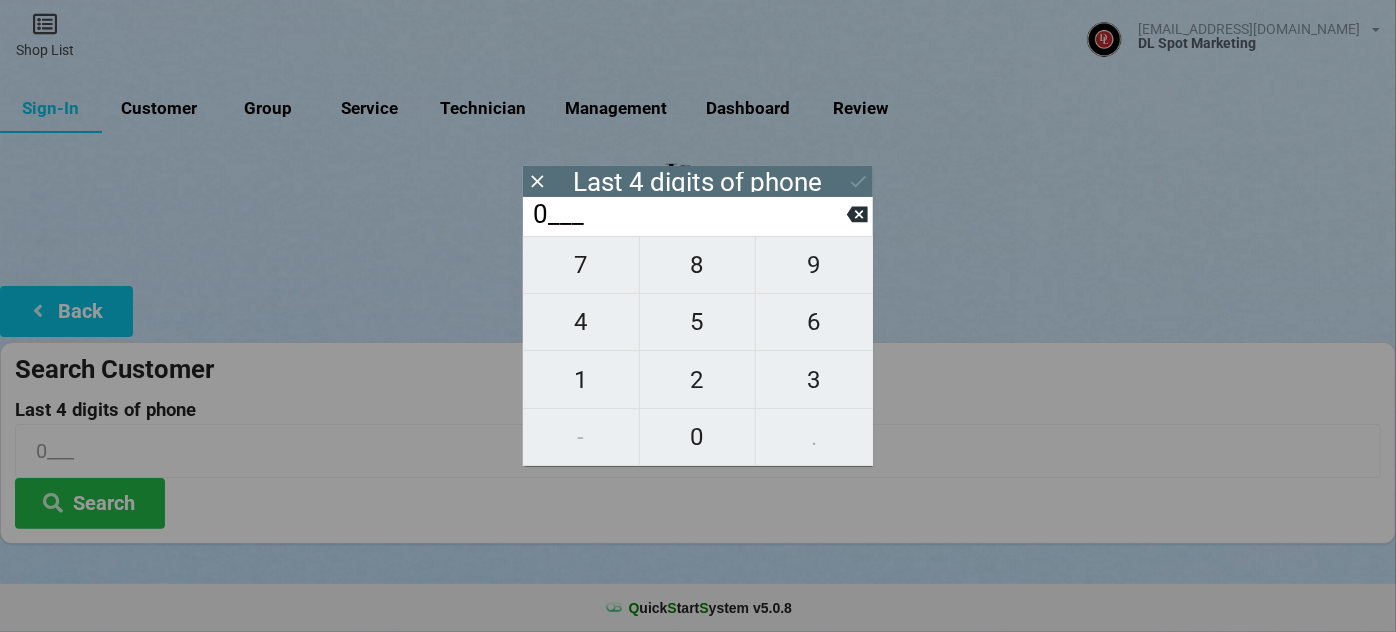 type on "03__" 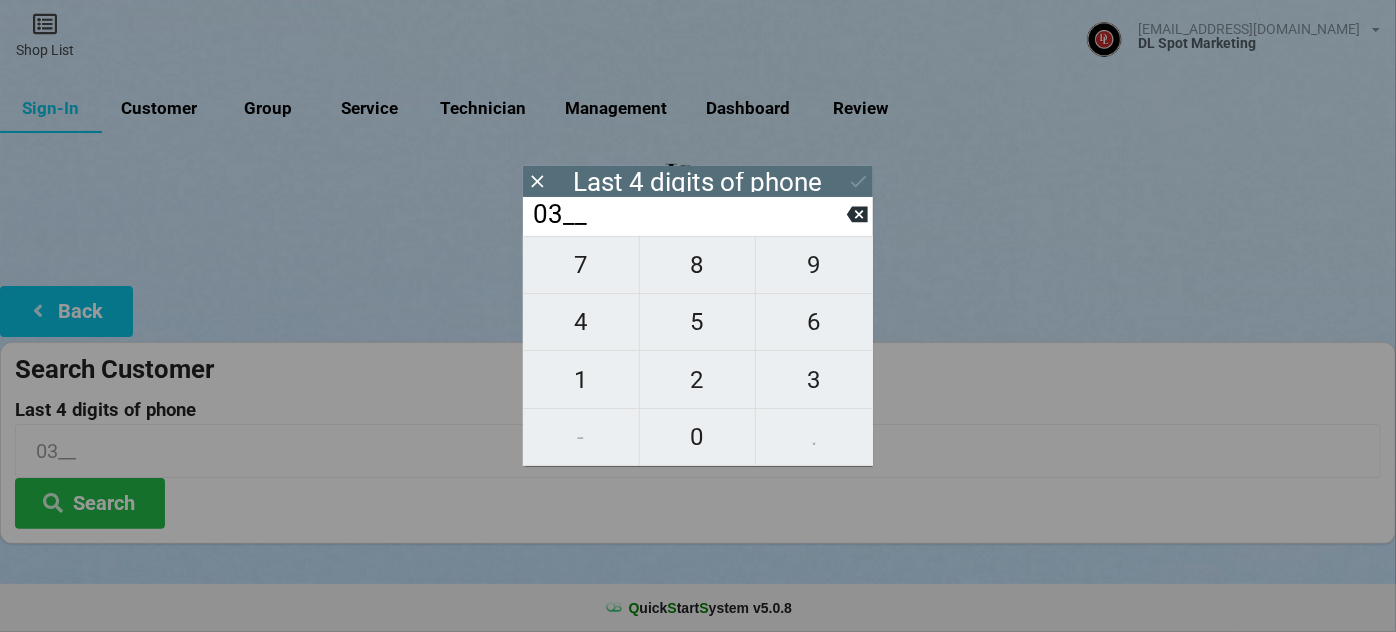 type on "036_" 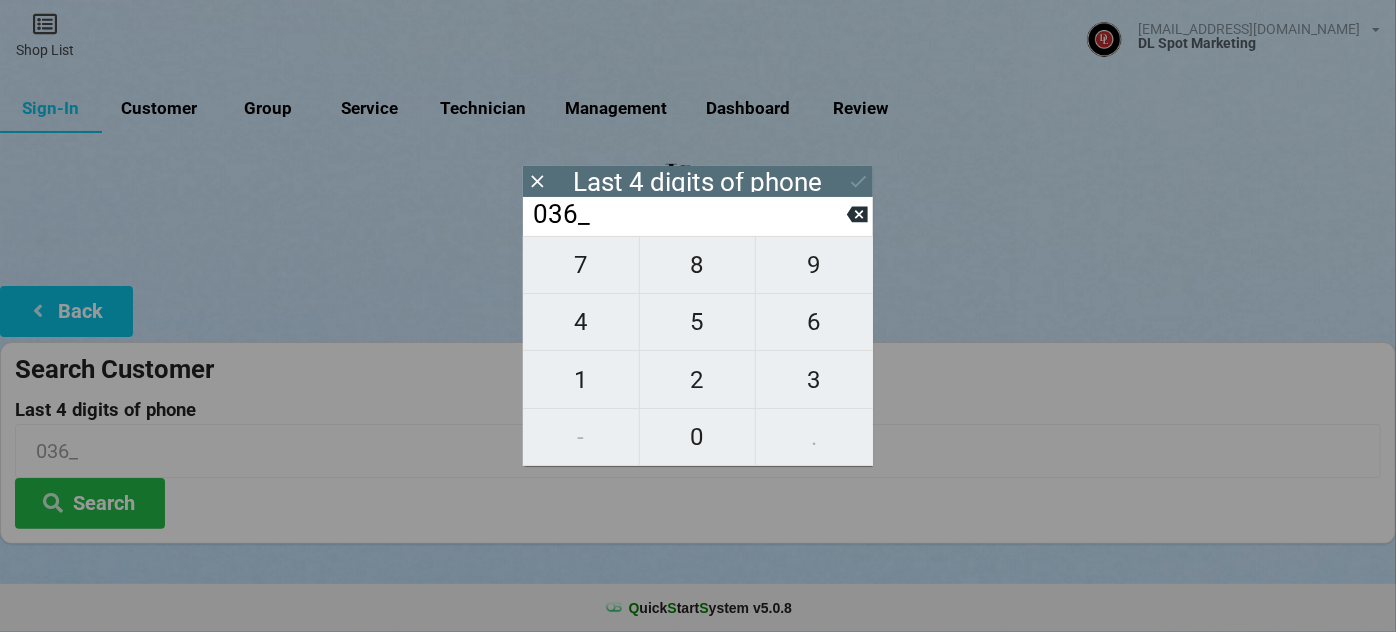type on "0365" 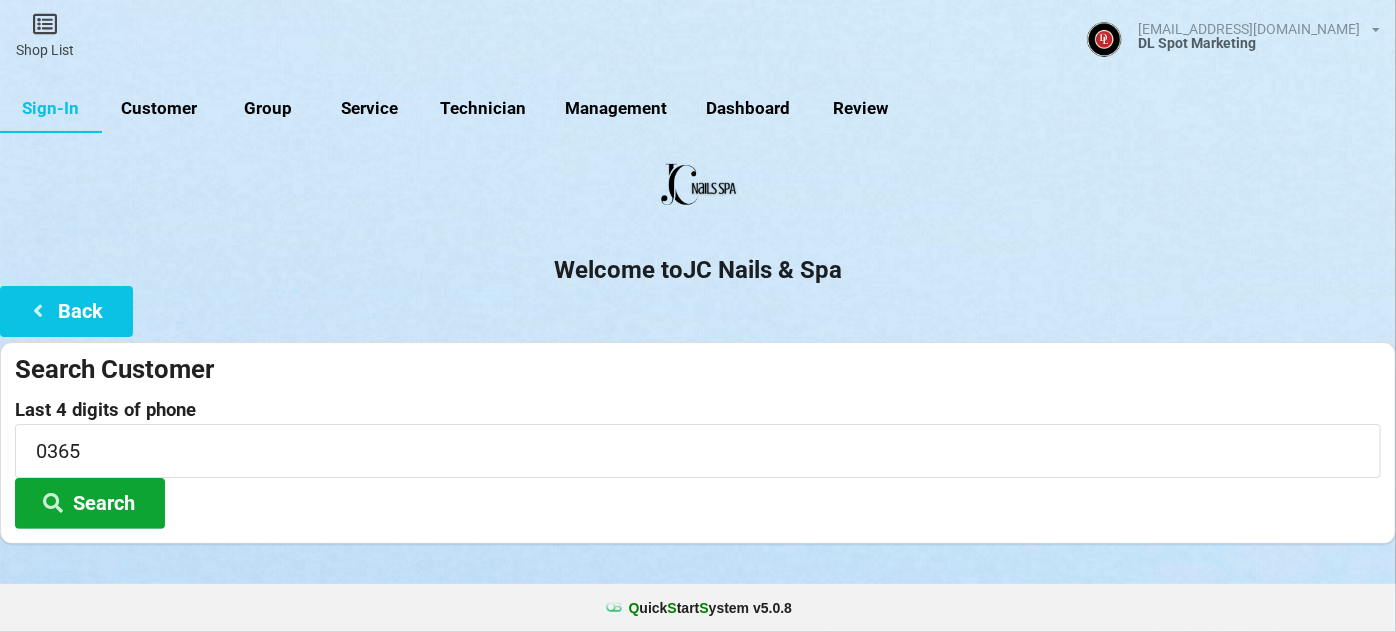 click on "Search" at bounding box center [652, 330] 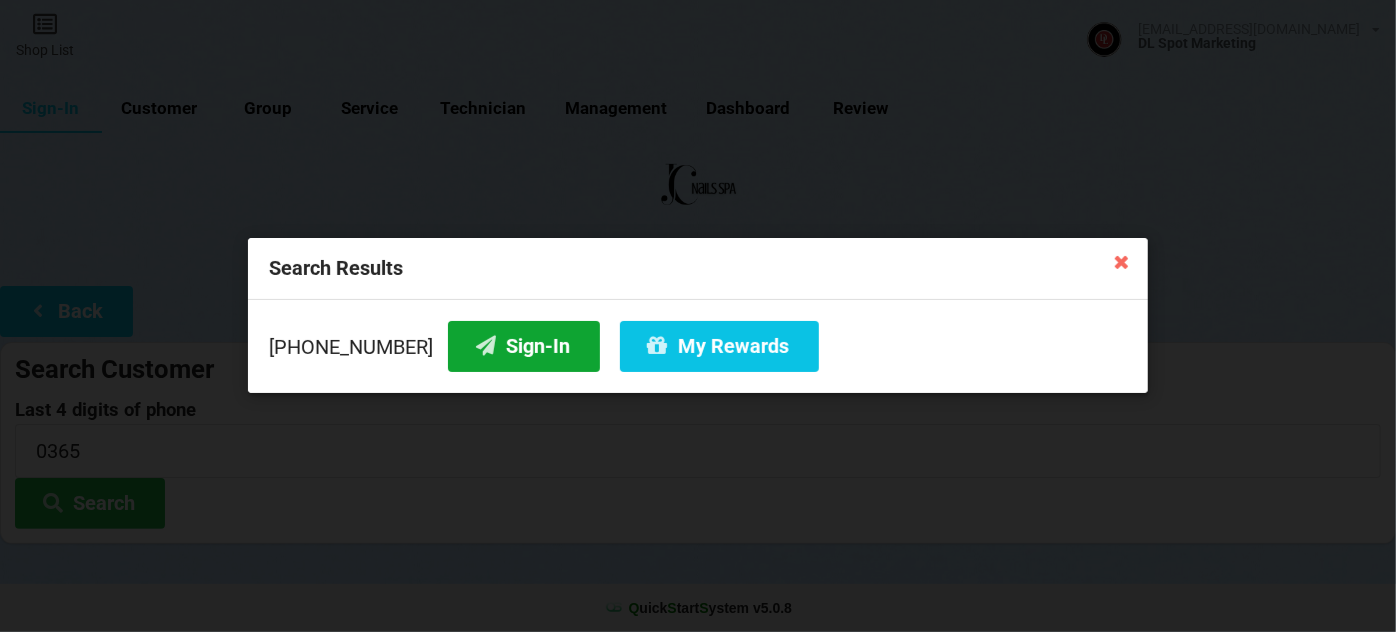 click on "Sign-In" at bounding box center (524, 346) 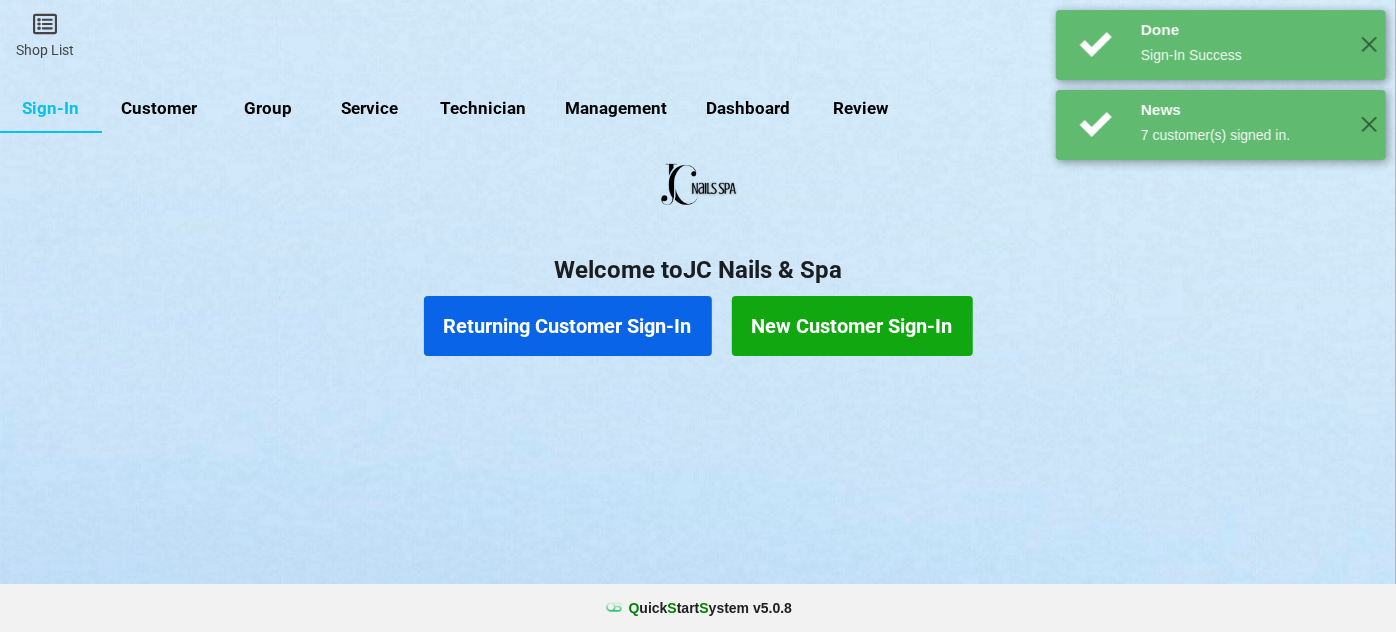 click on "Returning Customer Sign-In" at bounding box center [568, 326] 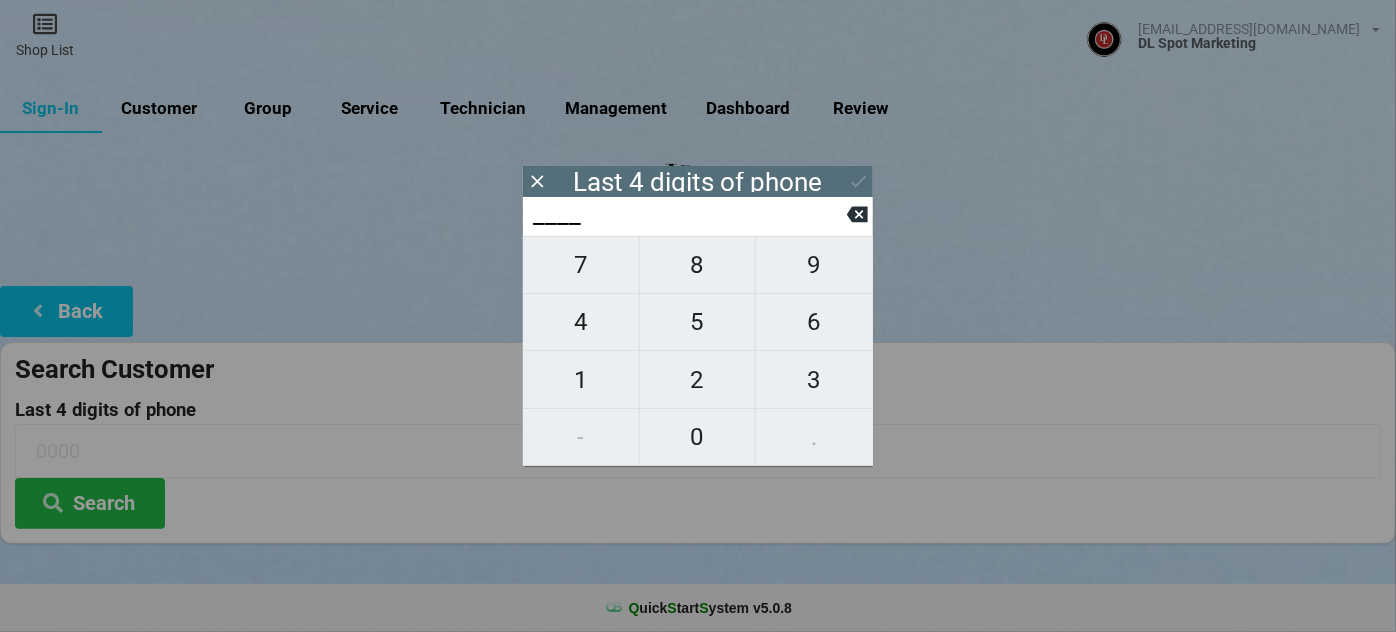 type on "0___" 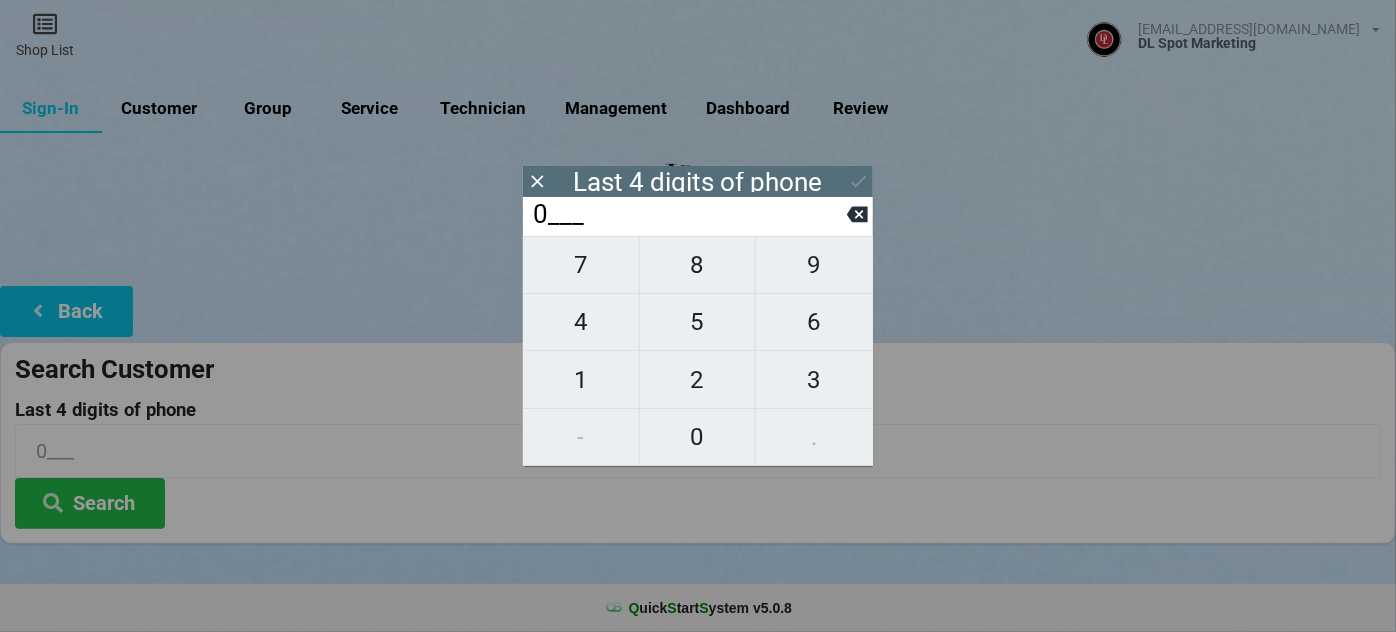 type on "06__" 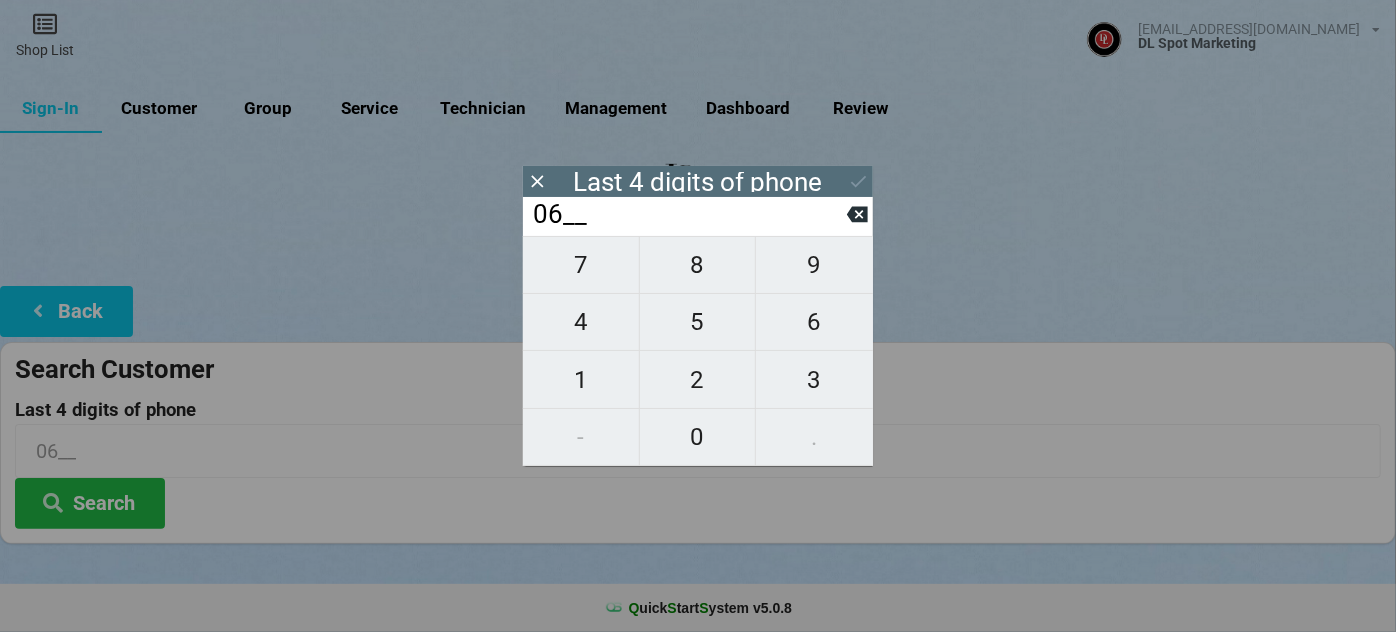 type on "060_" 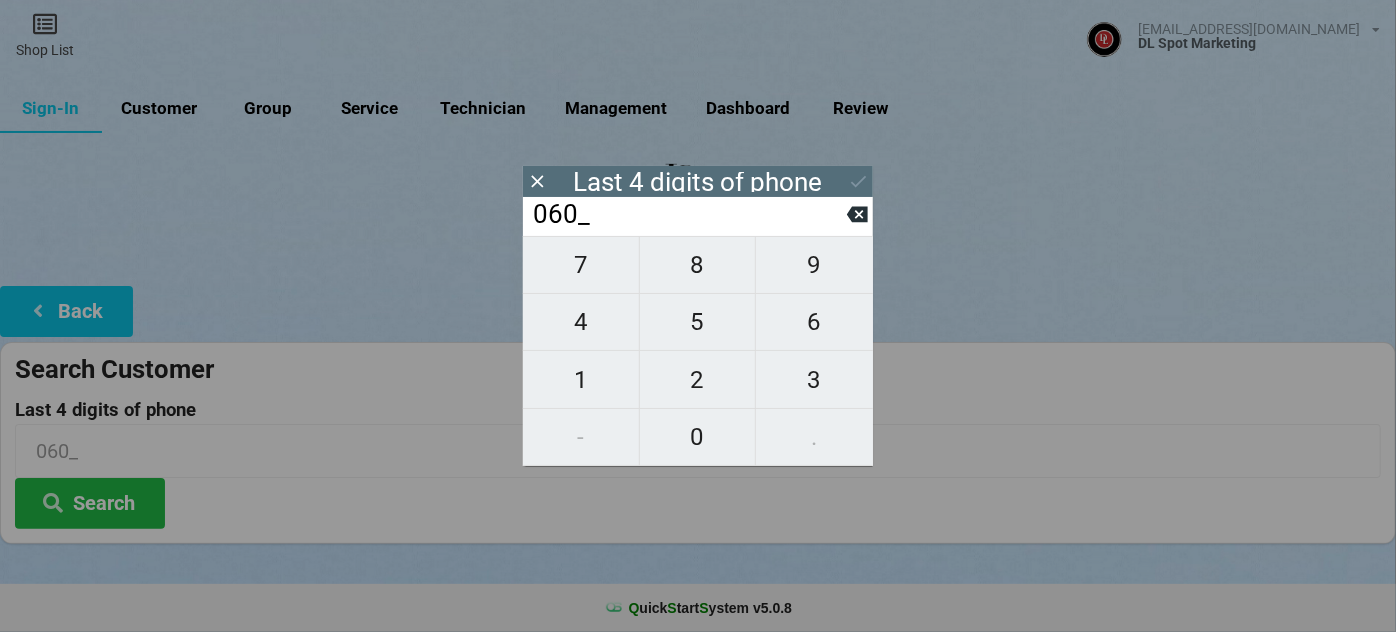 type on "0606" 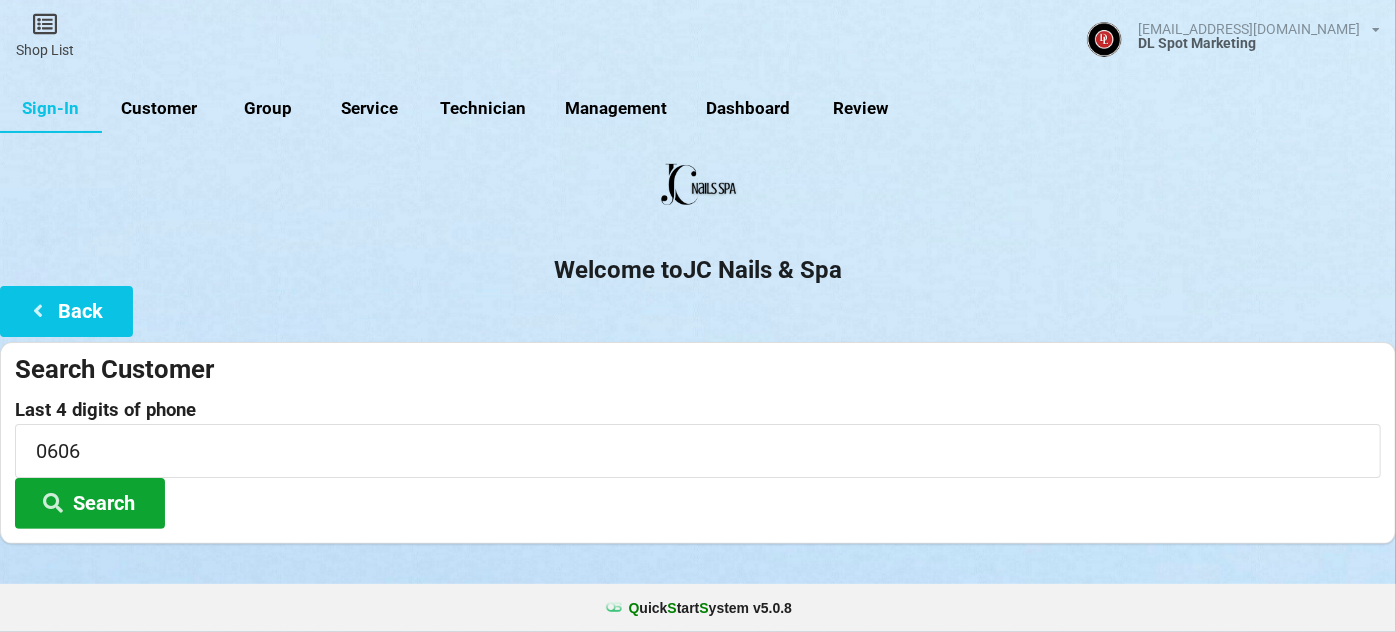 click on "Search" at bounding box center [90, 503] 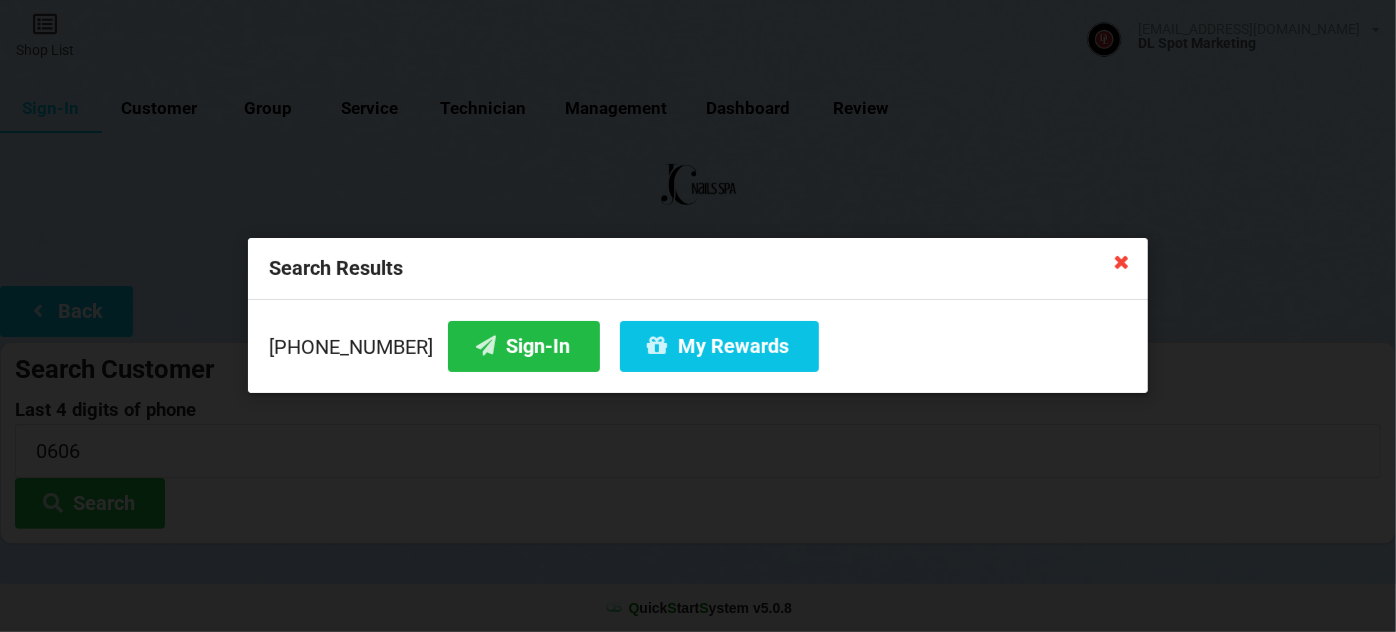 click at bounding box center (1122, 261) 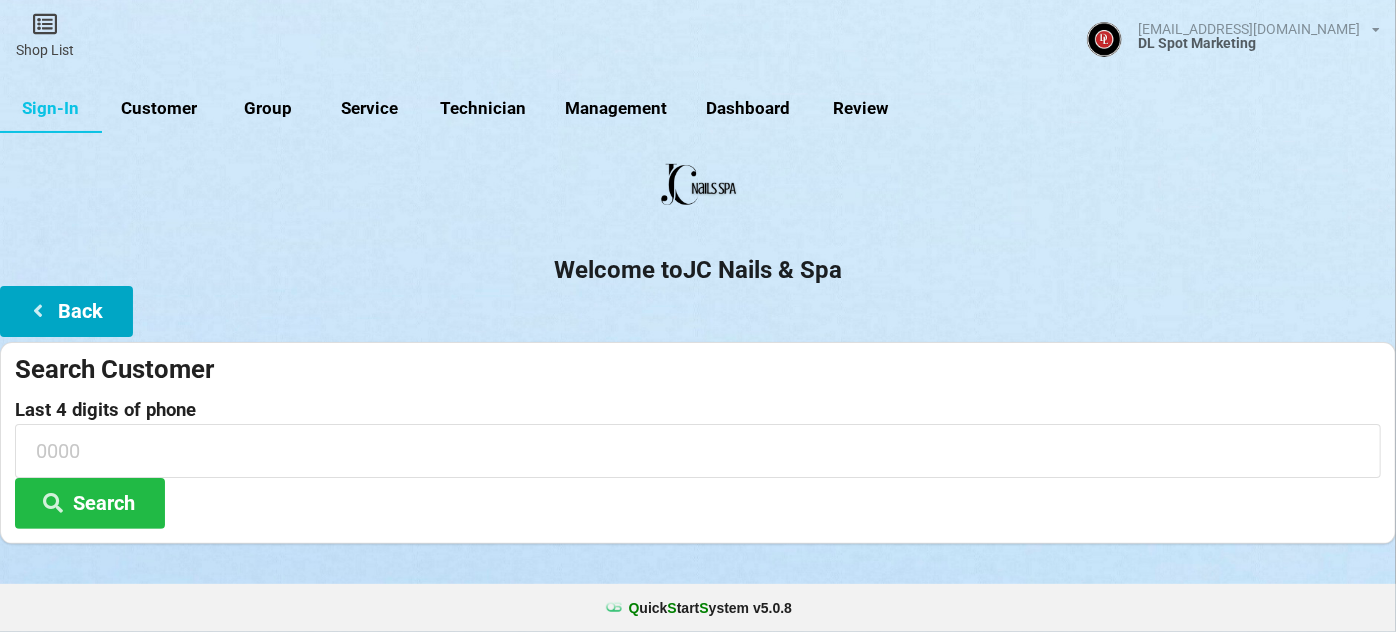 click on "Back" at bounding box center (66, 311) 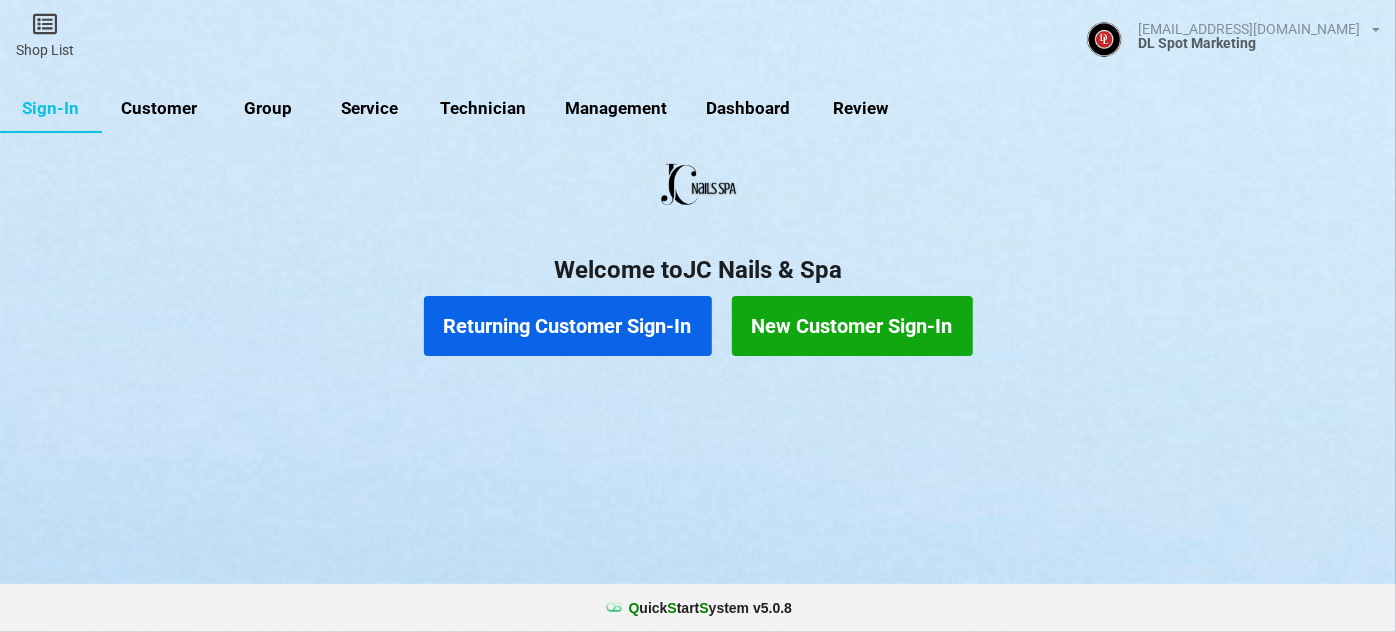 click on "Returning Customer Sign-In" at bounding box center [568, 326] 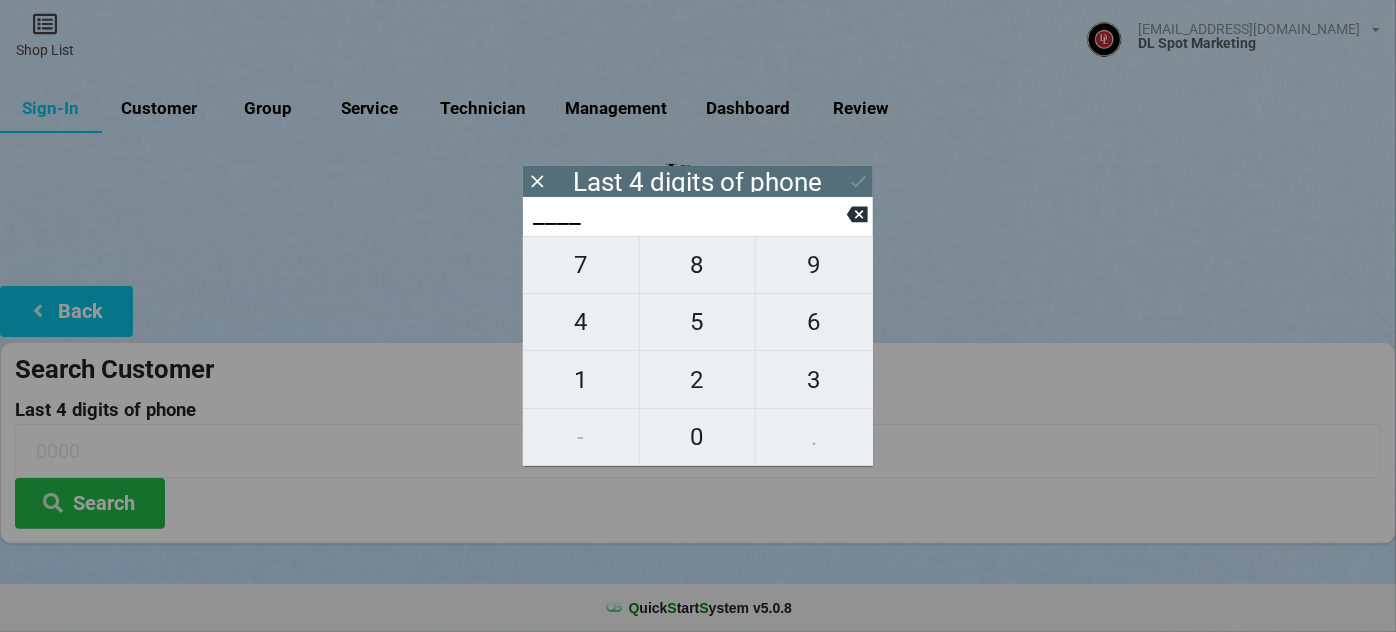 type on "6___" 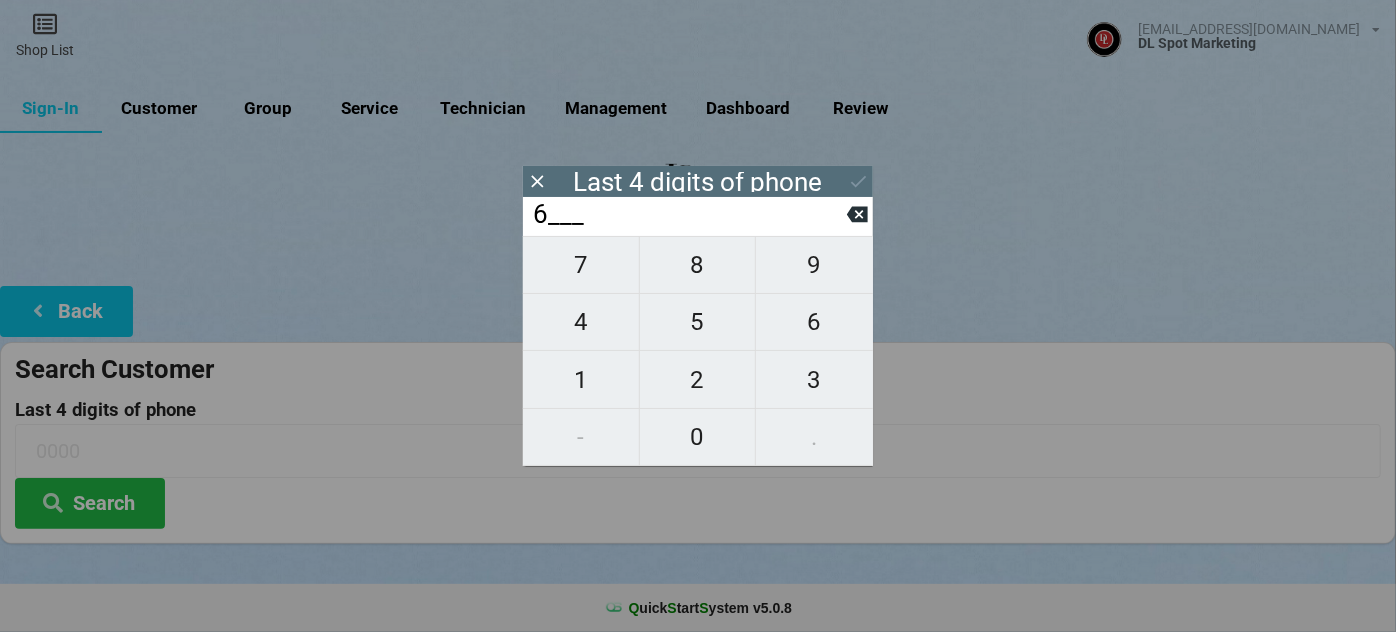 type on "6___" 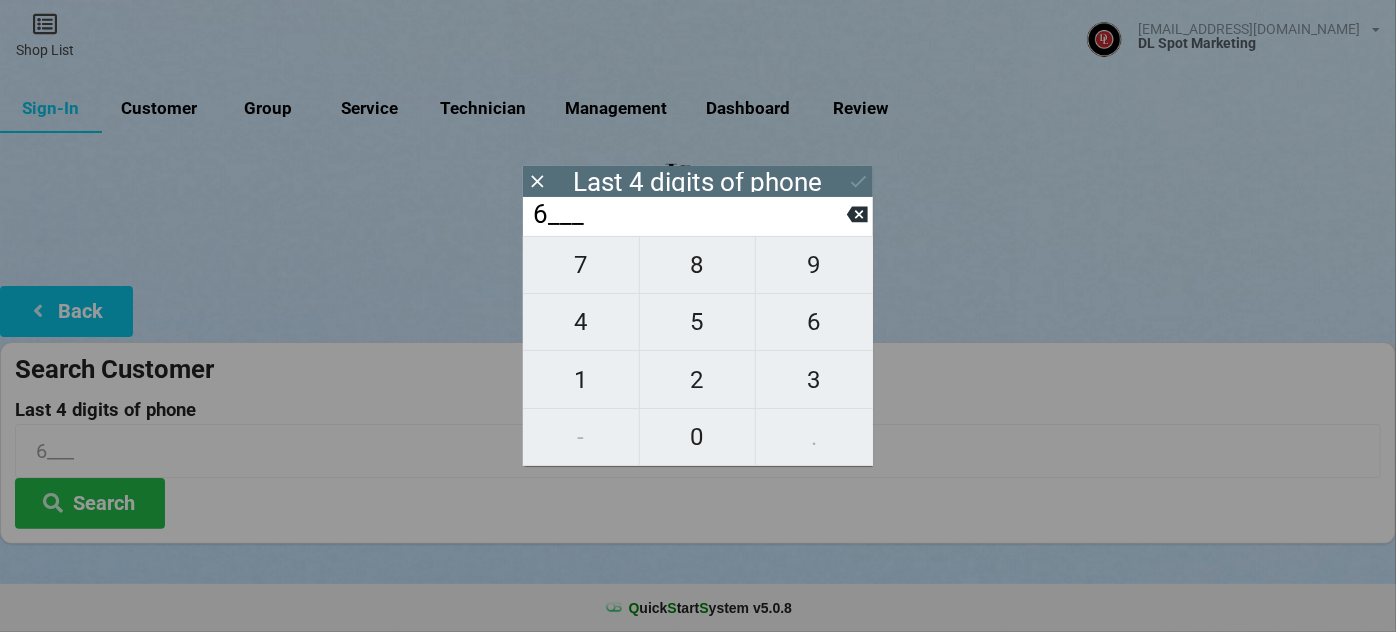 type on "66__" 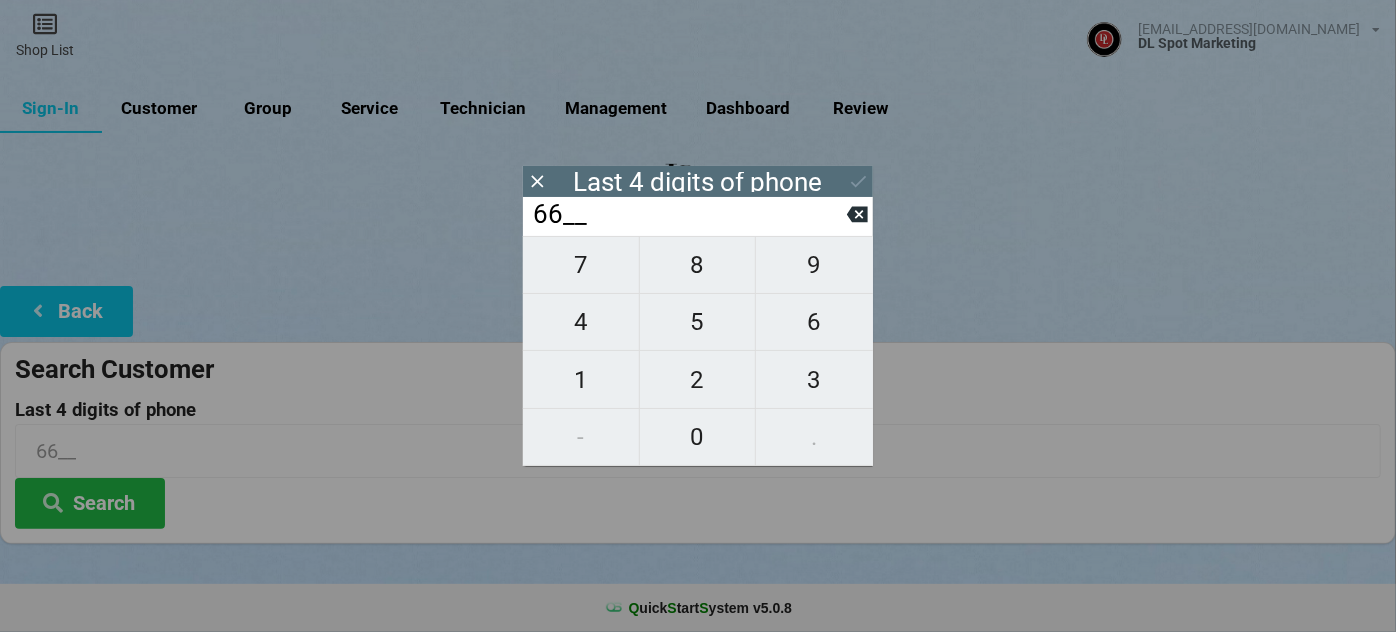 type on "660_" 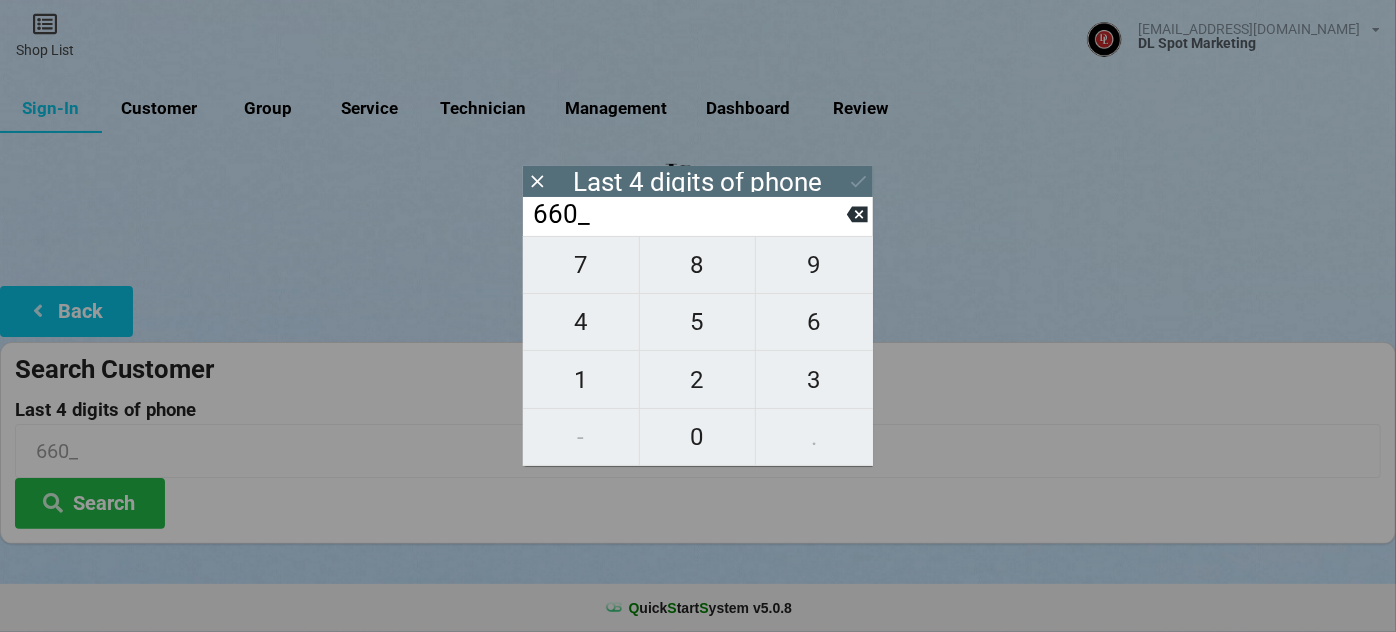type on "6606" 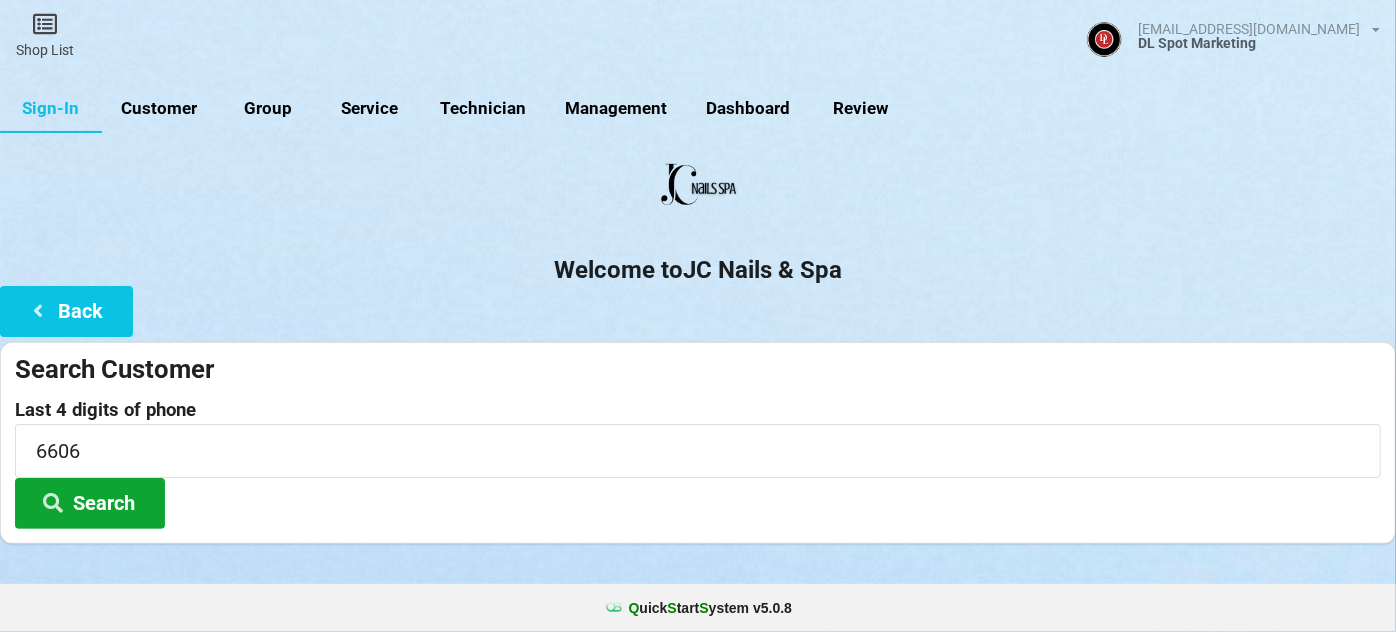 click on "Search" at bounding box center (90, 503) 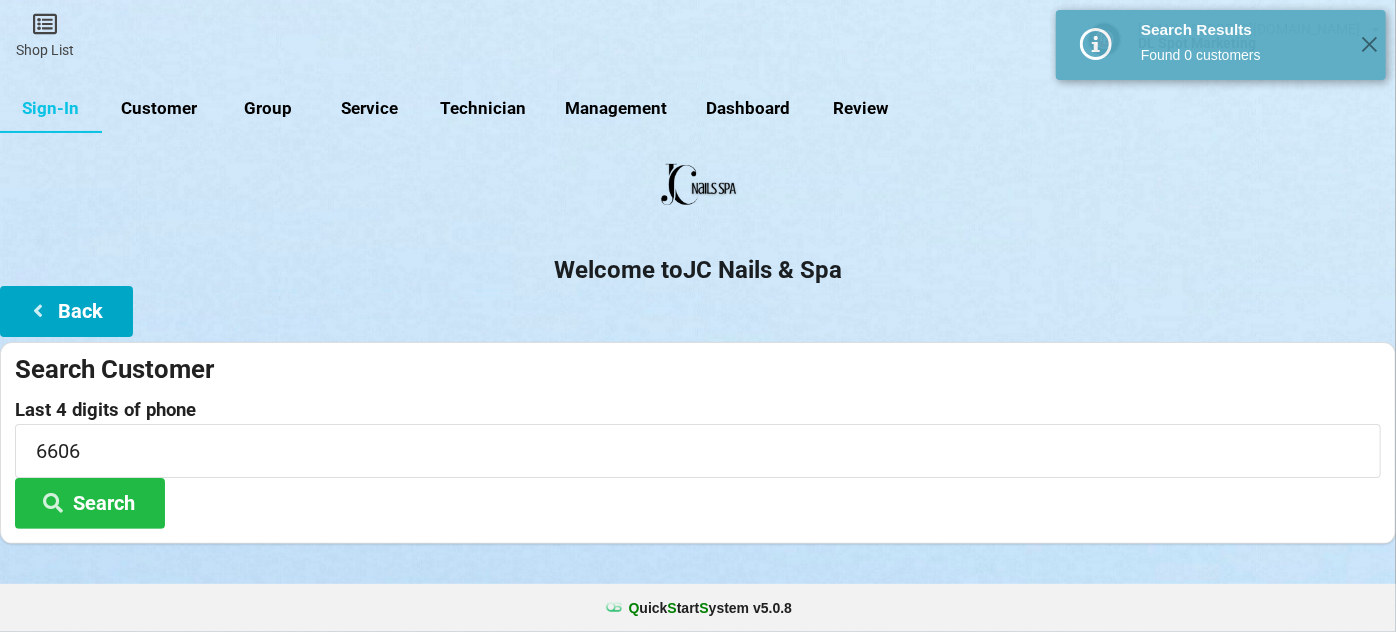 click on "Back" at bounding box center (66, 311) 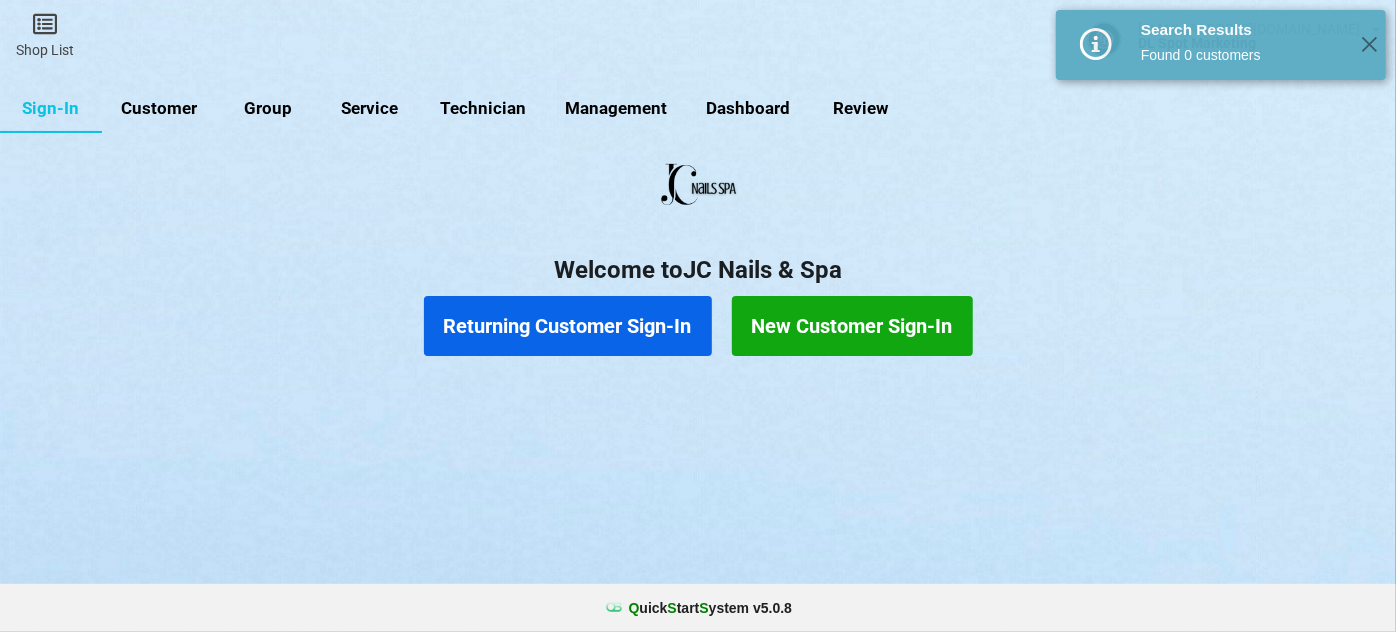 click on "New Customer Sign-In" at bounding box center (852, 326) 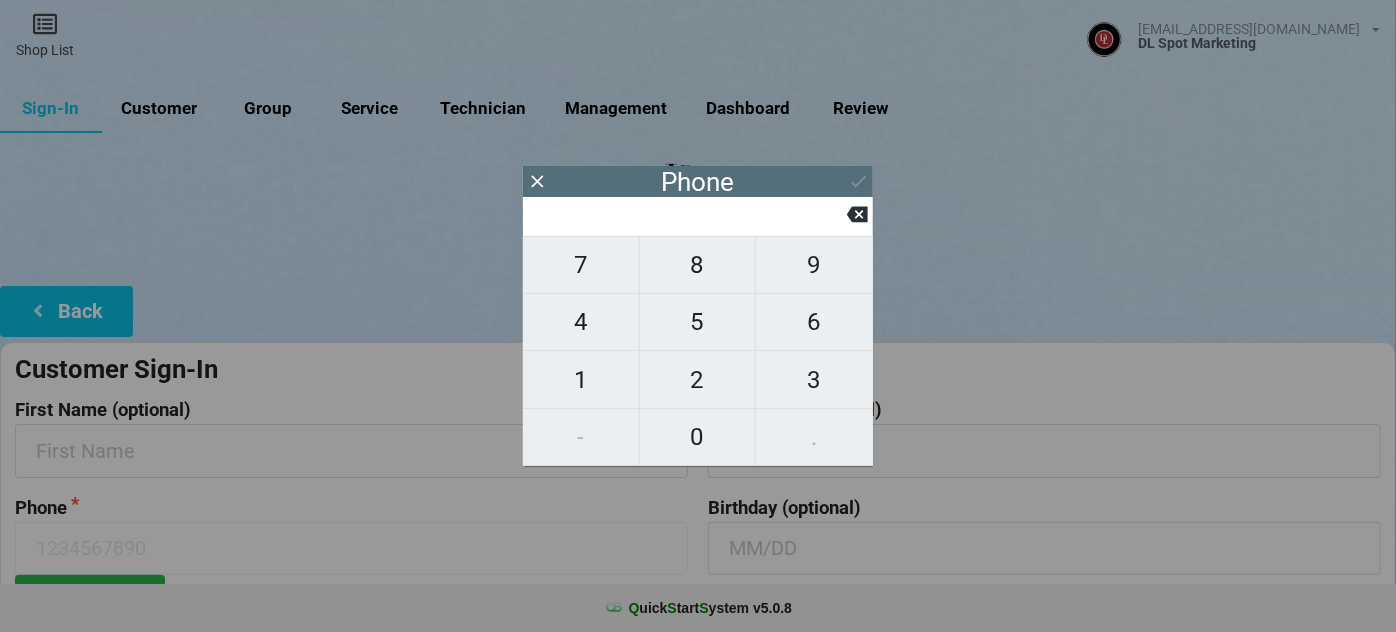type on "4" 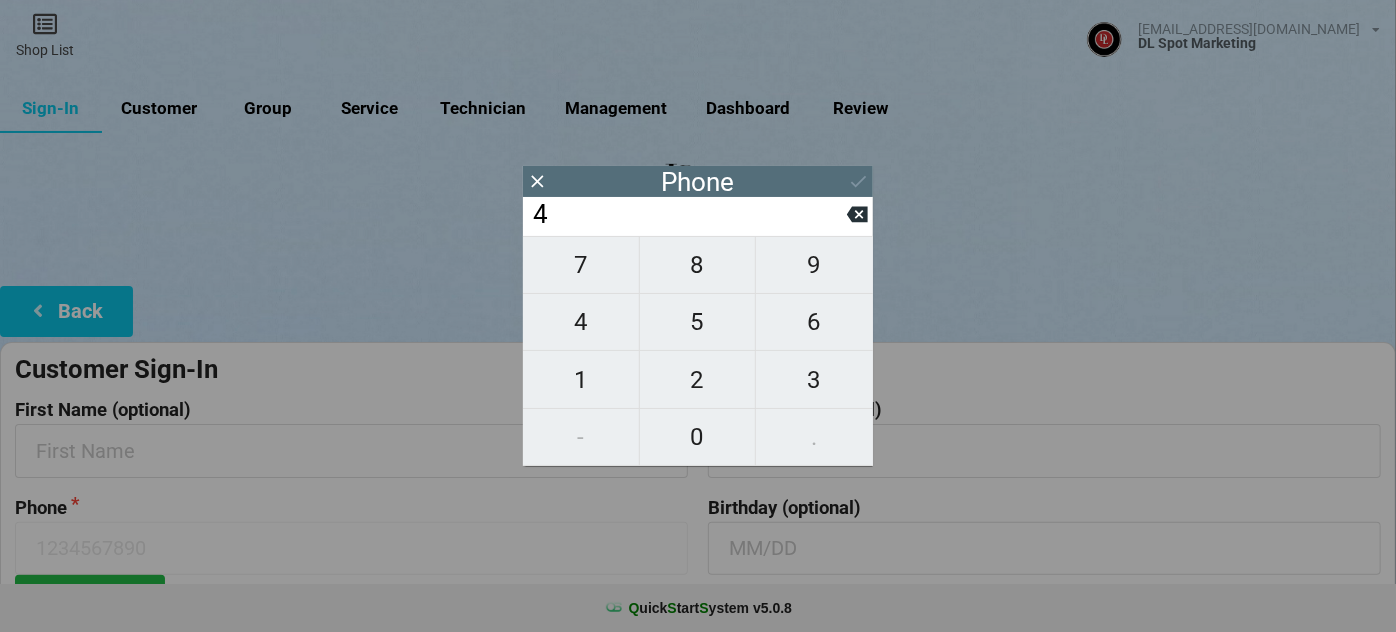 type on "4" 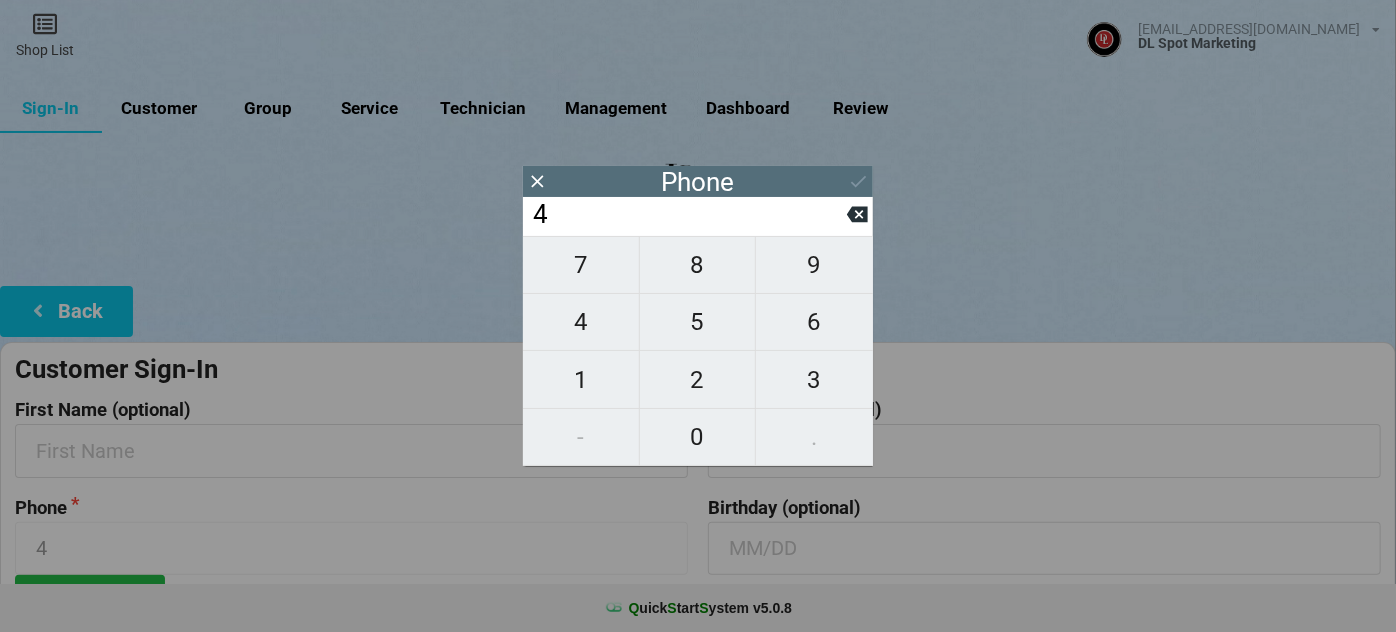 type on "41" 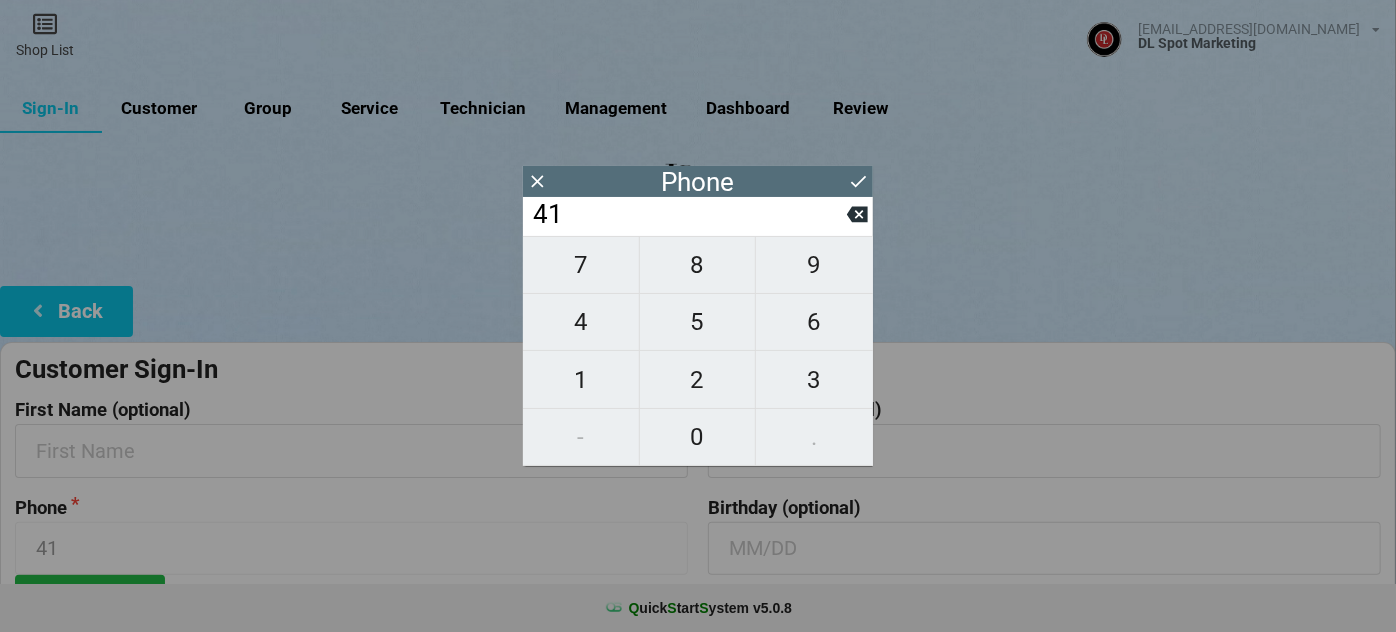 type on "415" 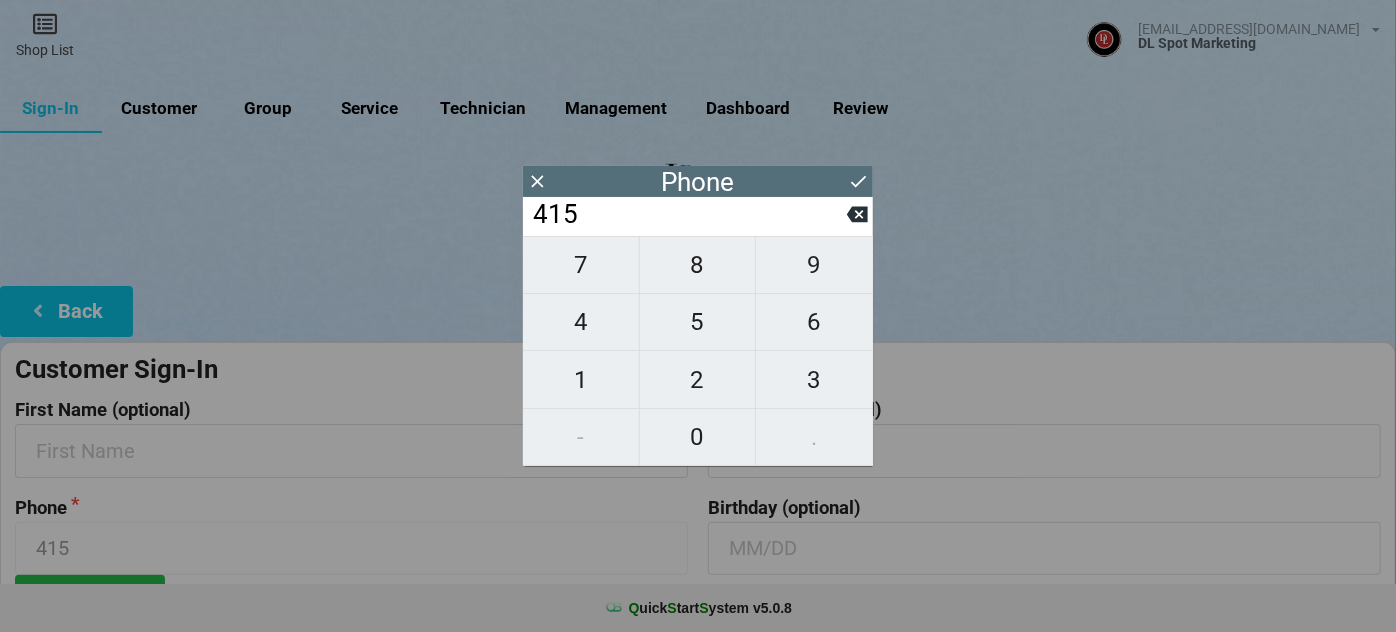 type on "4157" 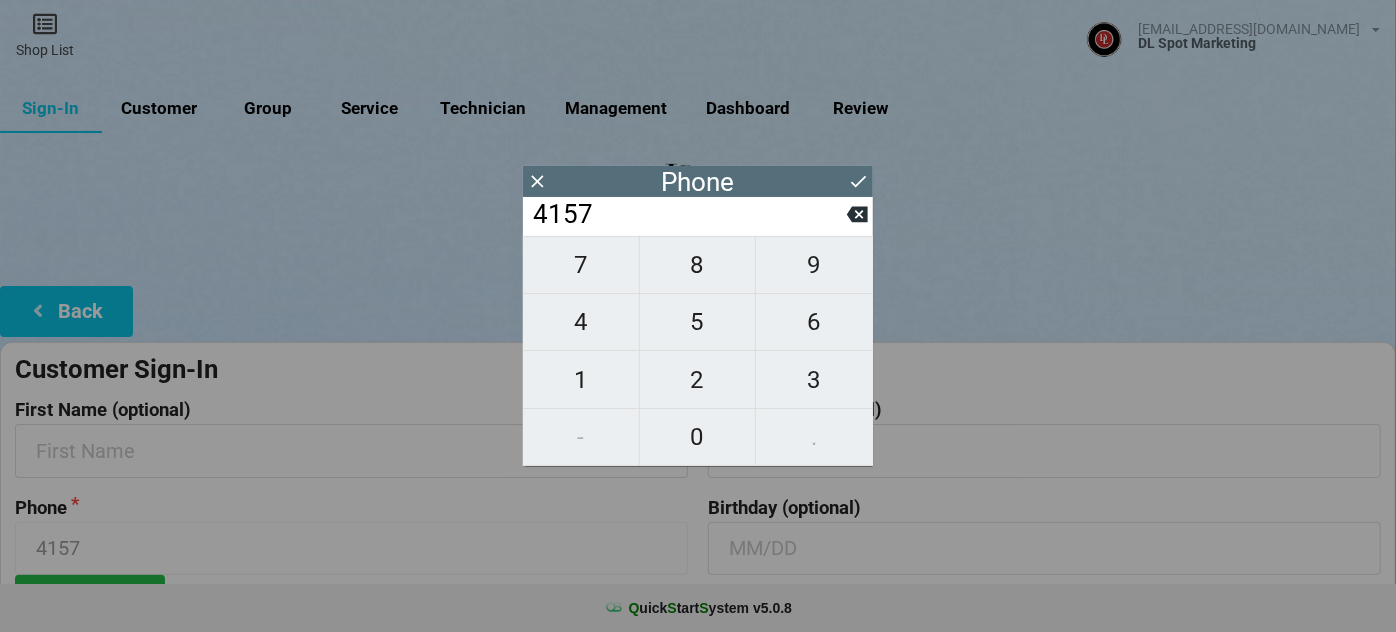 type on "41579" 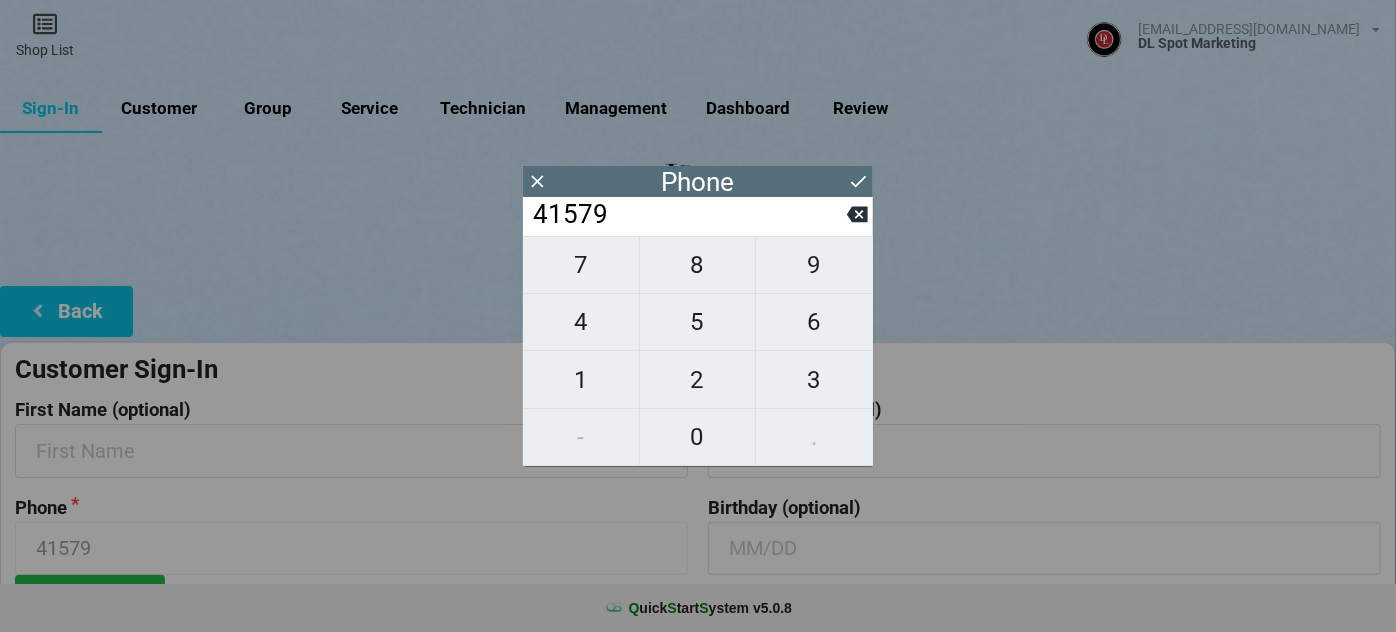 type on "415798" 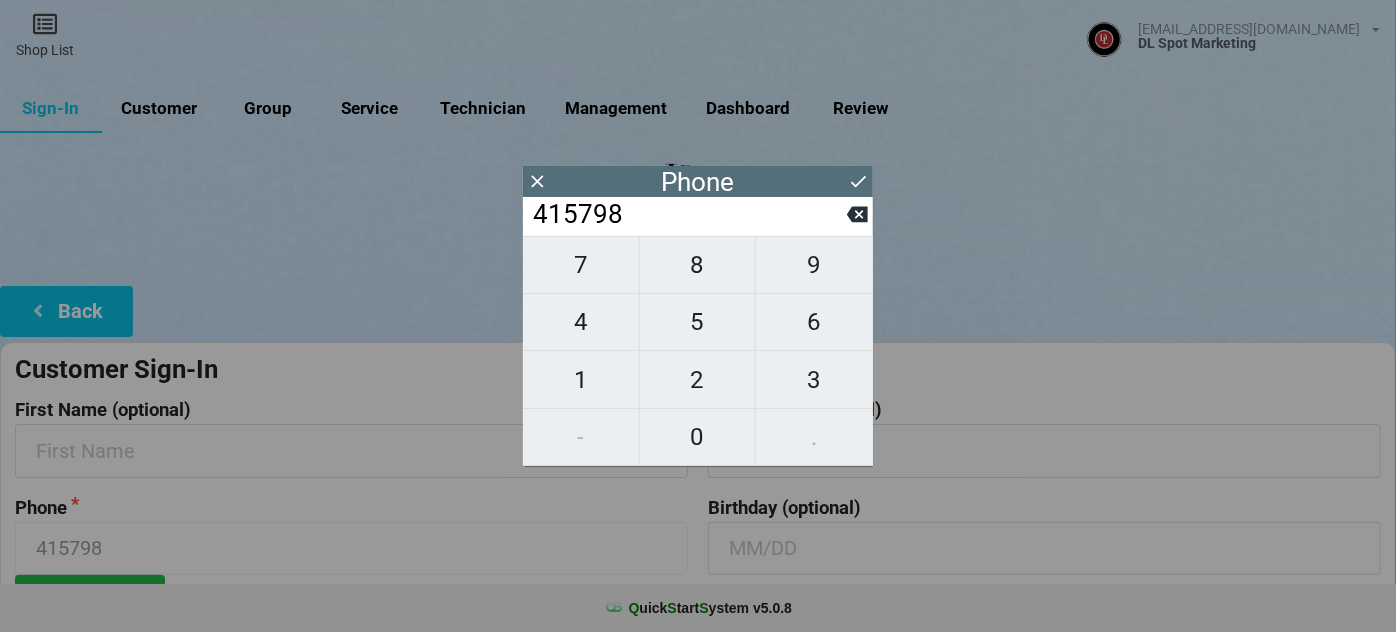 type on "4157986" 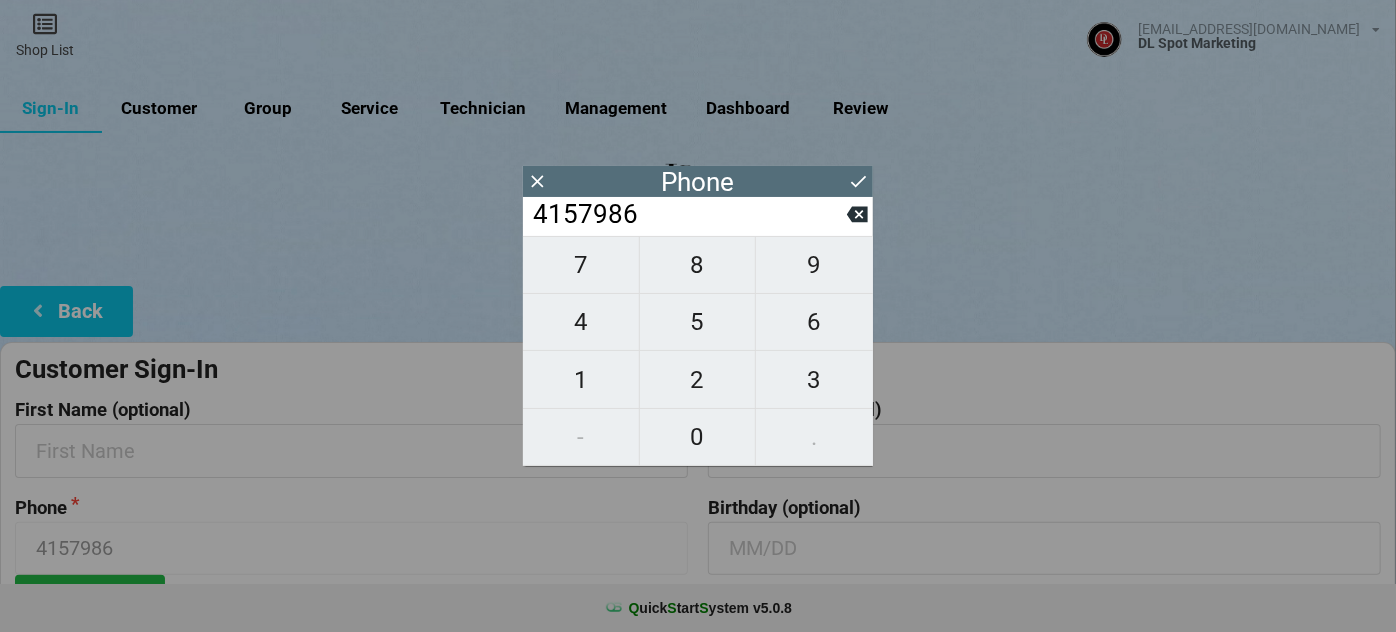 type on "41579866" 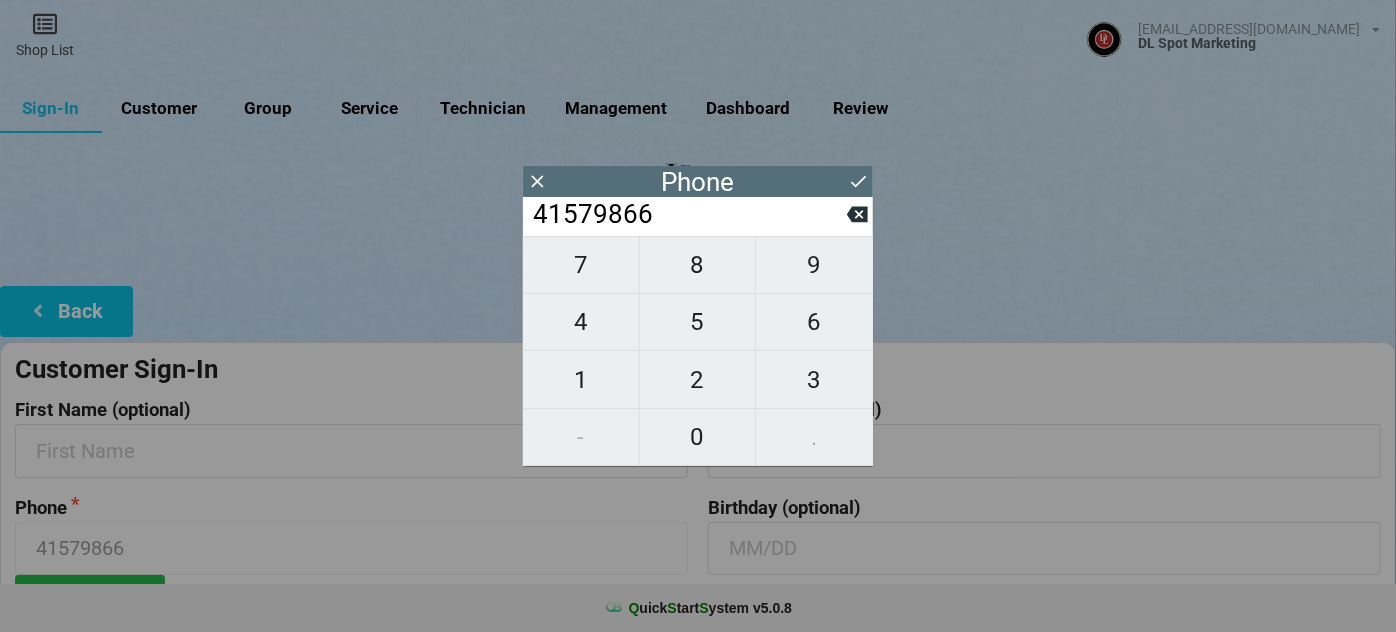 type on "415798660" 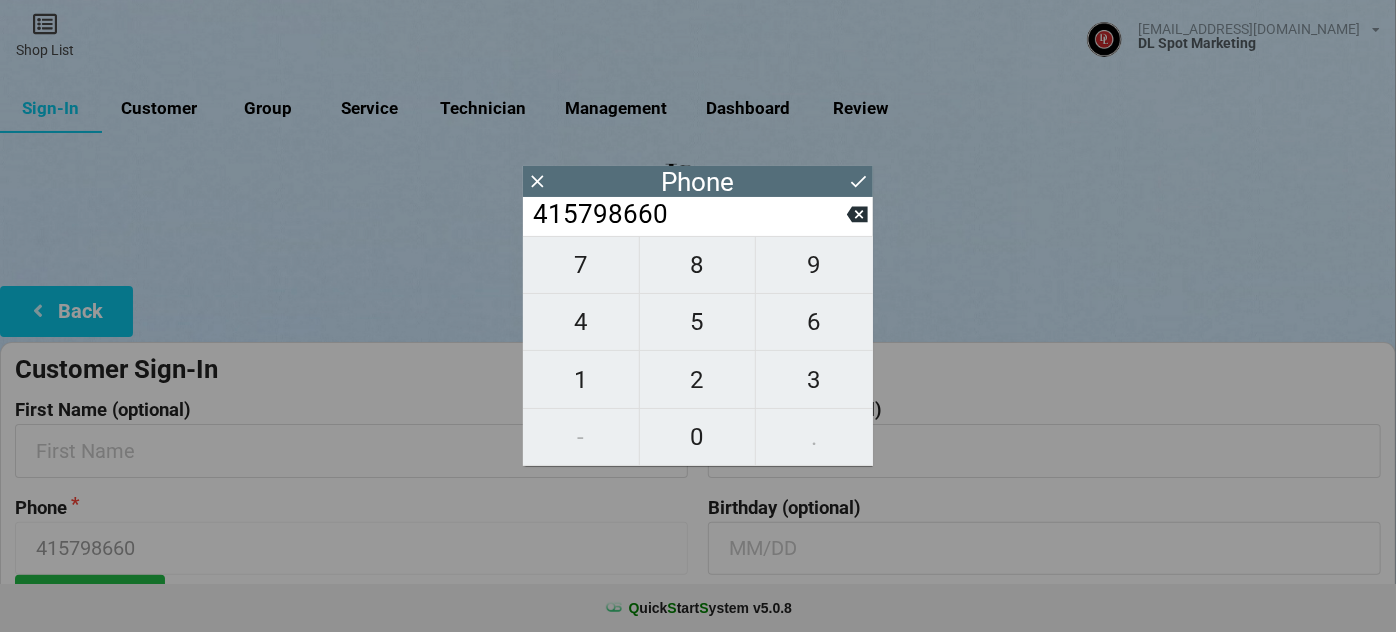 type on "4157986606" 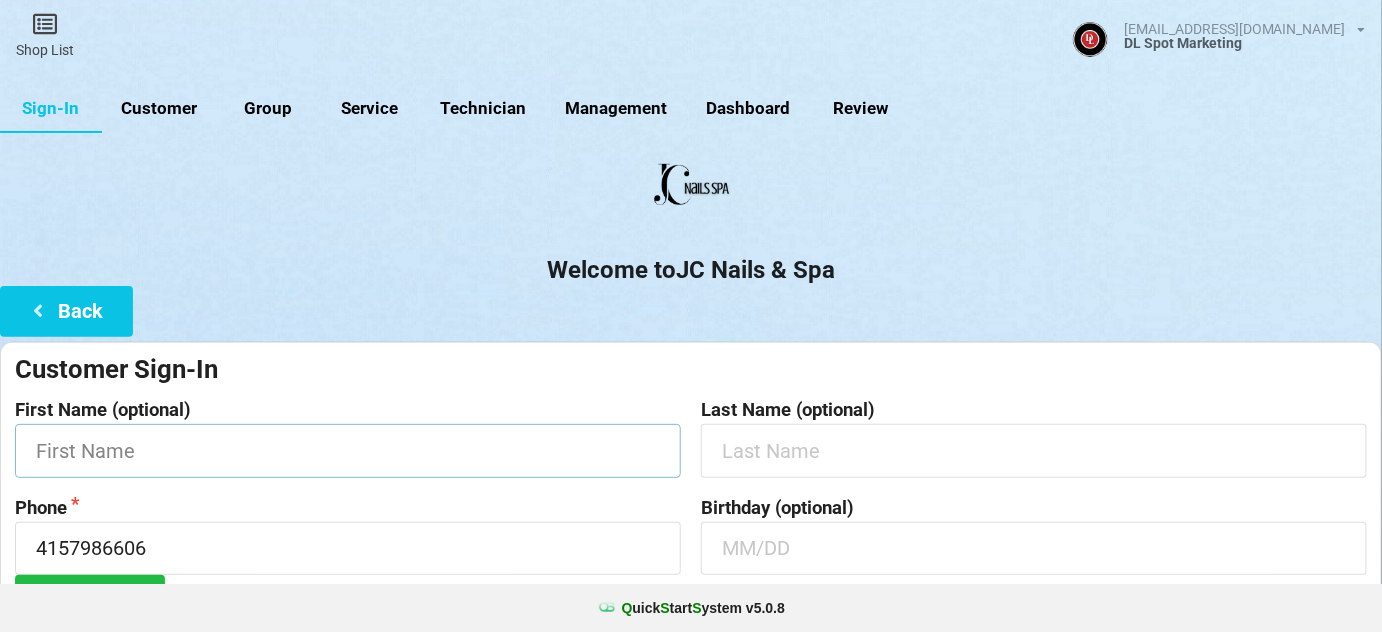click at bounding box center [348, 450] 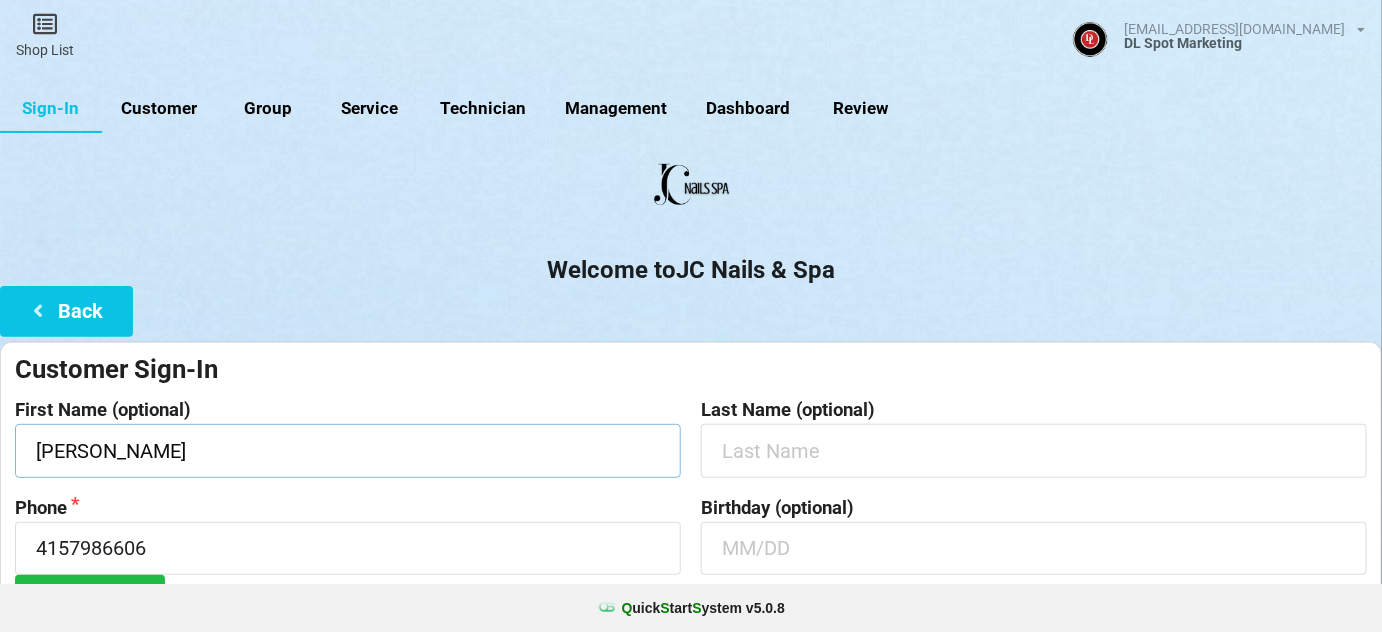 type on "[PERSON_NAME]" 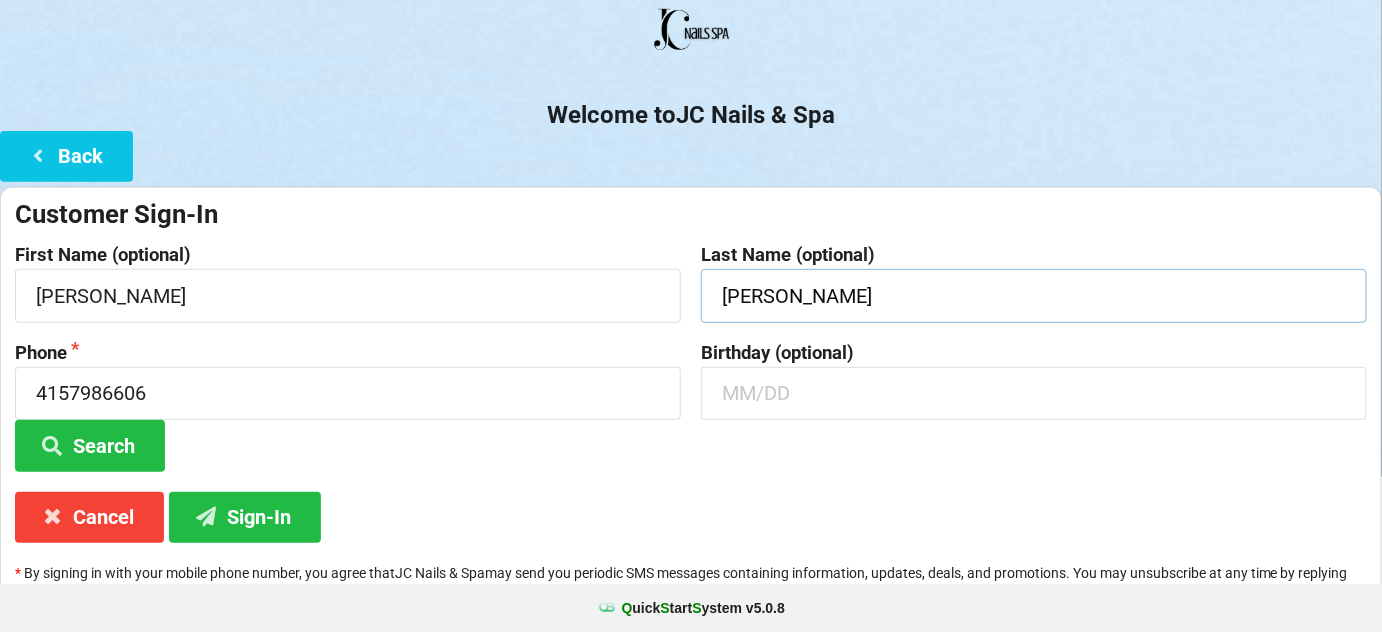 scroll, scrollTop: 191, scrollLeft: 0, axis: vertical 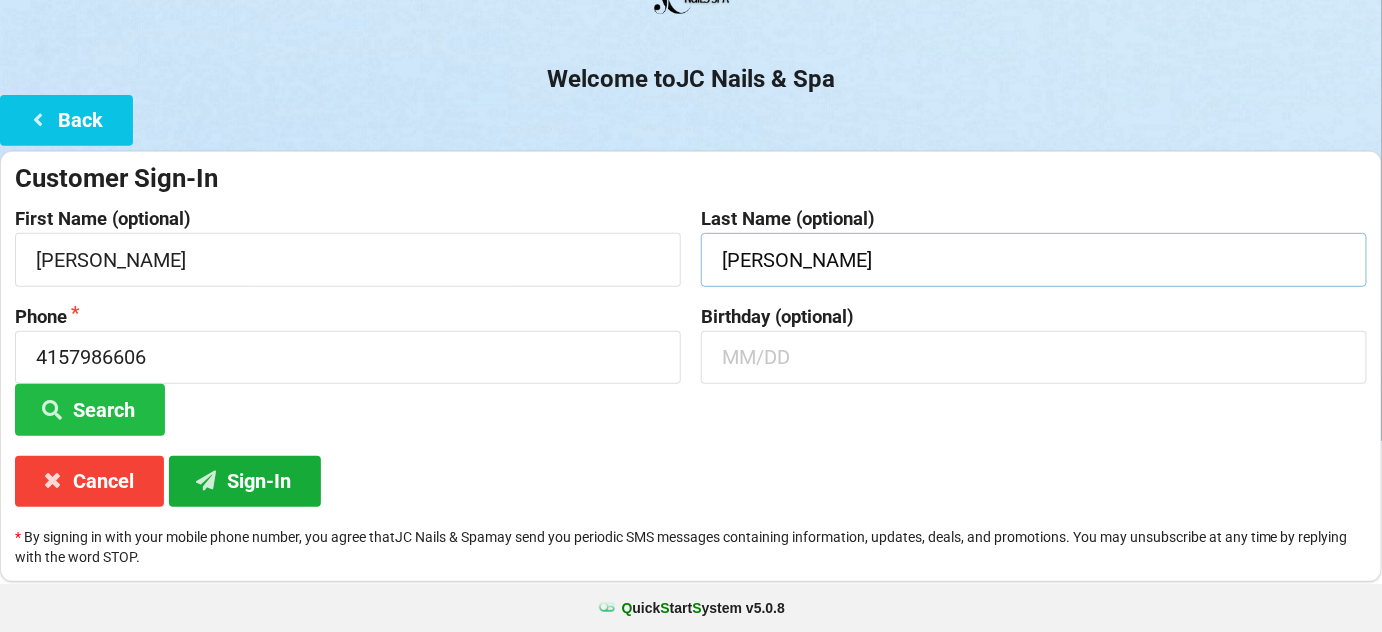 type on "[PERSON_NAME]" 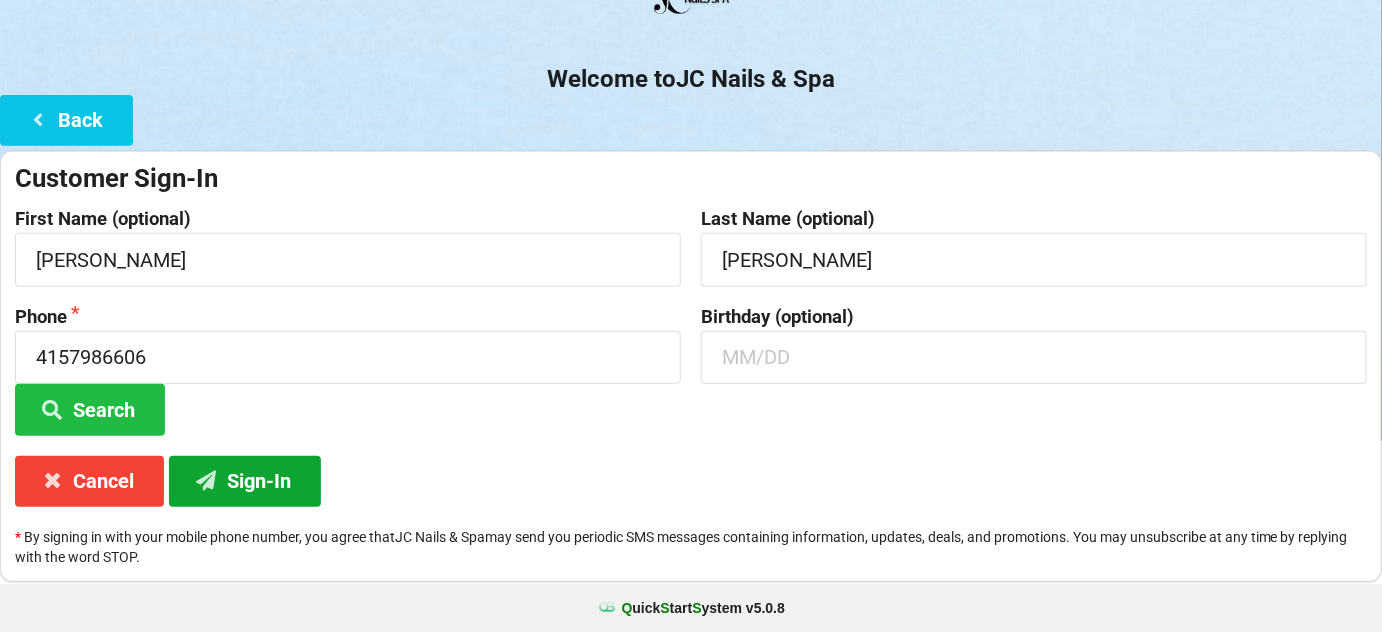 click on "Sign-In" at bounding box center (505, 463) 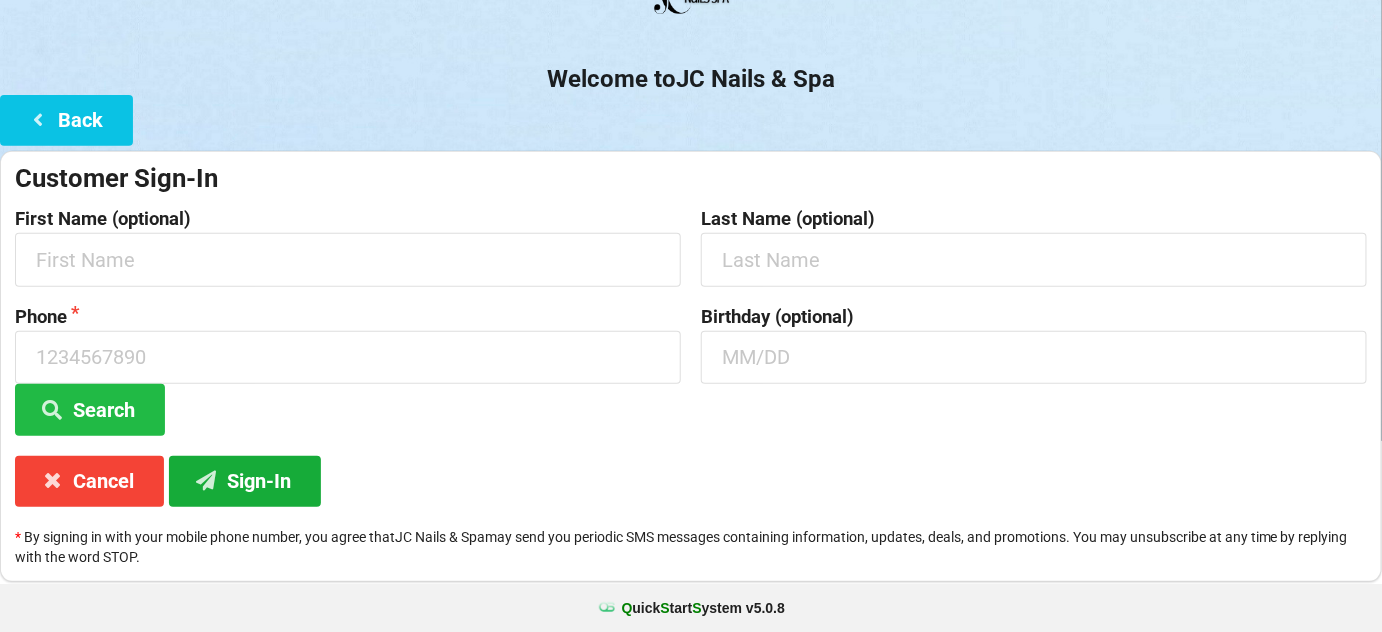 scroll, scrollTop: 0, scrollLeft: 0, axis: both 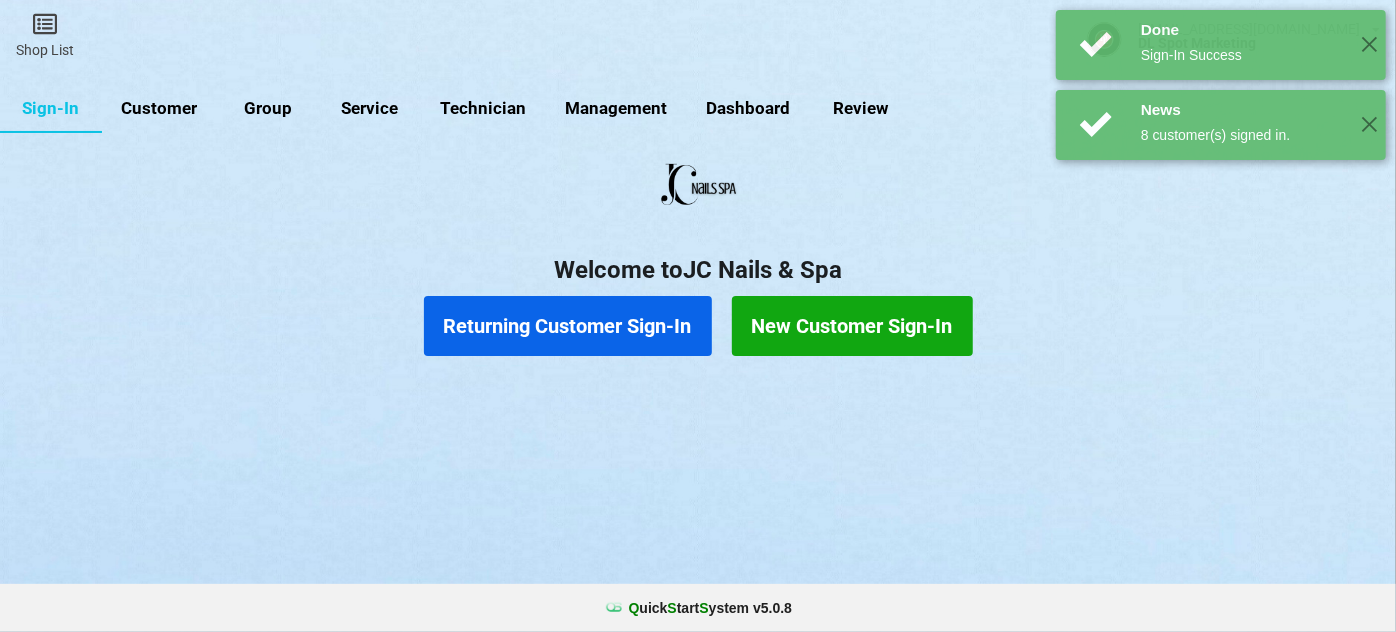 click on "Returning Customer Sign-In" at bounding box center [568, 326] 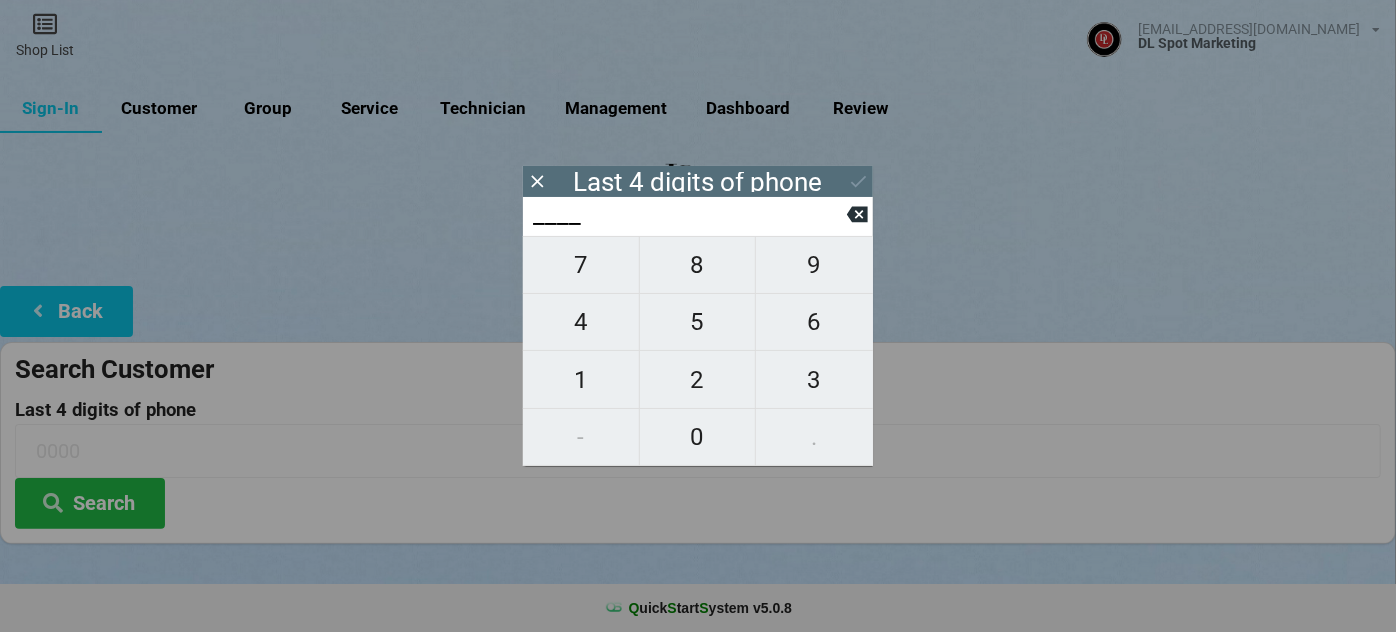 type on "7___" 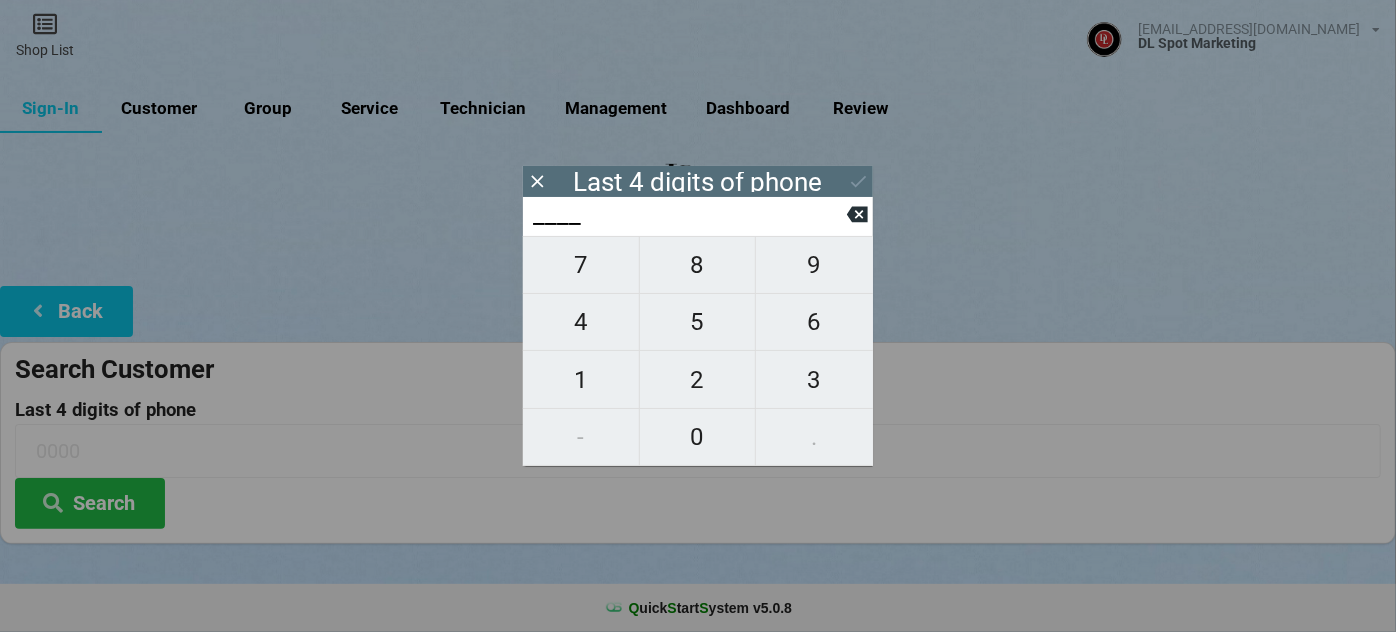 type on "7___" 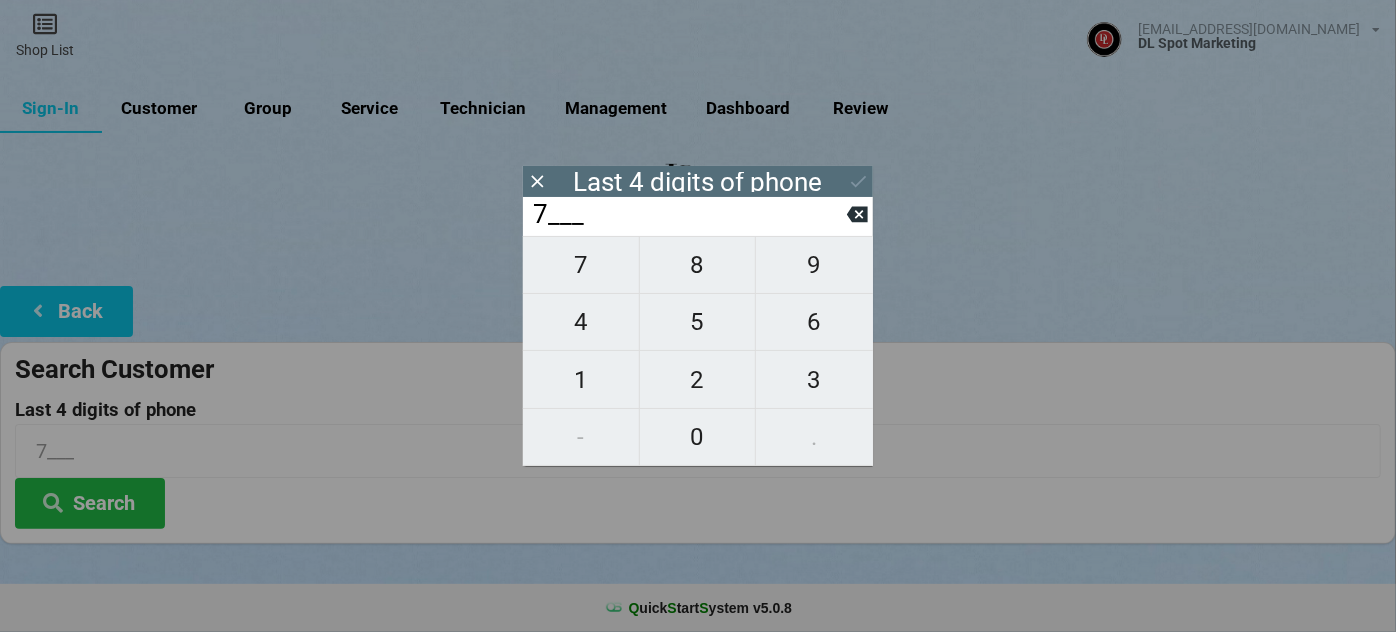 type on "76__" 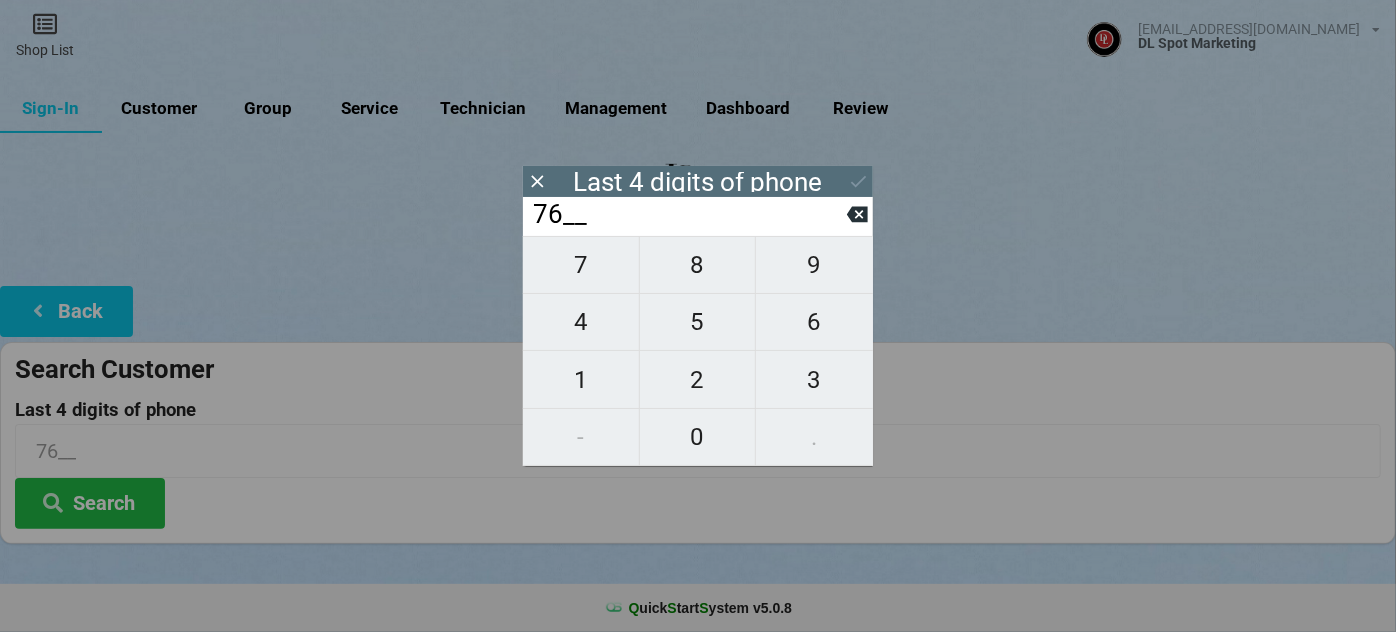 type on "765_" 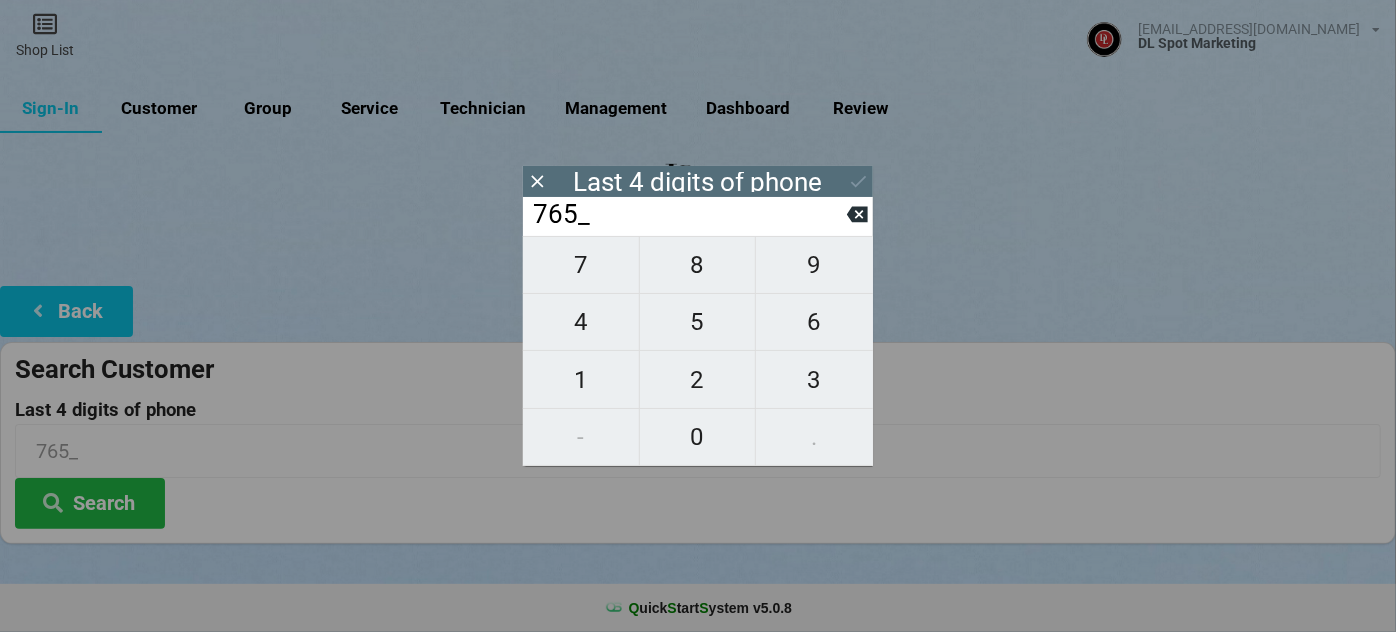 type on "7651" 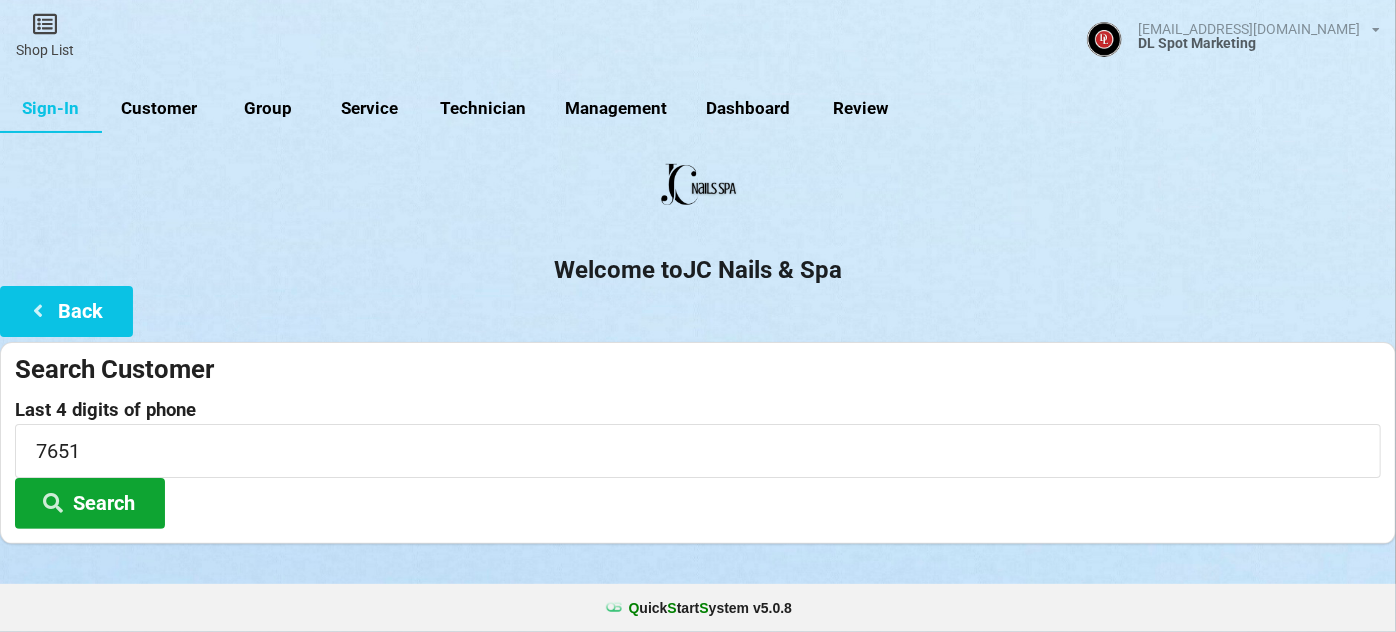 click on "Search" at bounding box center [90, 503] 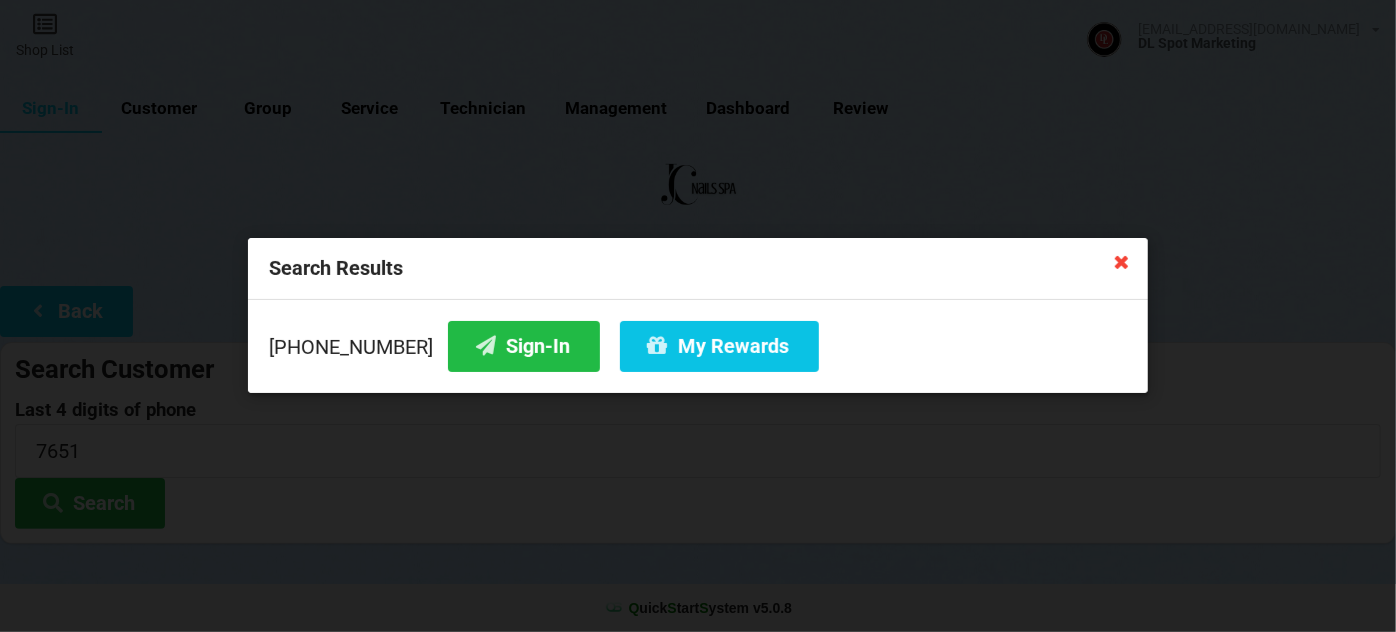 click at bounding box center [1122, 261] 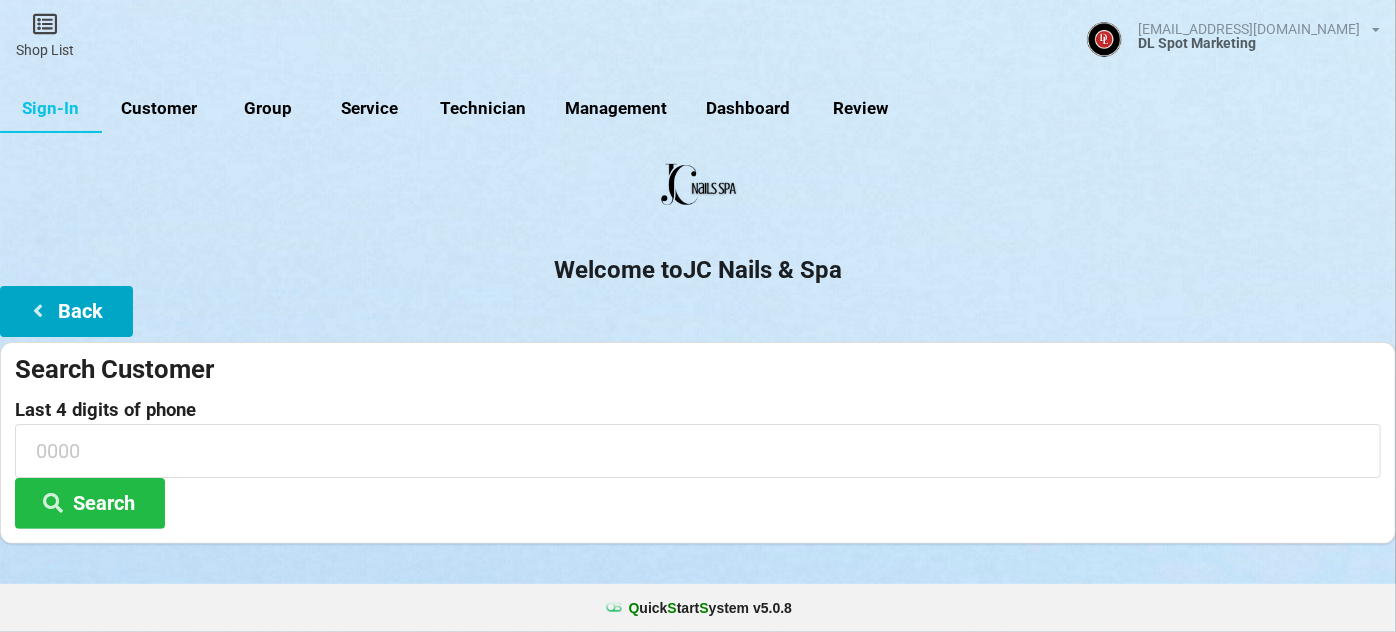 click on "Back" at bounding box center [66, 311] 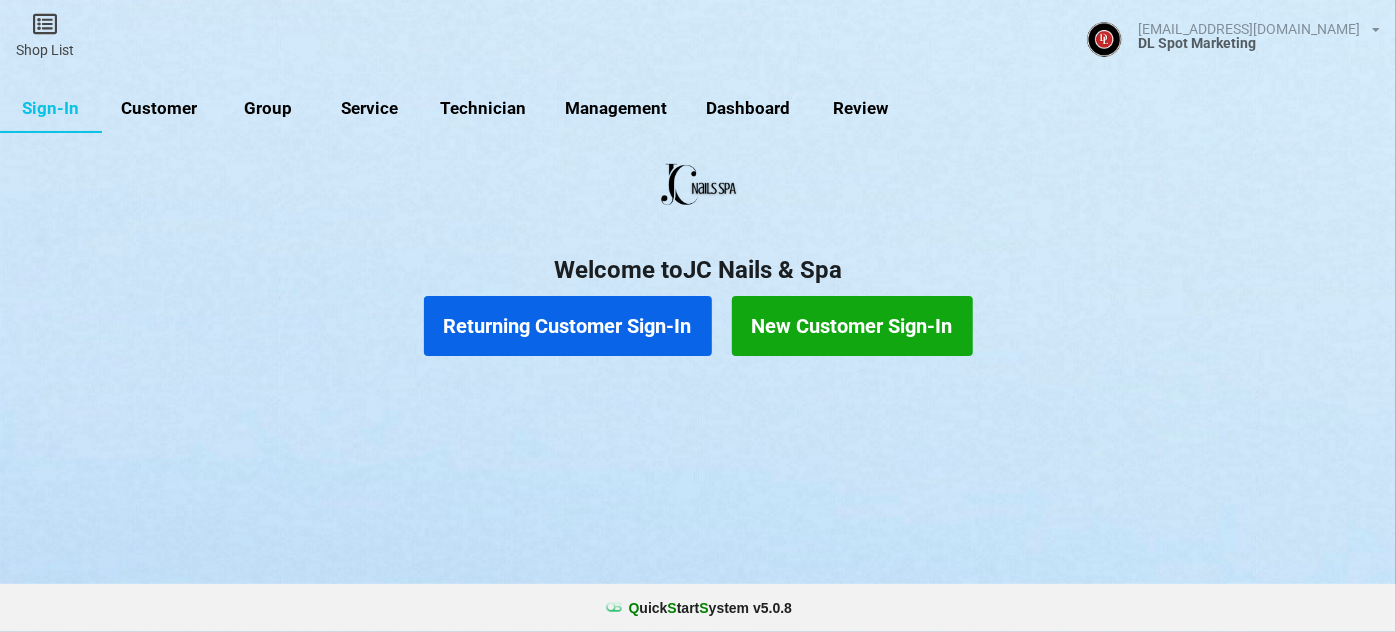 click on "New Customer Sign-In" at bounding box center (852, 326) 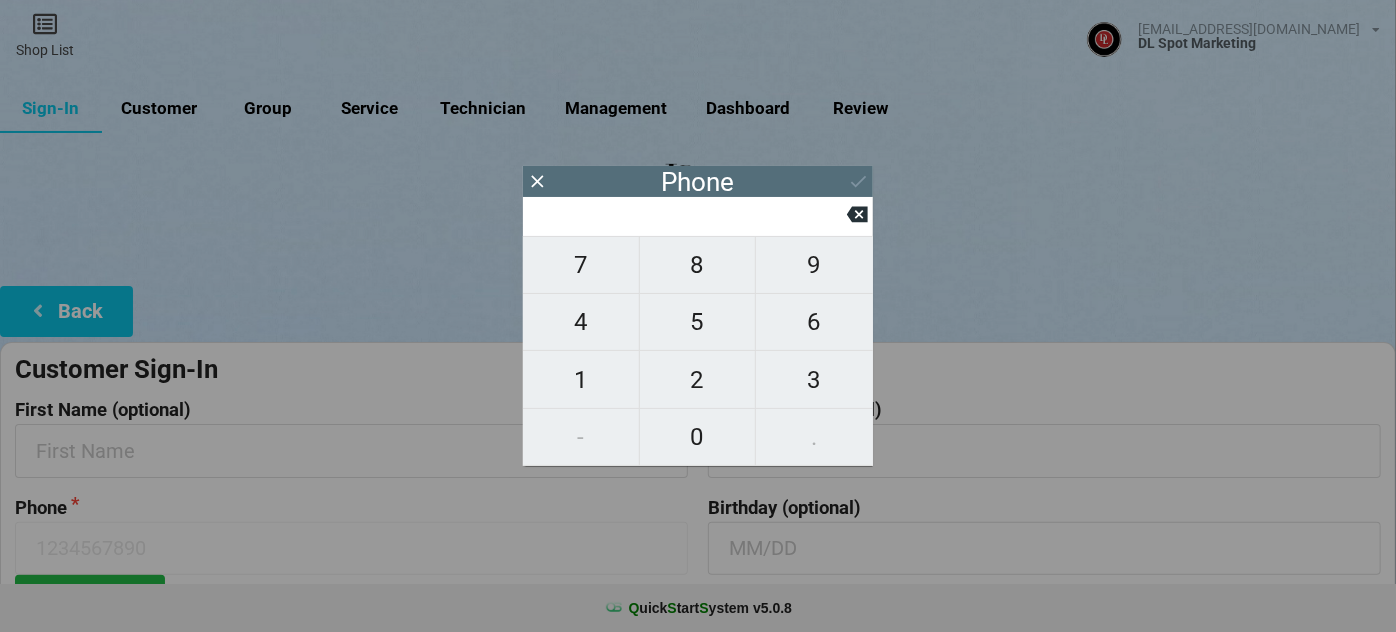 type on "4" 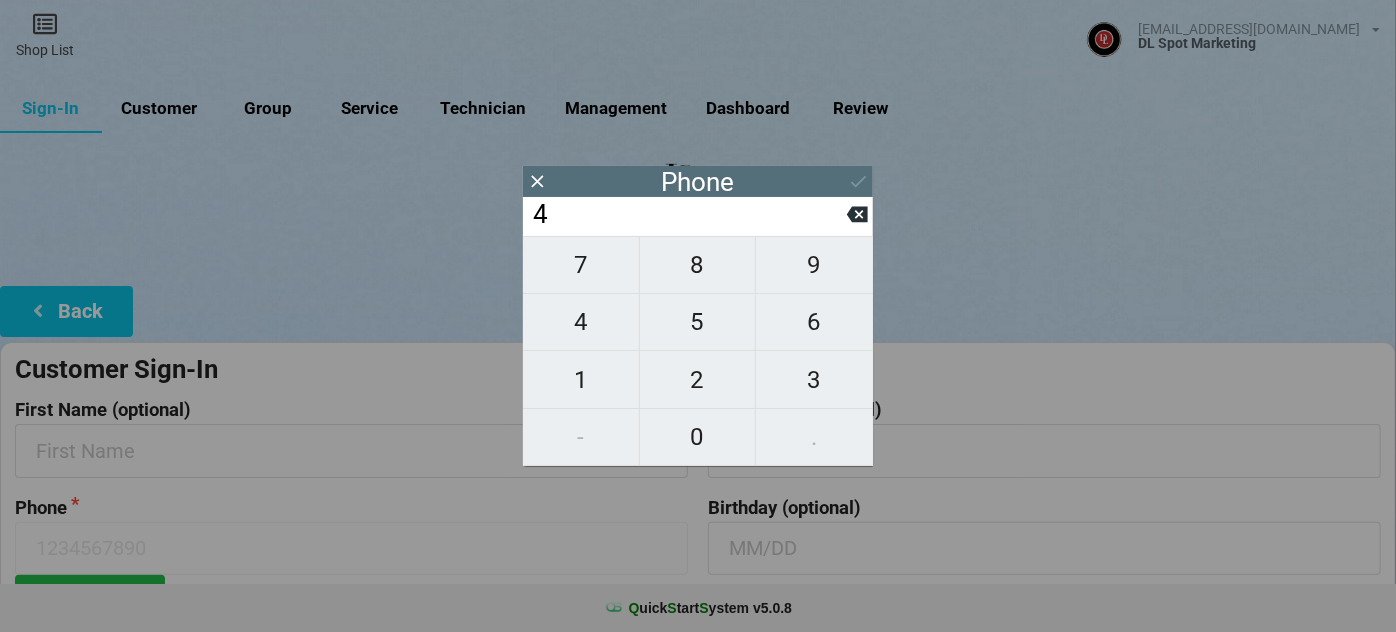type on "4" 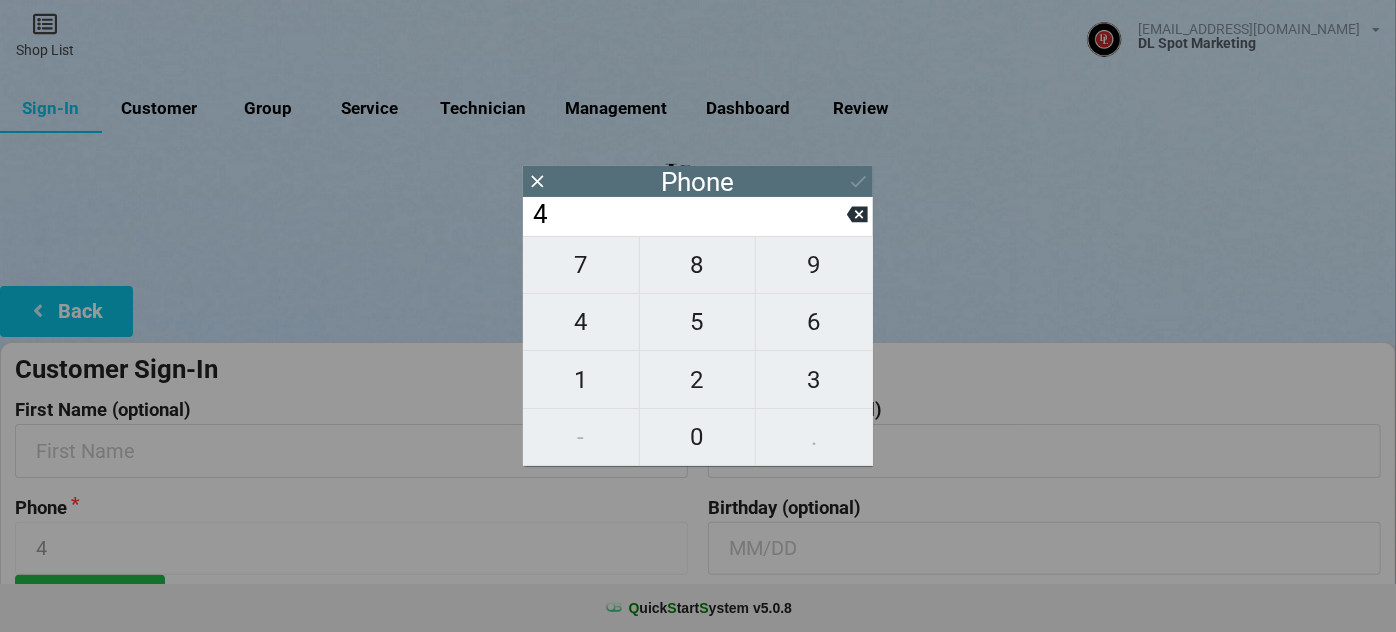 type on "42" 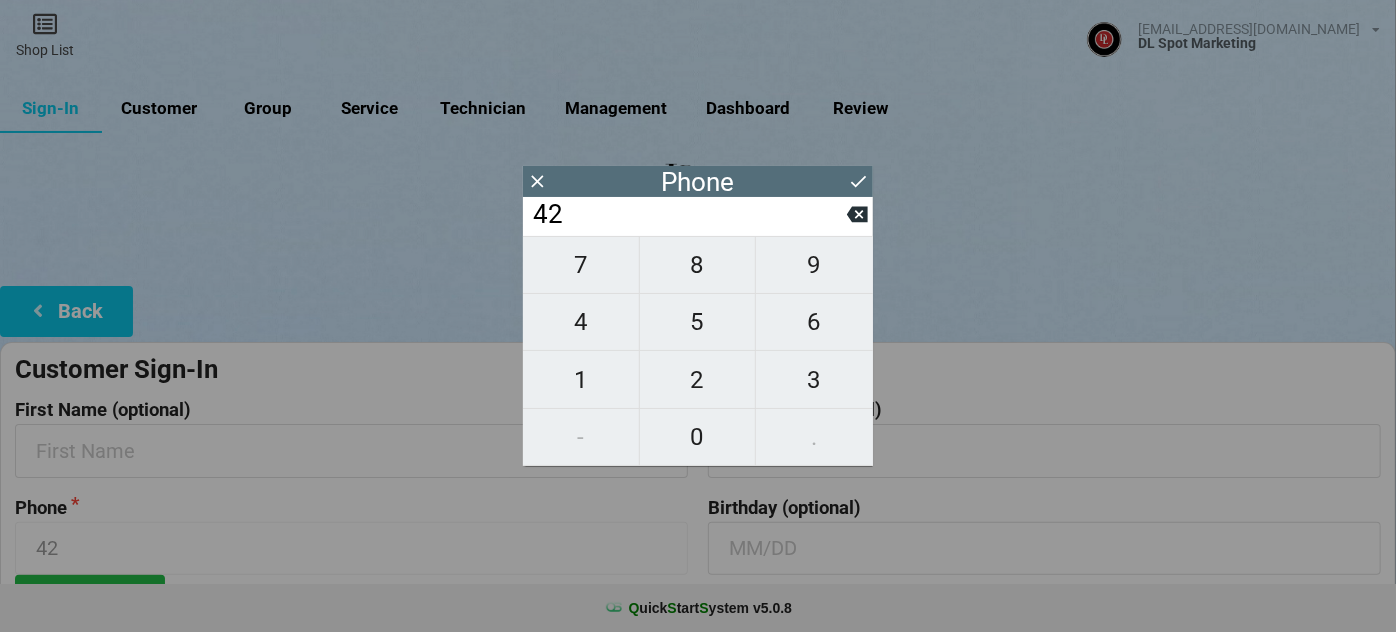 type on "425" 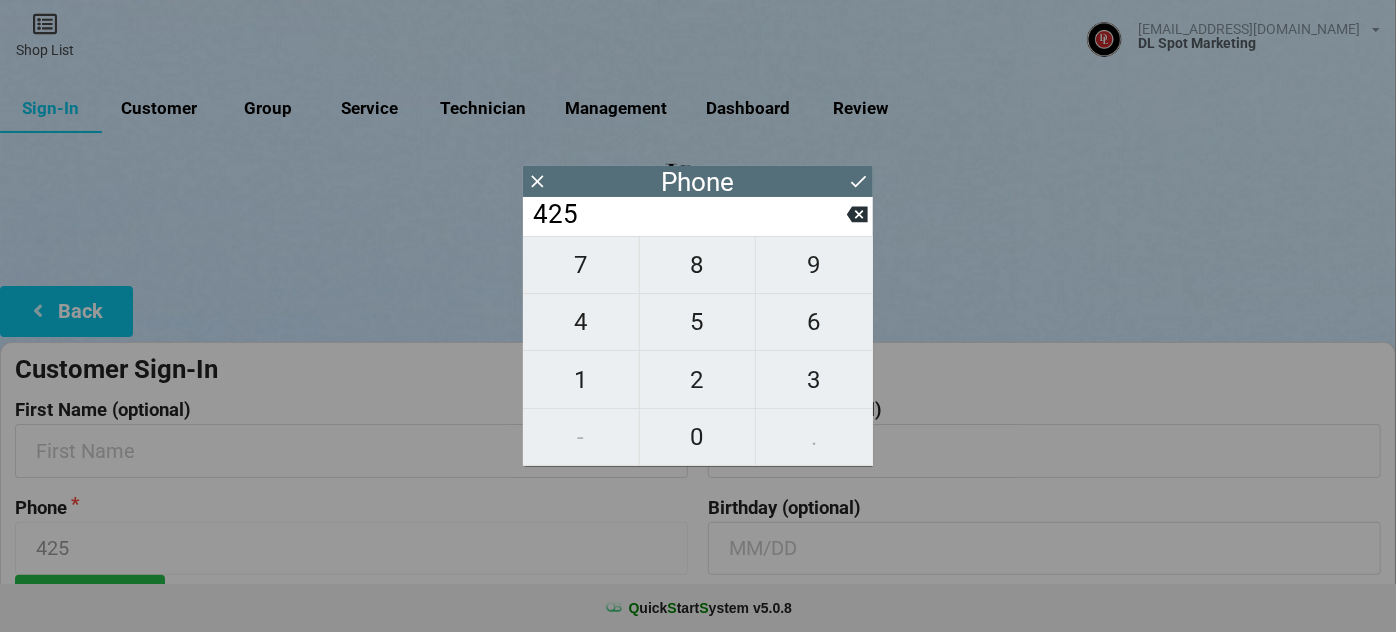 type on "4258" 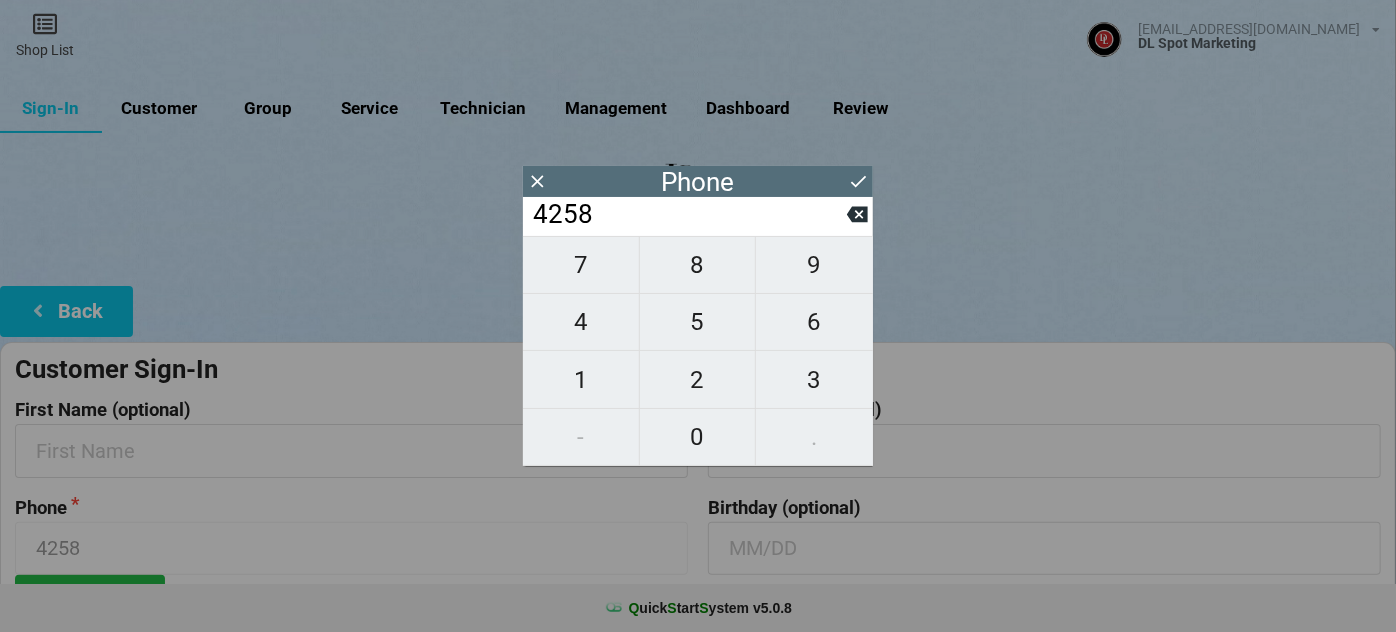 type on "42582" 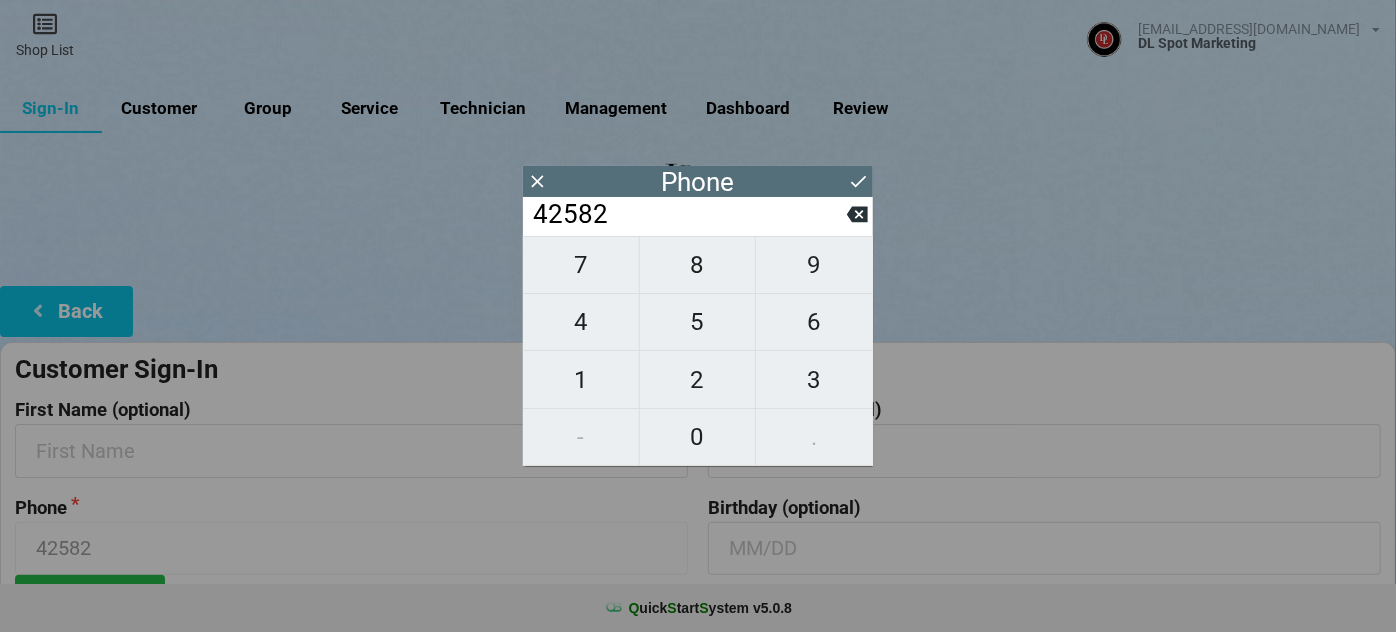 type on "425828" 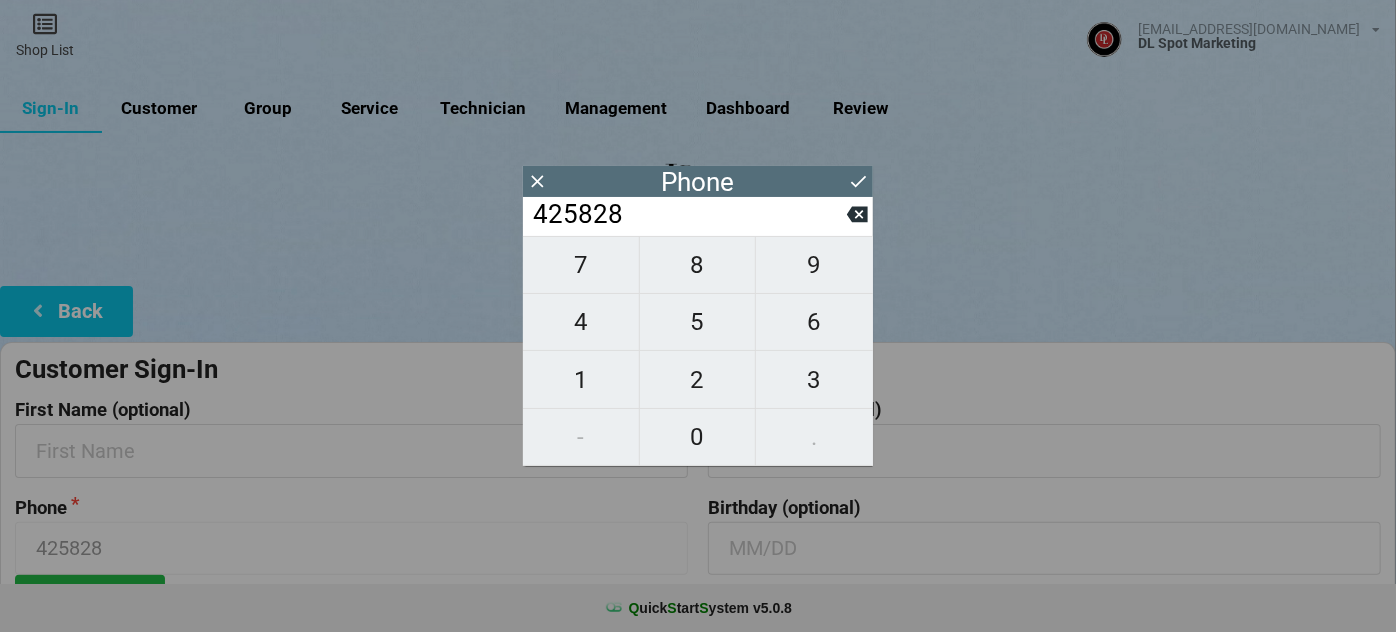 type on "4258287" 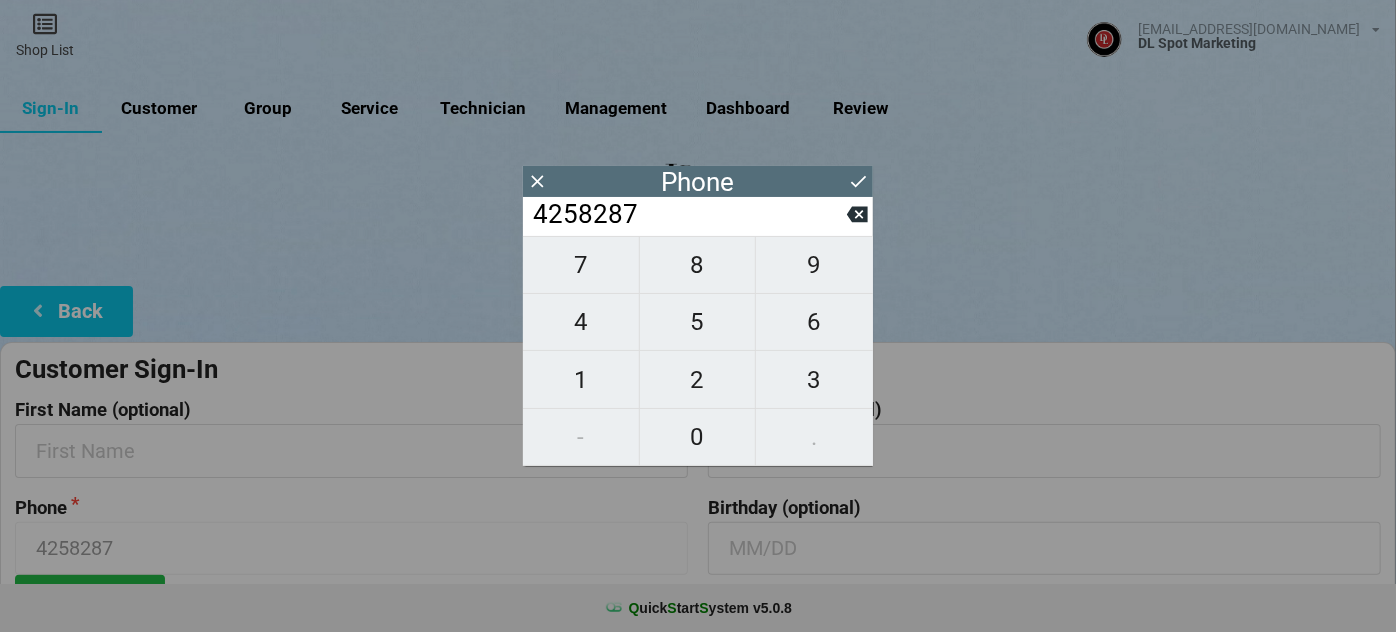 type on "42582876" 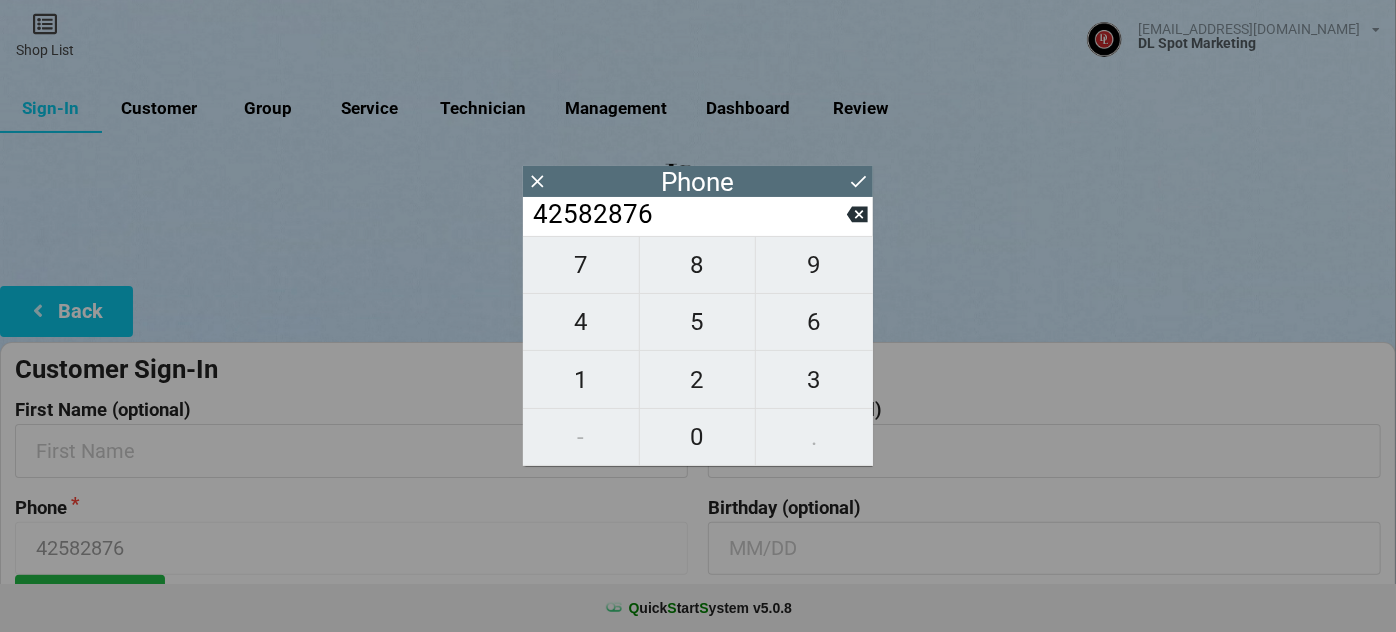 type on "425828765" 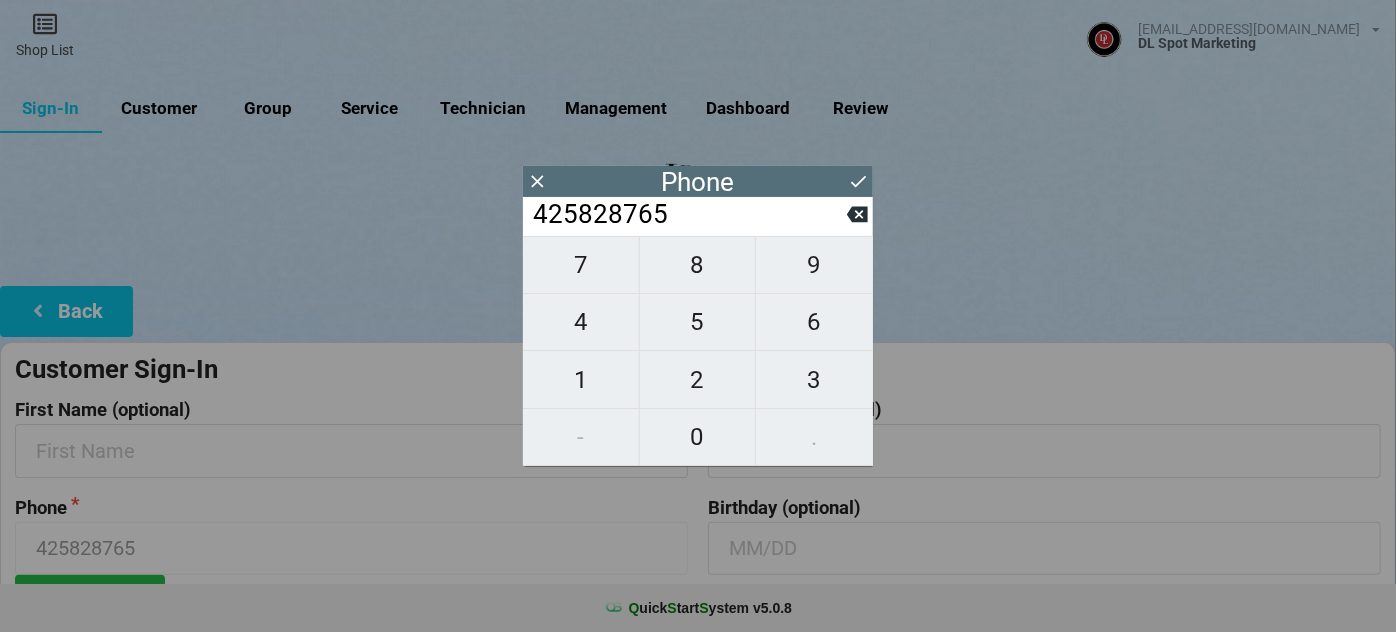 type on "4258287651" 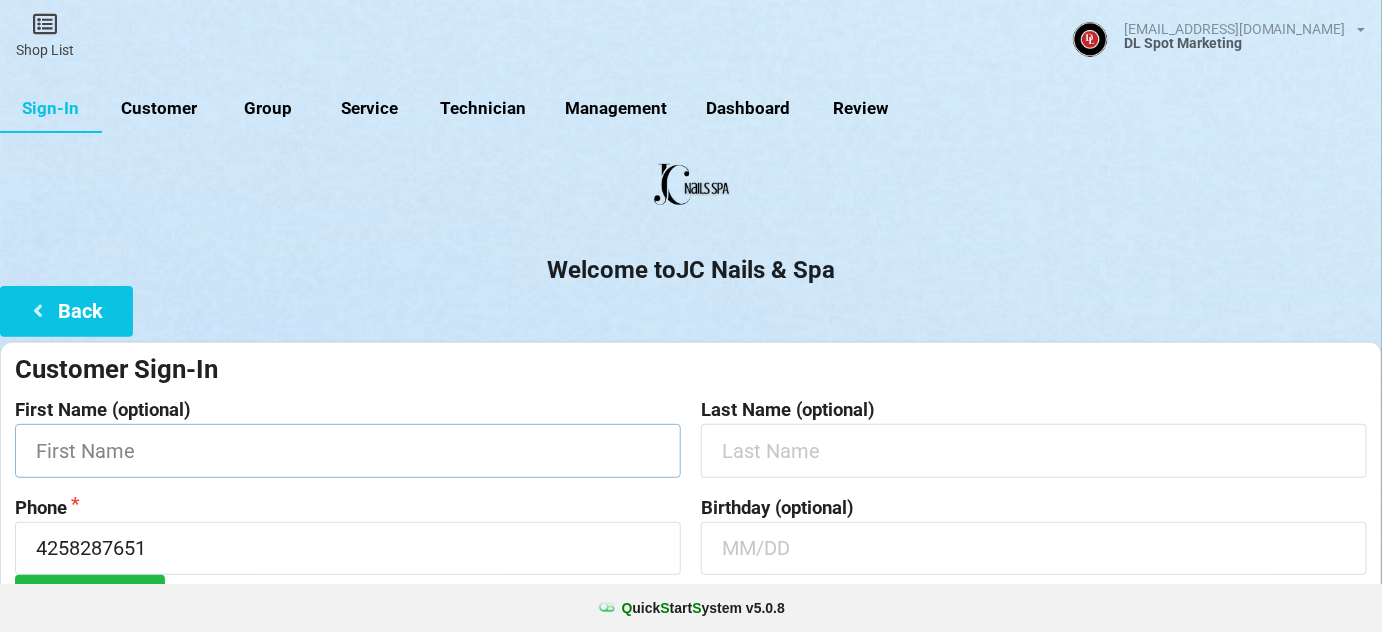 click at bounding box center (348, 450) 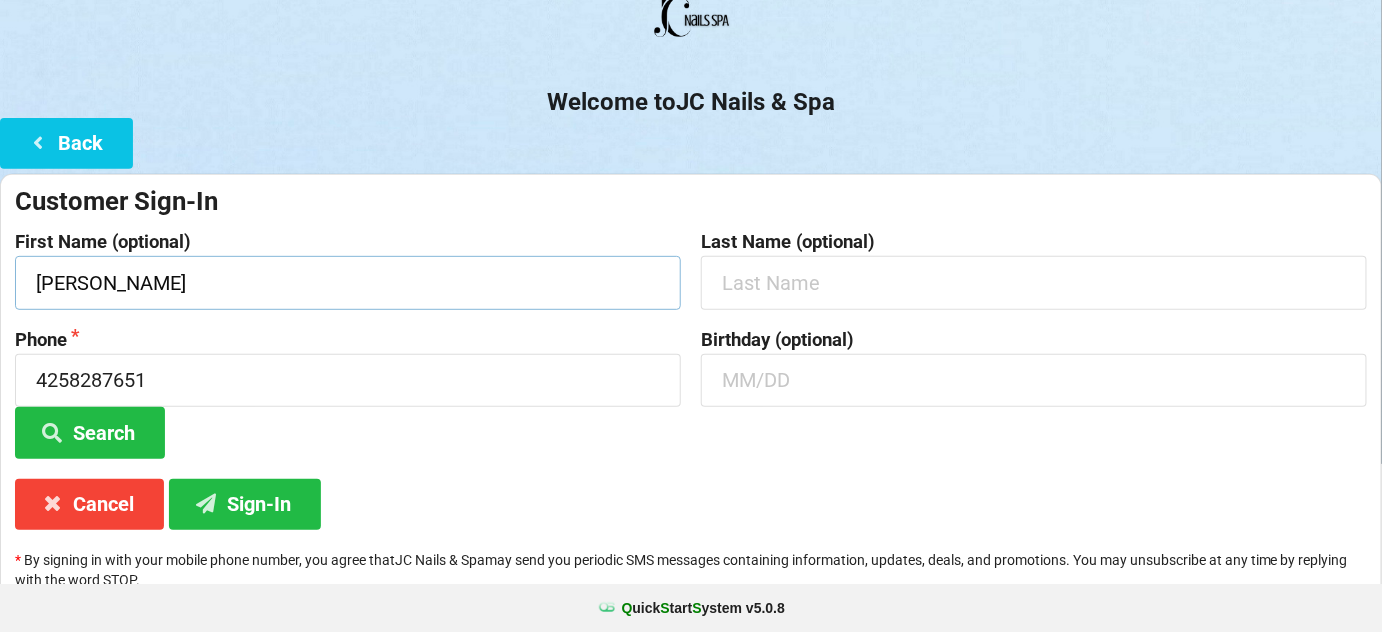 scroll, scrollTop: 191, scrollLeft: 0, axis: vertical 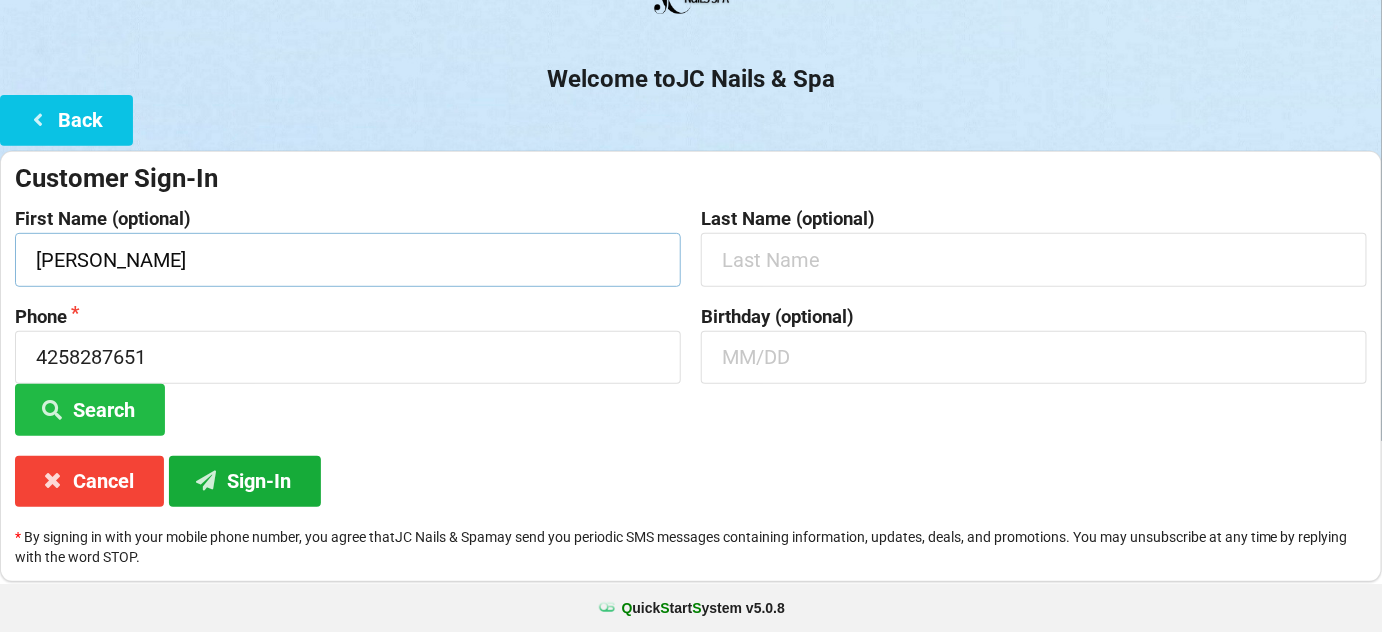 type on "[PERSON_NAME]" 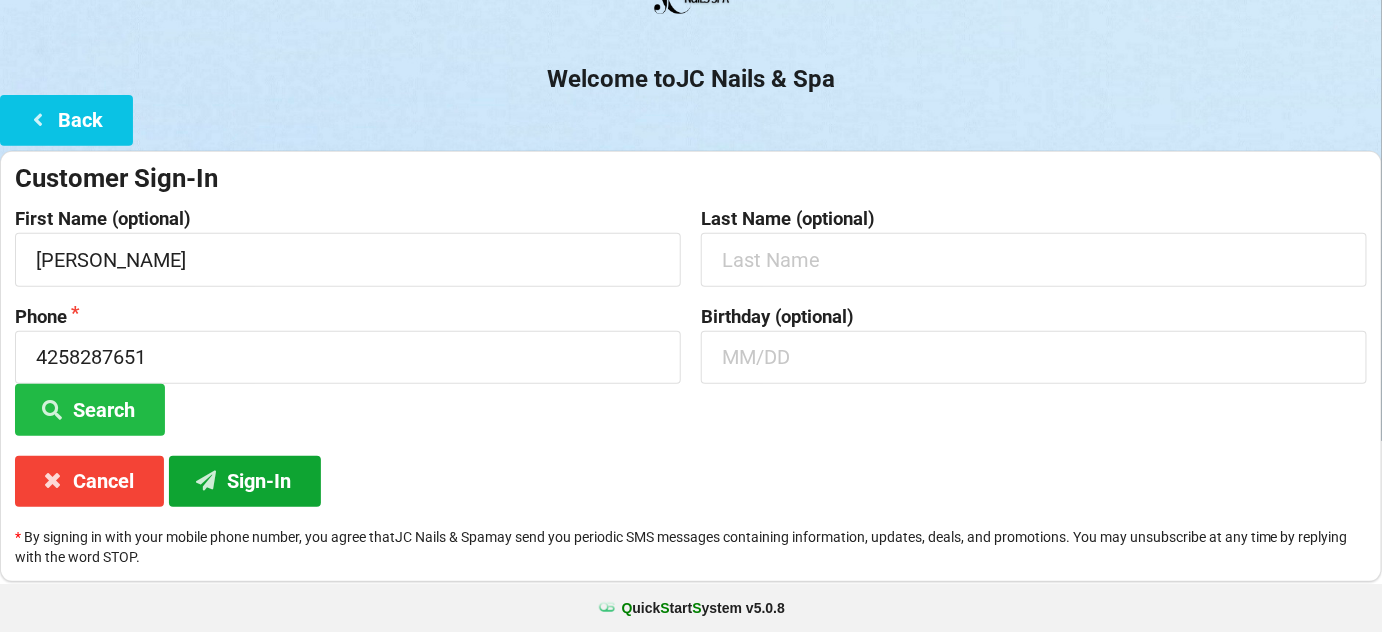 click on "Sign-In" at bounding box center [245, 481] 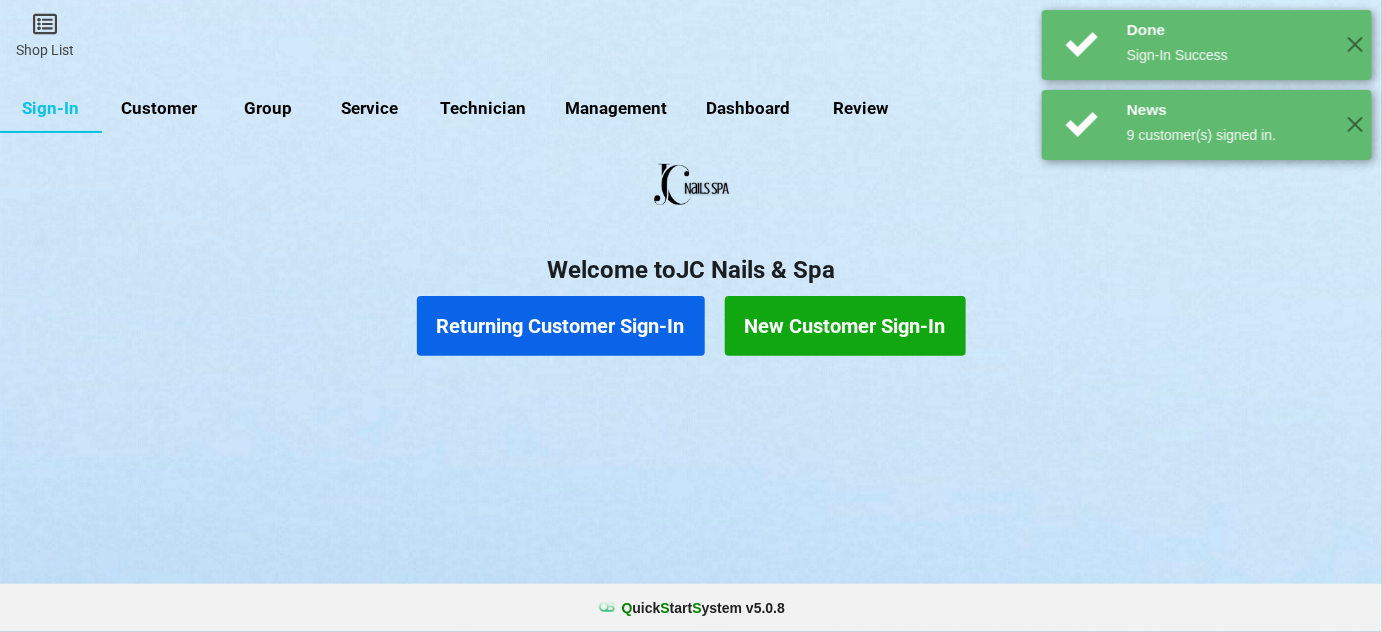 scroll, scrollTop: 0, scrollLeft: 0, axis: both 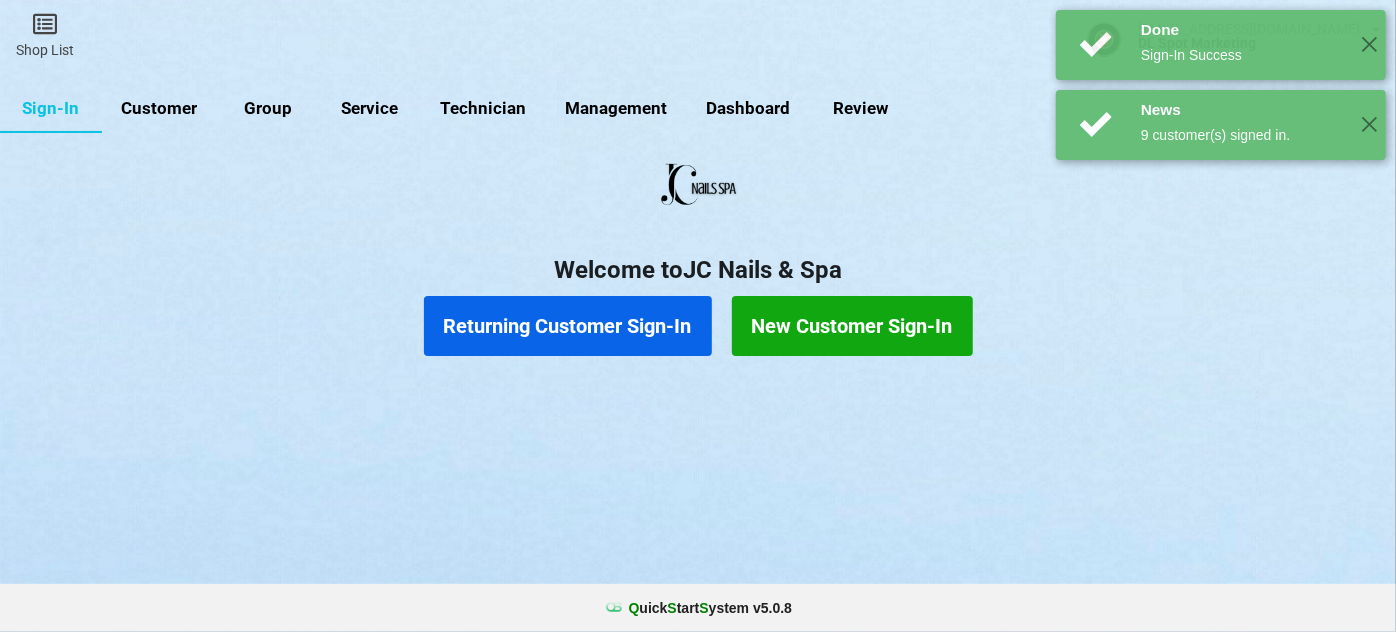 click on "Returning Customer Sign-In" at bounding box center [568, 326] 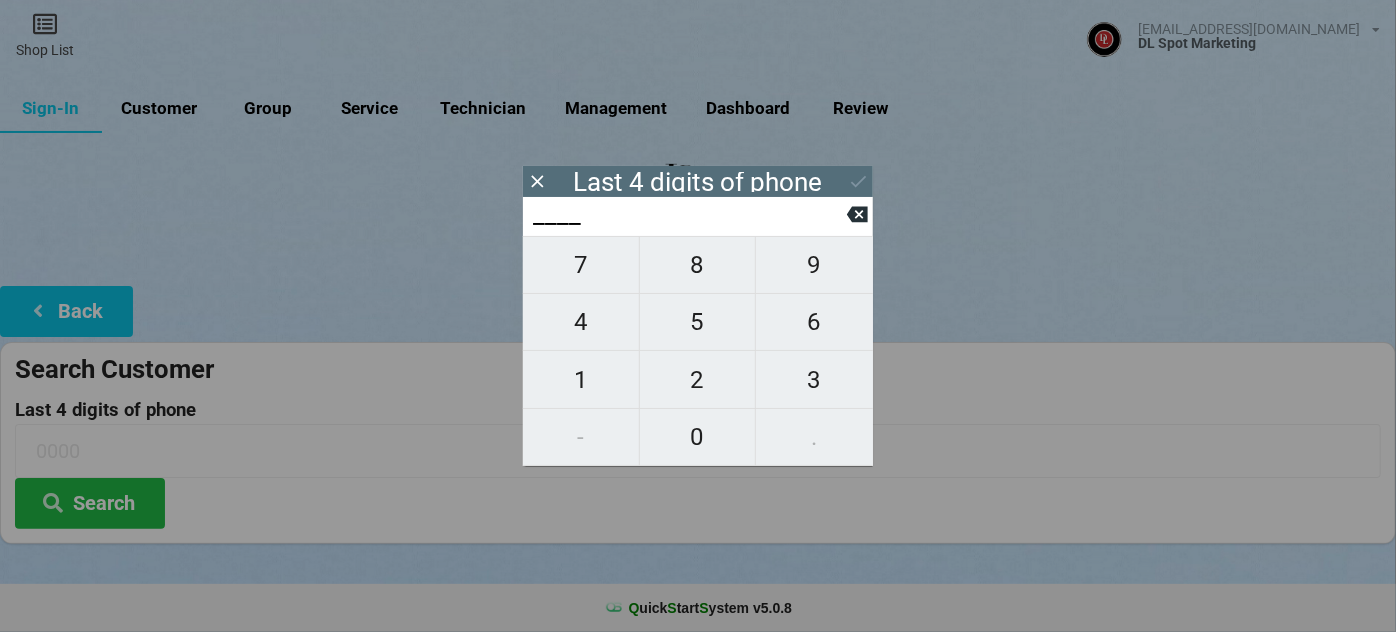 type on "7___" 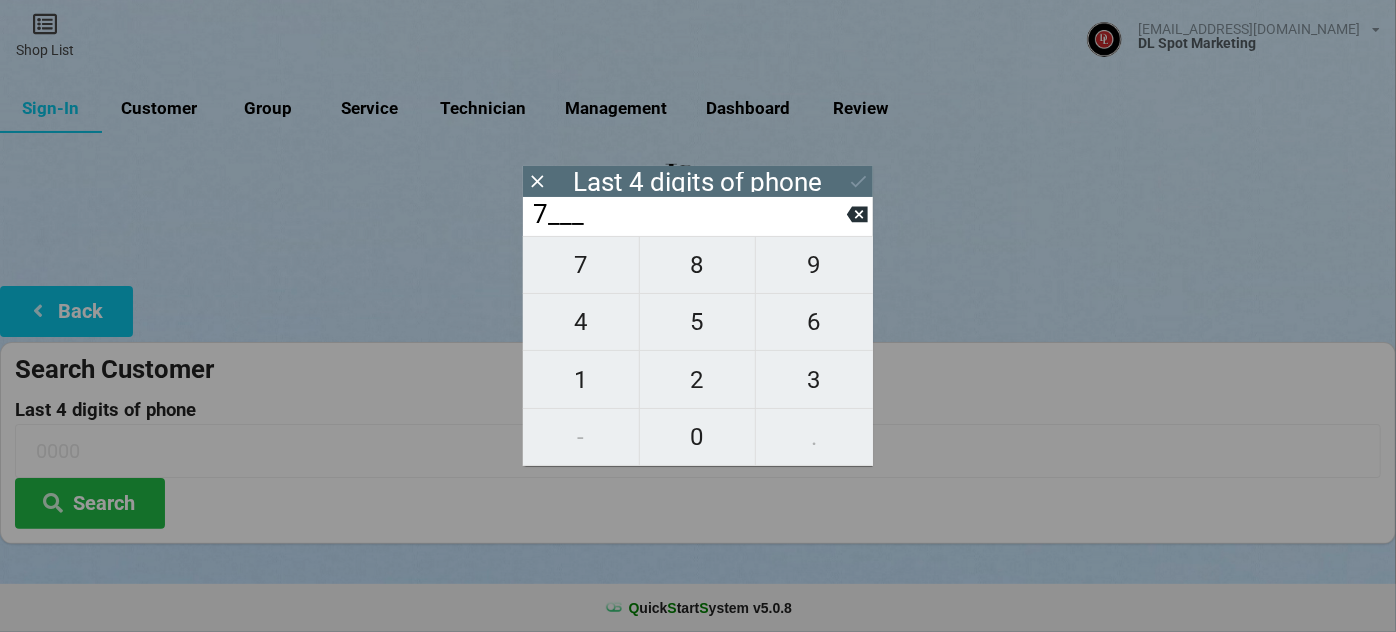 type on "7___" 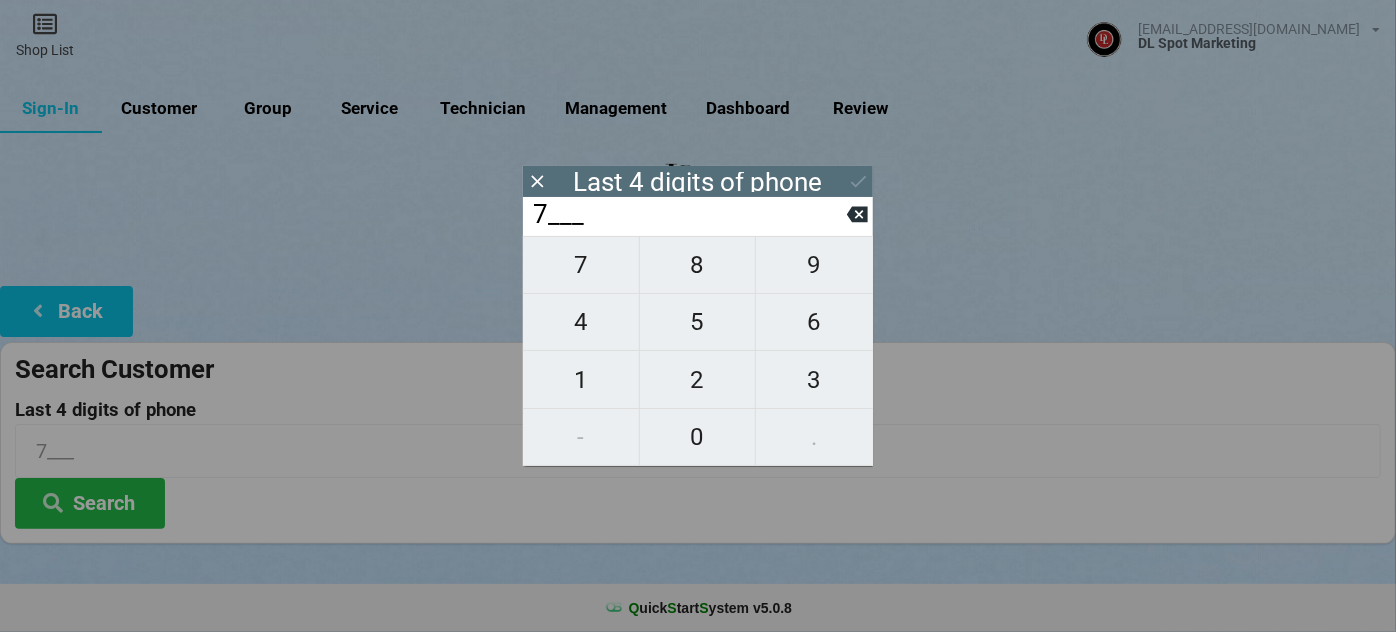 type on "70__" 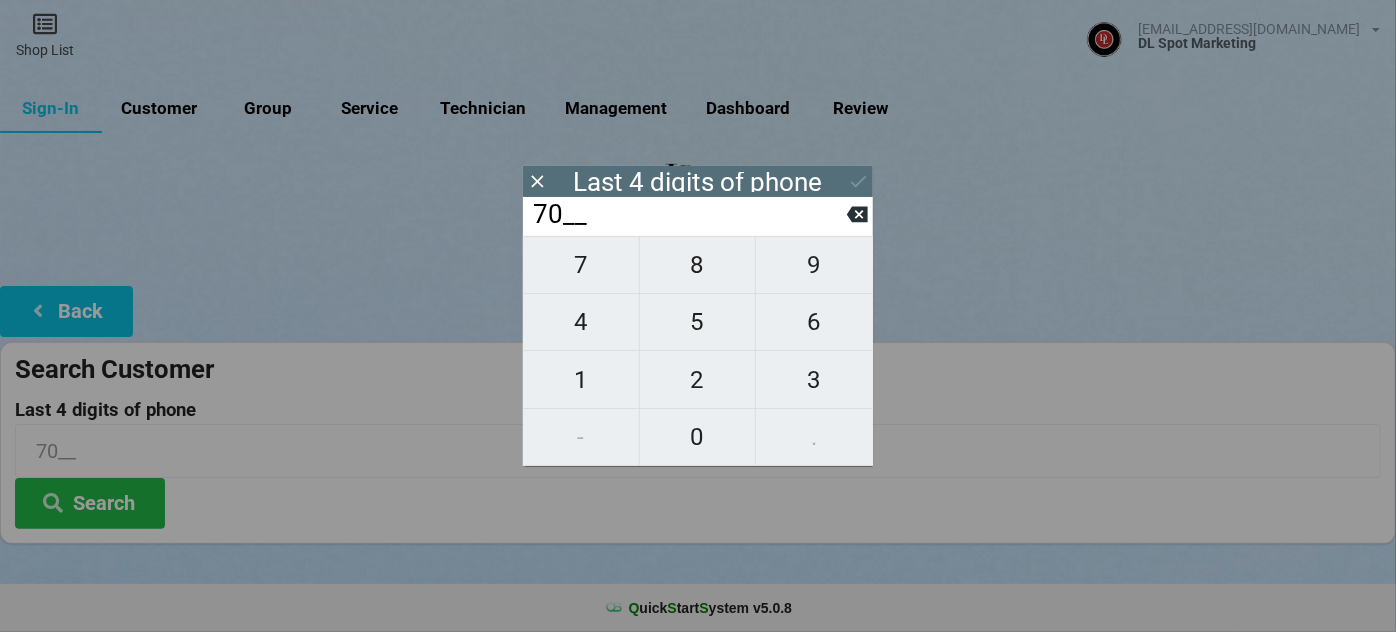 type on "700_" 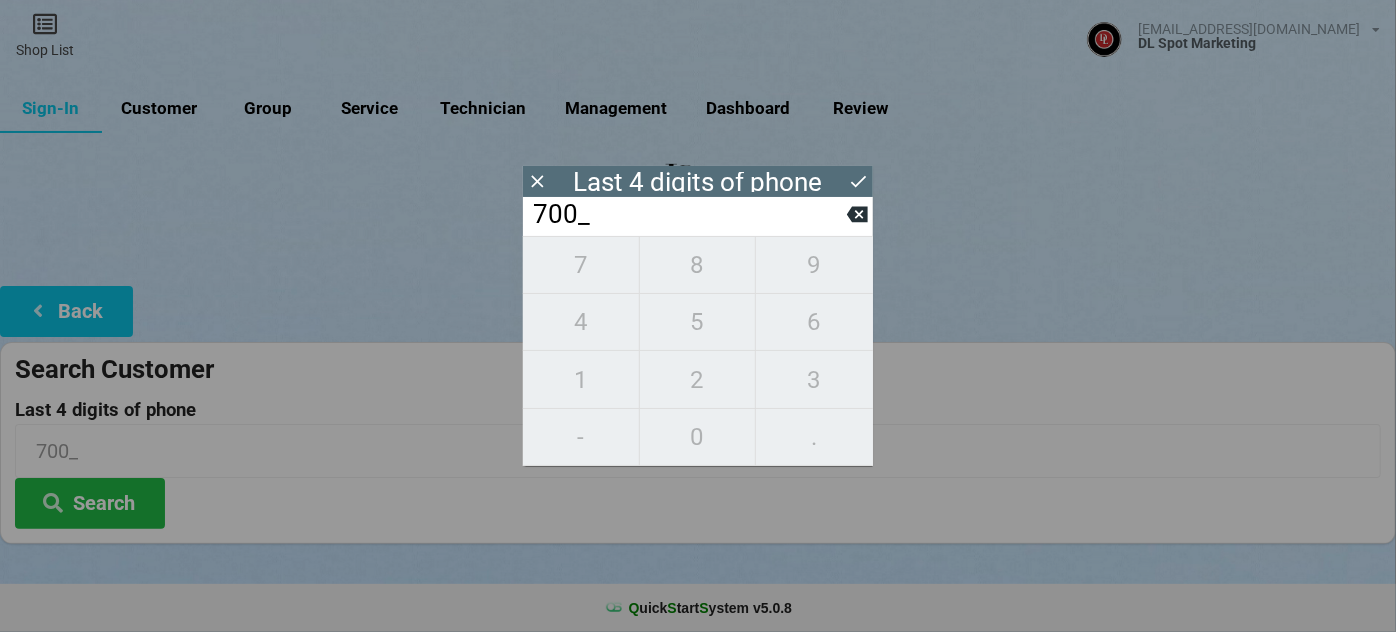 type on "7009" 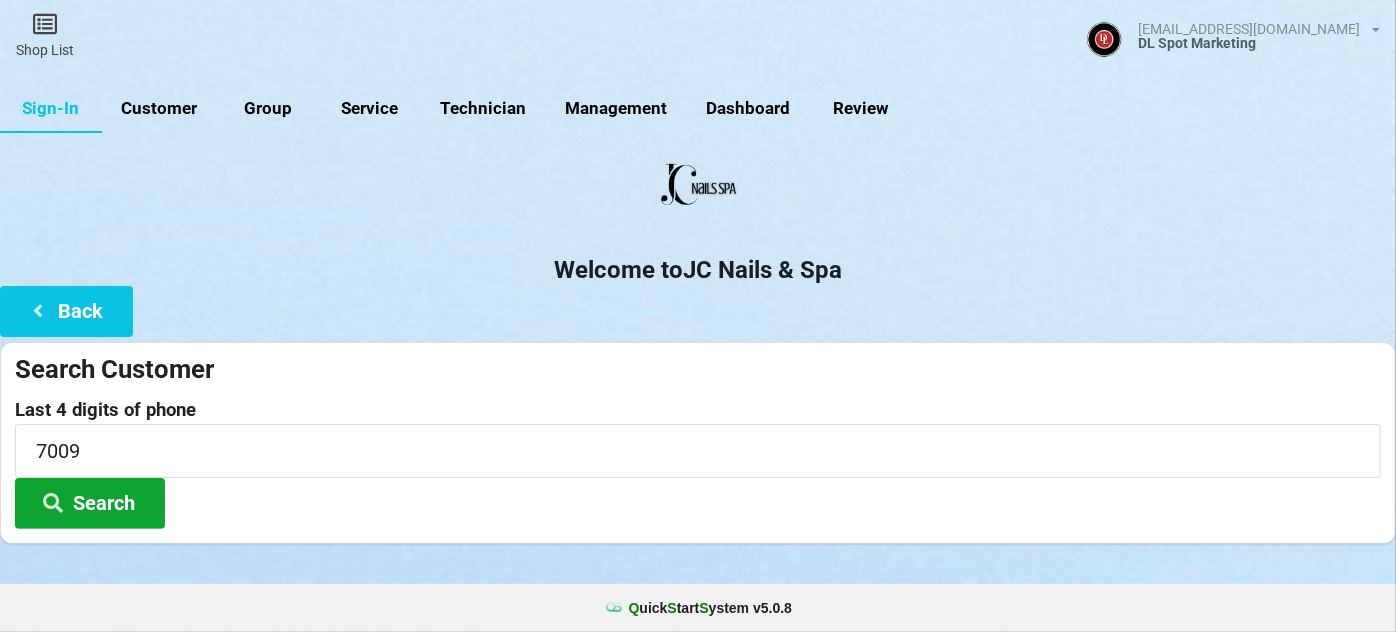click on "Search" at bounding box center [90, 503] 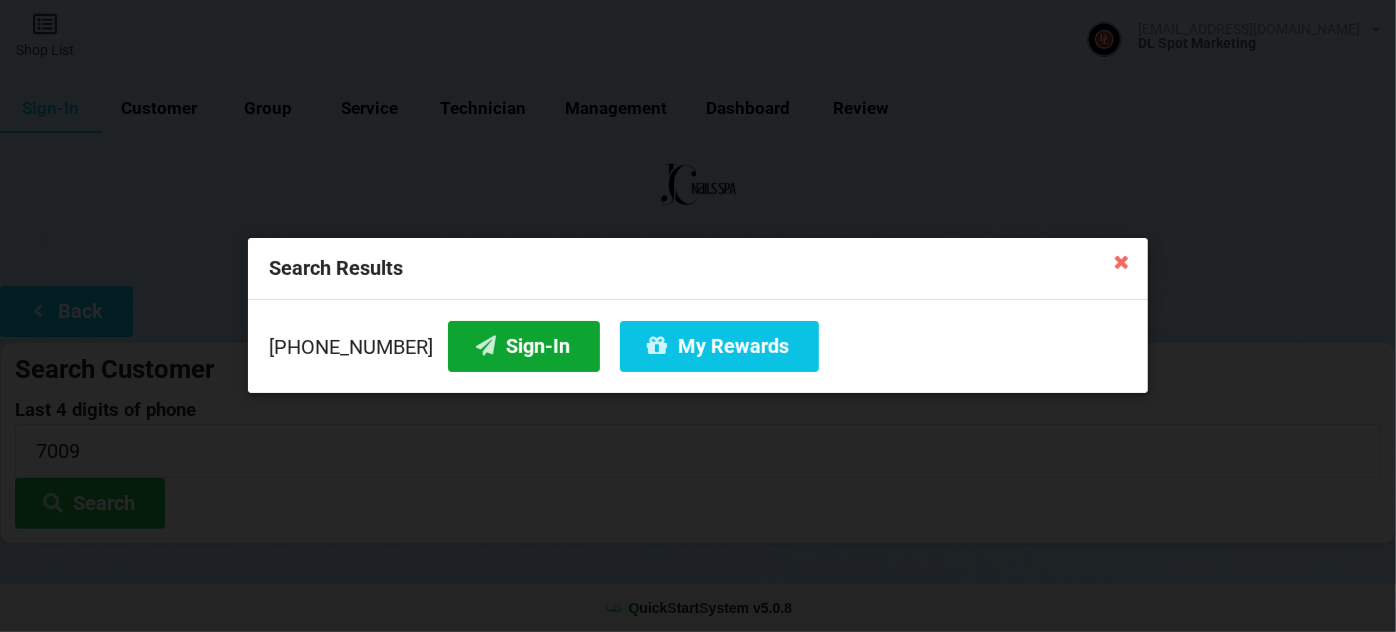 click on "Sign-In" at bounding box center (524, 346) 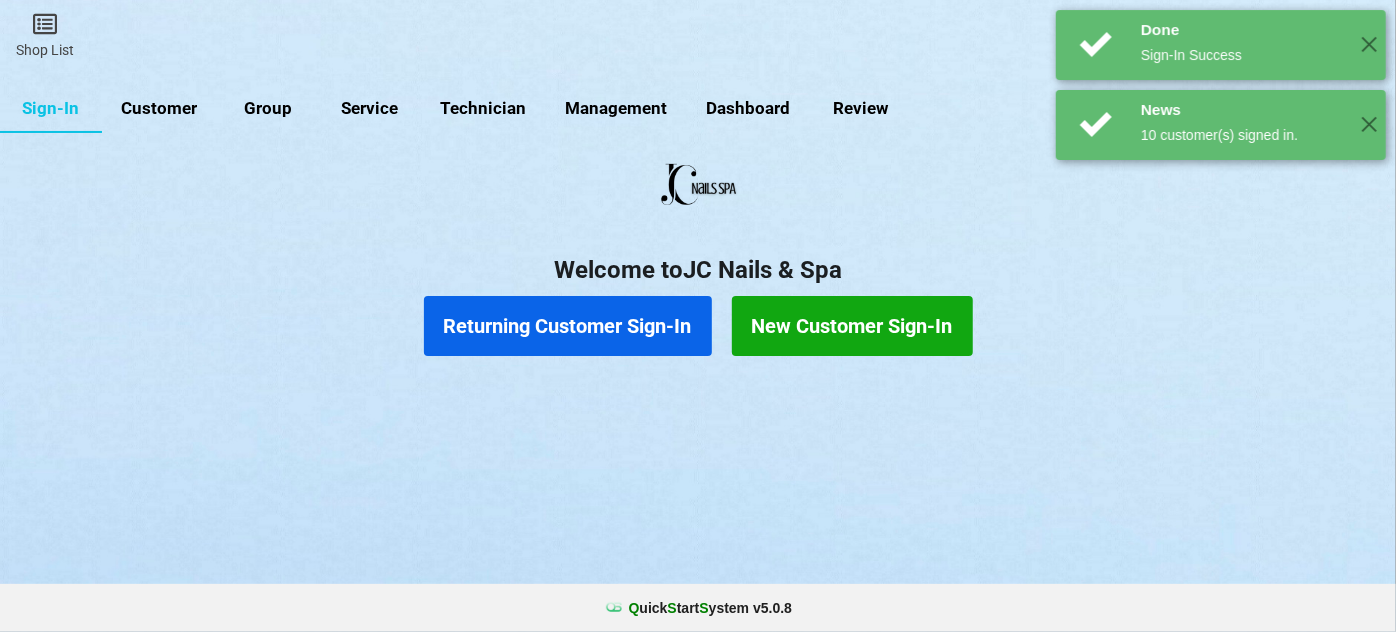 click on "Returning Customer Sign-In" at bounding box center [568, 326] 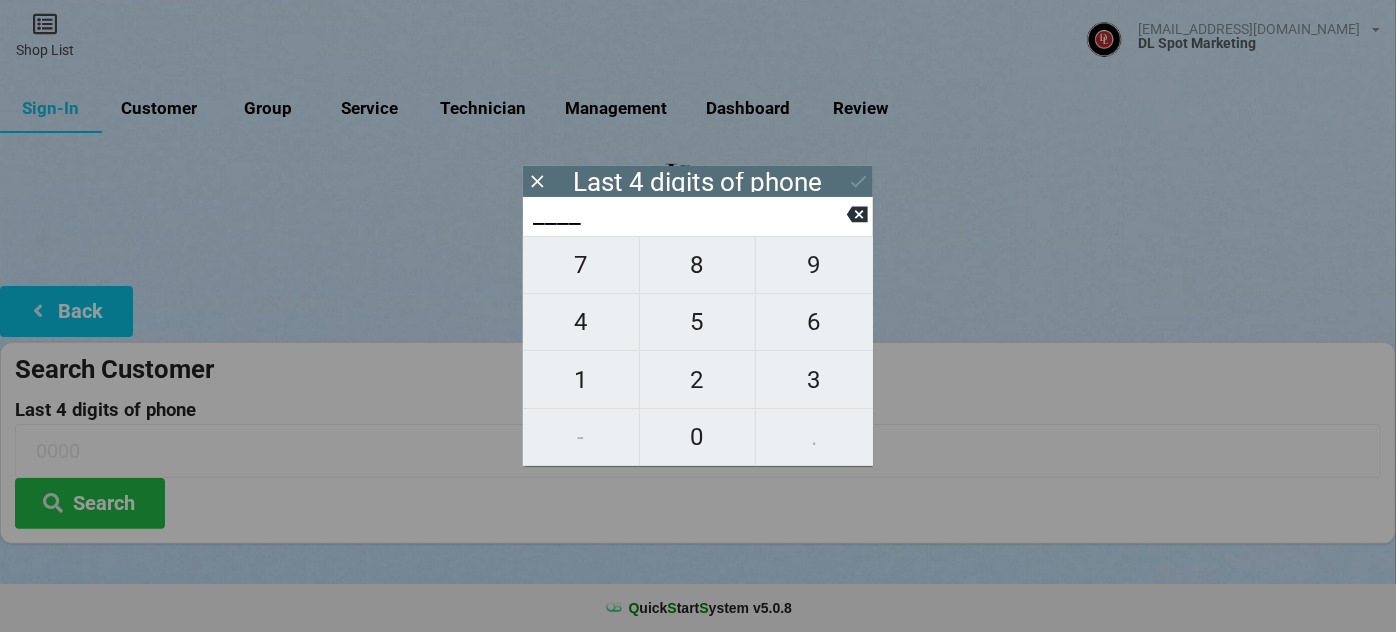type on "3___" 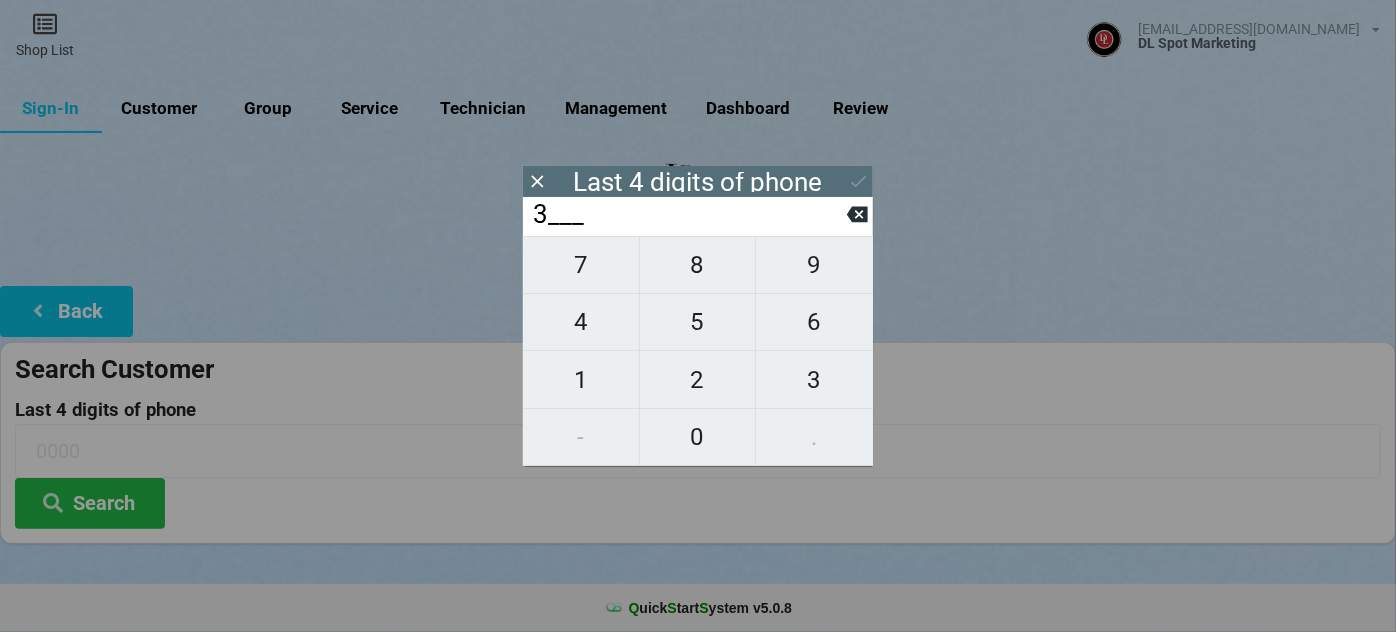 type on "3___" 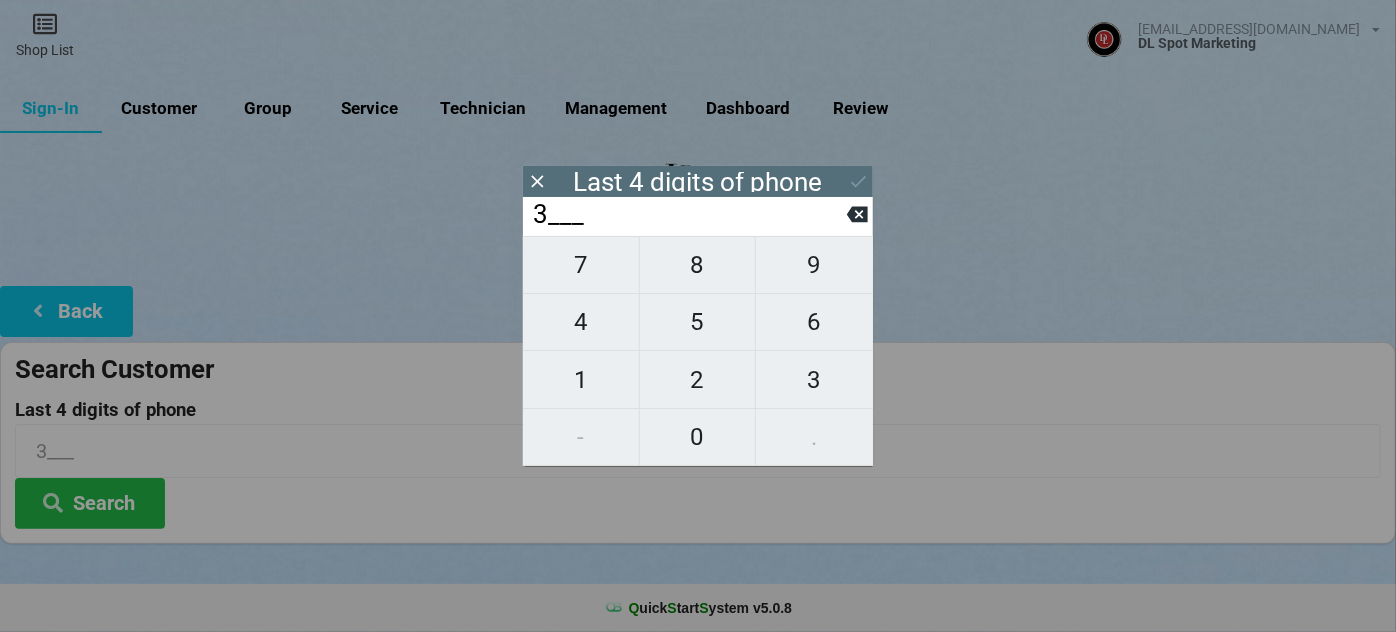 type on "32__" 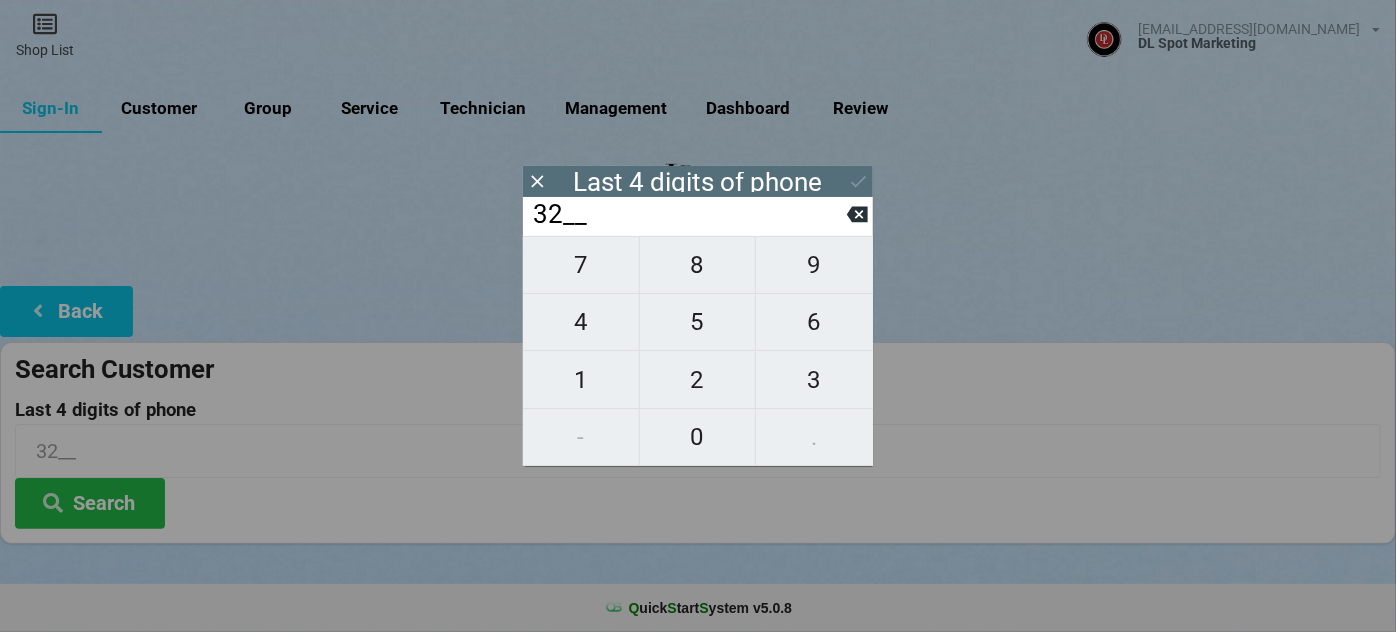 type on "326_" 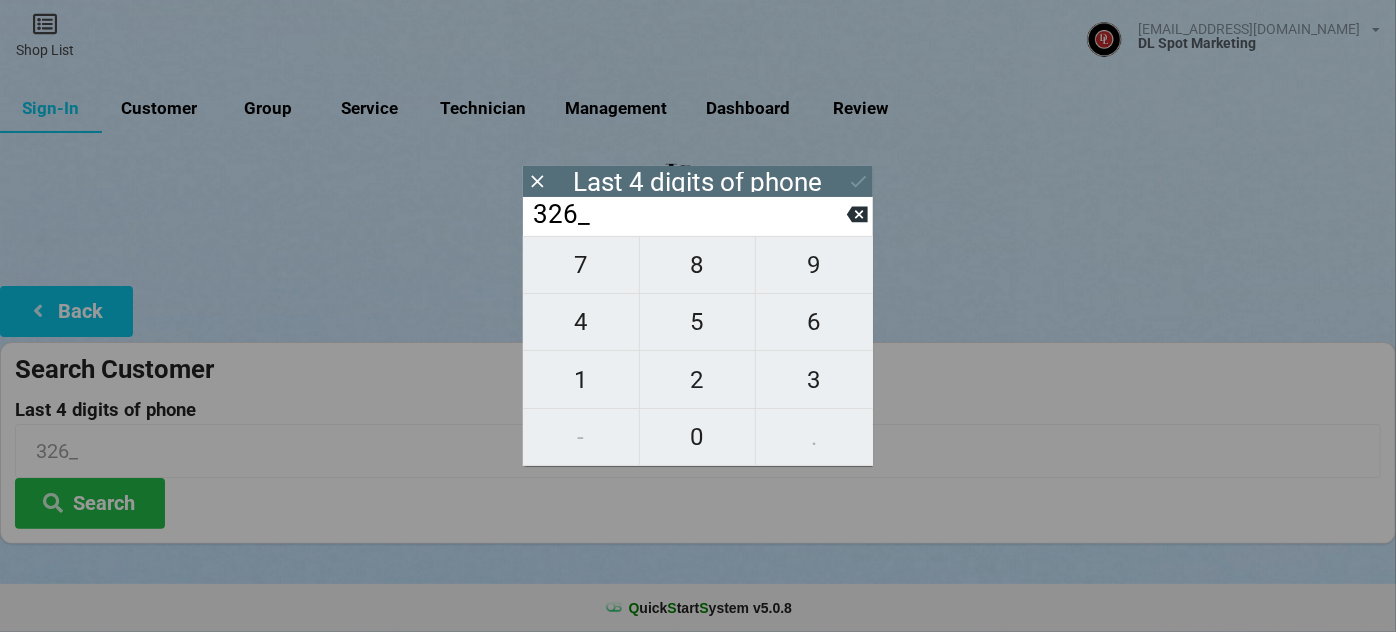 type on "3267" 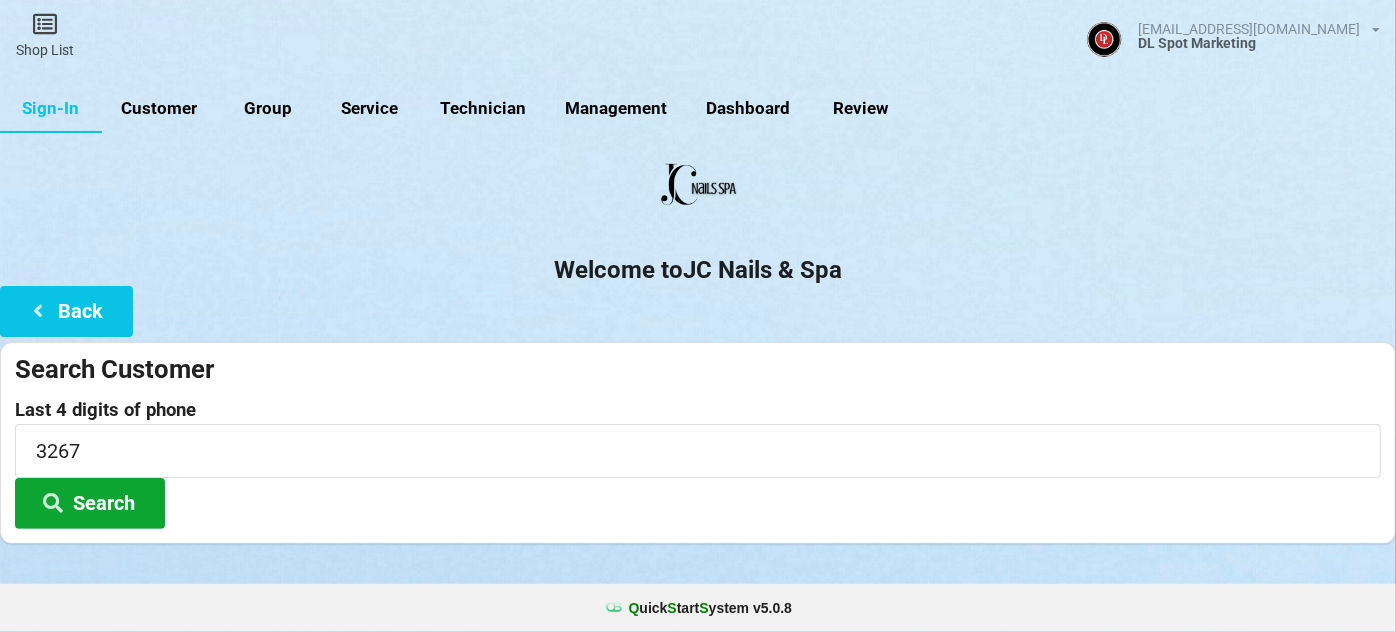 click on "Search" at bounding box center (90, 503) 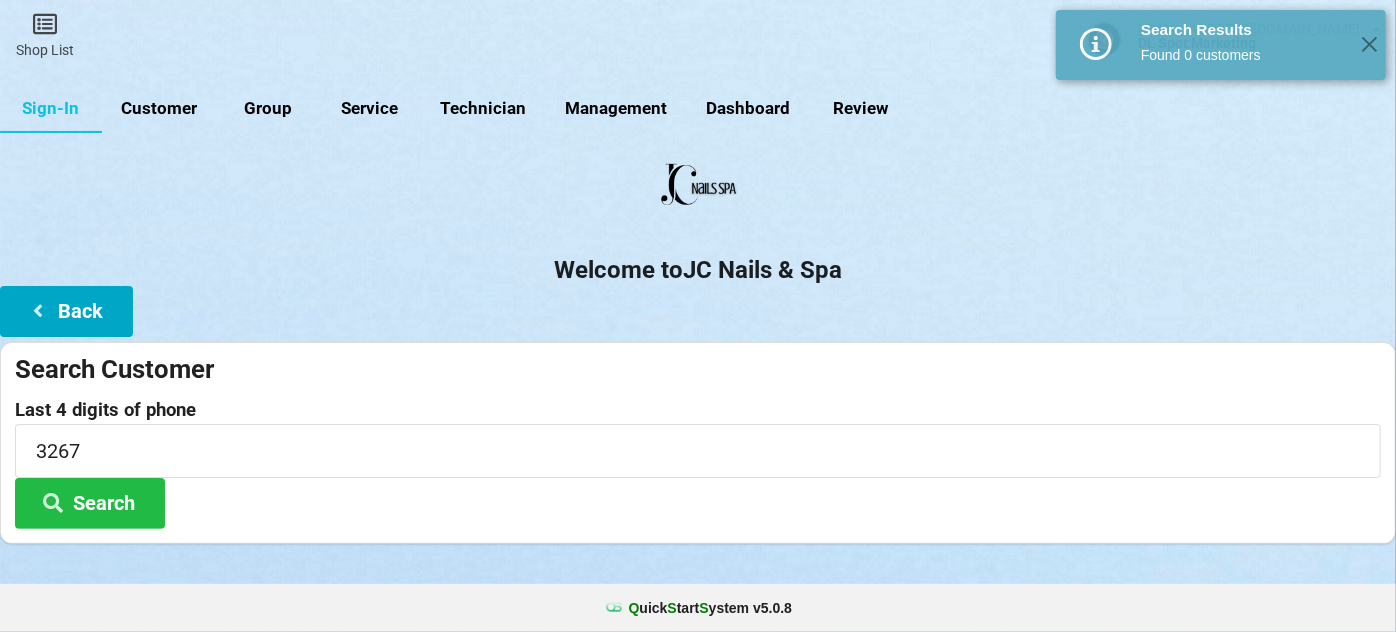 click on "Back" at bounding box center [66, 311] 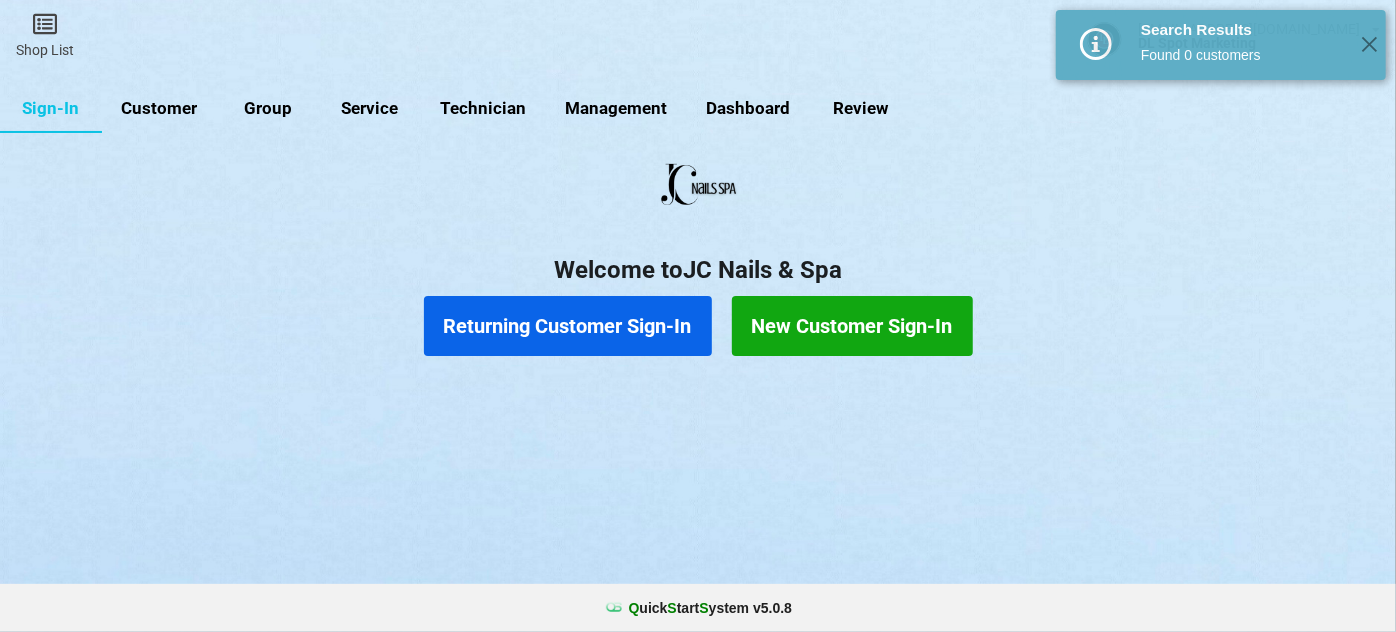 click on "New Customer Sign-In" at bounding box center (852, 326) 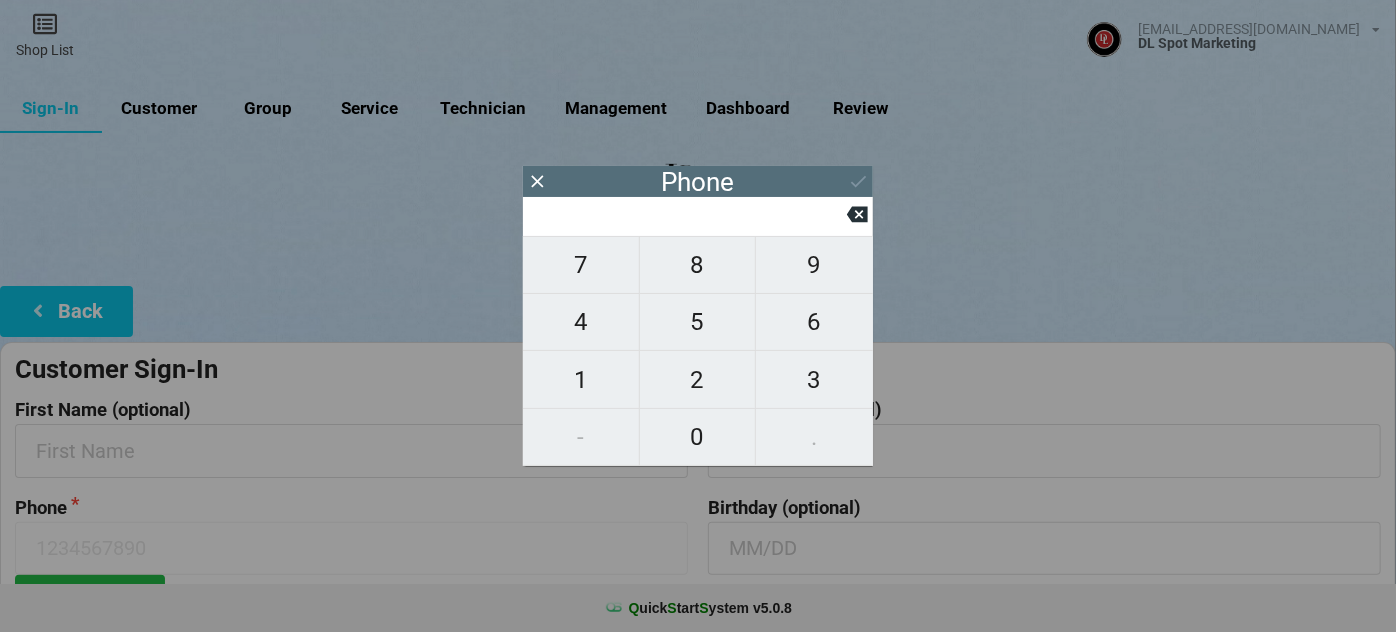 type on "7" 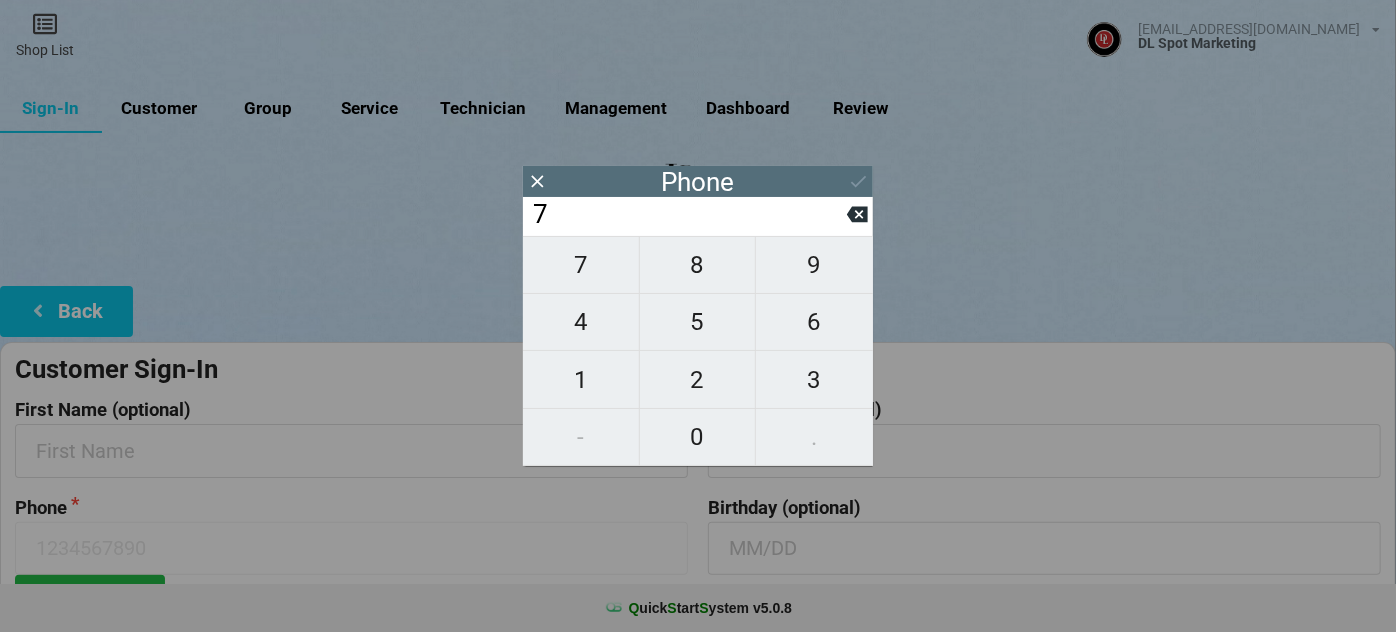 type on "7" 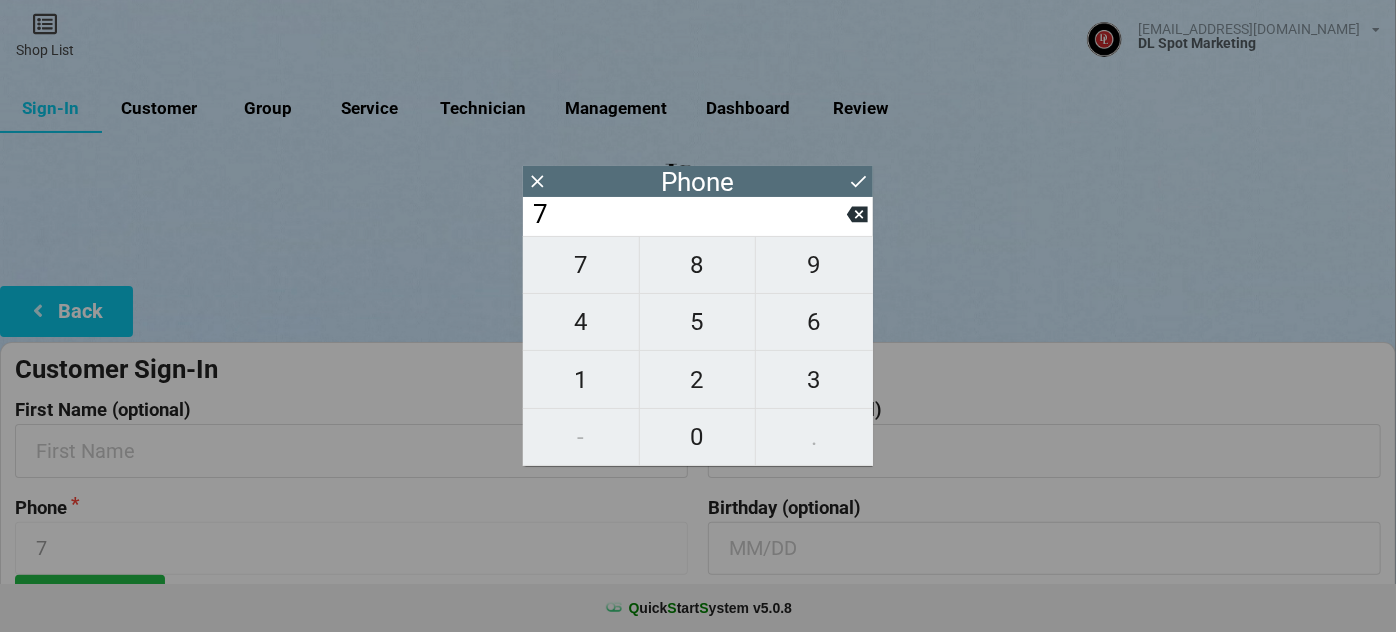 type on "73" 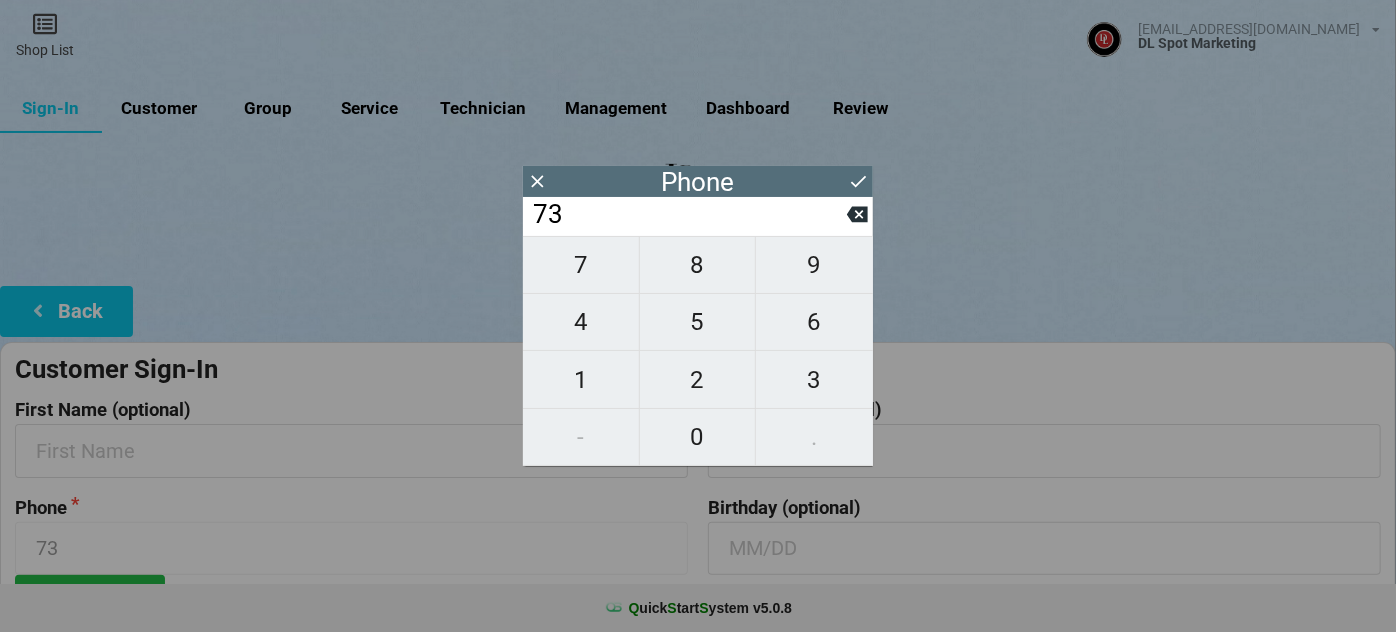 type on "732" 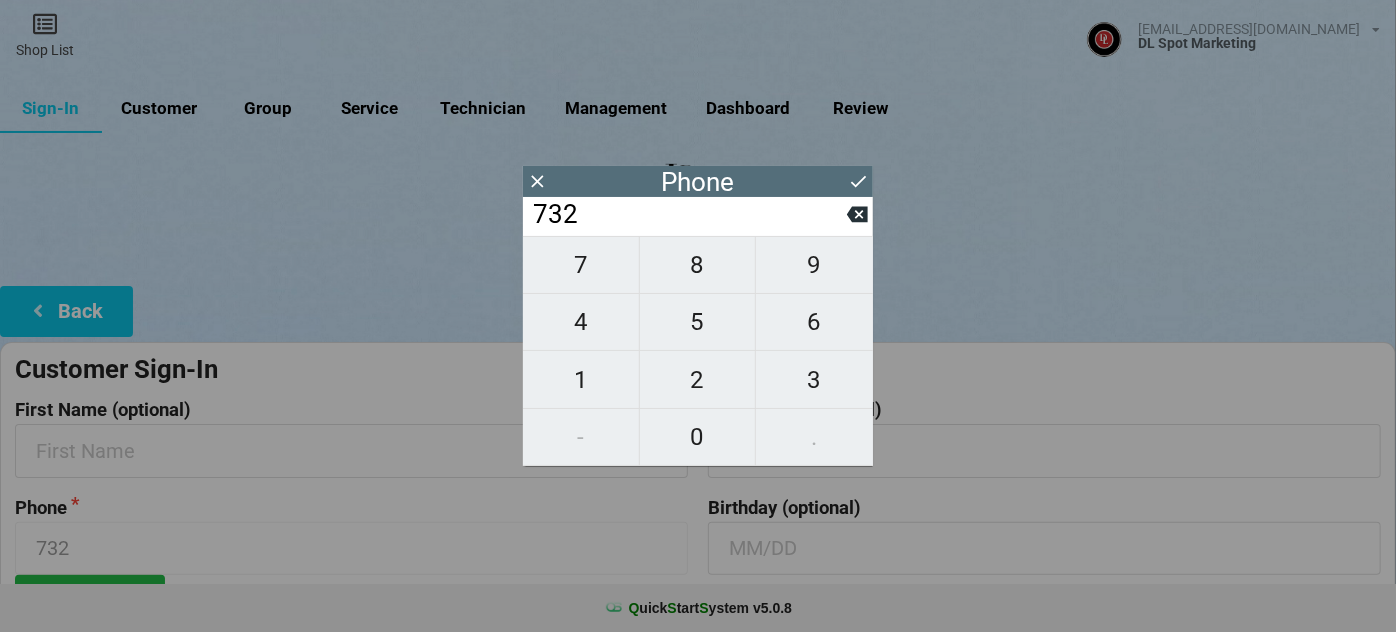 type on "7328" 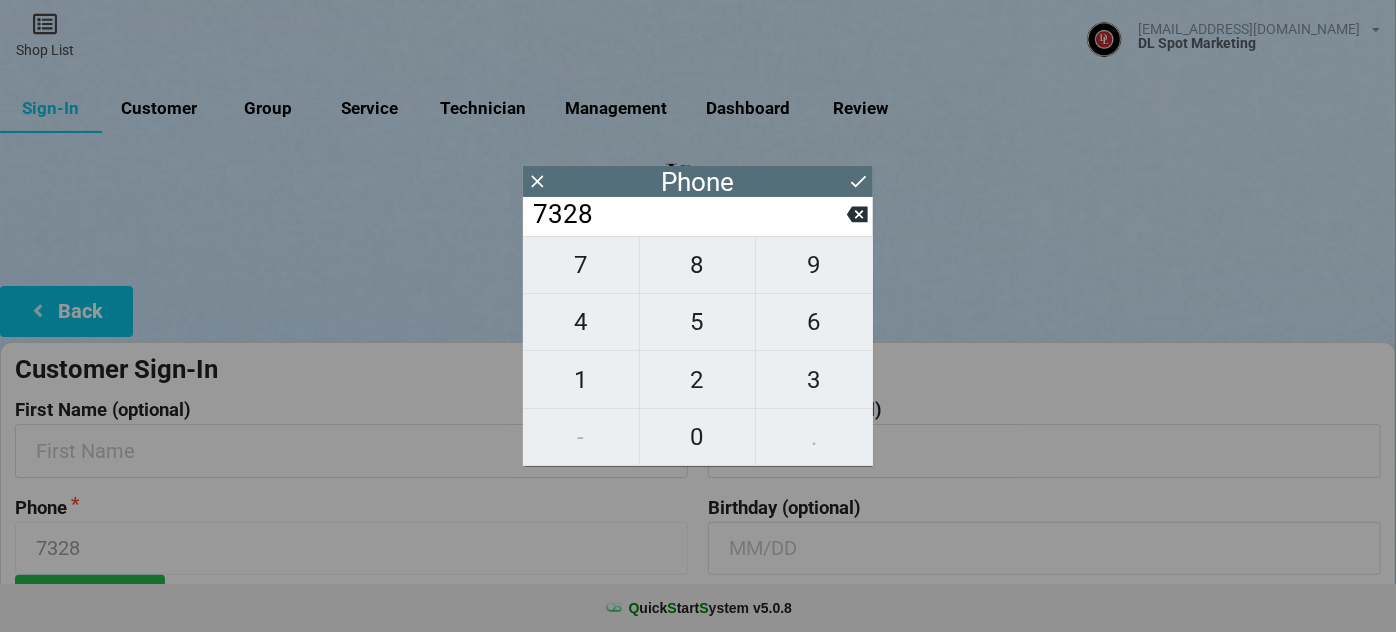 type on "73287" 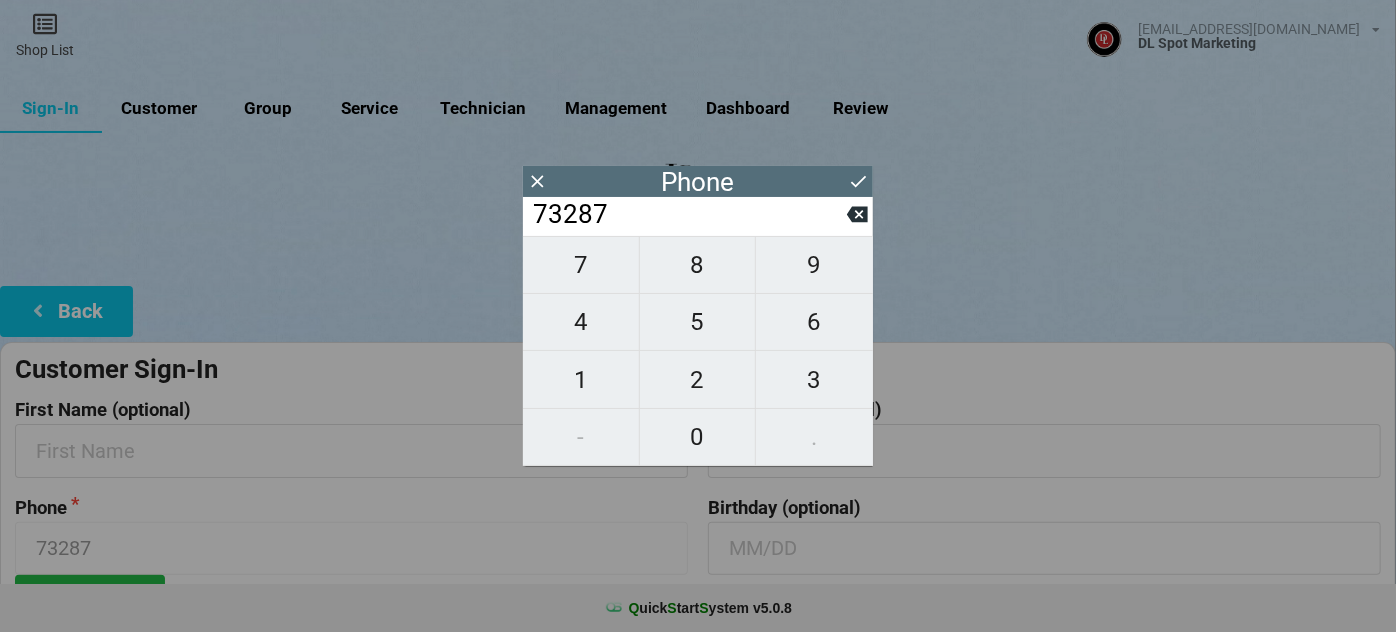 type on "732877" 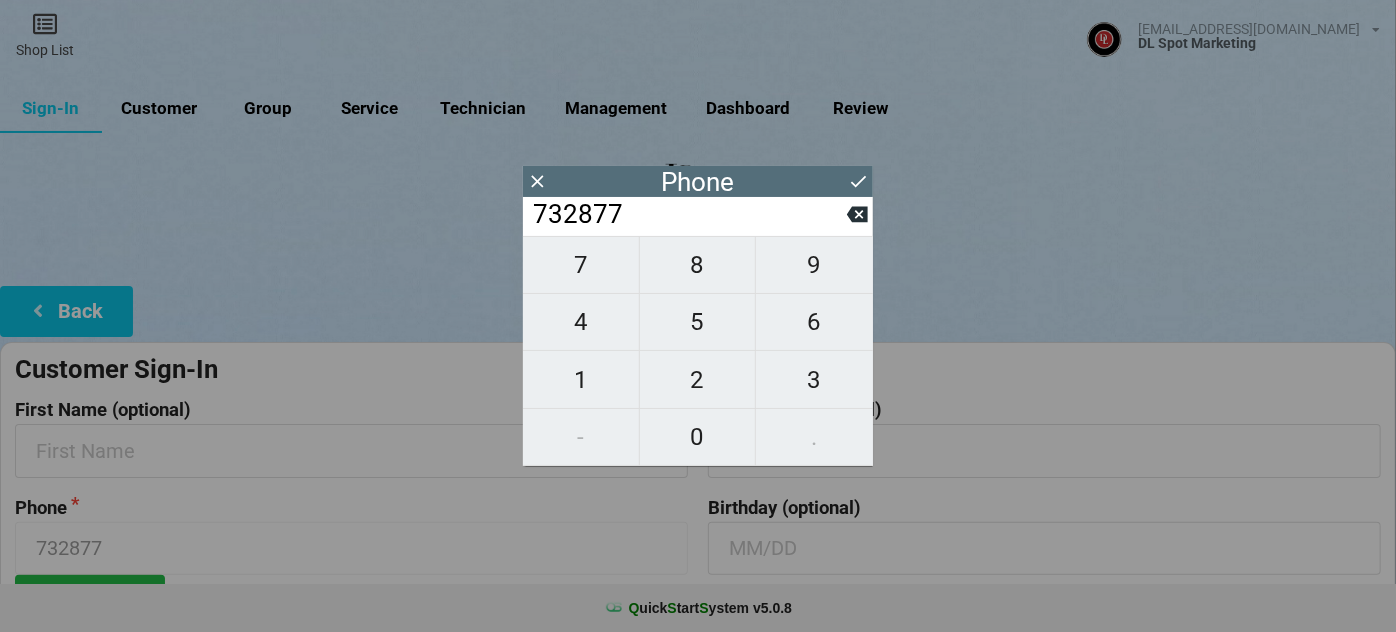 type on "7328773" 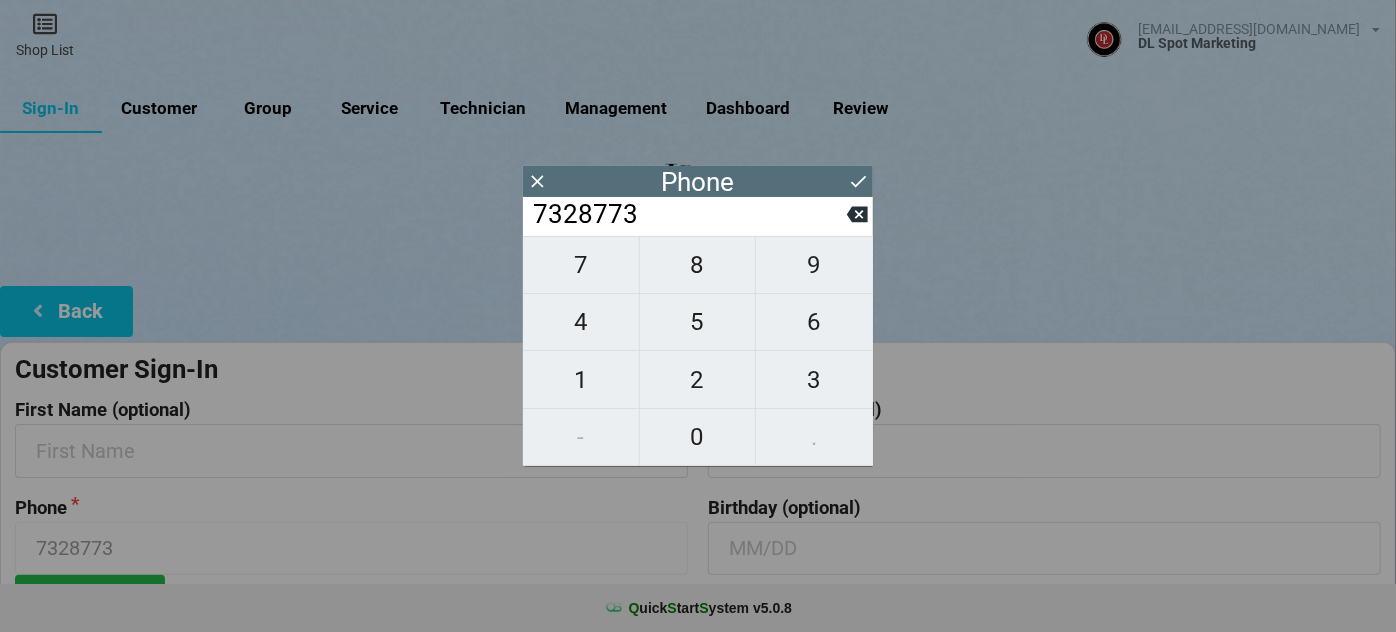 type on "73287732" 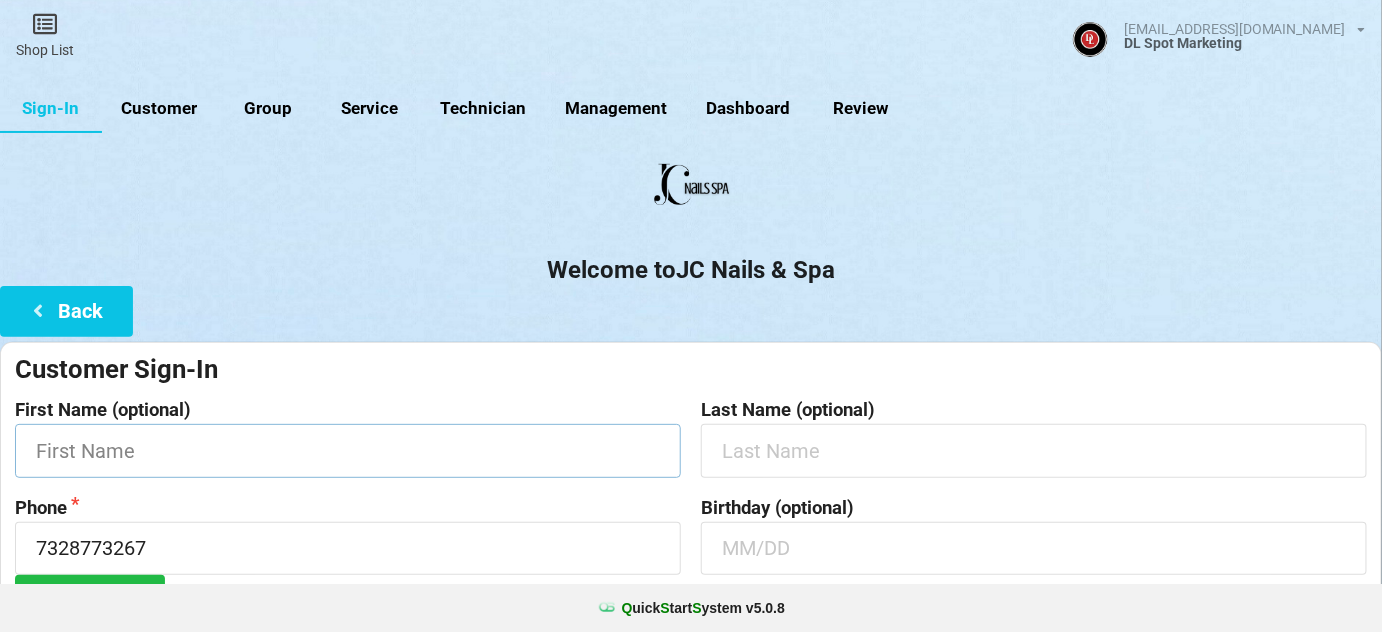 click at bounding box center [348, 450] 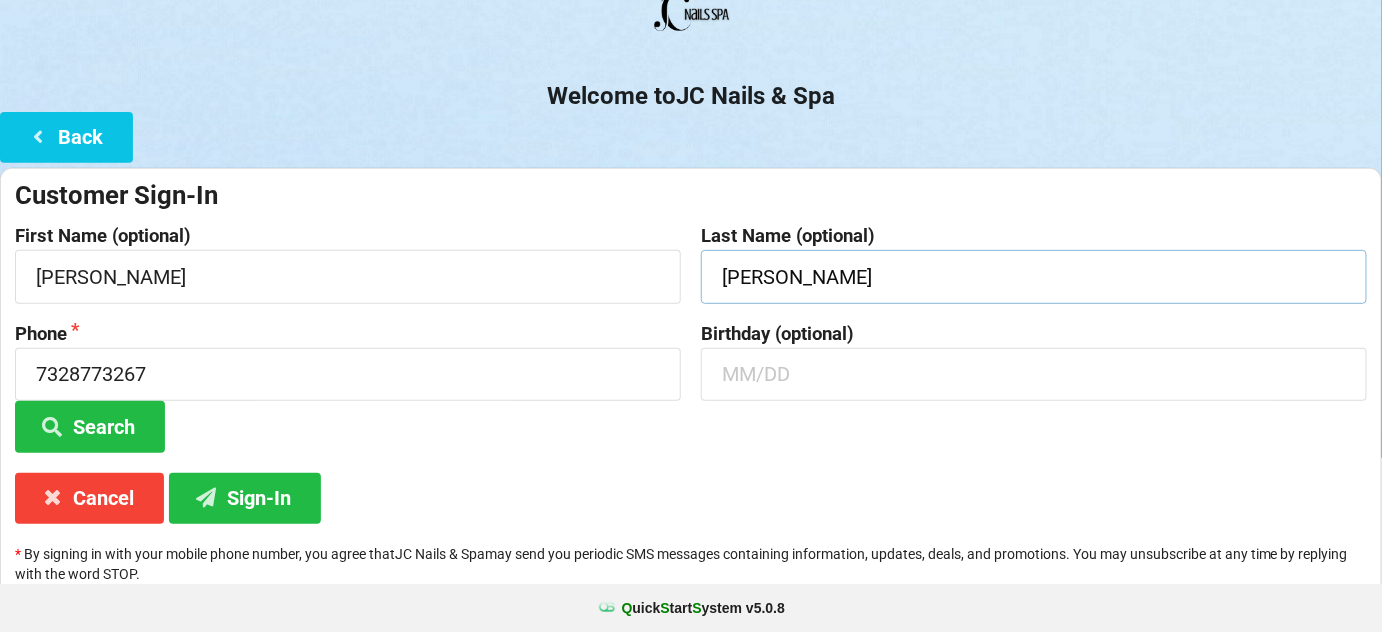 scroll, scrollTop: 191, scrollLeft: 0, axis: vertical 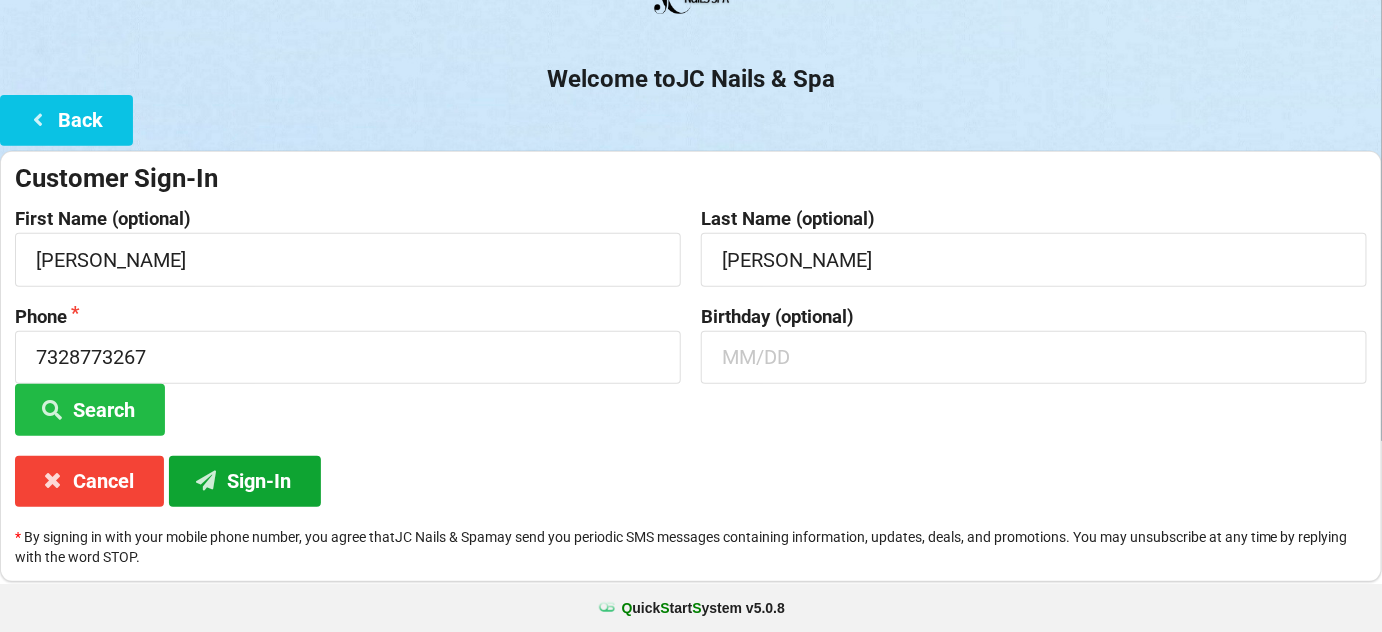 click on "Sign-In" at bounding box center [245, 481] 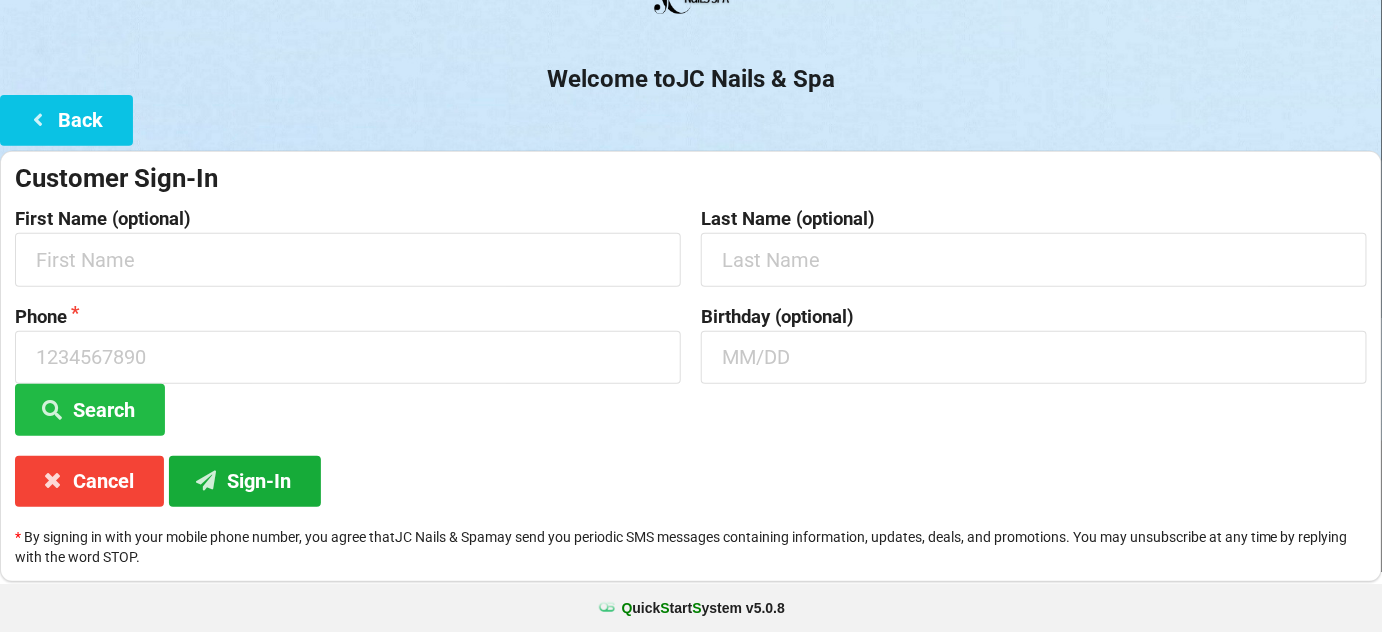 scroll, scrollTop: 0, scrollLeft: 0, axis: both 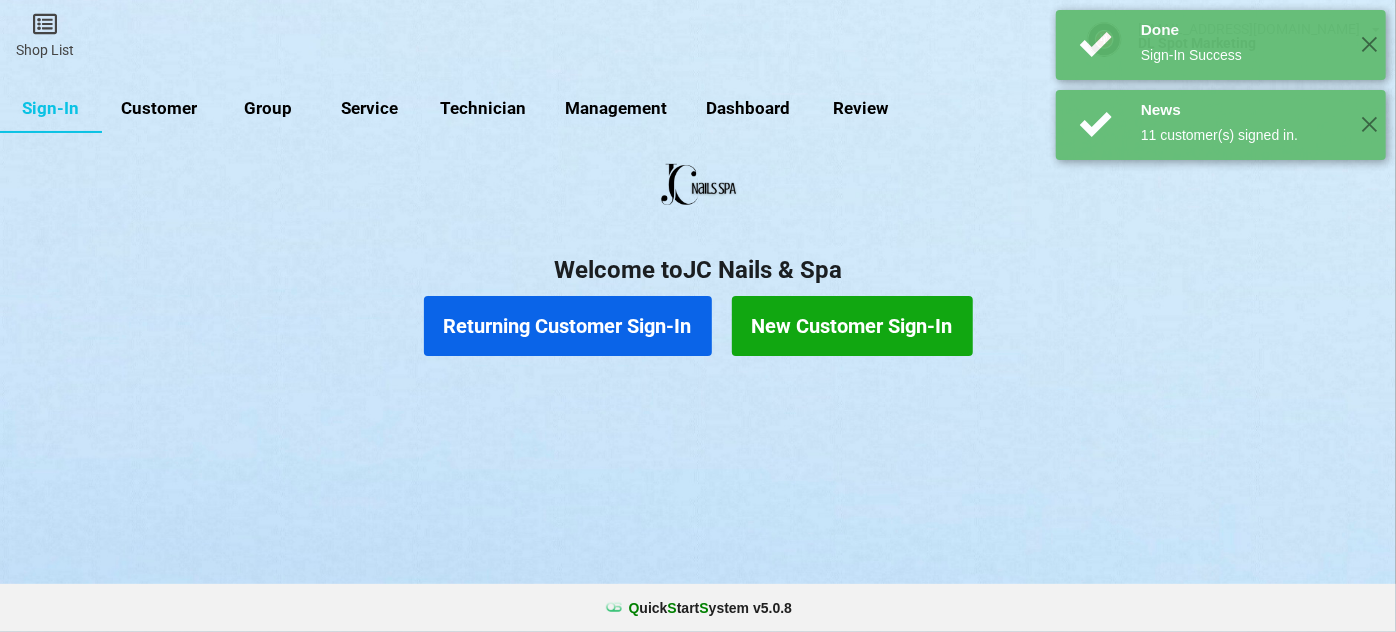 click on "Returning Customer Sign-In" at bounding box center [568, 326] 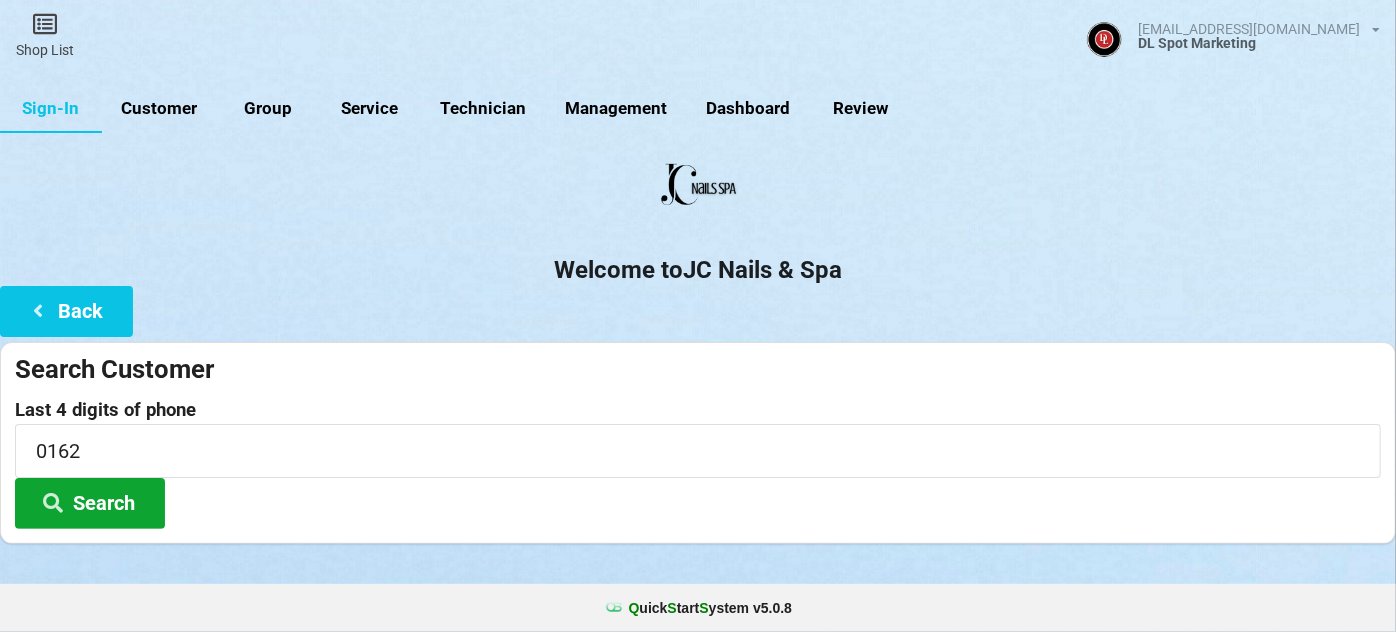click on "Search" at bounding box center (90, 503) 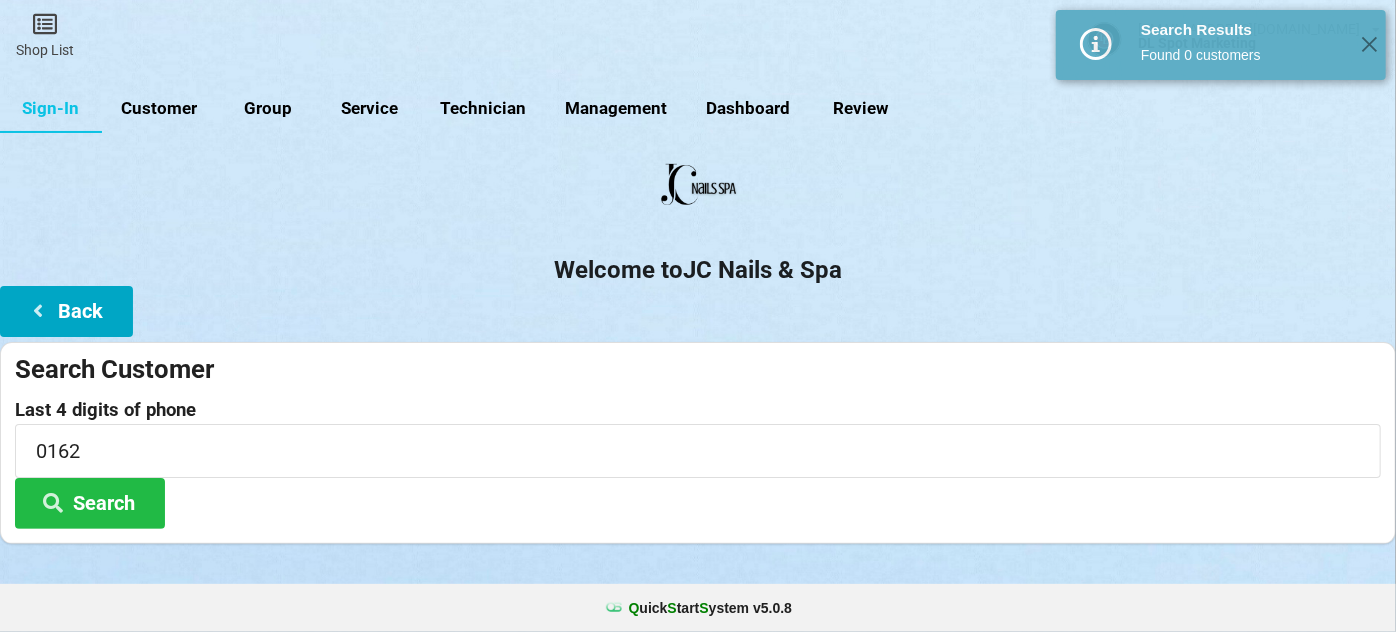 click on "Back" at bounding box center [66, 311] 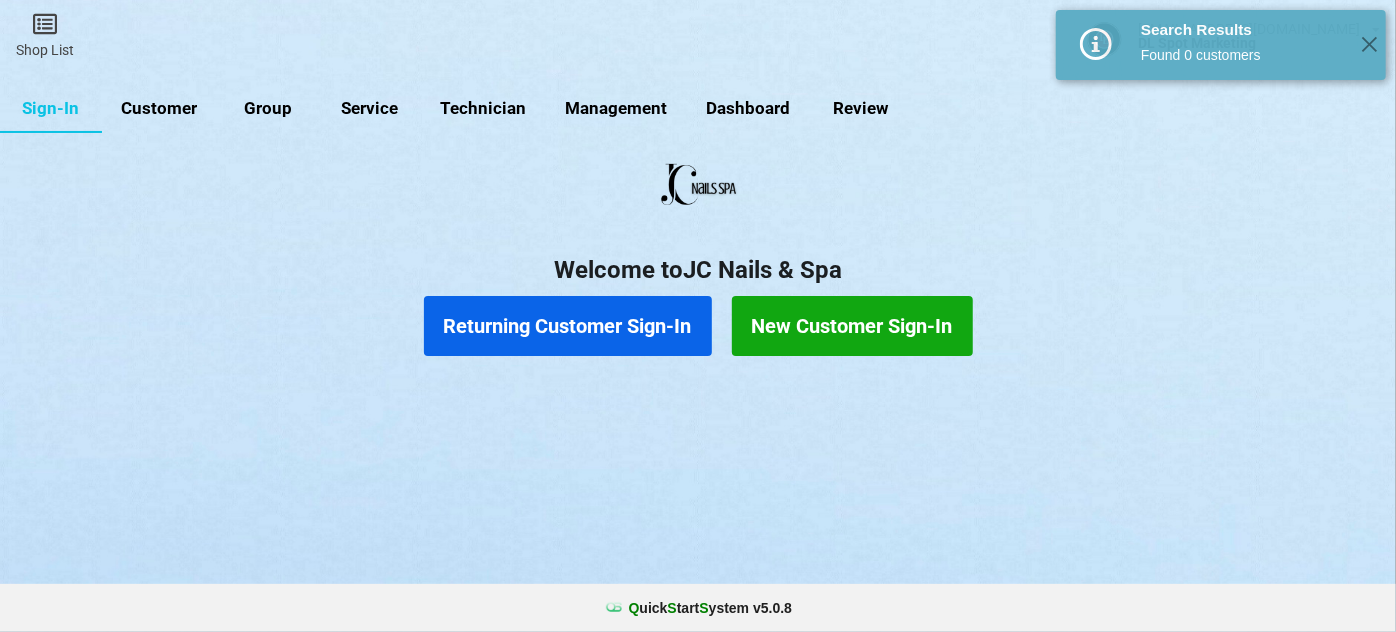 click on "New Customer Sign-In" at bounding box center (852, 326) 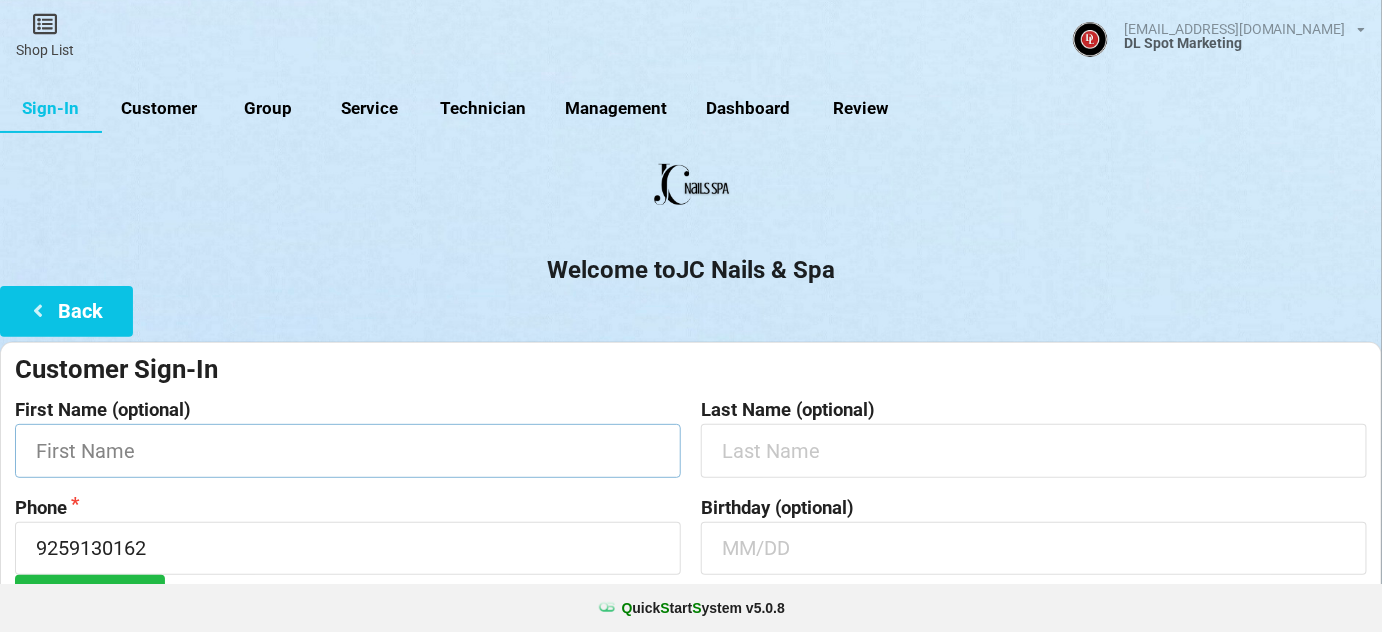 click at bounding box center [348, 450] 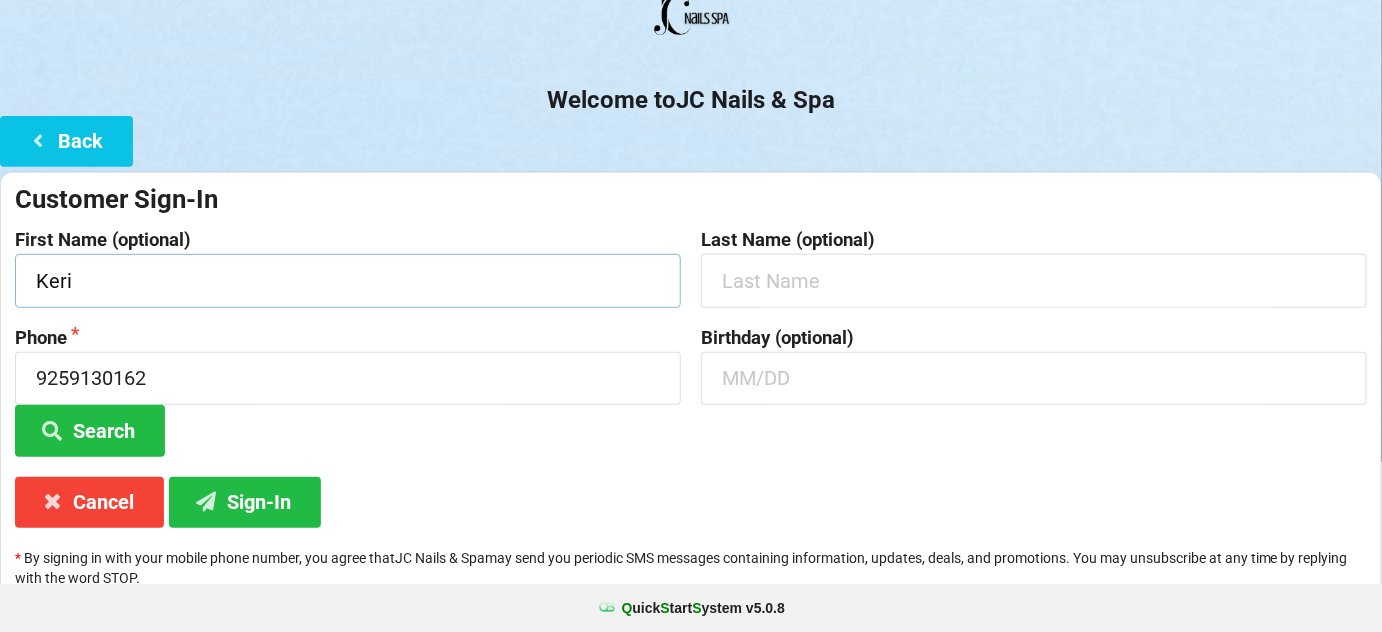 scroll, scrollTop: 191, scrollLeft: 0, axis: vertical 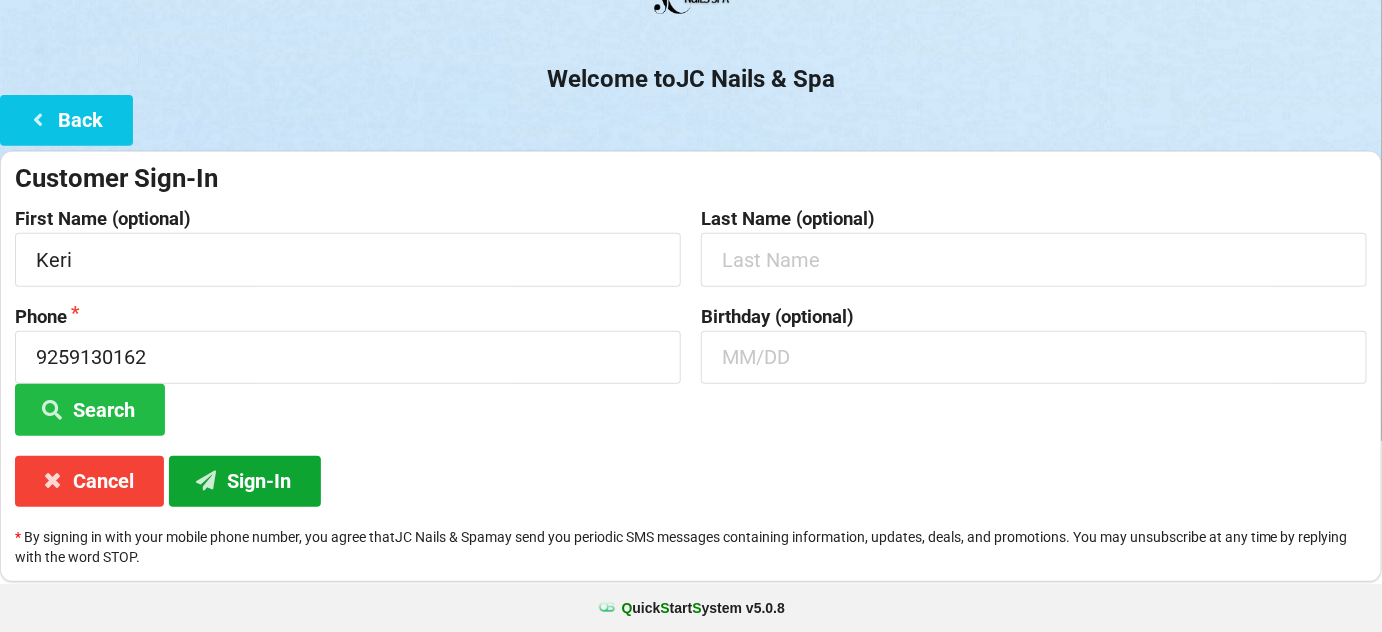 click on "Sign-In" at bounding box center (245, 481) 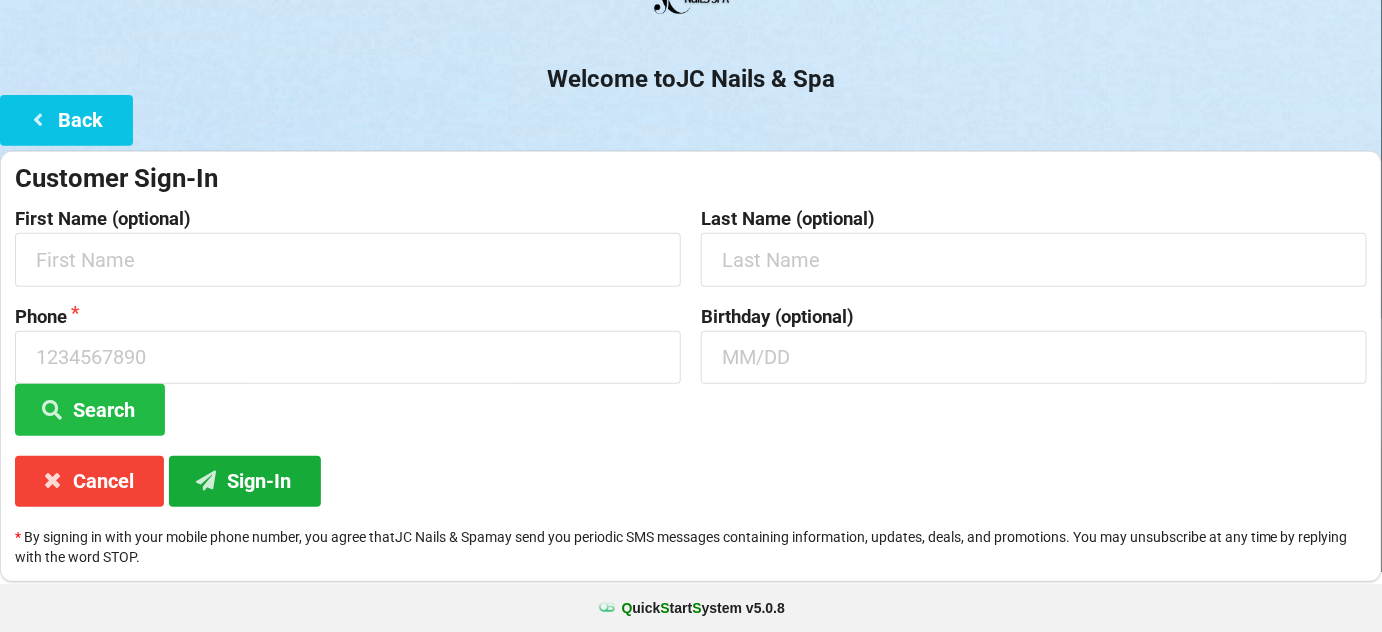 scroll, scrollTop: 0, scrollLeft: 0, axis: both 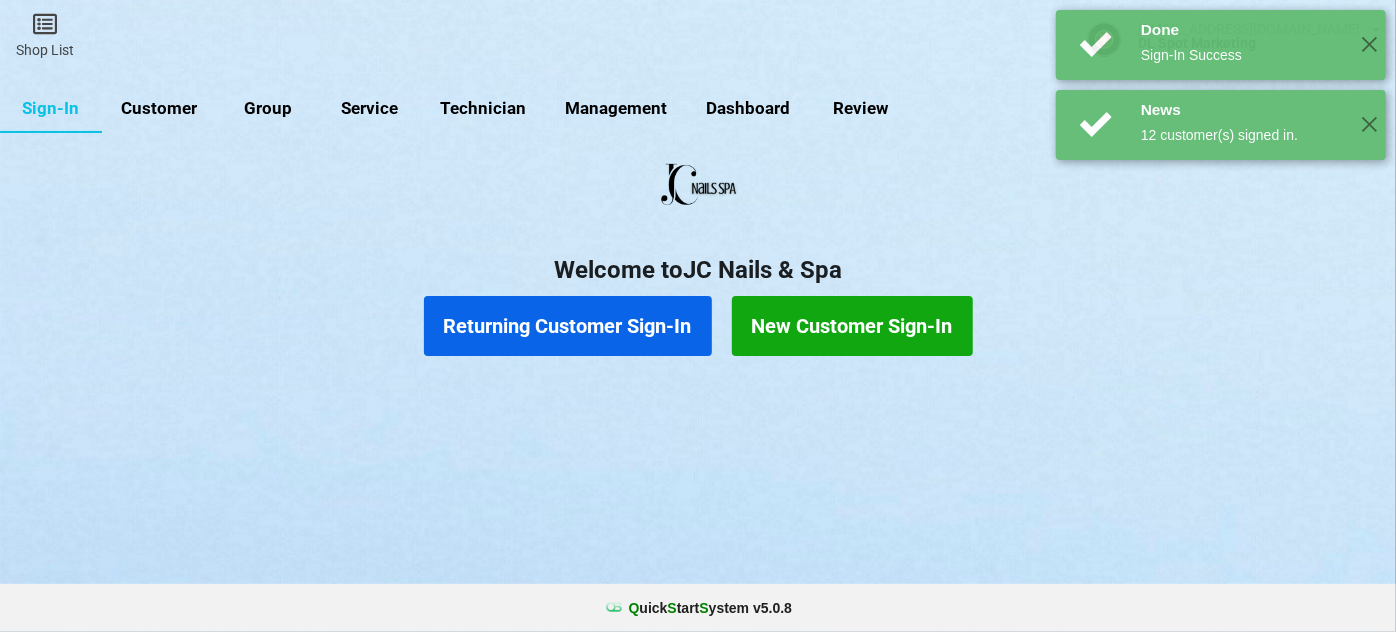 click on "Returning Customer Sign-In" at bounding box center (568, 326) 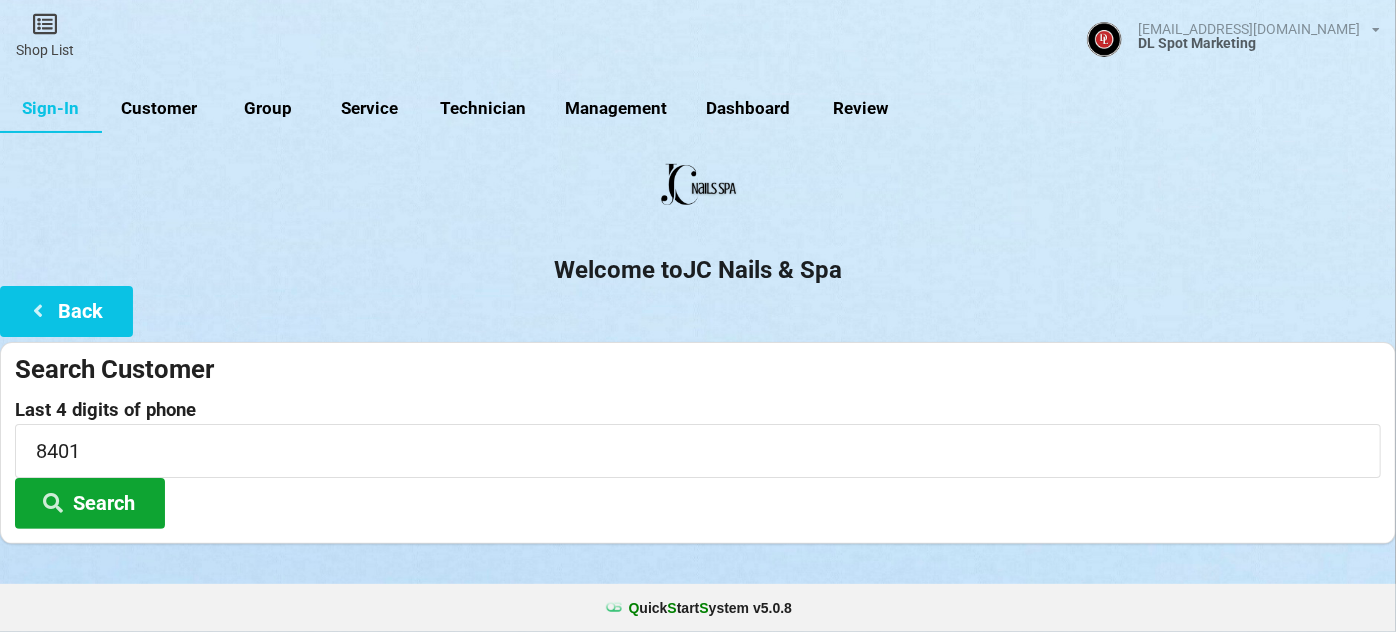 click on "Search" at bounding box center (90, 503) 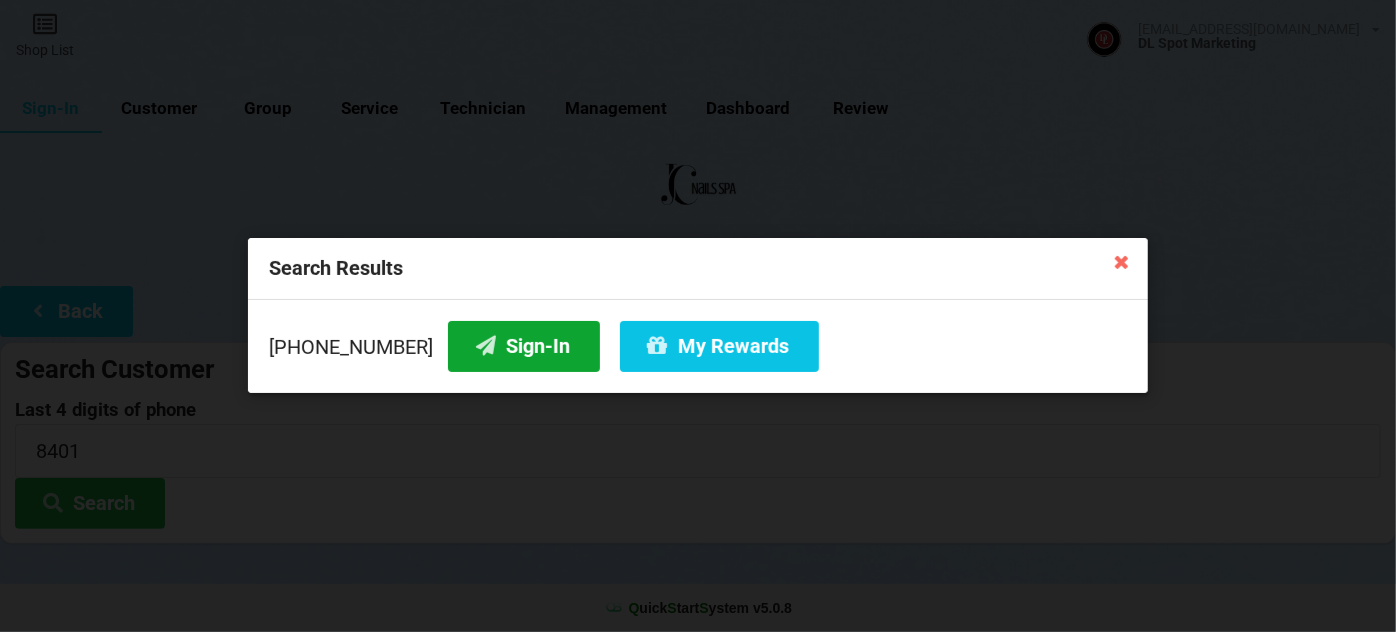 click on "Sign-In" at bounding box center [524, 346] 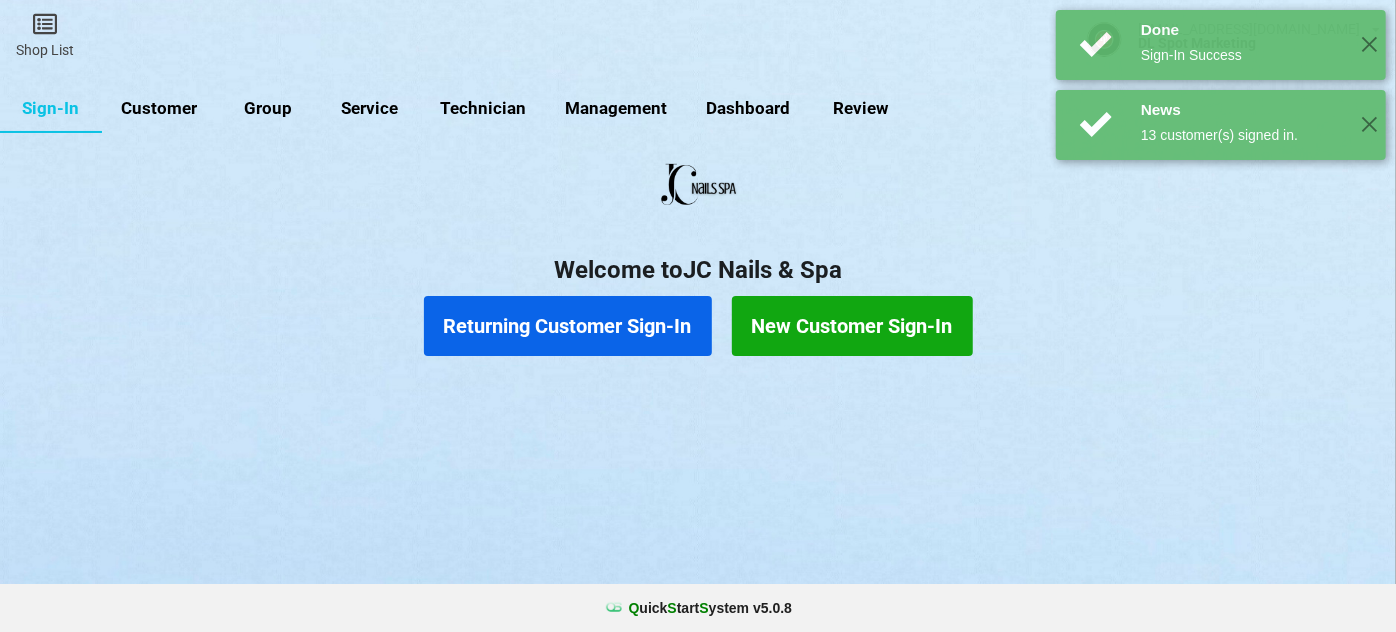 click on "Returning Customer Sign-In" at bounding box center (568, 326) 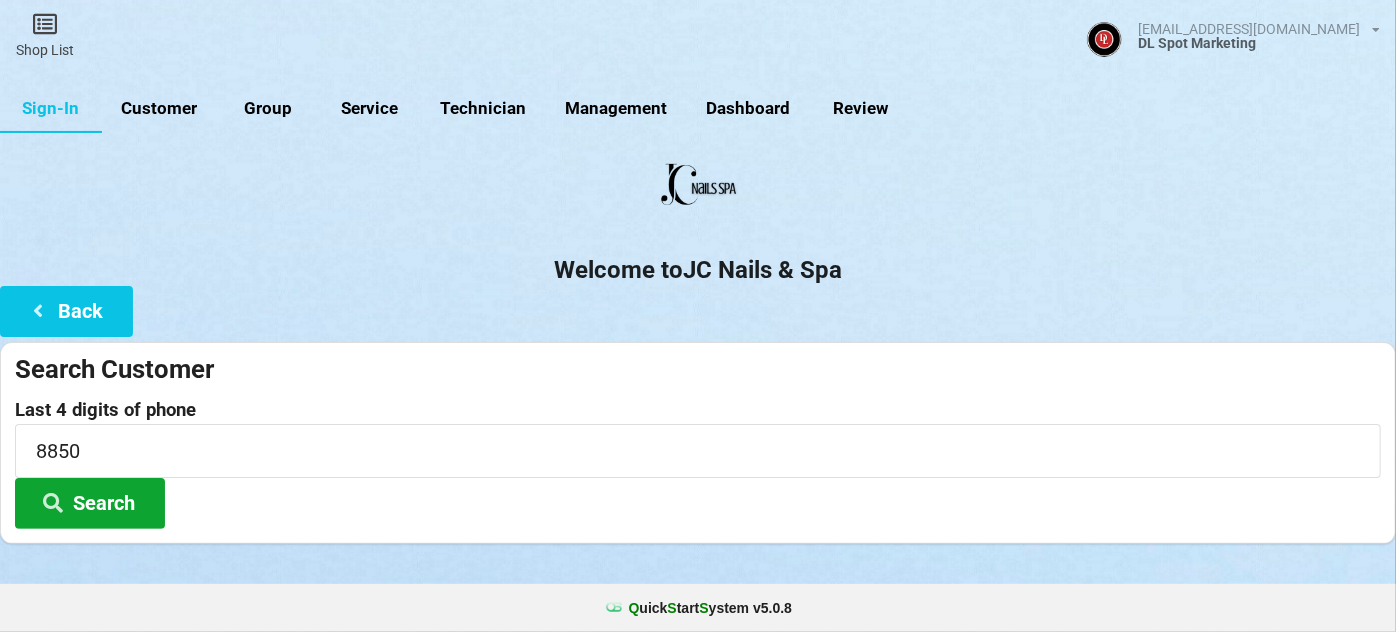 click on "Search" at bounding box center [90, 503] 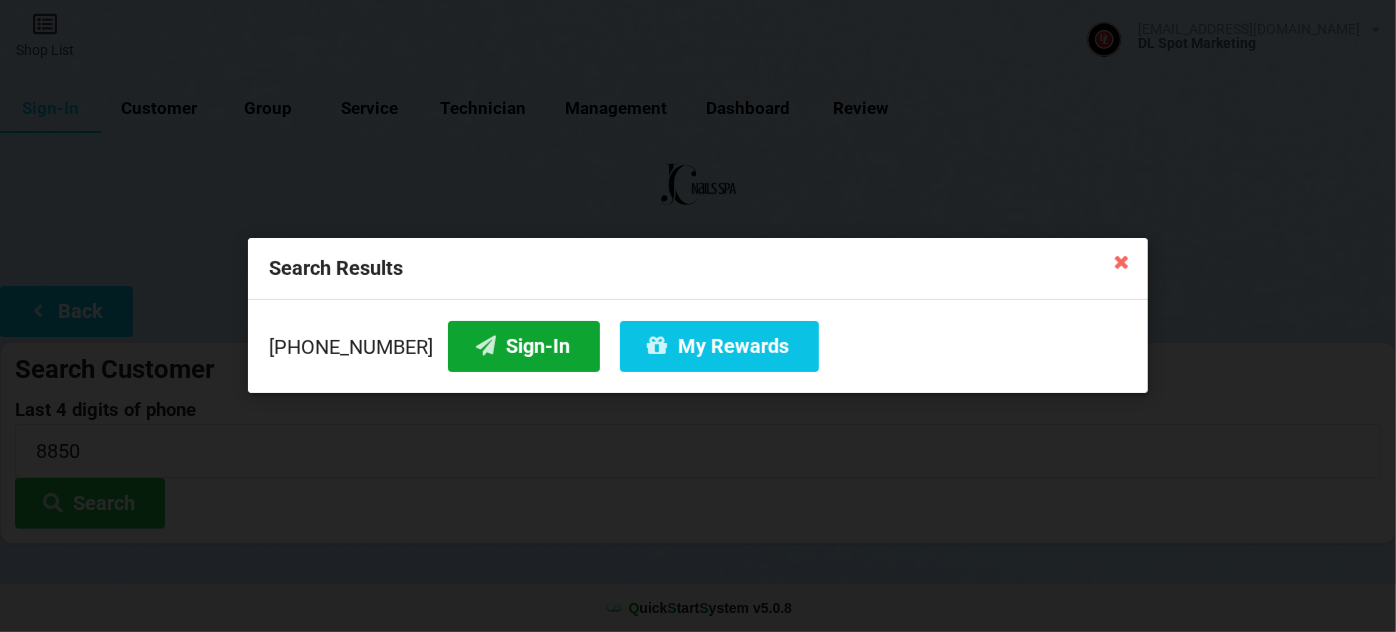 click on "Sign-In" at bounding box center [524, 346] 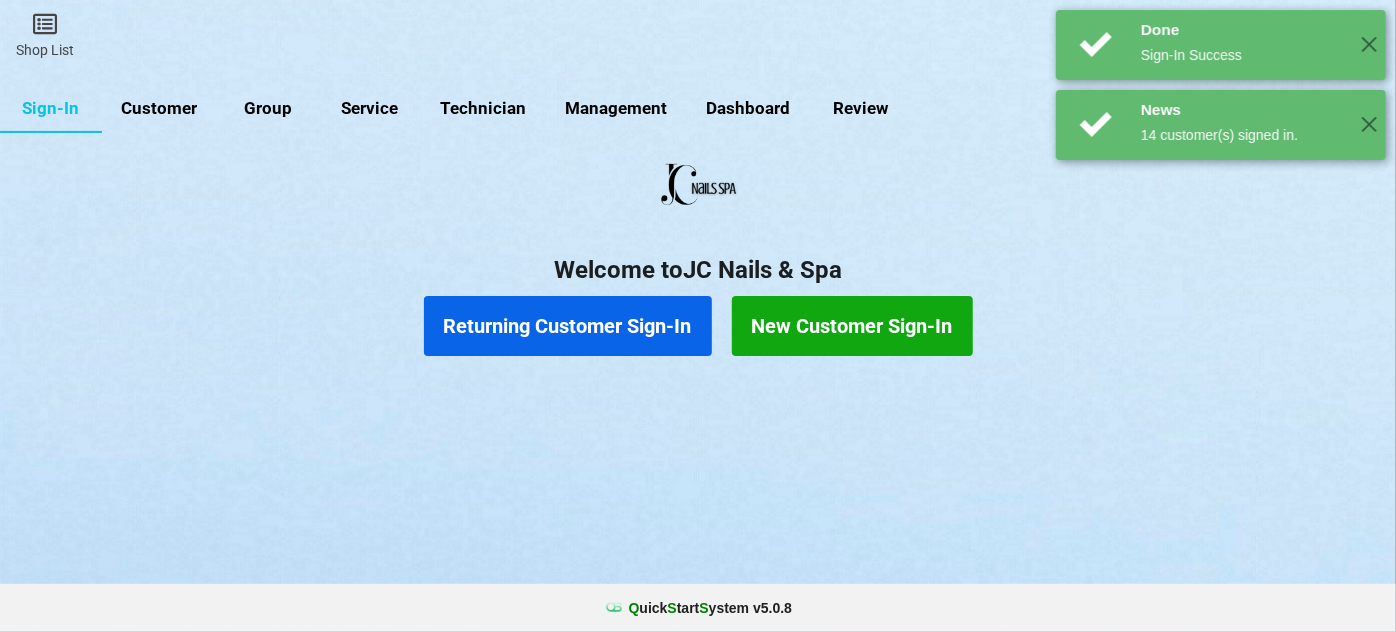 click on "Returning Customer Sign-In" at bounding box center [568, 326] 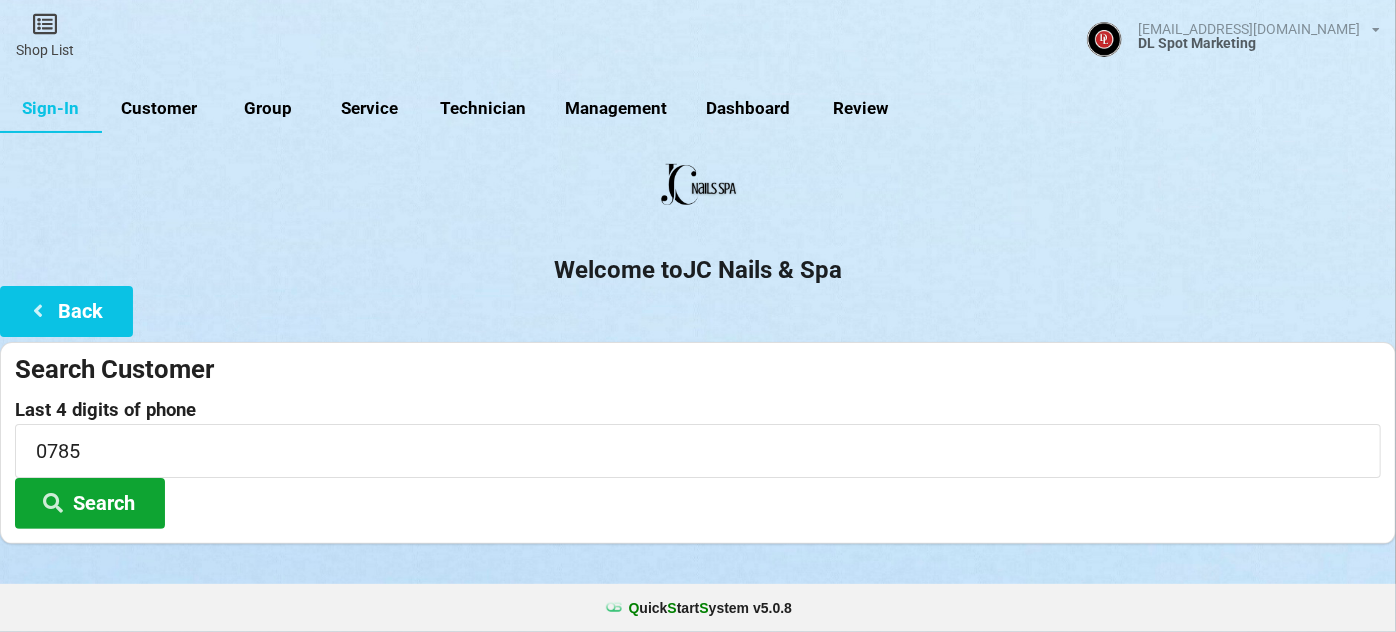 click on "Search" at bounding box center (90, 503) 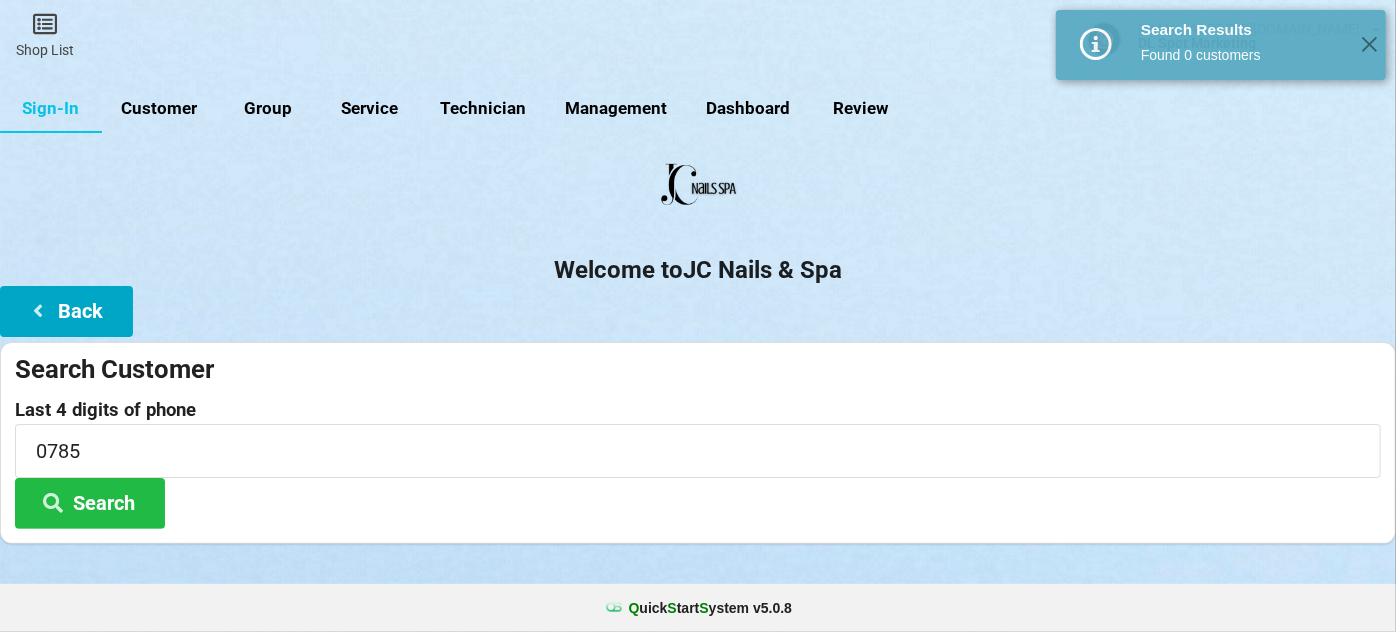 click on "Back" at bounding box center (66, 311) 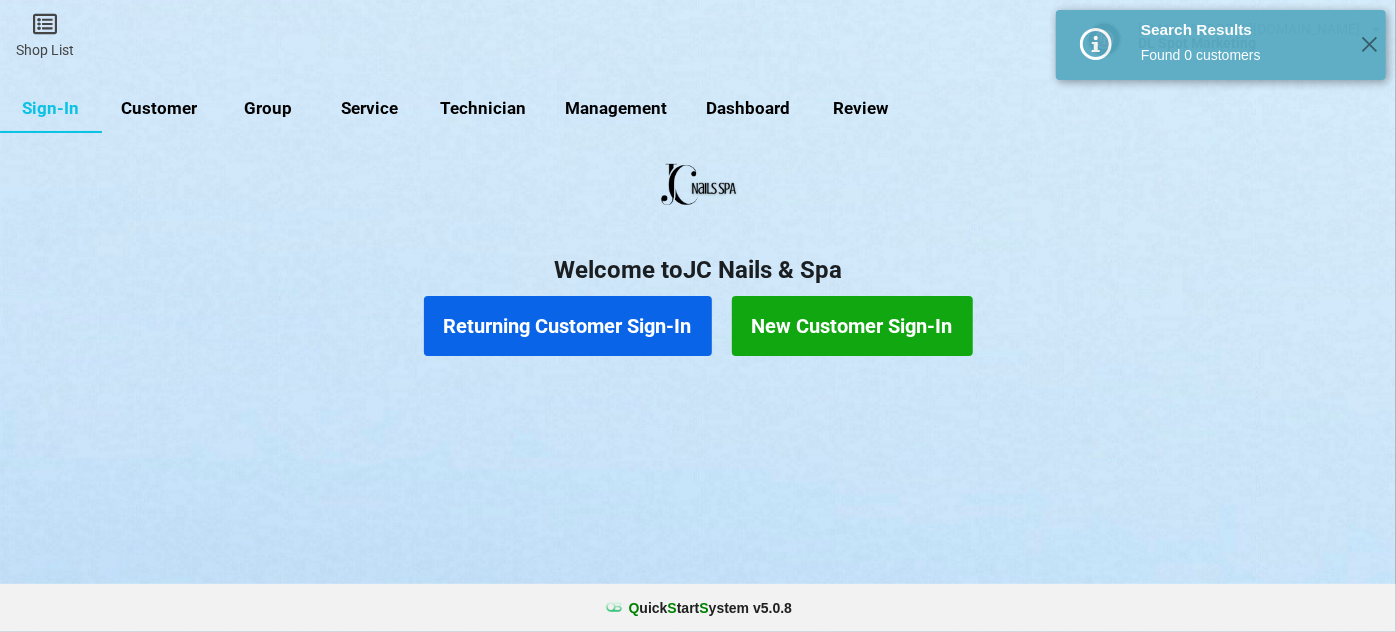 click on "New Customer Sign-In" at bounding box center (852, 326) 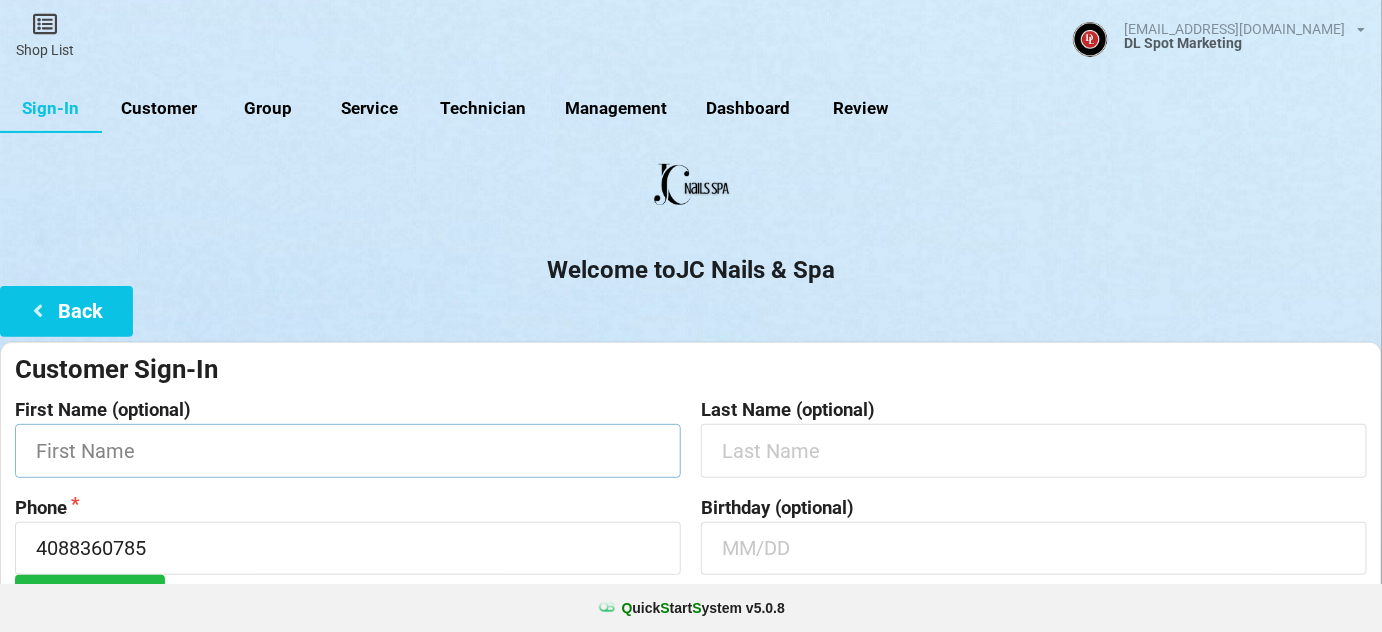 click at bounding box center (348, 450) 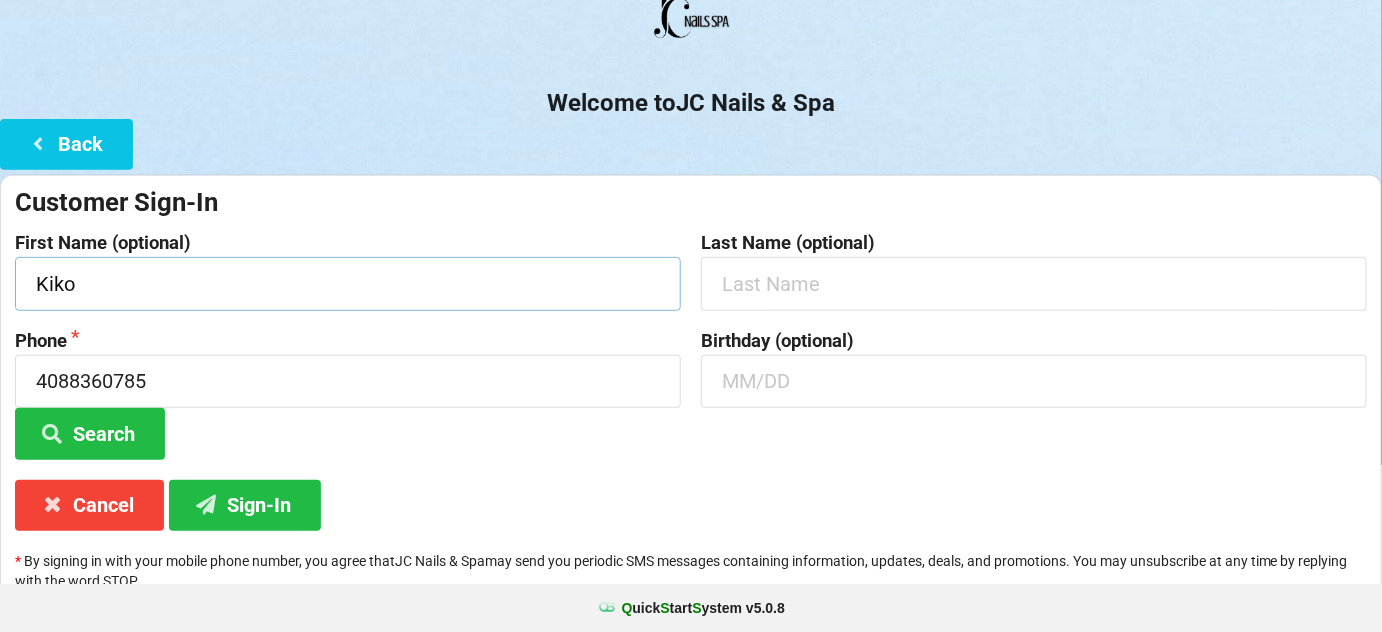 scroll, scrollTop: 191, scrollLeft: 0, axis: vertical 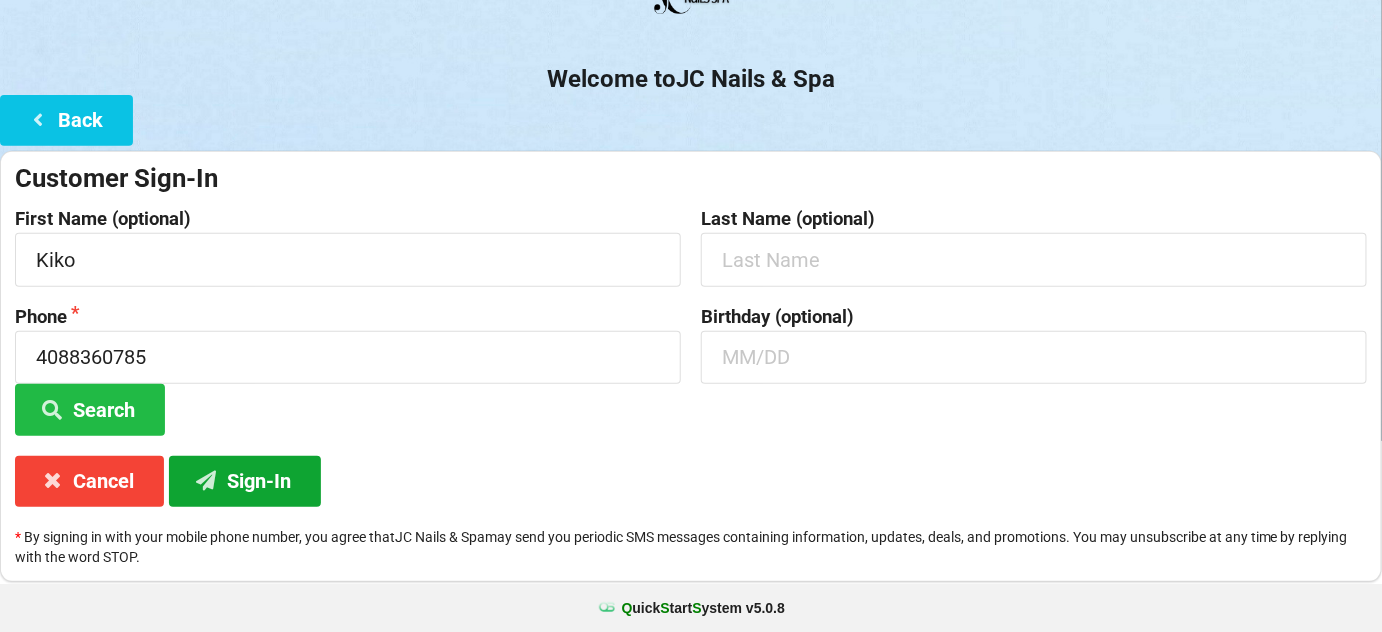 click on "Sign-In" at bounding box center (245, 481) 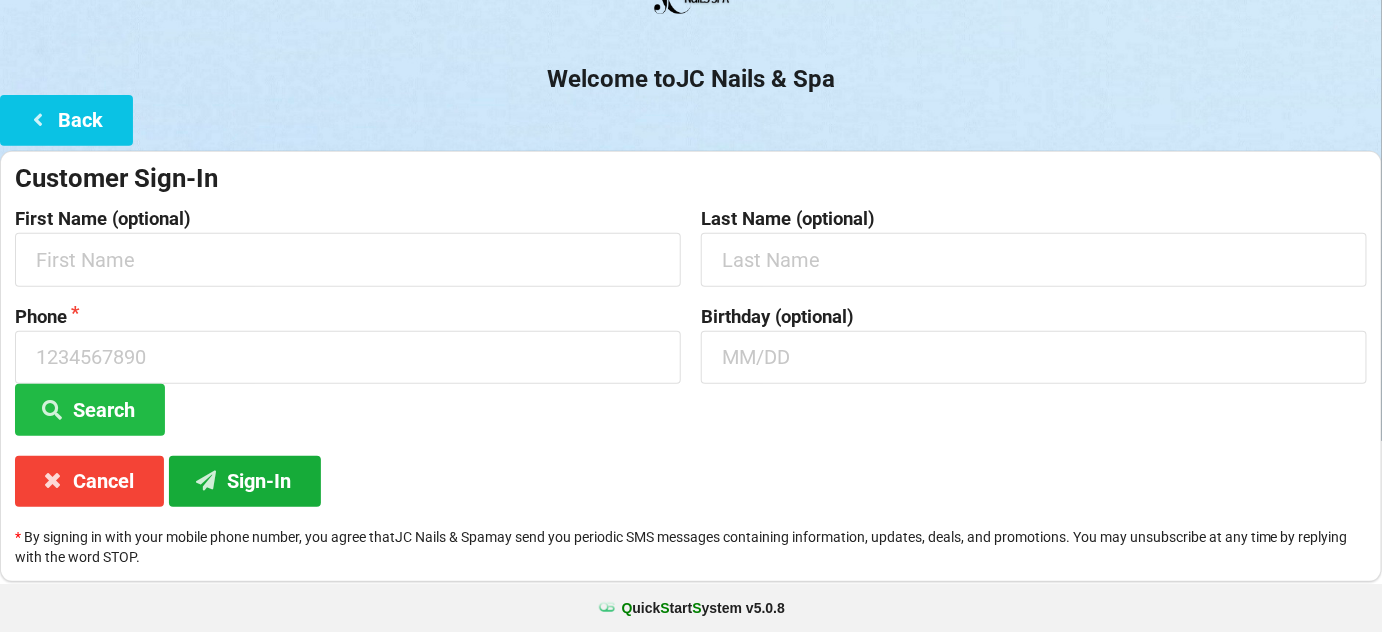 scroll, scrollTop: 0, scrollLeft: 0, axis: both 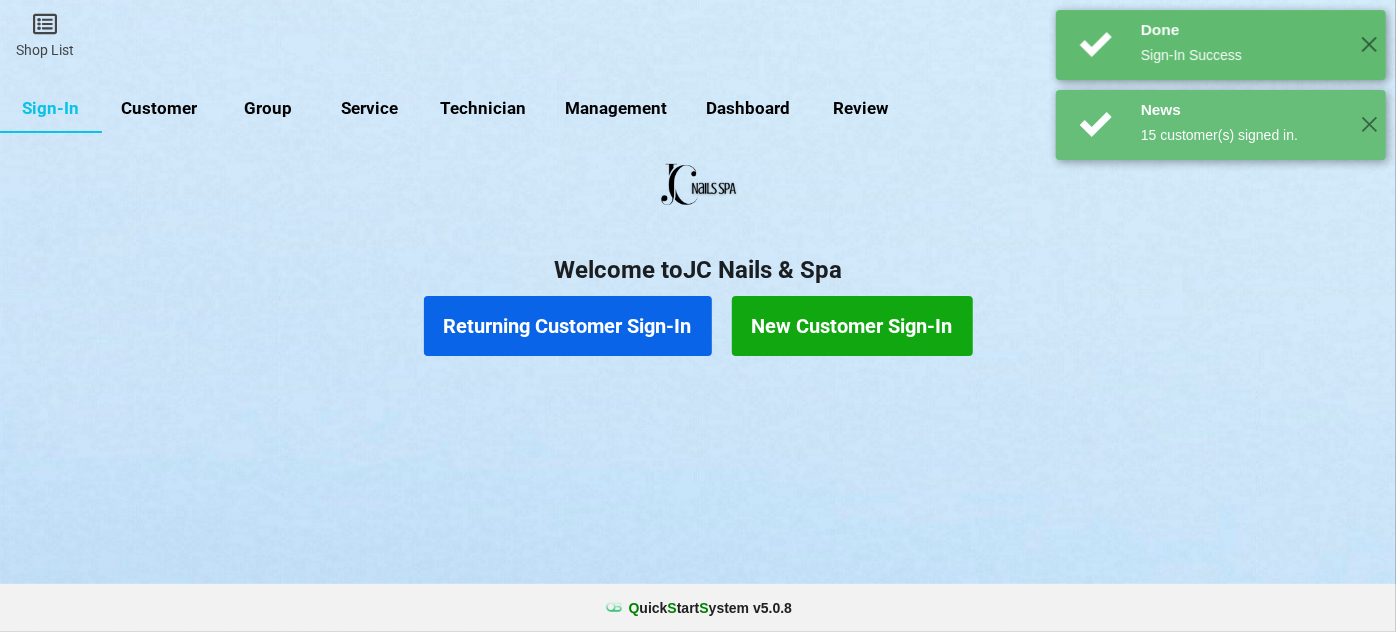 click on "Returning Customer Sign-In" at bounding box center [568, 326] 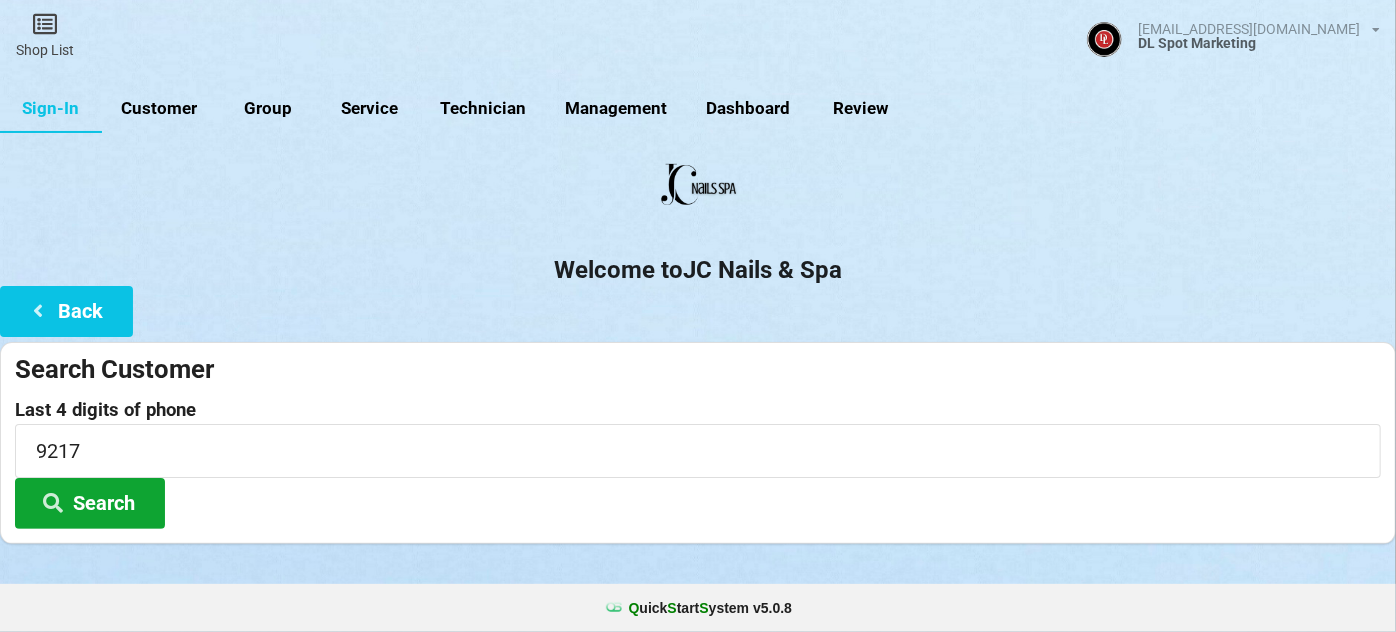 click on "Search" at bounding box center (90, 503) 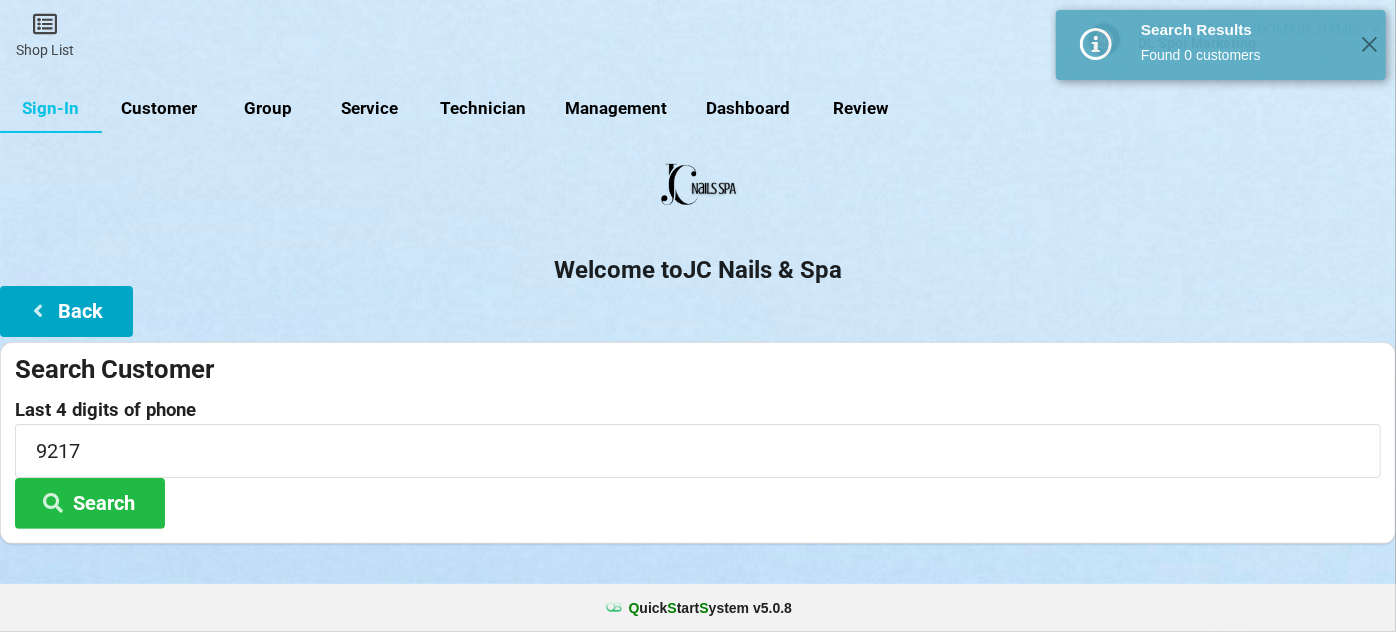 click on "Back" at bounding box center (66, 311) 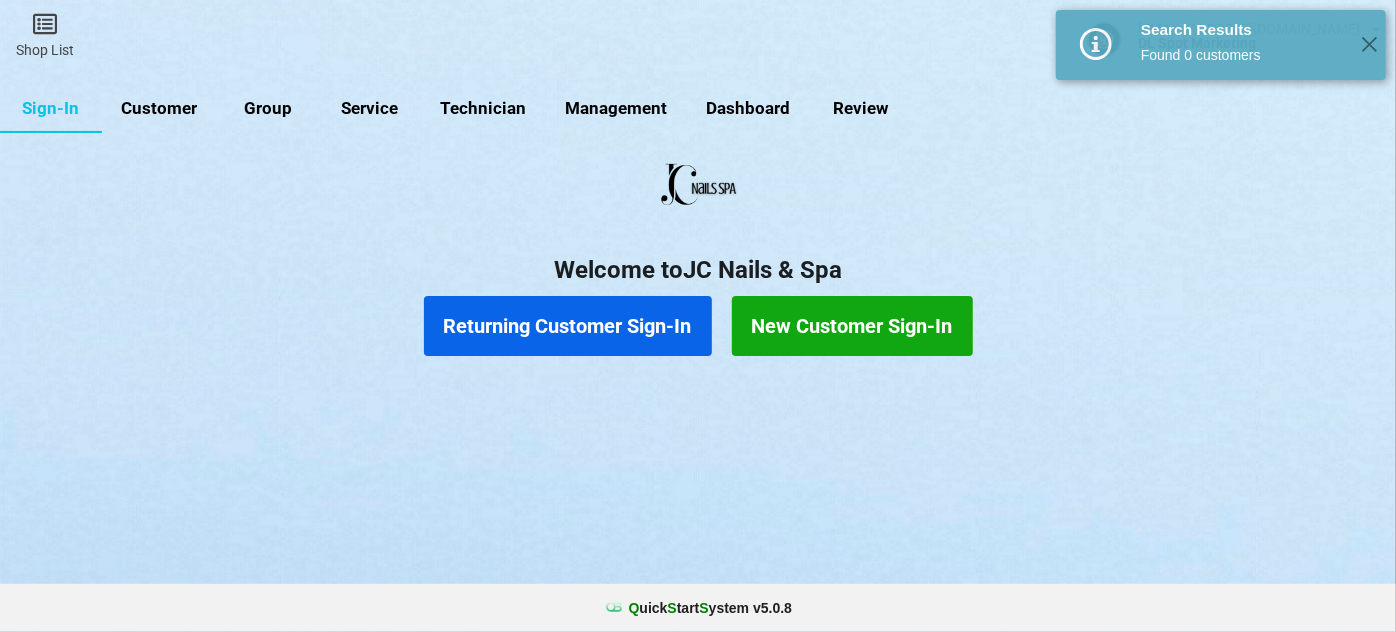 click on "New Customer Sign-In" at bounding box center [800, 322] 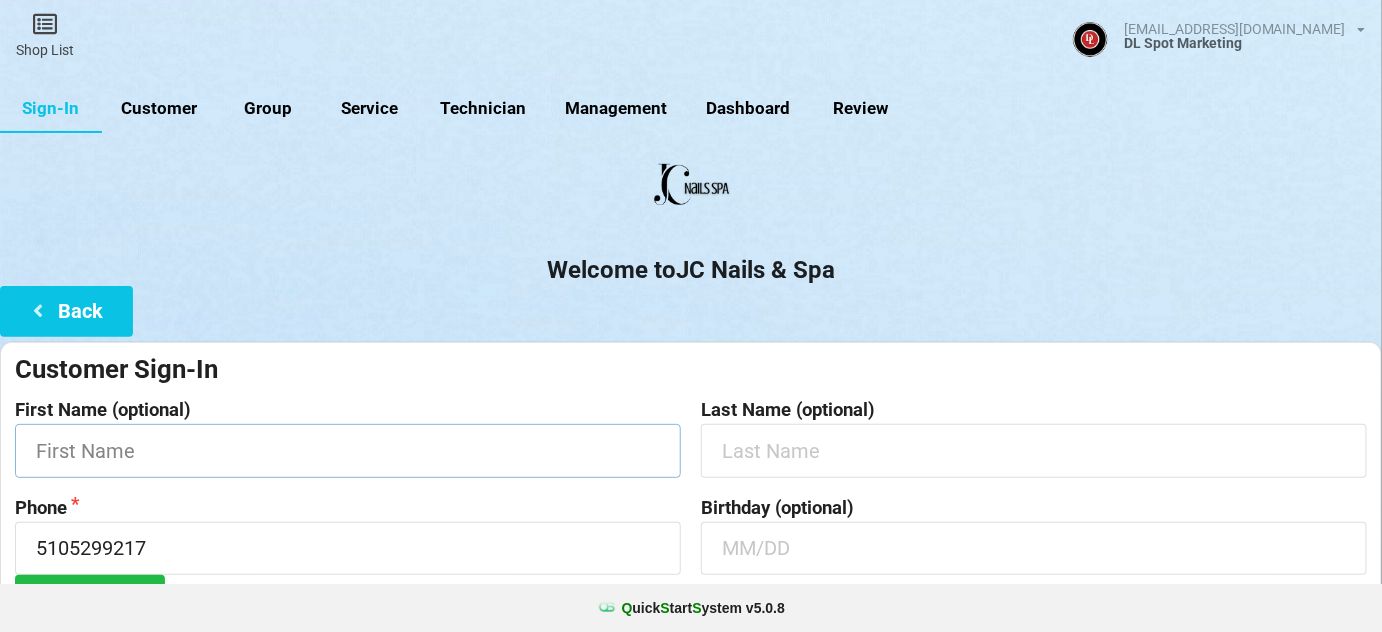 click at bounding box center (348, 450) 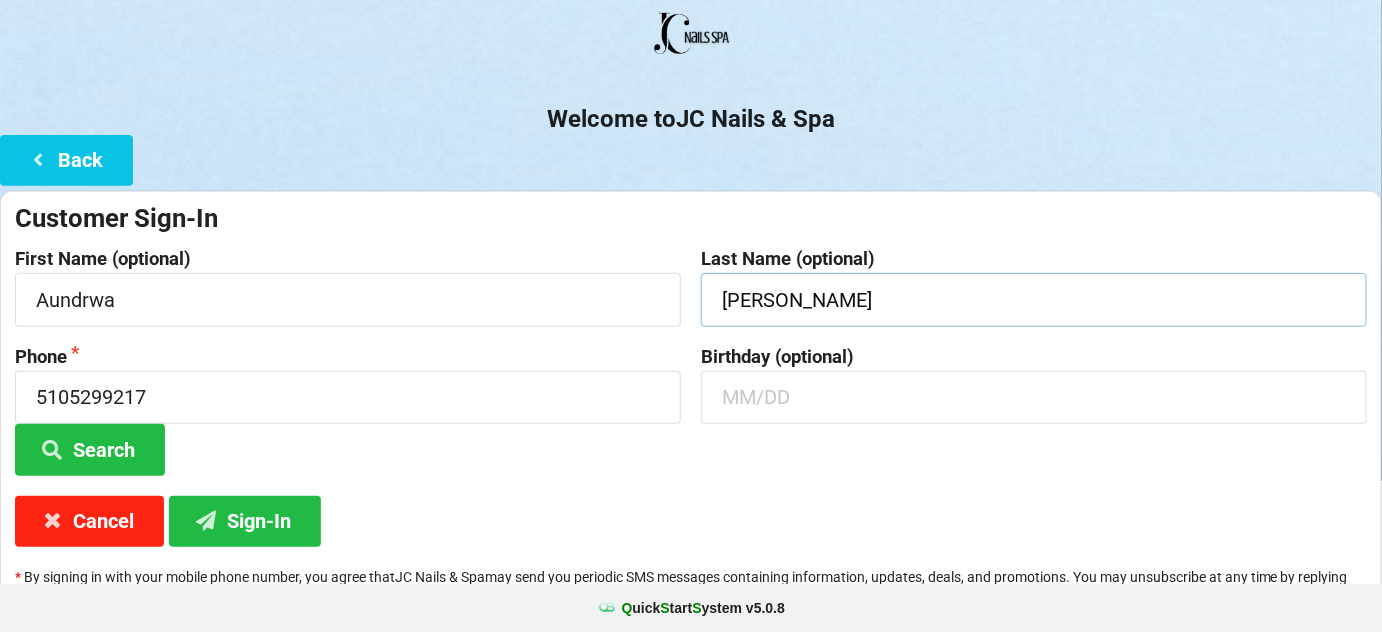 scroll, scrollTop: 191, scrollLeft: 0, axis: vertical 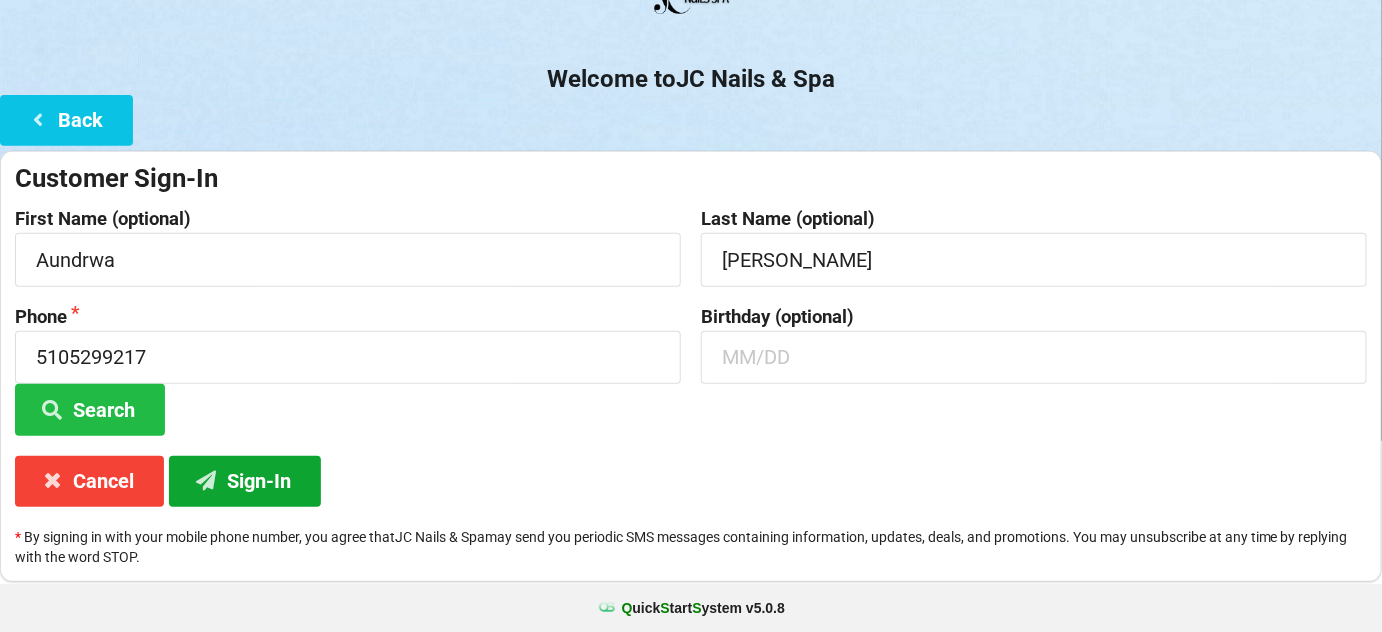 click on "Sign-In" at bounding box center [245, 481] 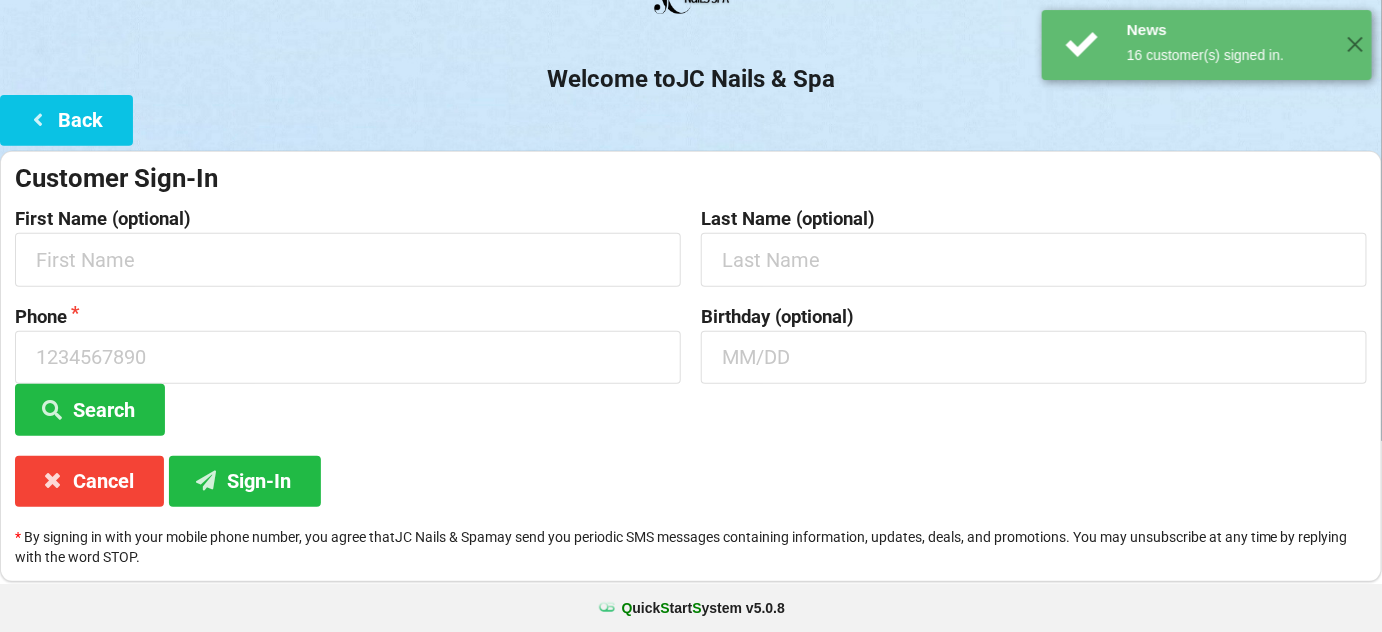 scroll, scrollTop: 0, scrollLeft: 0, axis: both 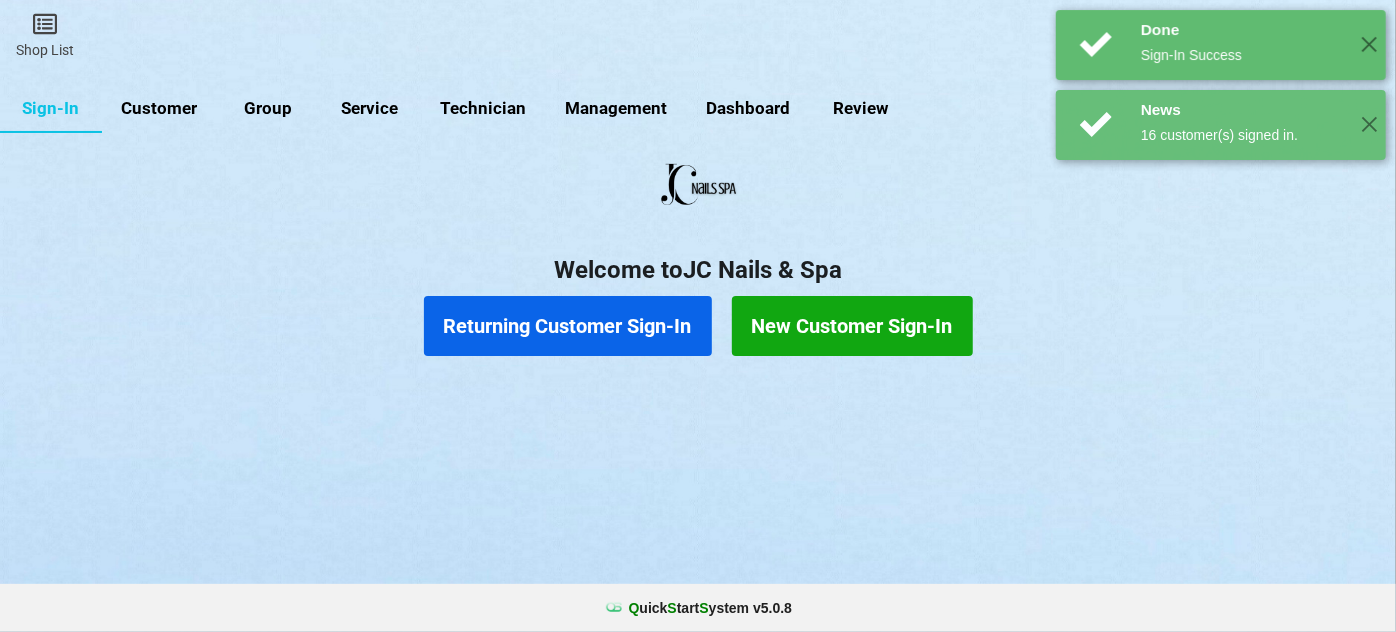 click on "Returning Customer Sign-In" at bounding box center (568, 326) 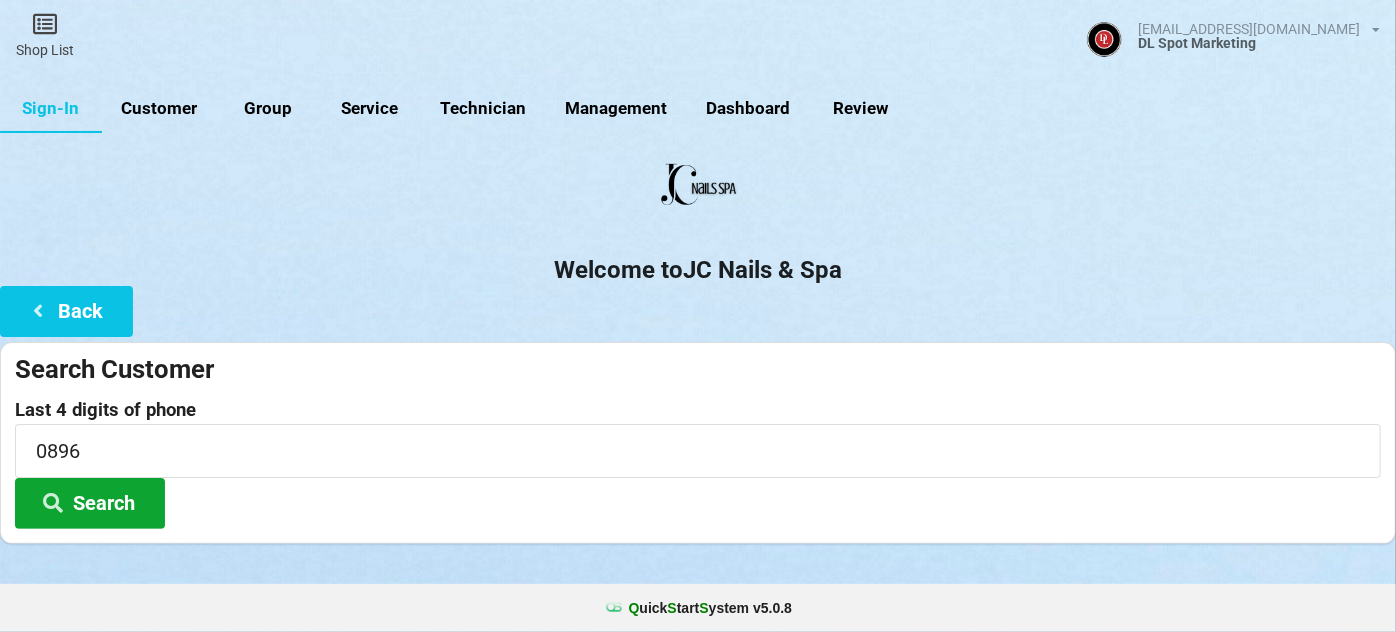 click on "Search" at bounding box center [90, 503] 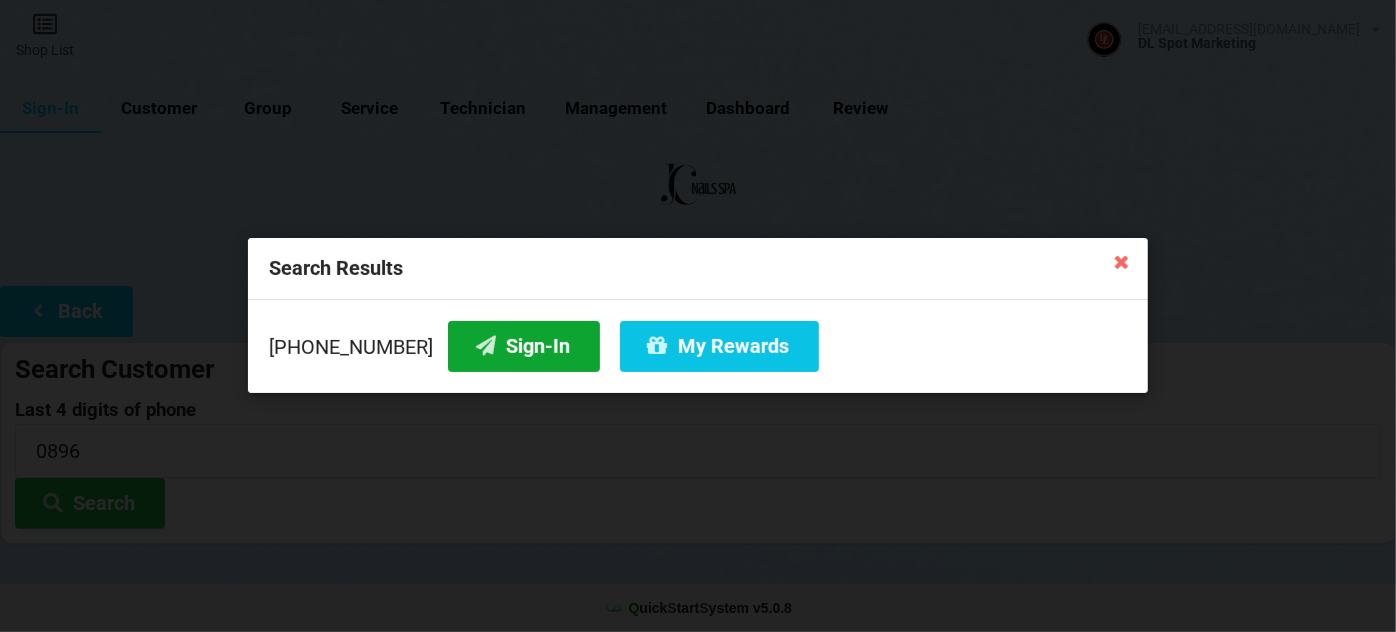 click on "Sign-In" at bounding box center [524, 346] 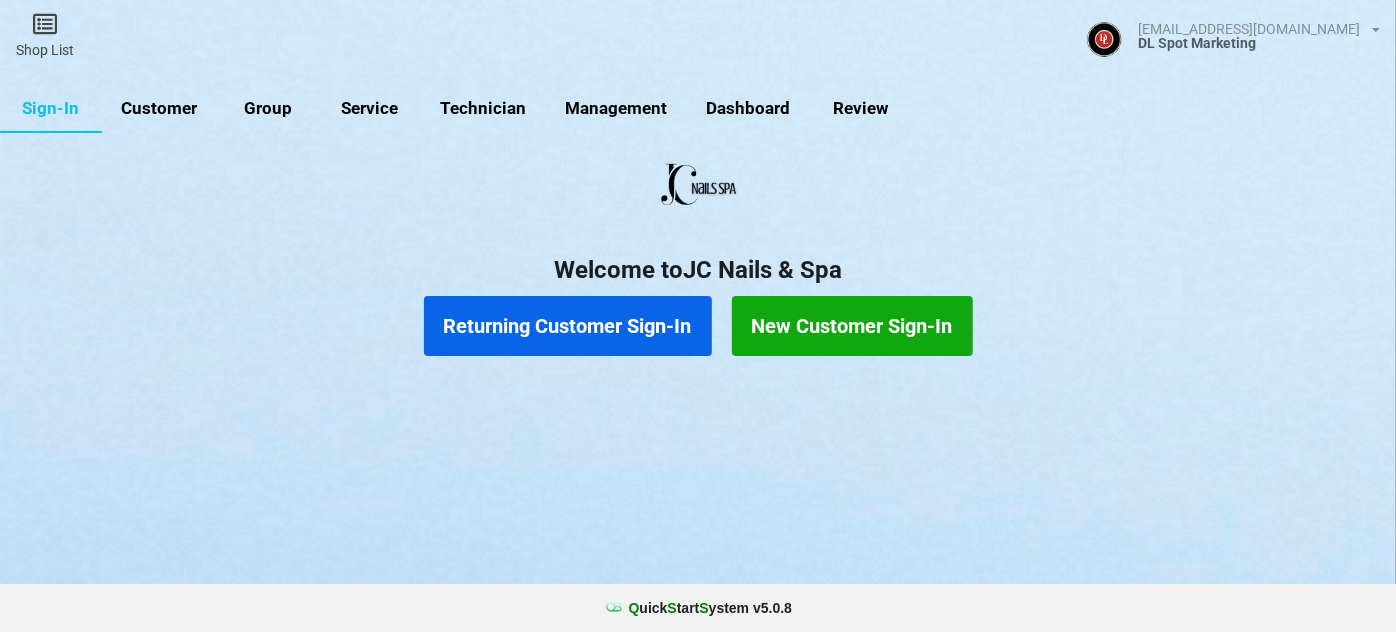 click on "Returning Customer Sign-In" at bounding box center (568, 326) 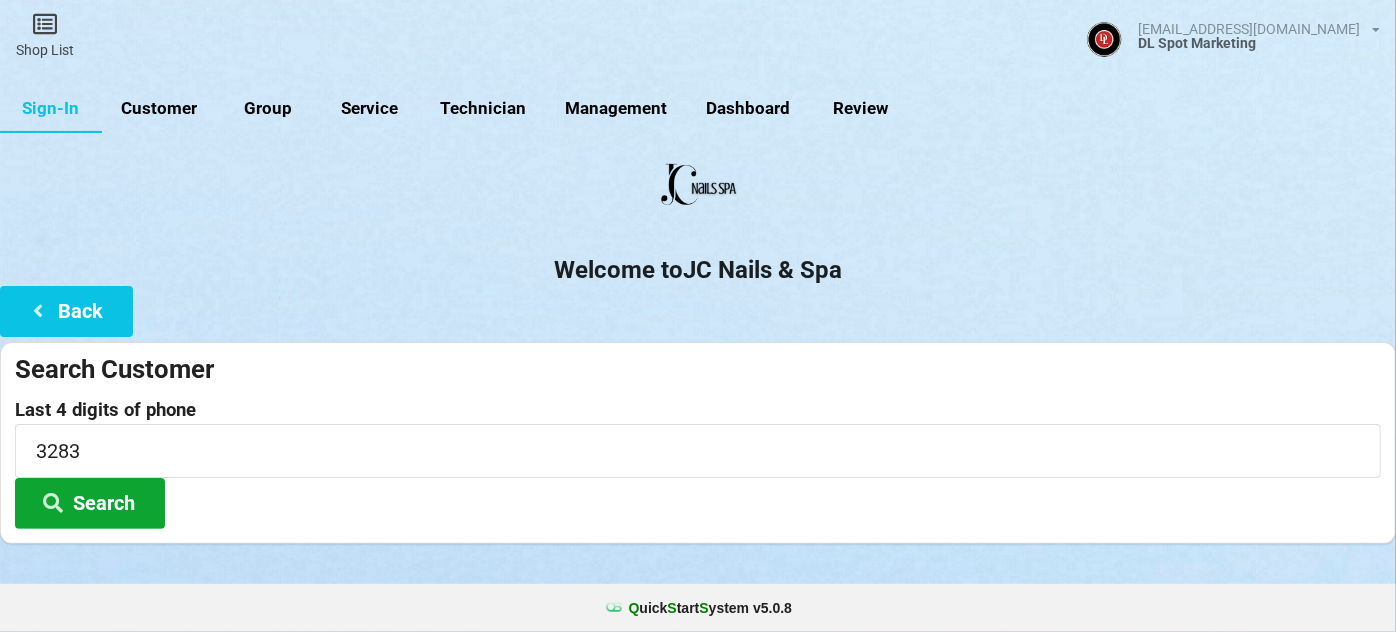 click on "Search" at bounding box center [90, 503] 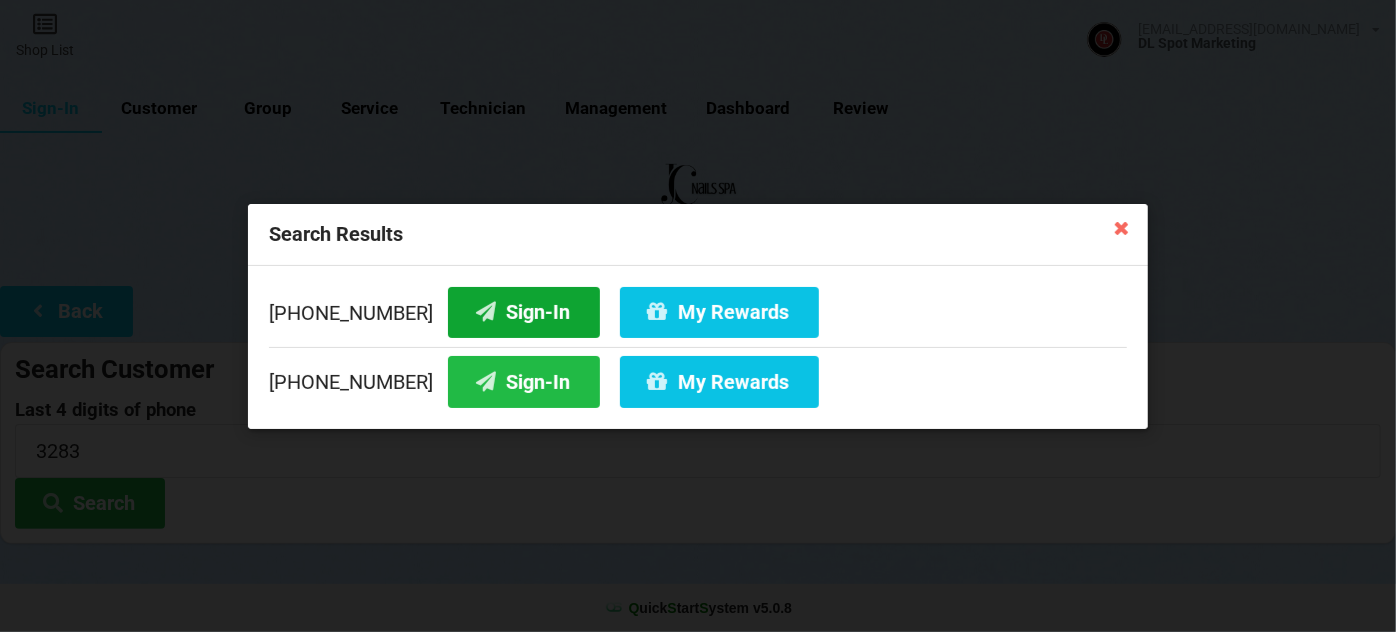 click on "Sign-In" at bounding box center (524, 311) 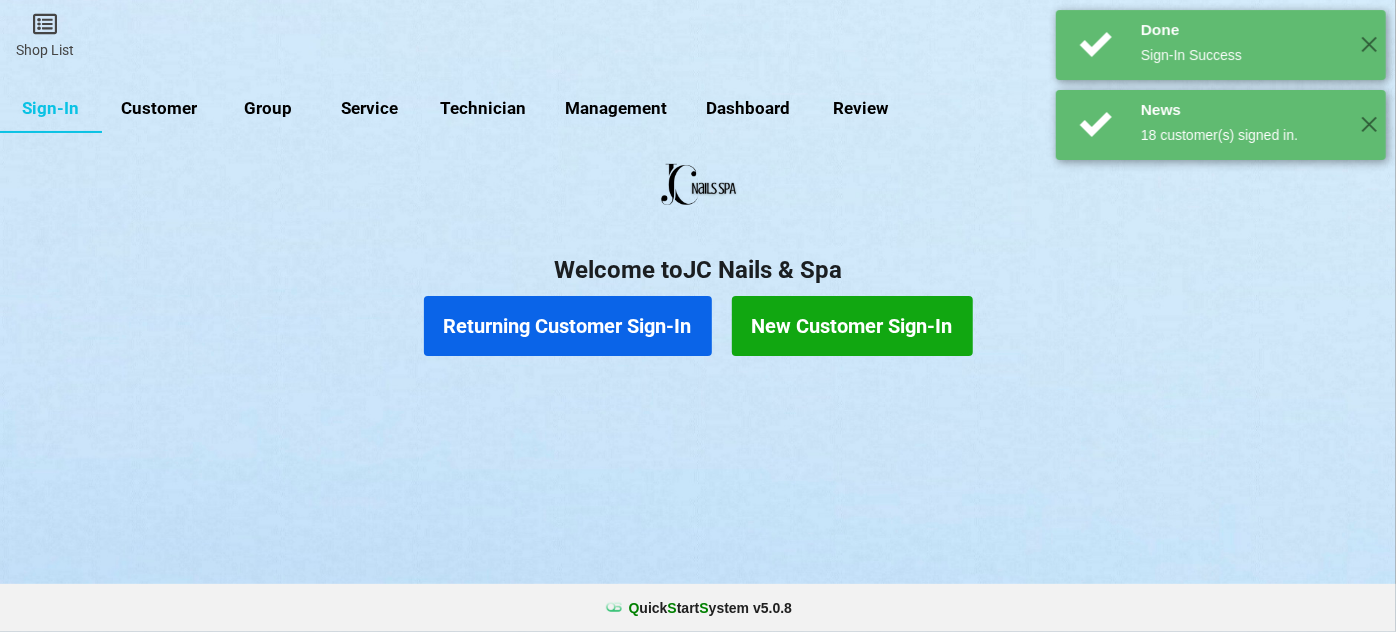 click on "Returning Customer Sign-In" at bounding box center [568, 326] 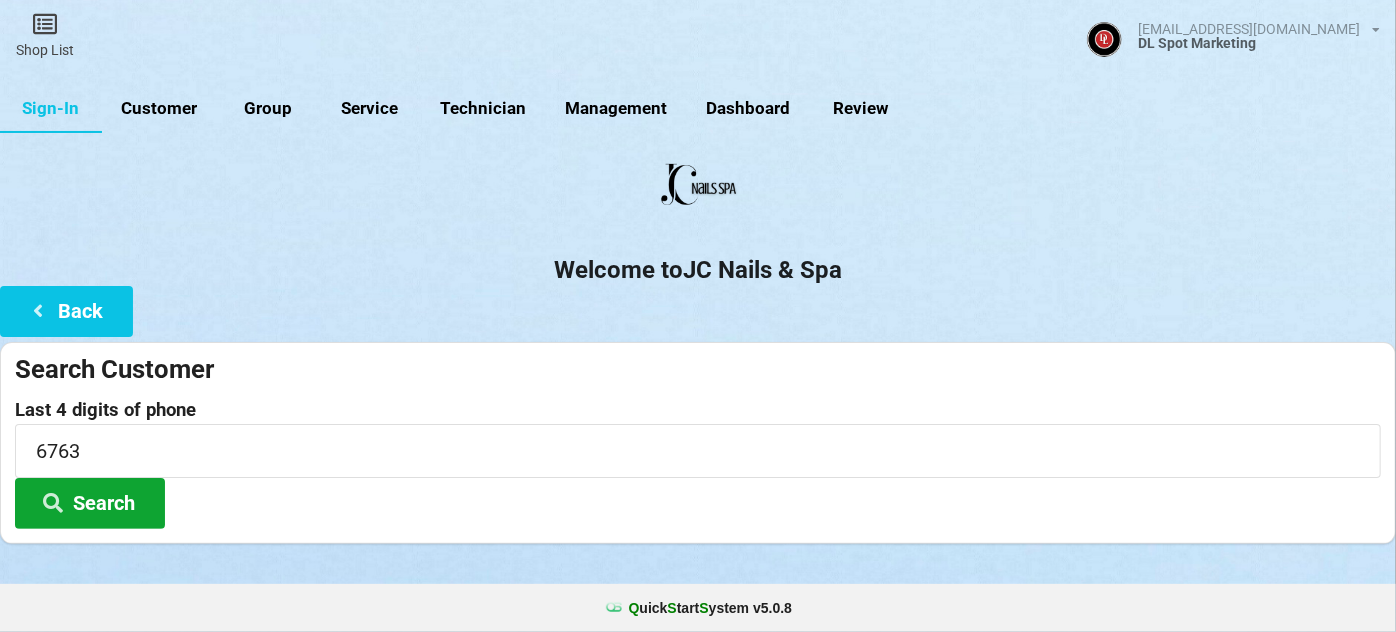 click on "Search" at bounding box center [260, 451] 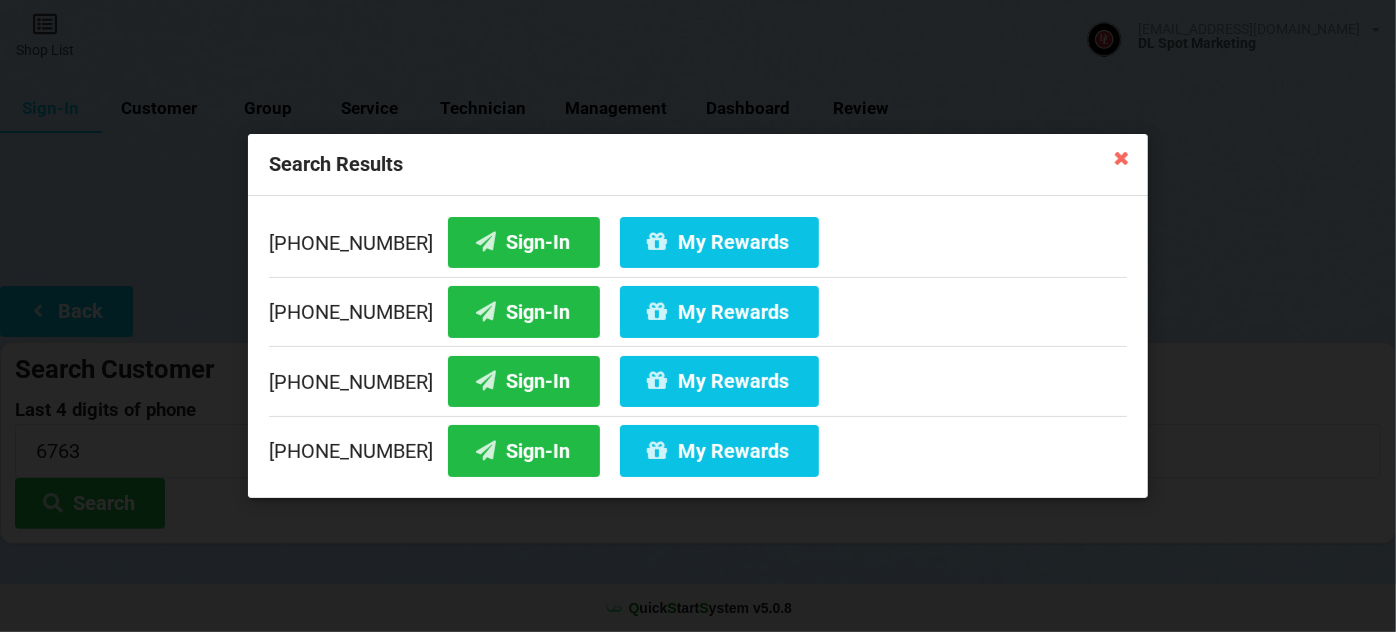 drag, startPoint x: 1123, startPoint y: 156, endPoint x: 1113, endPoint y: 166, distance: 14.142136 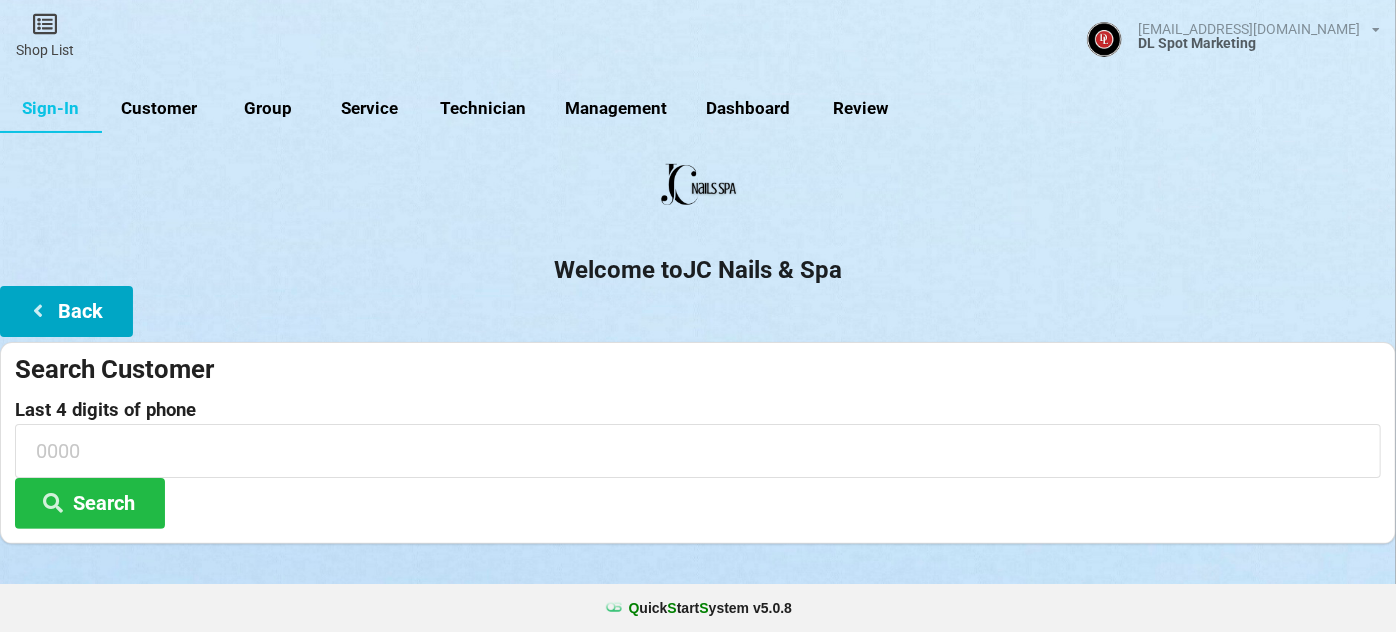 click on "Back" at bounding box center [66, 311] 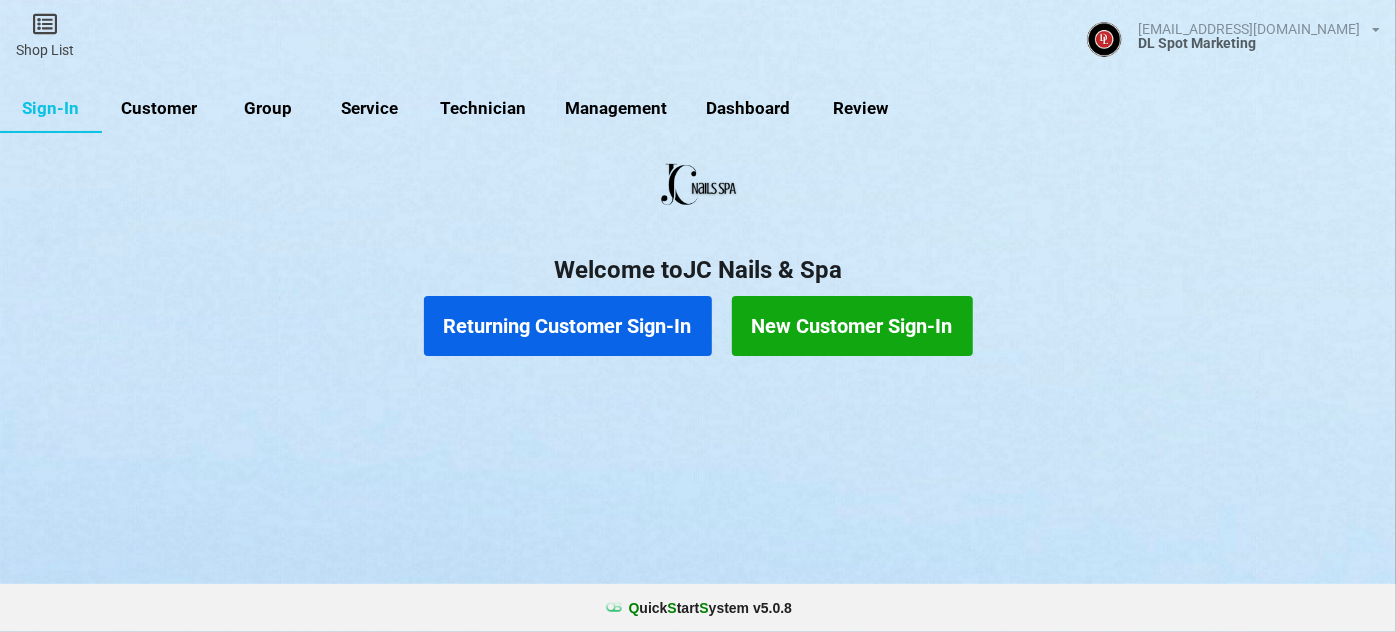 click on "New Customer Sign-In" at bounding box center (852, 326) 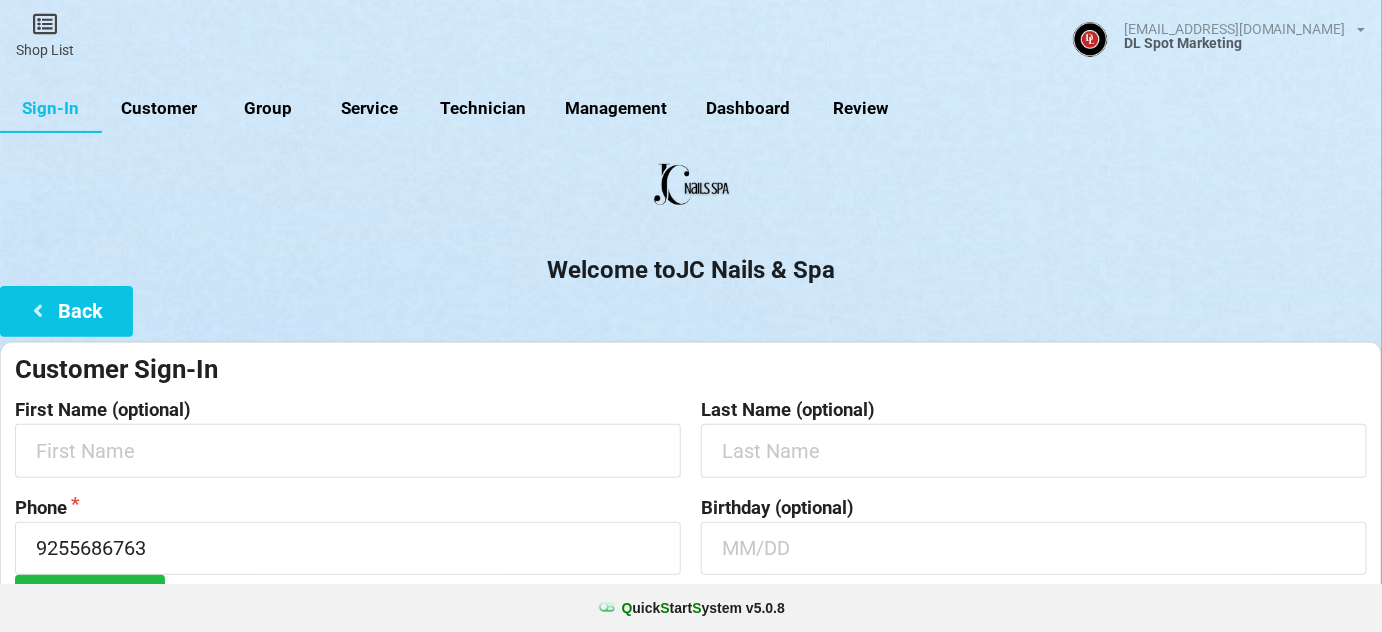 drag, startPoint x: 682, startPoint y: 276, endPoint x: 554, endPoint y: 364, distance: 155.33191 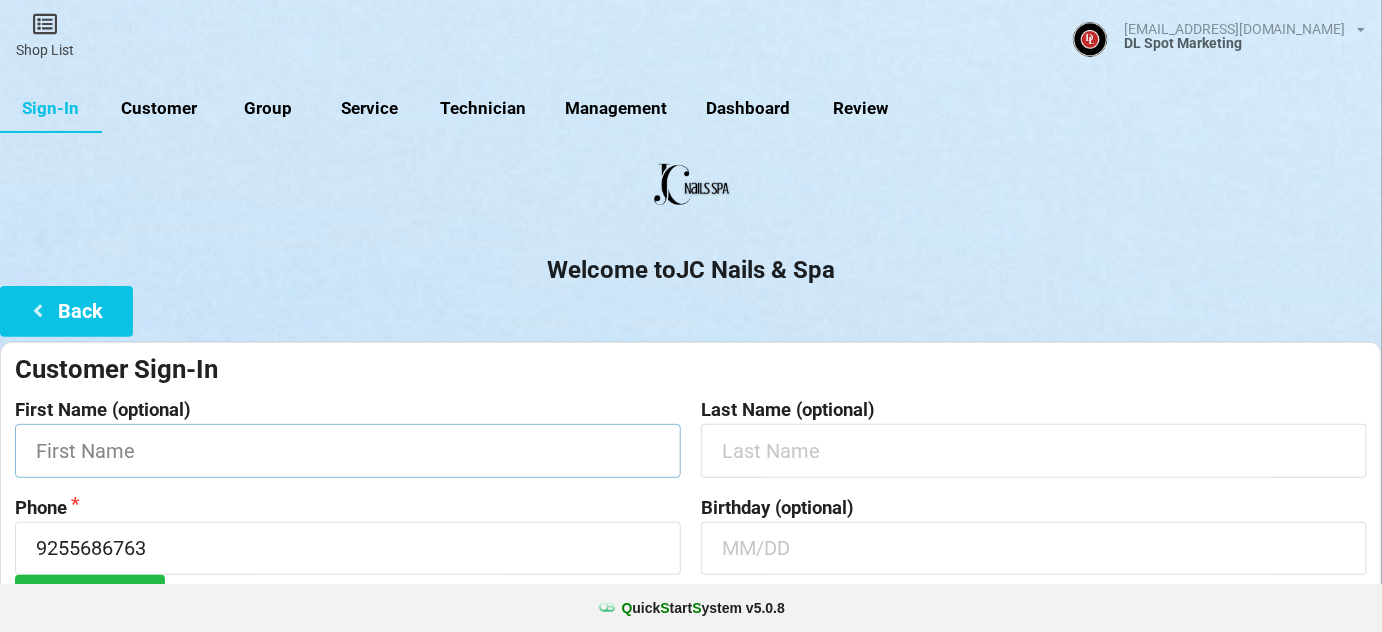 drag, startPoint x: 554, startPoint y: 364, endPoint x: 335, endPoint y: 436, distance: 230.532 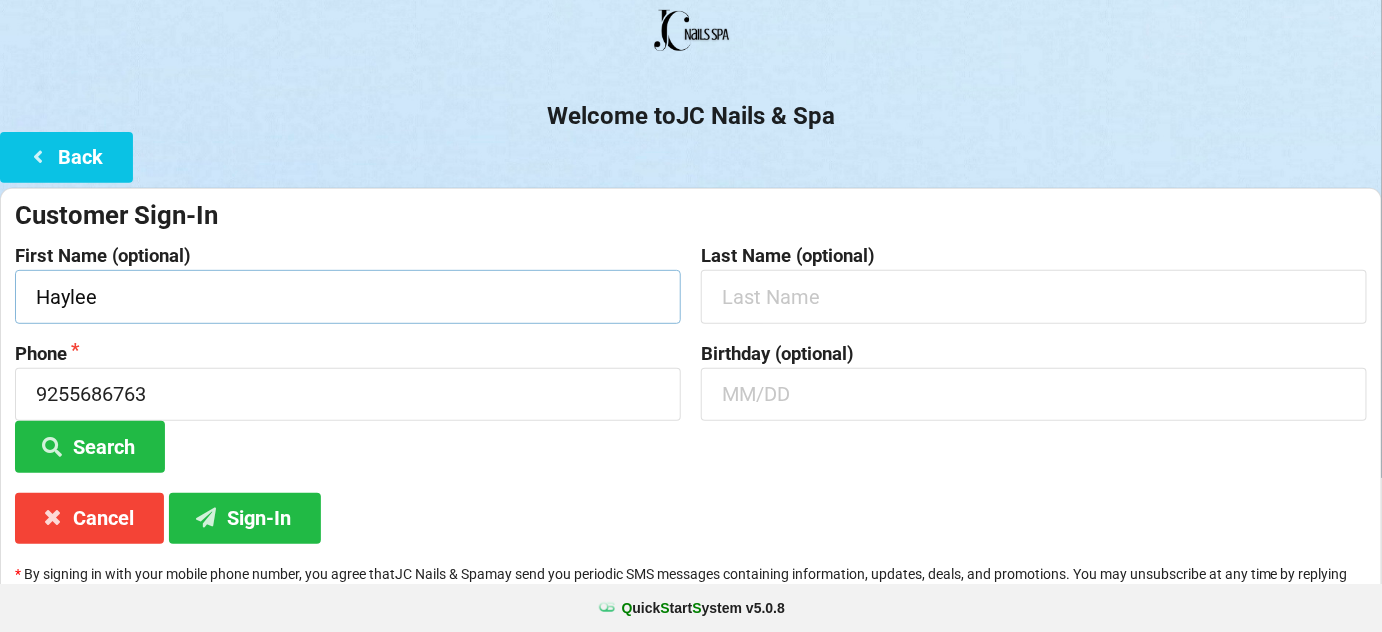 scroll, scrollTop: 191, scrollLeft: 0, axis: vertical 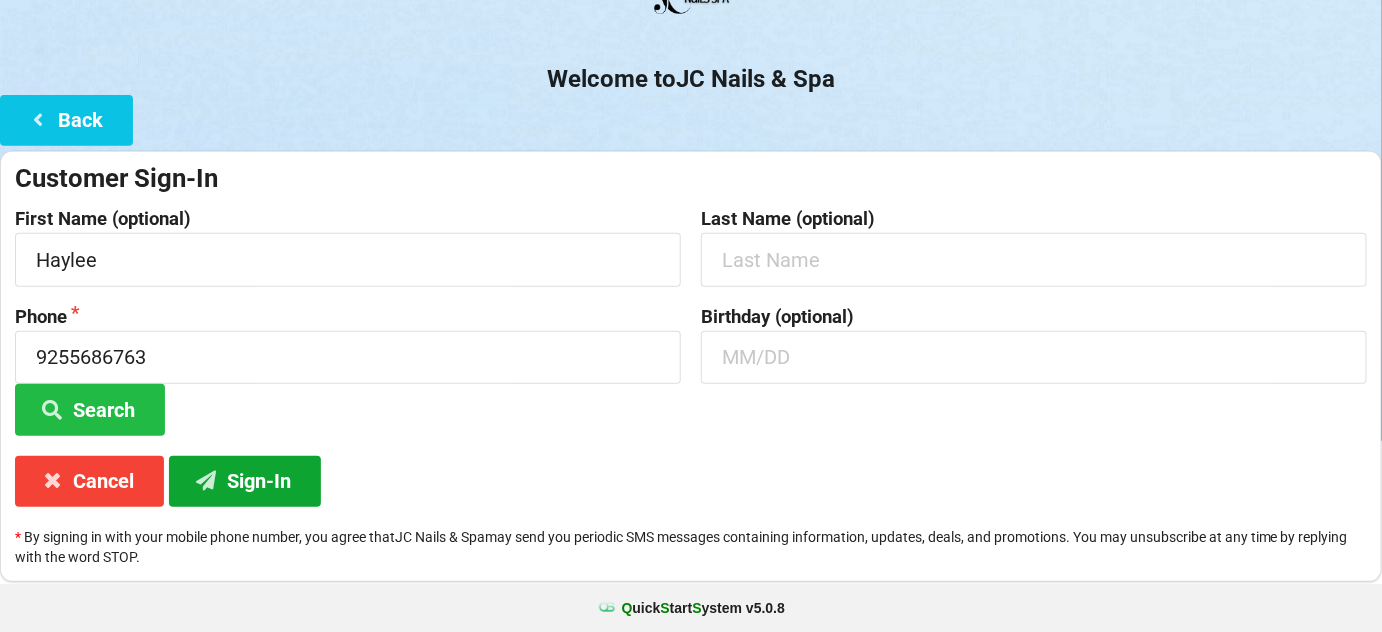 click on "Sign-In" at bounding box center (245, 481) 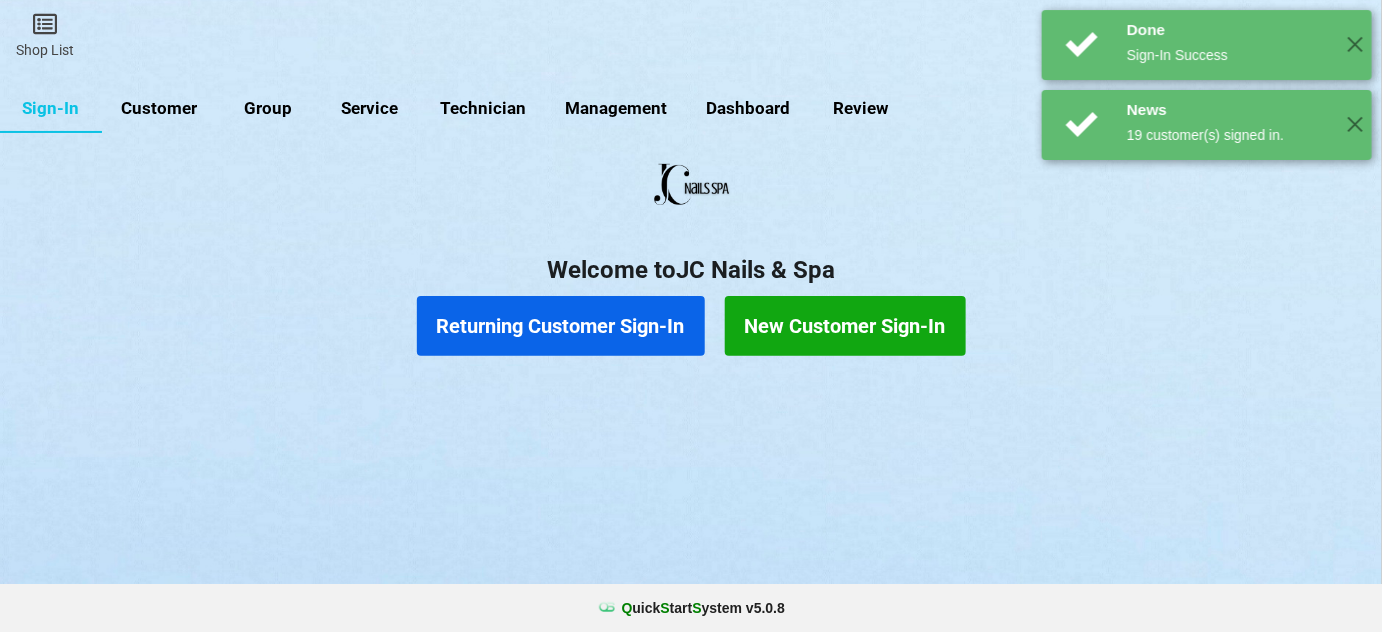 scroll, scrollTop: 0, scrollLeft: 0, axis: both 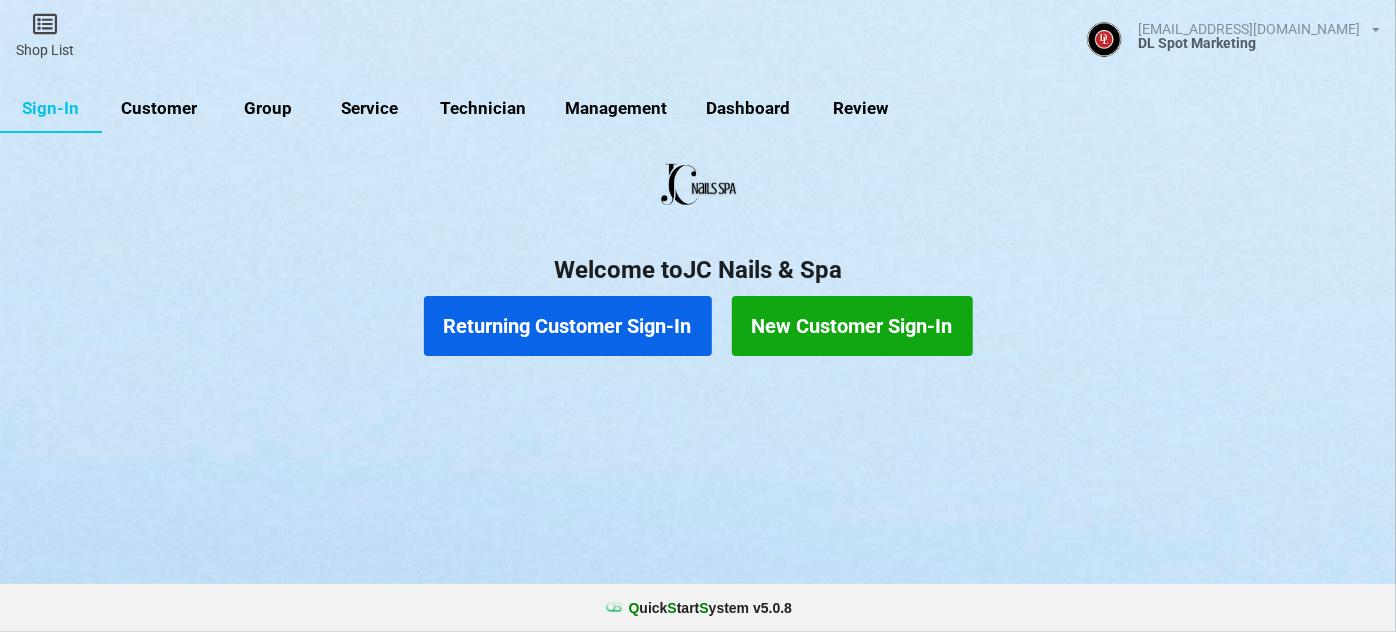 click on "Returning Customer Sign-In" at bounding box center (568, 326) 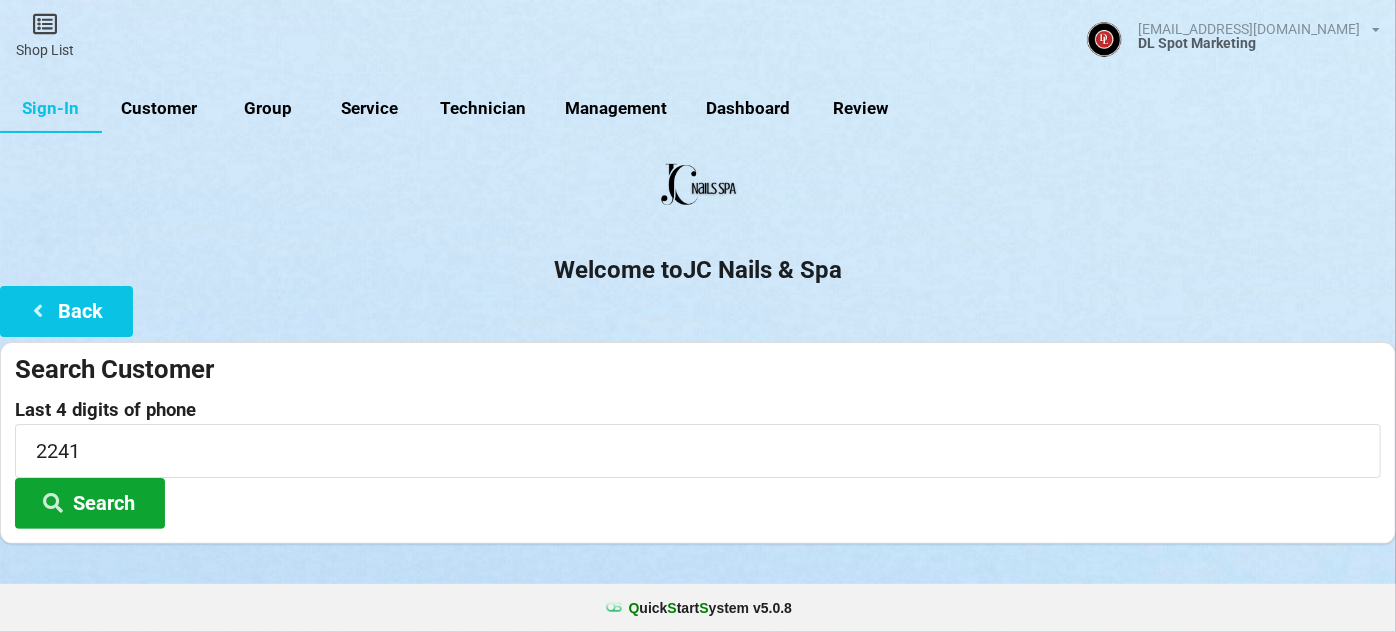 click on "Search" at bounding box center (90, 503) 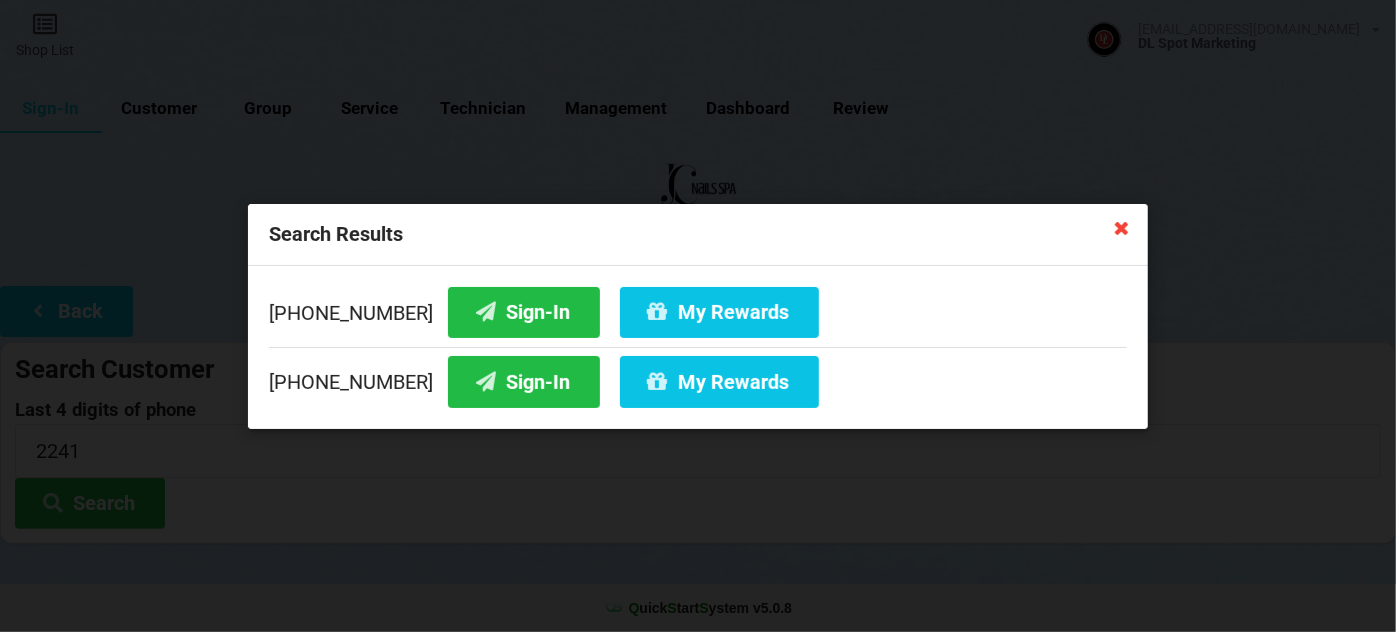 drag, startPoint x: 1129, startPoint y: 223, endPoint x: 1117, endPoint y: 235, distance: 16.970562 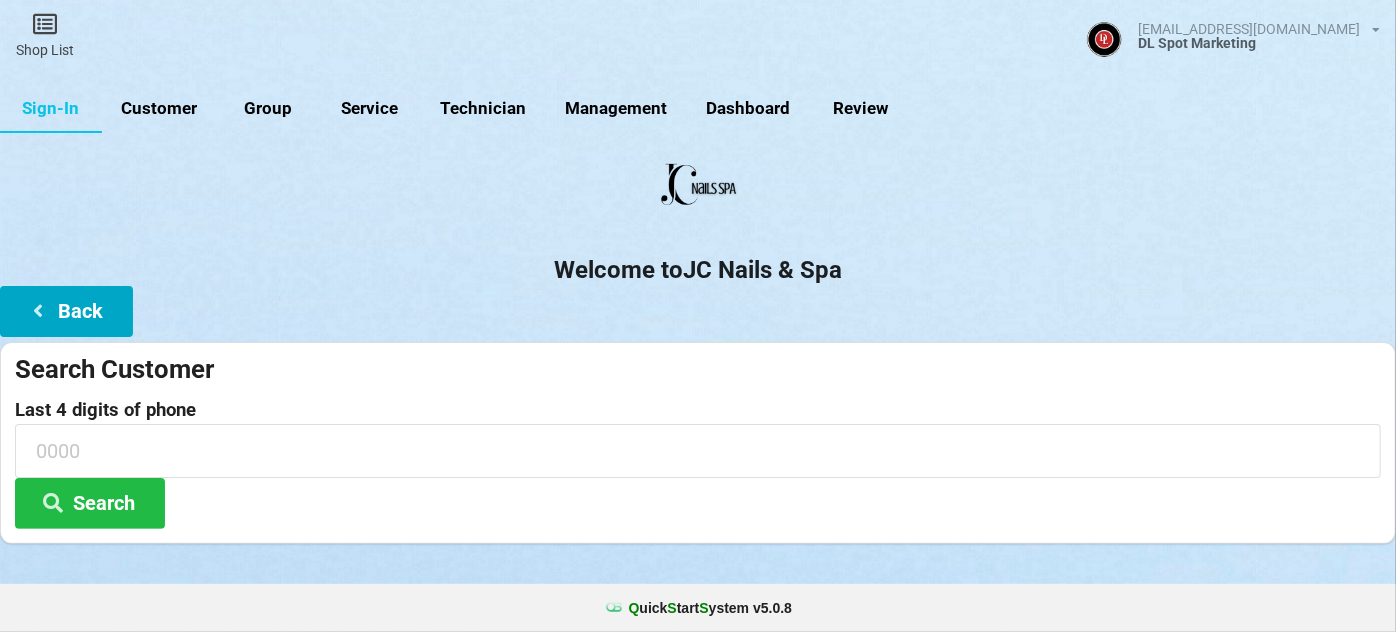 click on "Back" at bounding box center [66, 311] 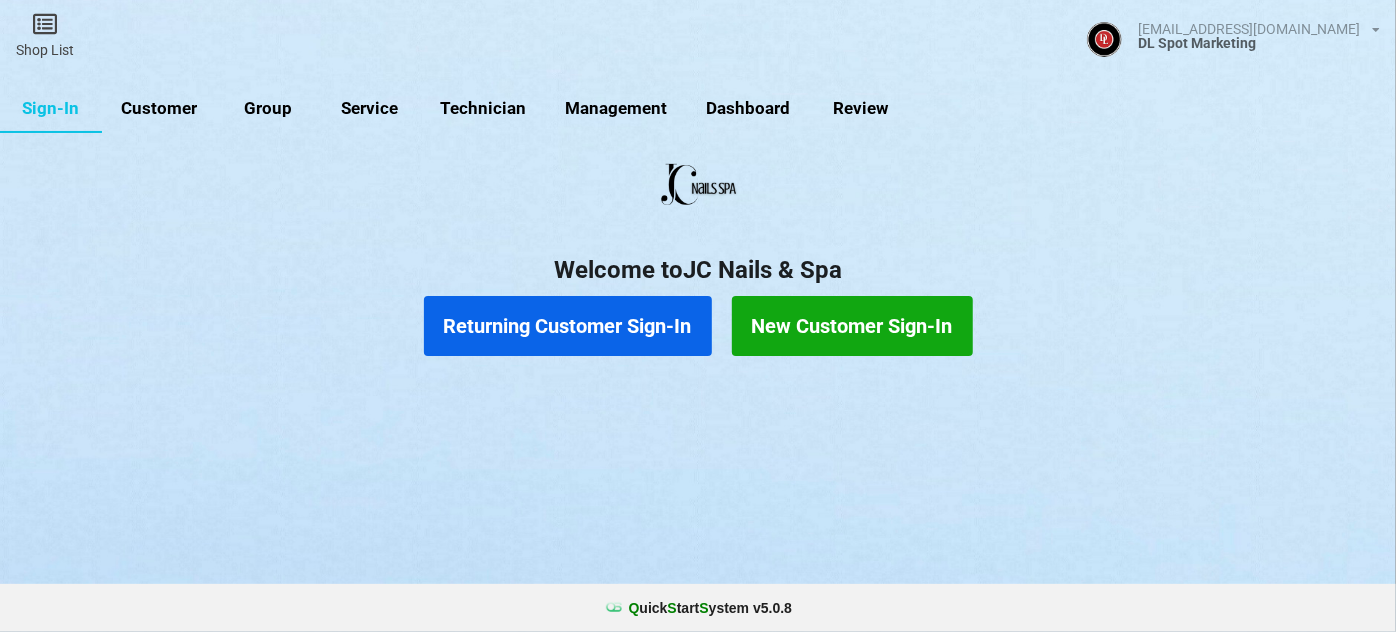 click on "New Customer Sign-In" at bounding box center [707, 317] 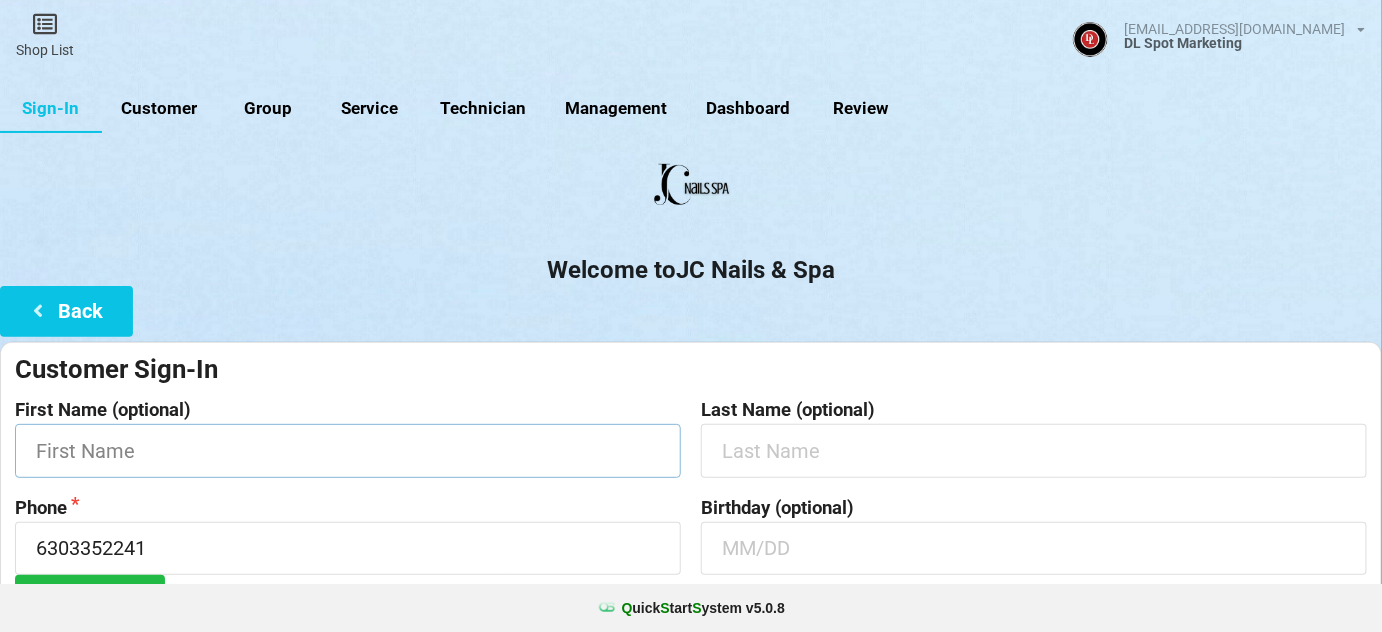 click at bounding box center (348, 450) 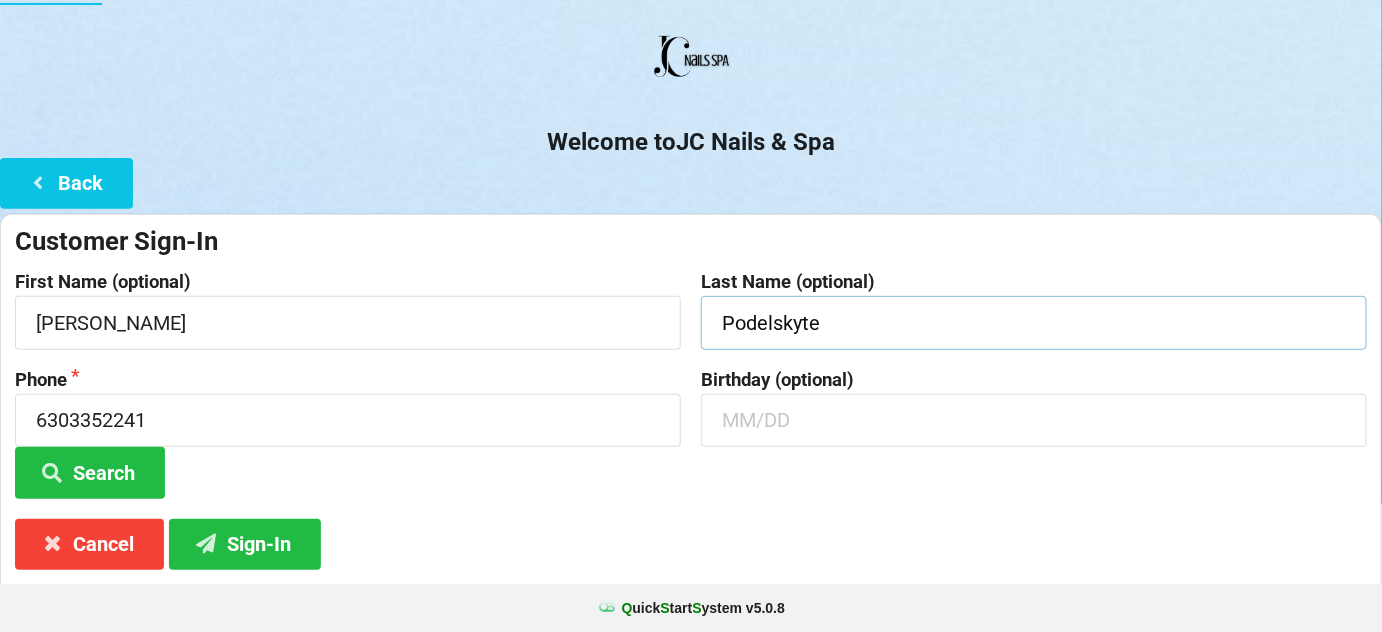 scroll, scrollTop: 191, scrollLeft: 0, axis: vertical 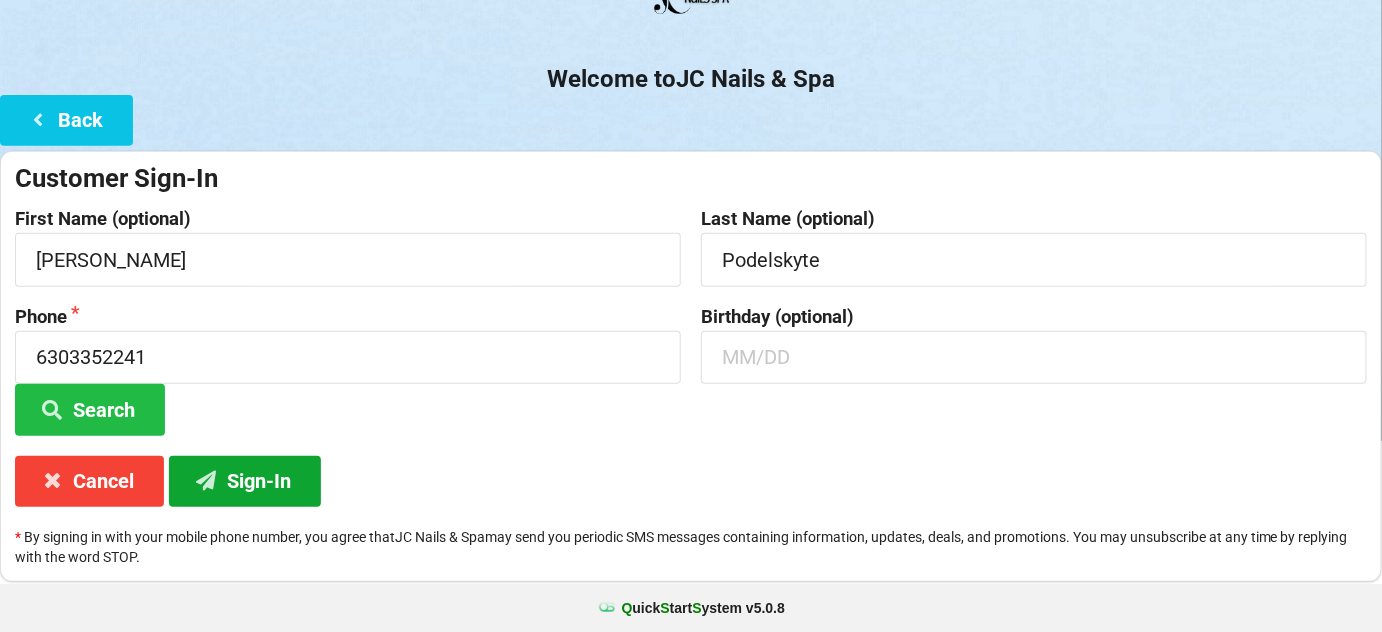 click on "Sign-In" at bounding box center [245, 481] 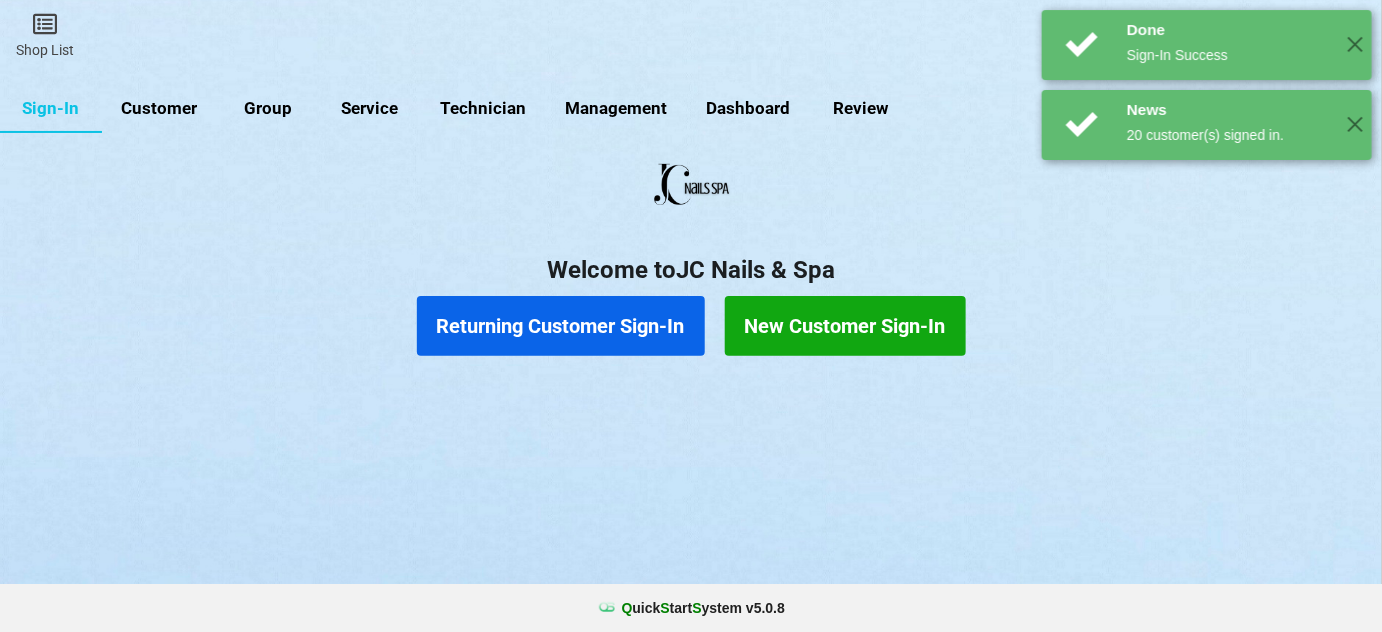 scroll, scrollTop: 0, scrollLeft: 0, axis: both 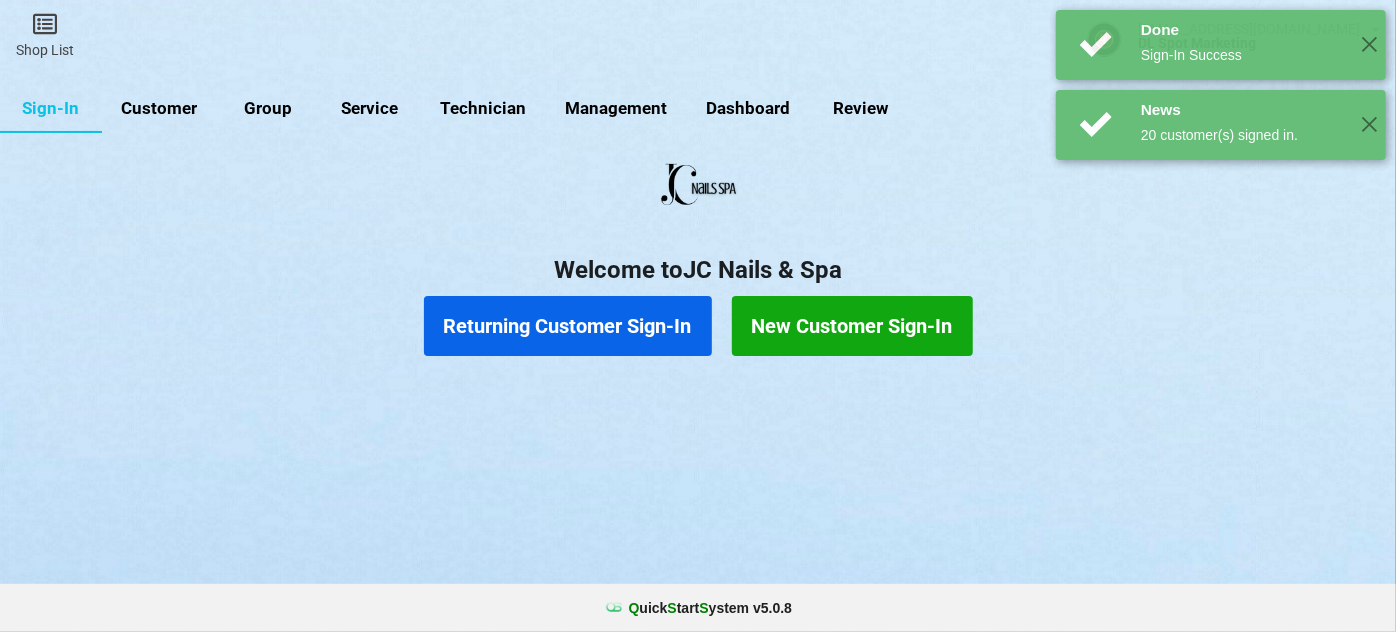 click on "Returning Customer Sign-In" at bounding box center (568, 326) 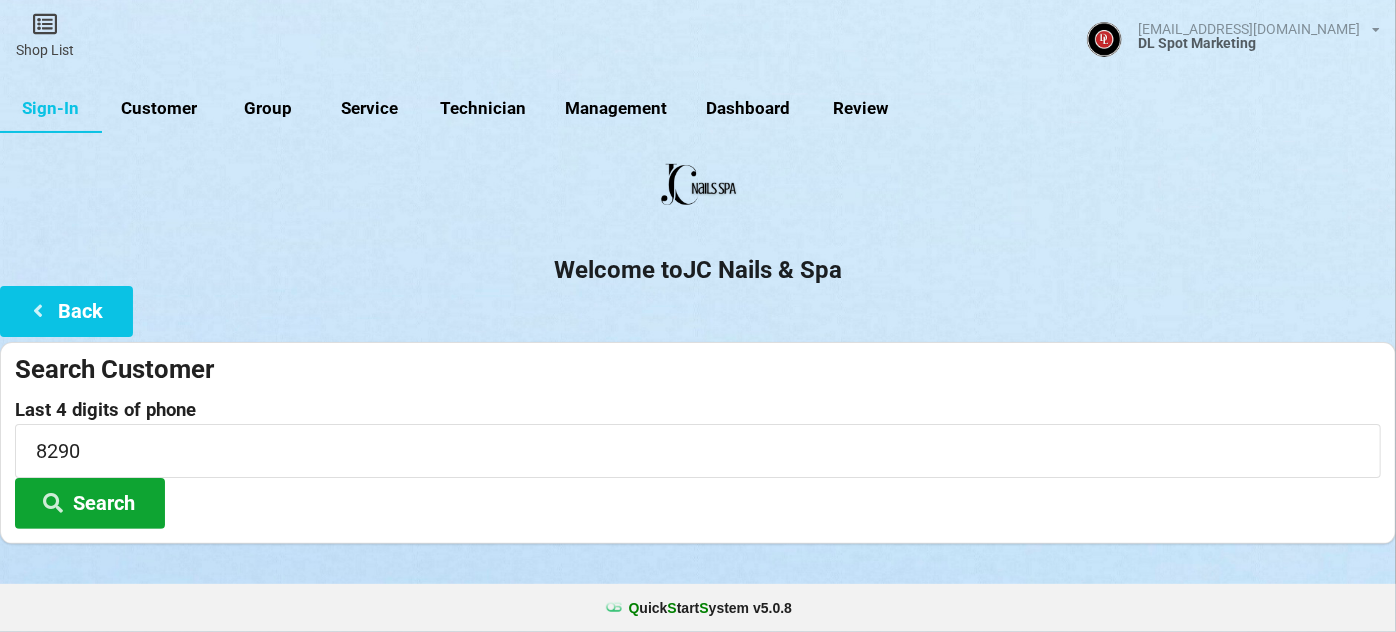 click on "Search" at bounding box center [686, 319] 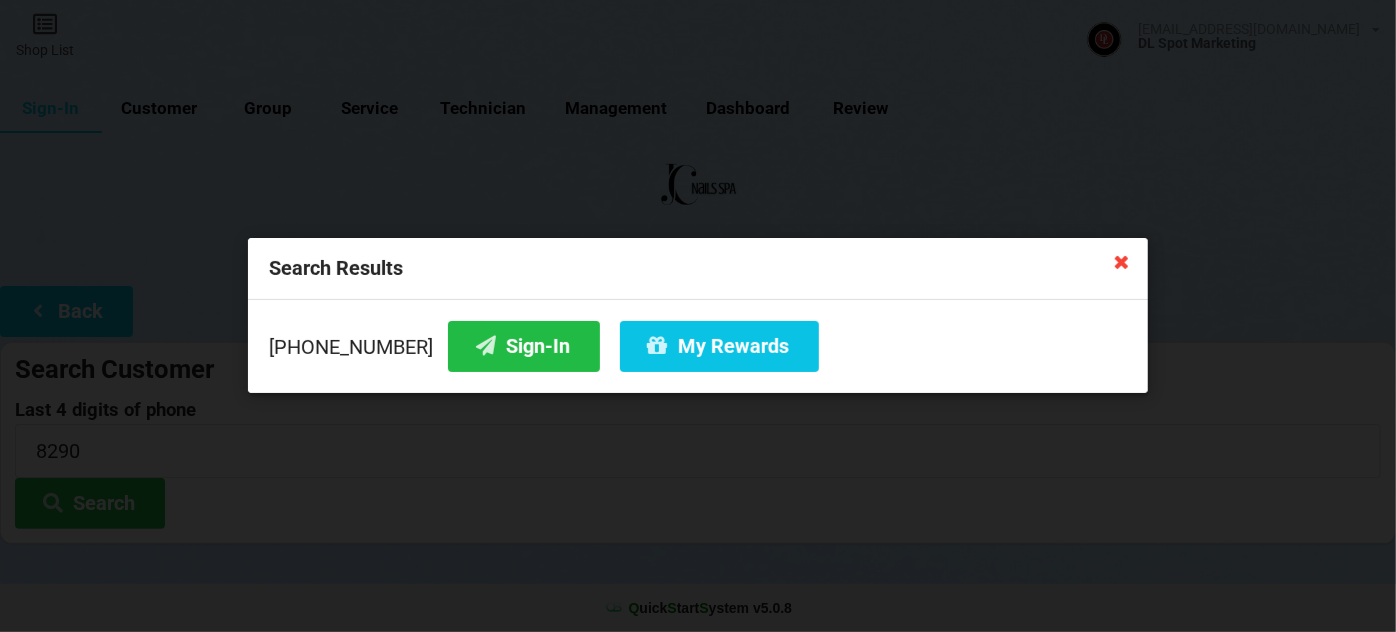 click at bounding box center (1122, 261) 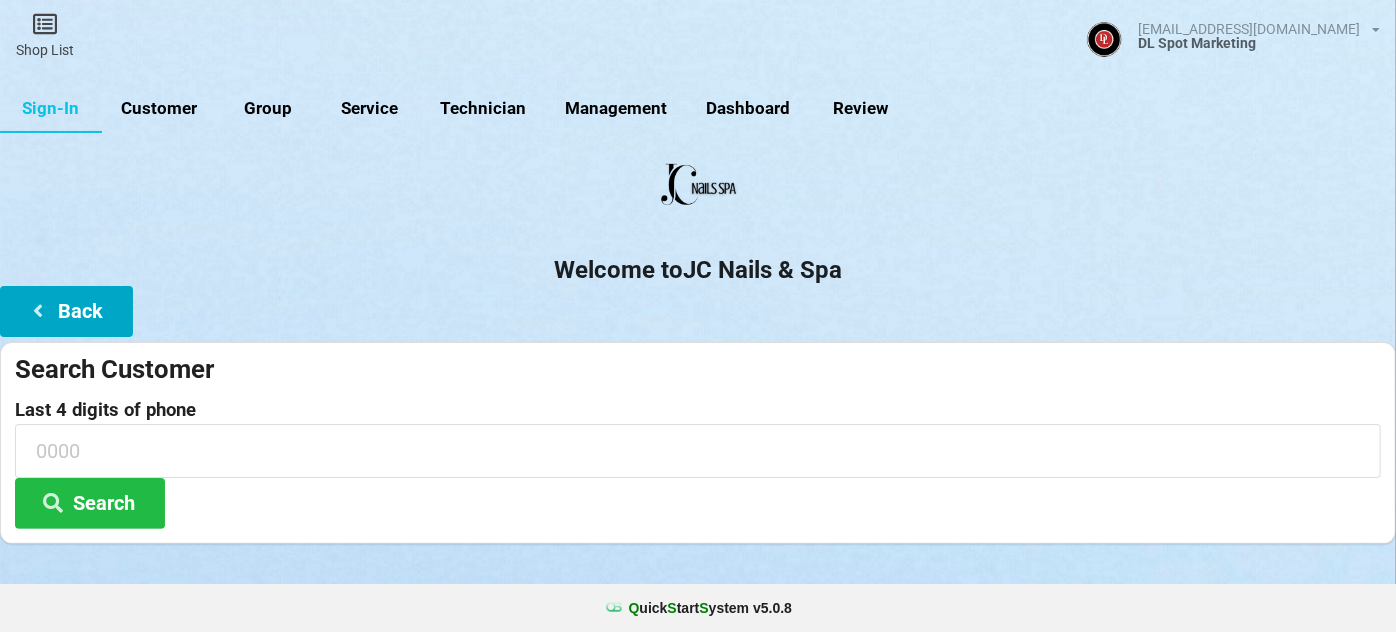 click on "Back" at bounding box center (66, 311) 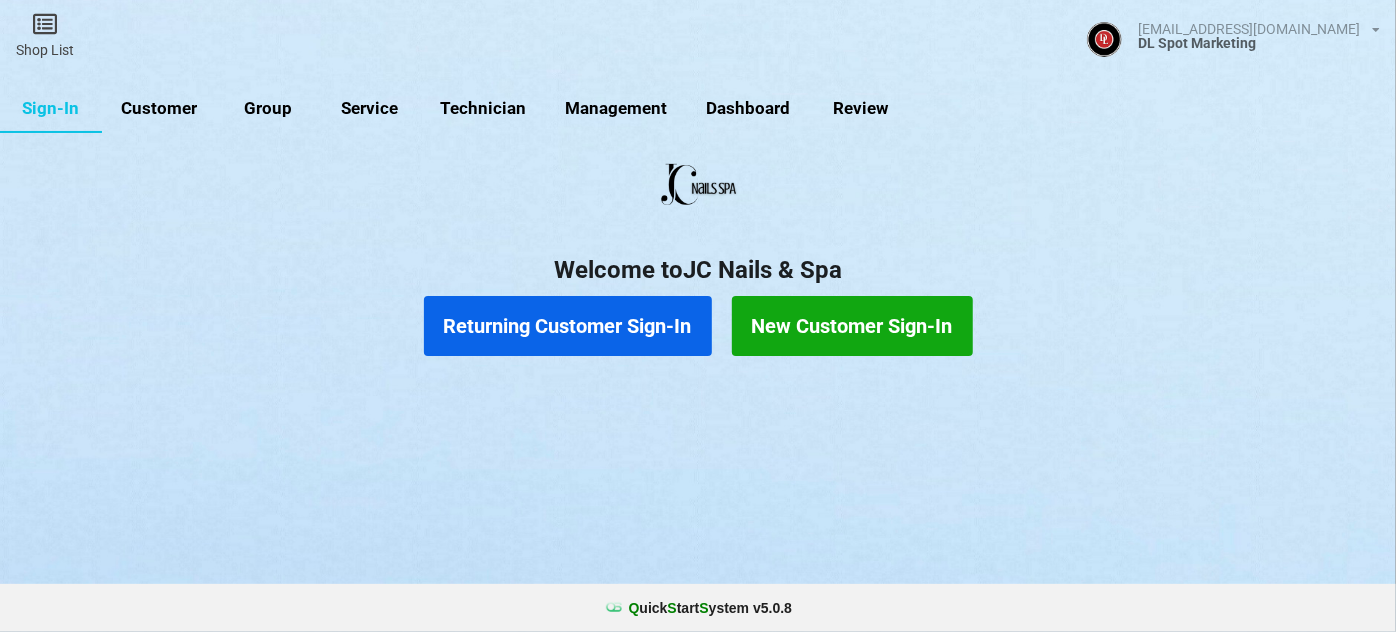 click on "New Customer Sign-In" at bounding box center [852, 326] 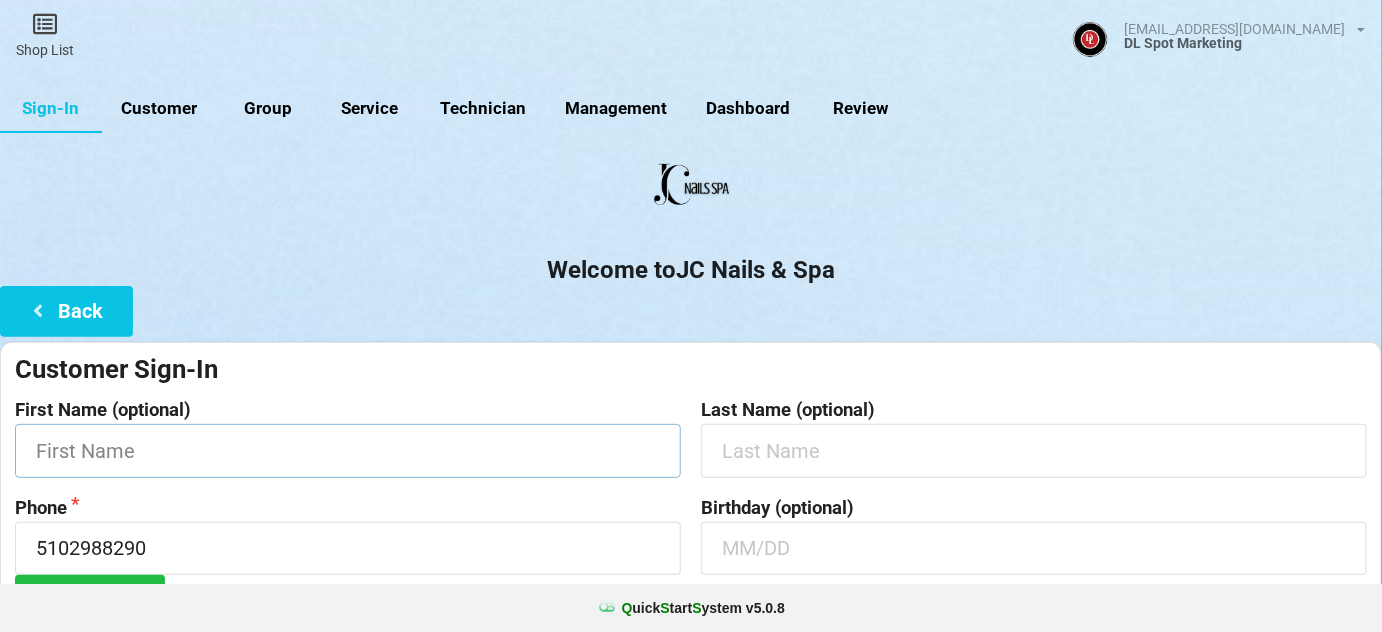 click at bounding box center (348, 450) 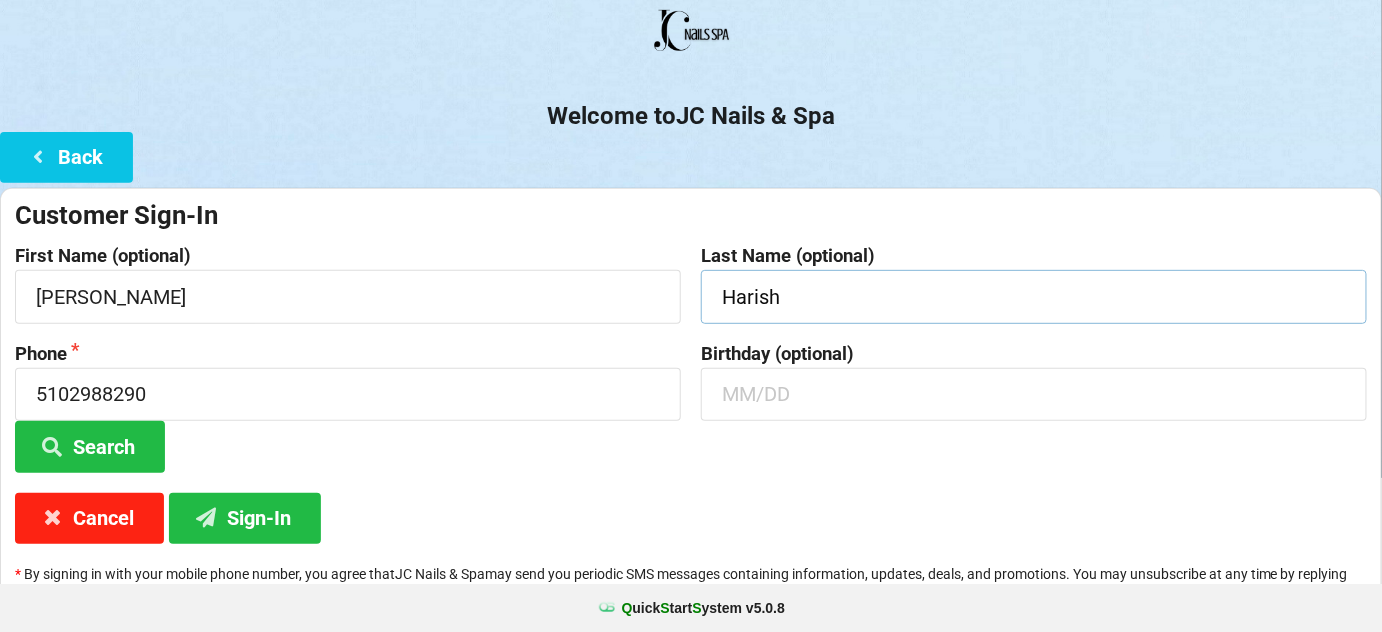 scroll, scrollTop: 191, scrollLeft: 0, axis: vertical 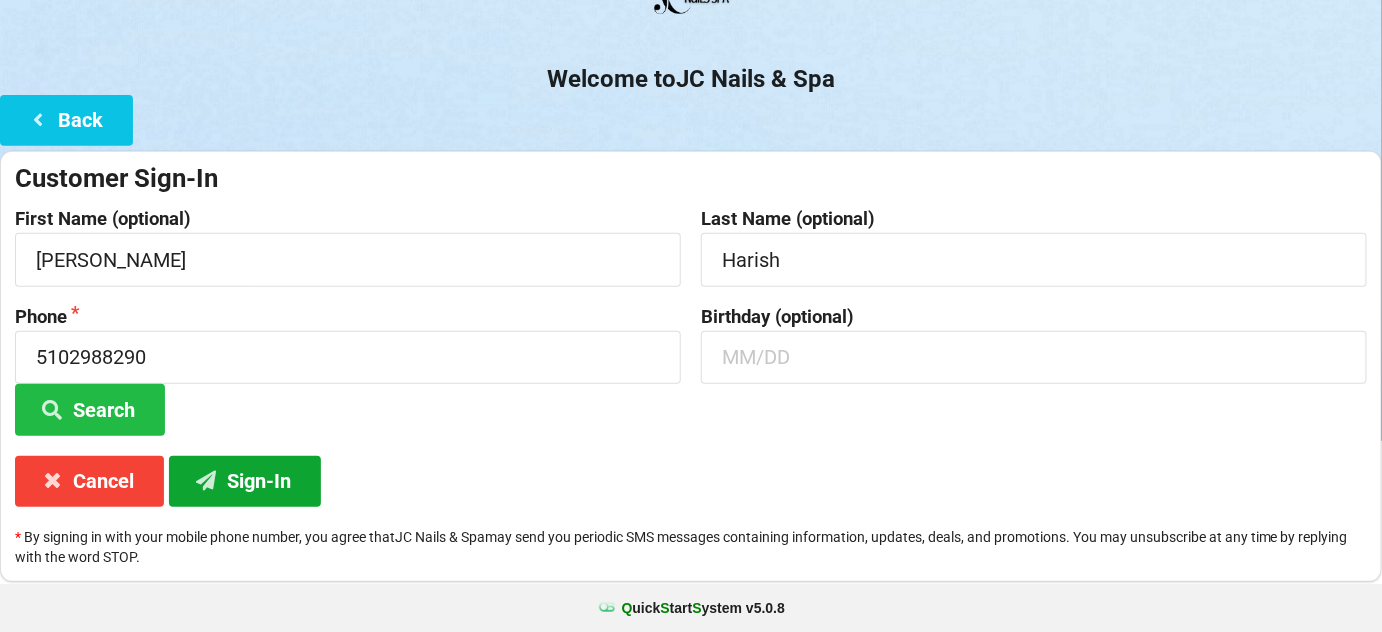 click on "Sign-In" at bounding box center (245, 481) 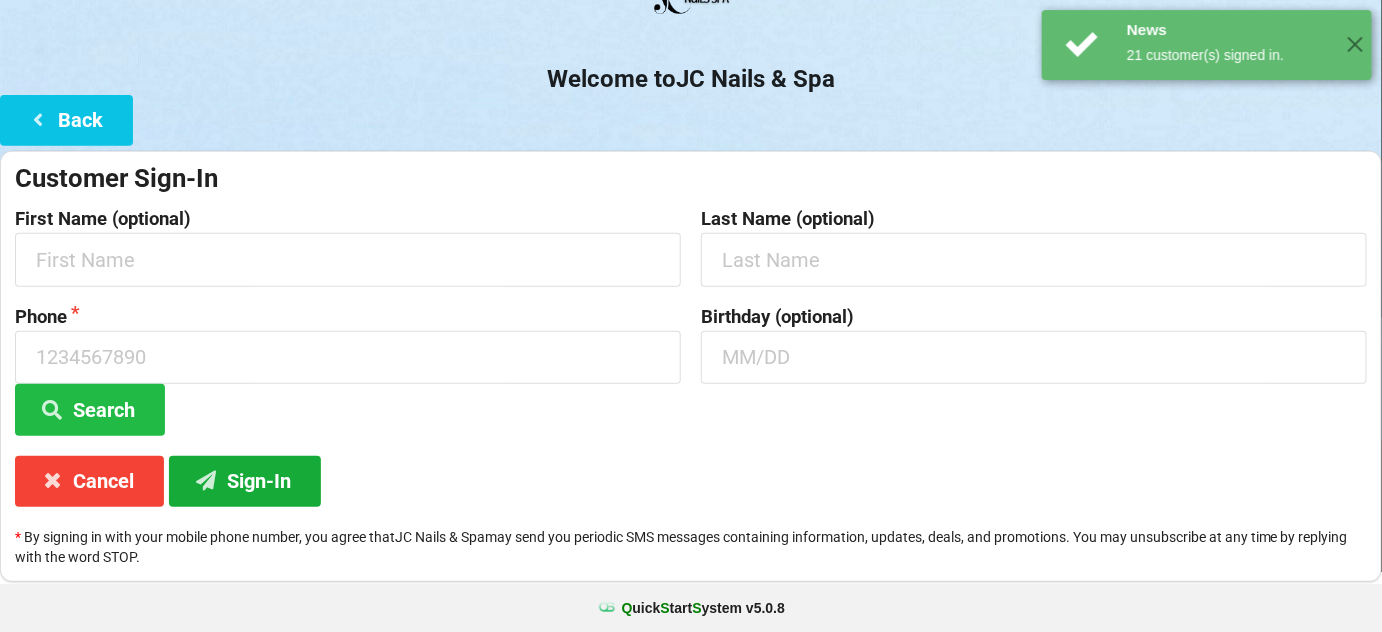 scroll, scrollTop: 0, scrollLeft: 0, axis: both 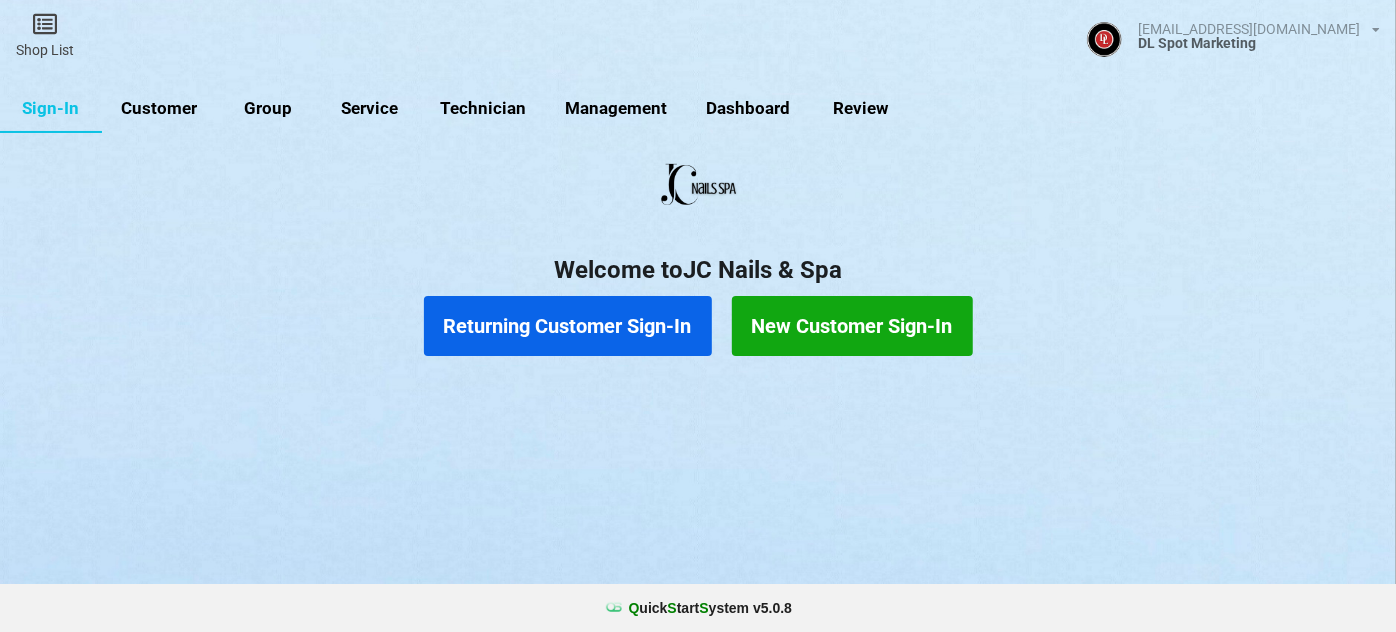 click on "Returning Customer Sign-In" at bounding box center (568, 326) 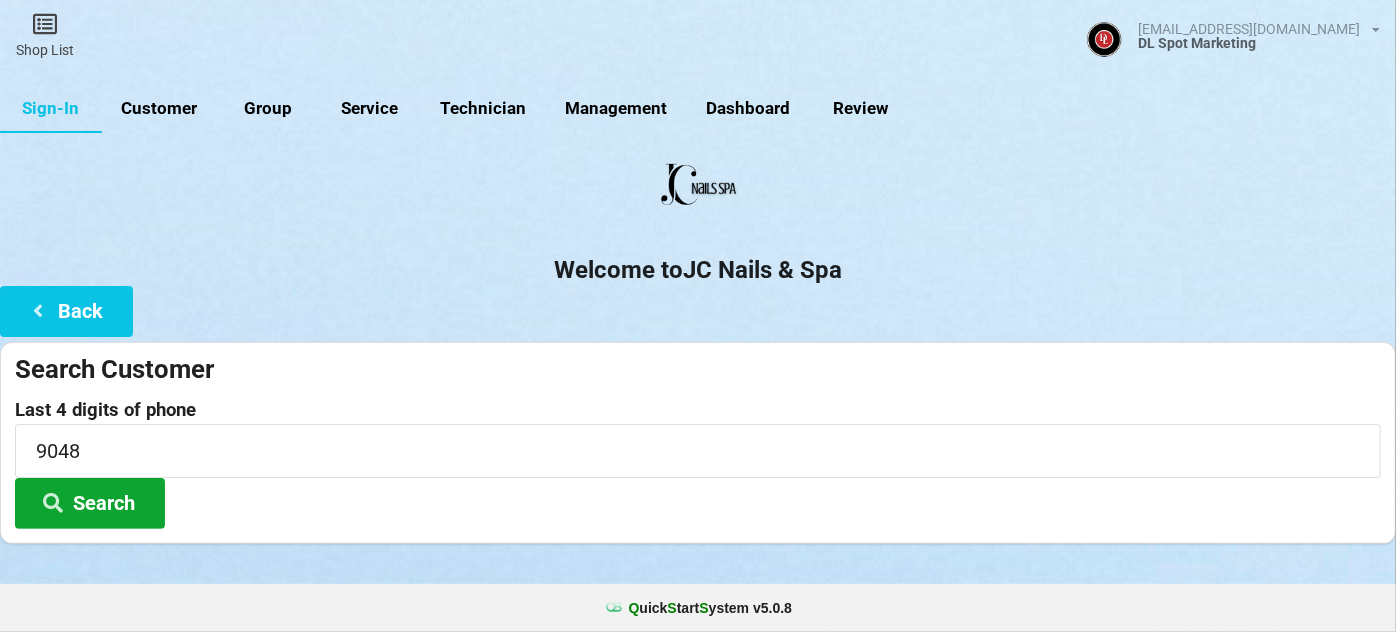 click on "Search" at bounding box center [90, 503] 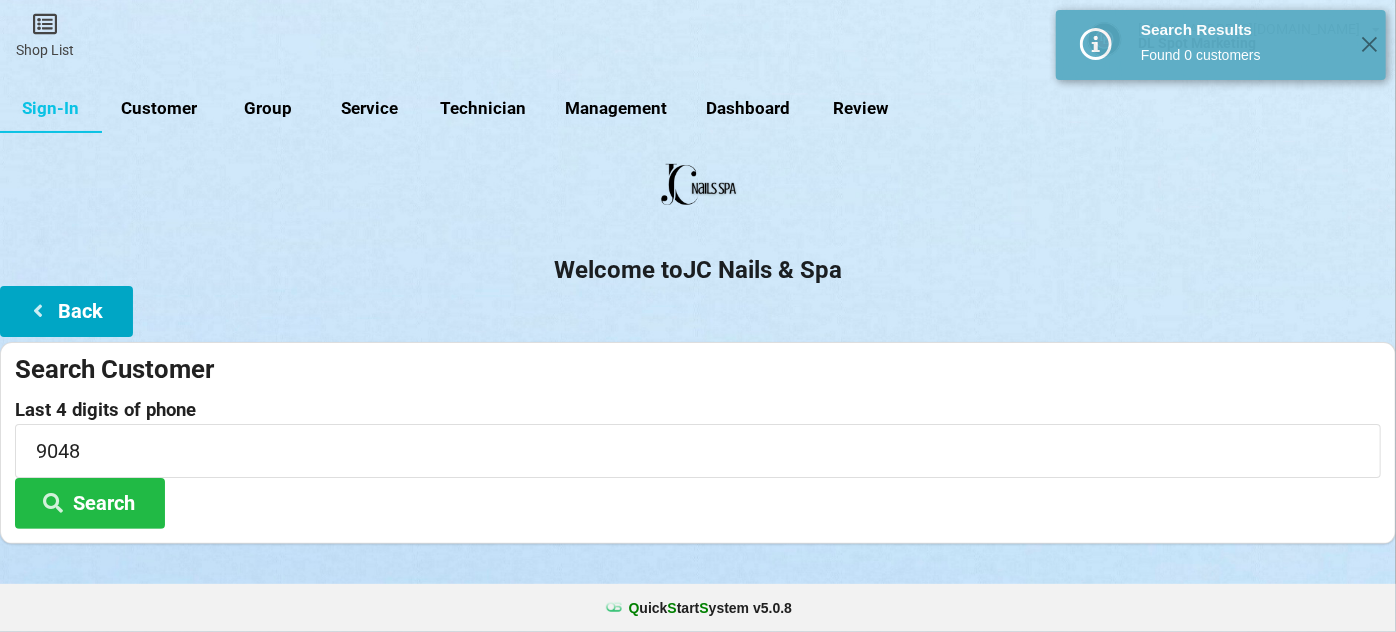click on "Back" at bounding box center (66, 311) 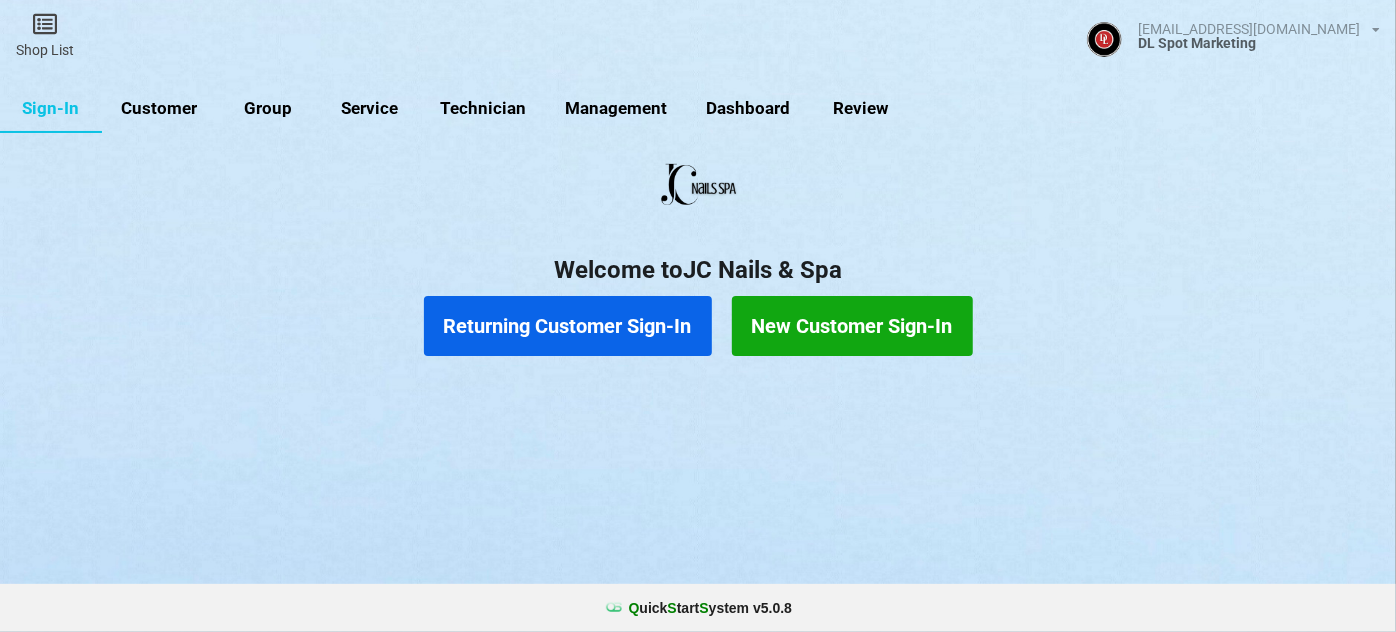 click on "New Customer Sign-In" at bounding box center (744, 319) 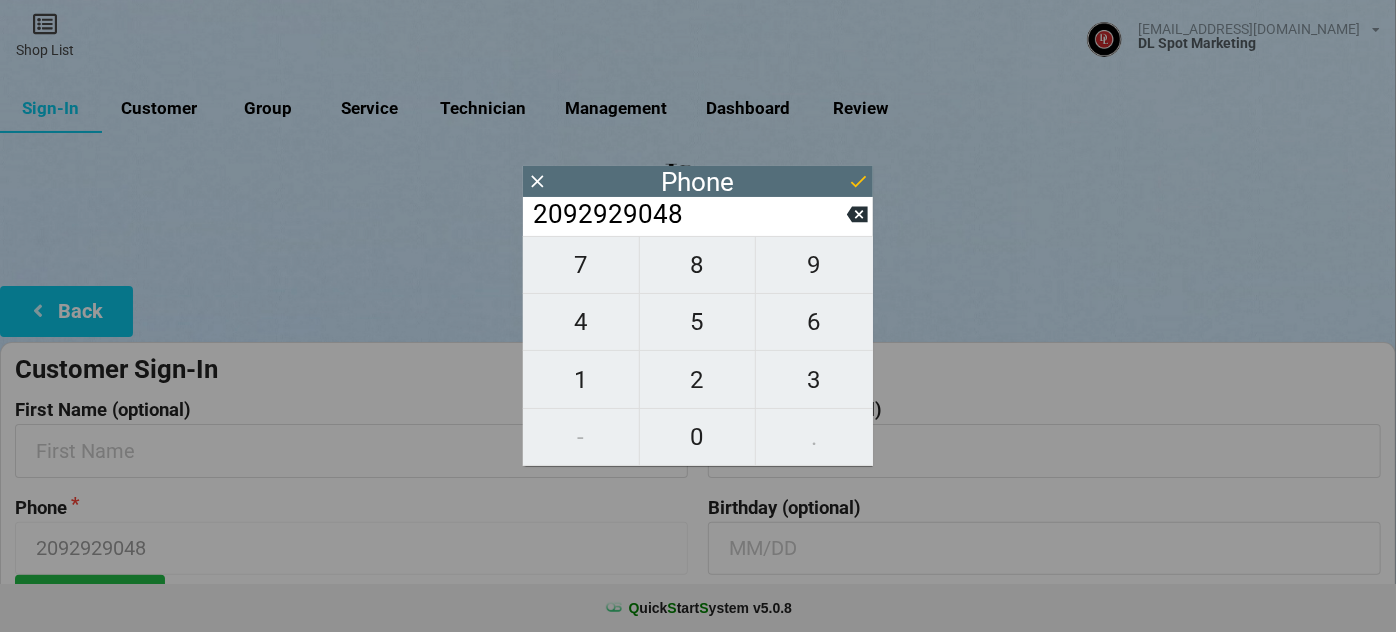 click 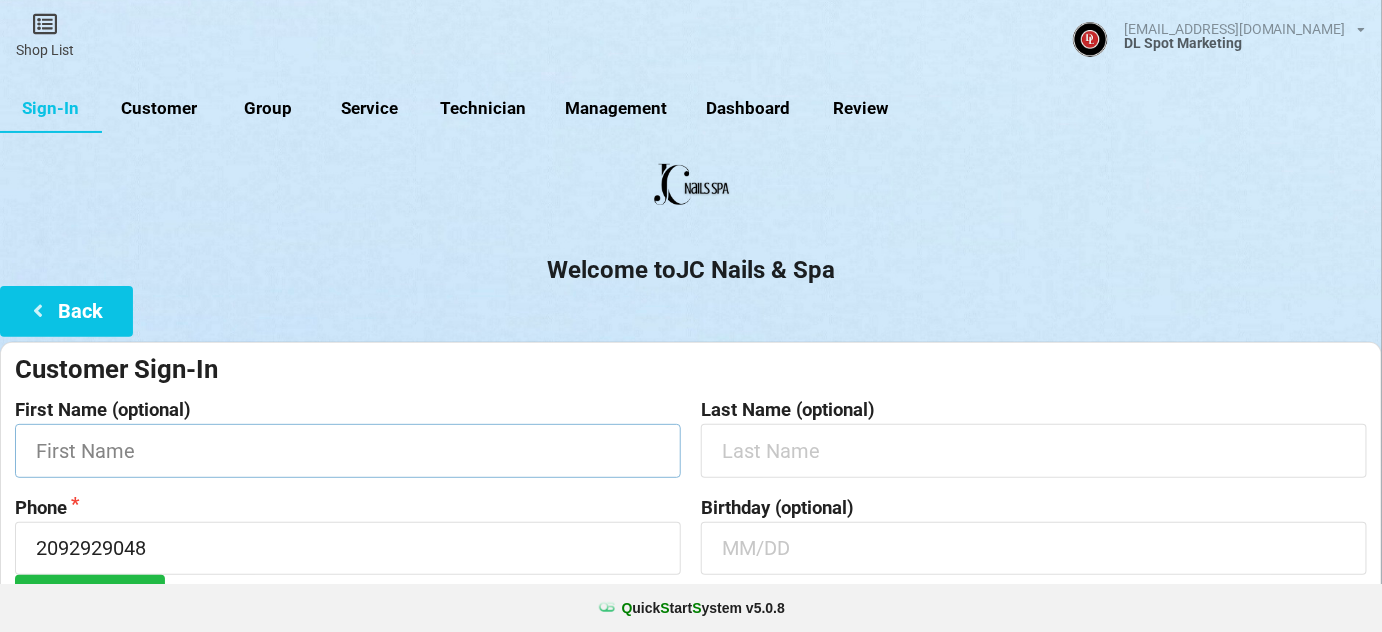 click at bounding box center (348, 450) 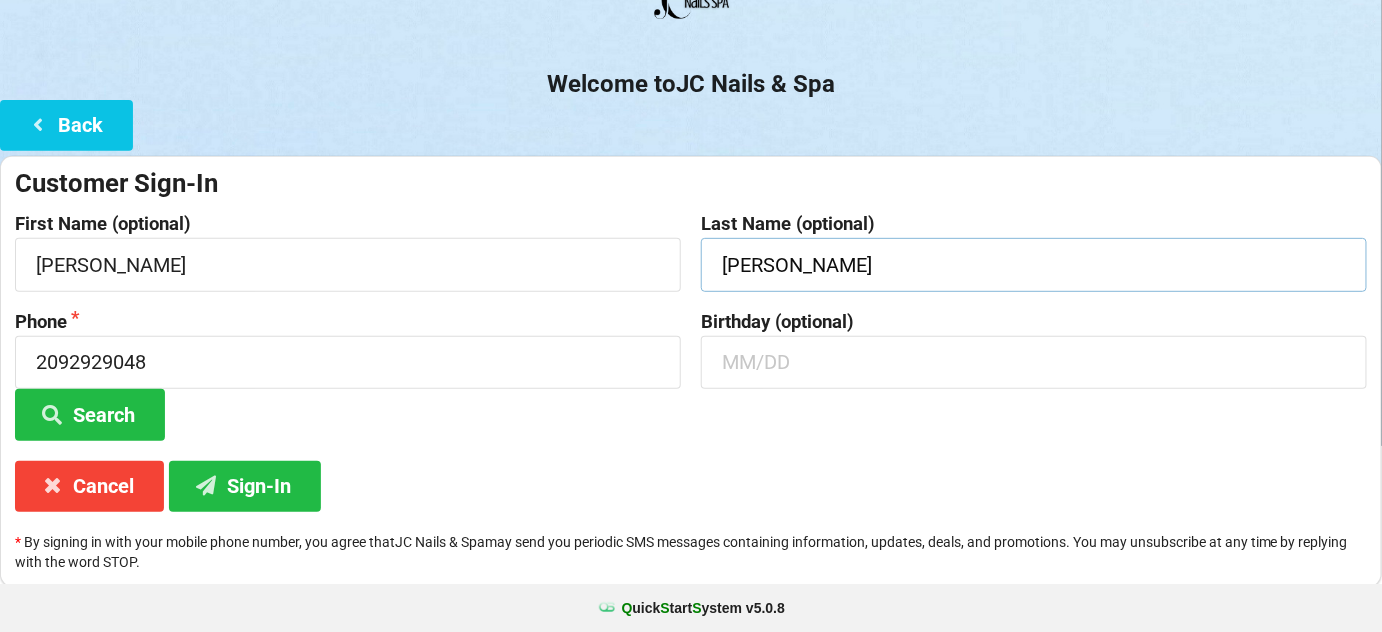 scroll, scrollTop: 191, scrollLeft: 0, axis: vertical 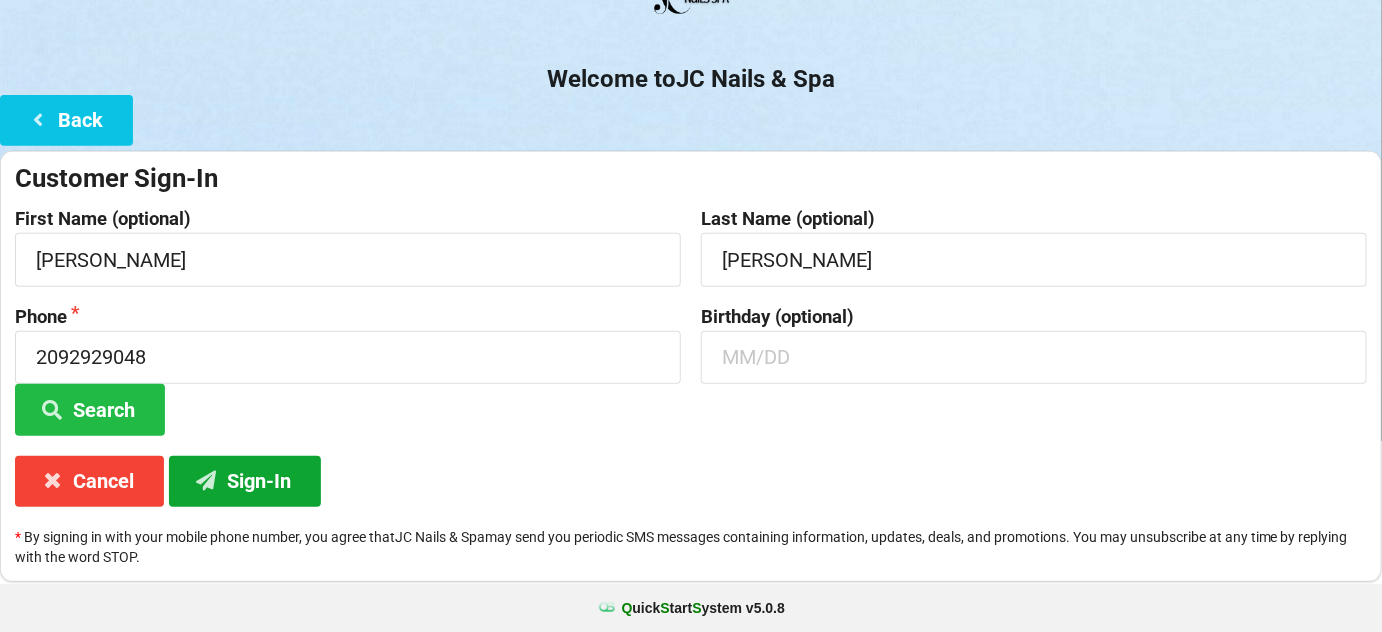 click on "Sign-In" at bounding box center (245, 481) 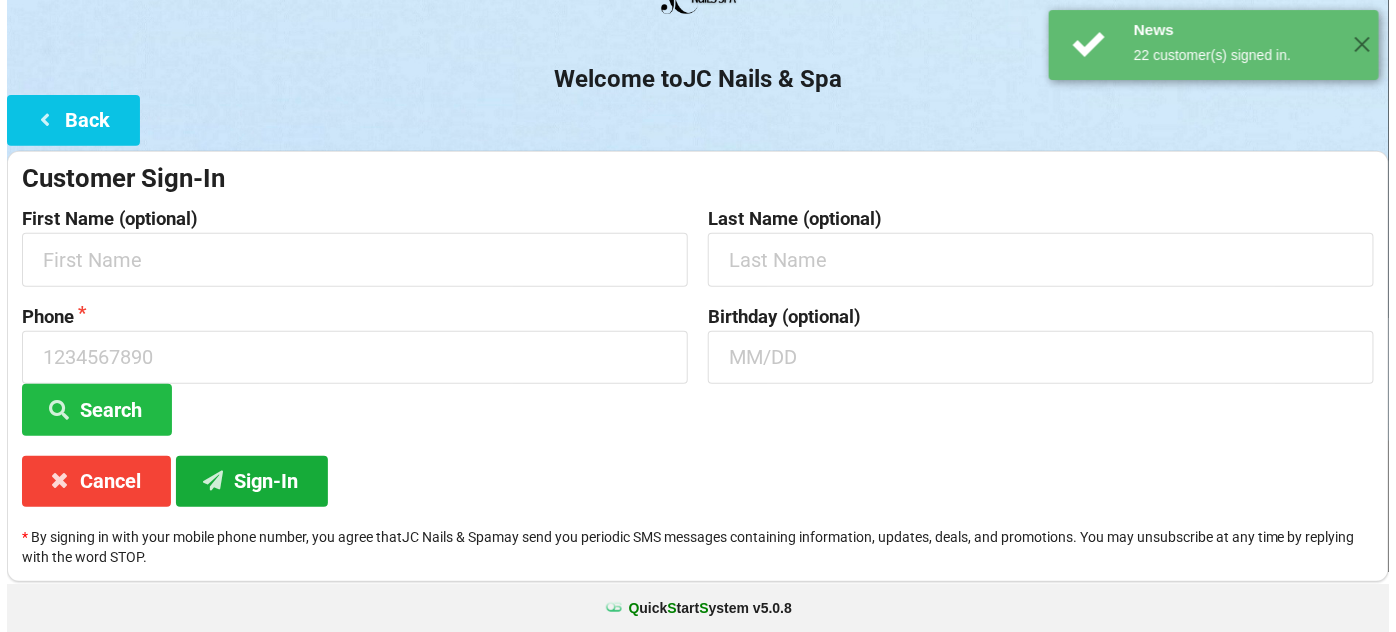 scroll, scrollTop: 0, scrollLeft: 0, axis: both 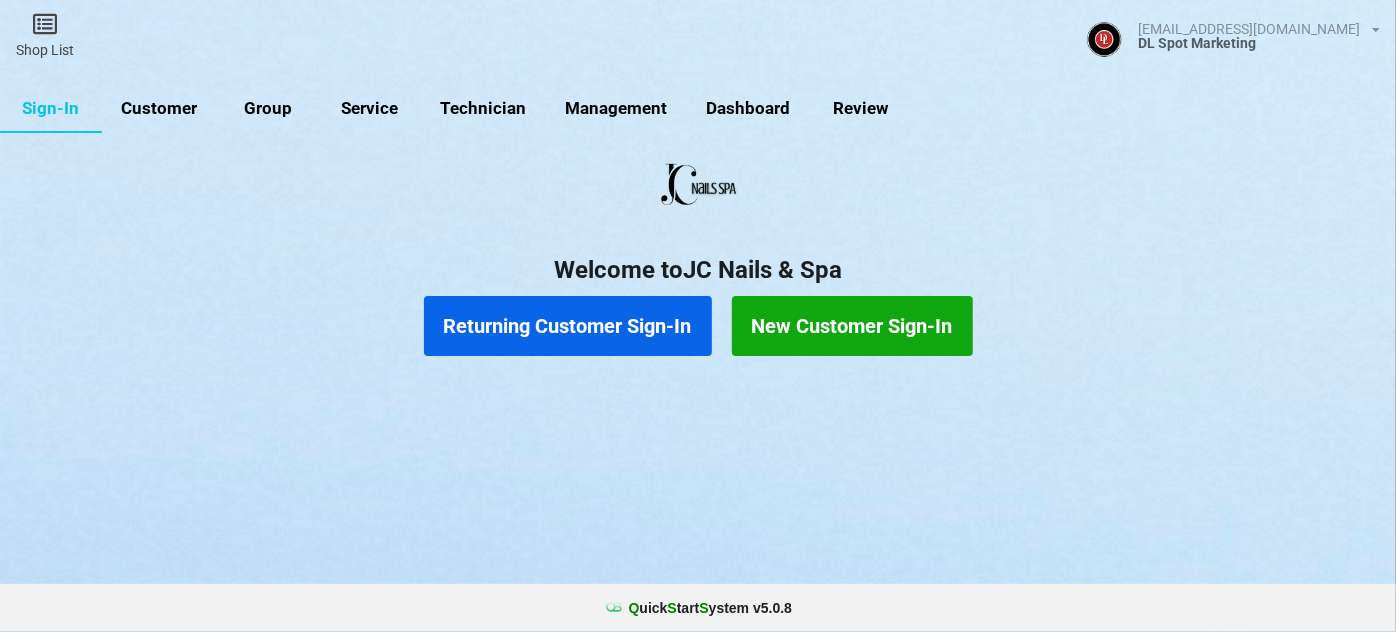click on "Returning Customer Sign-In" at bounding box center (568, 326) 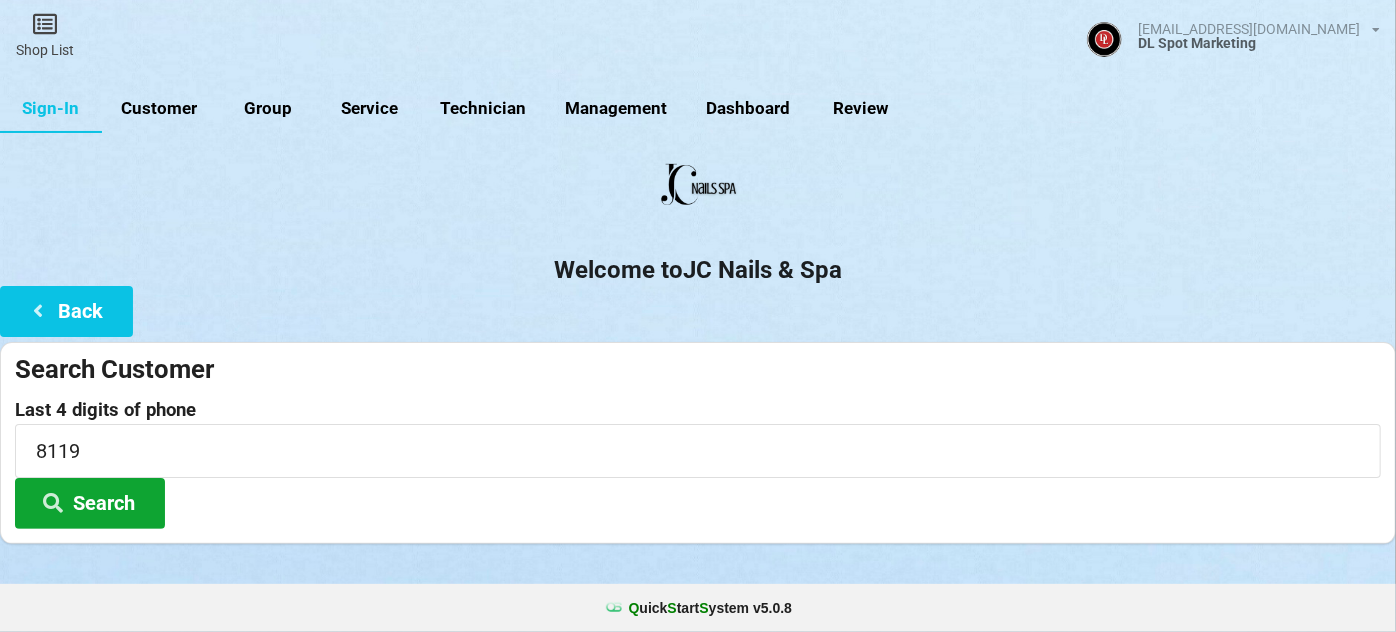 click on "Search" at bounding box center [90, 503] 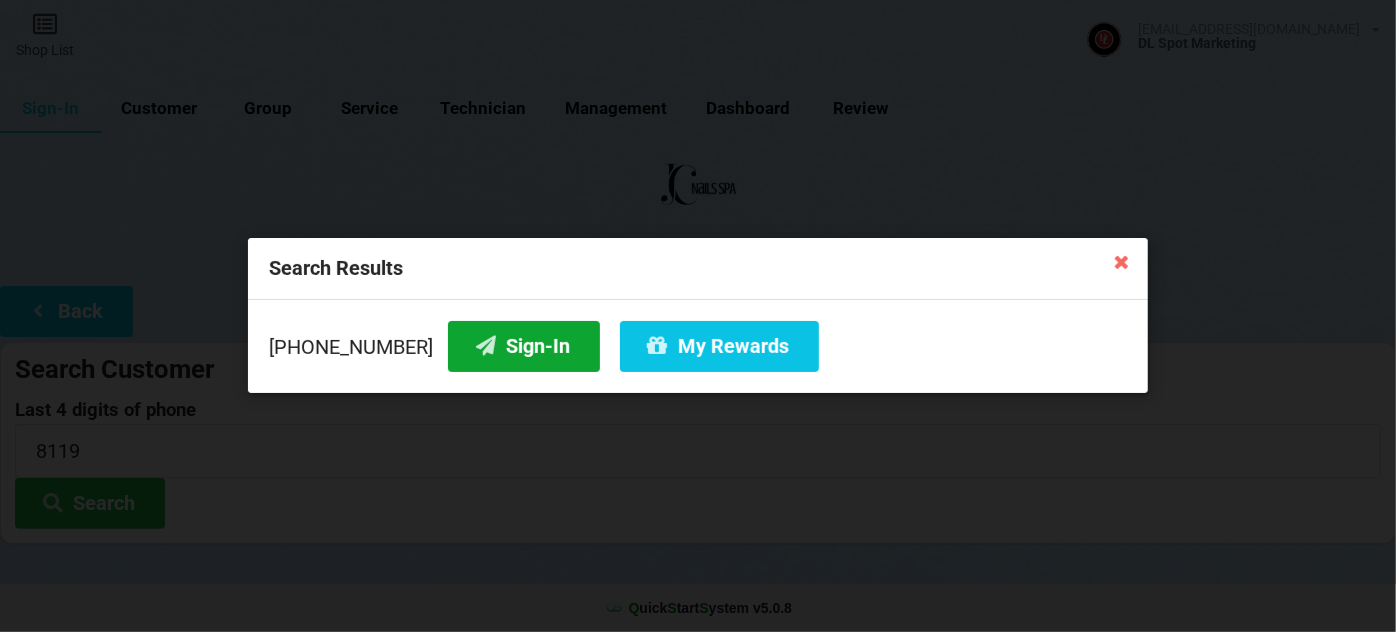click on "Sign-In" at bounding box center (524, 346) 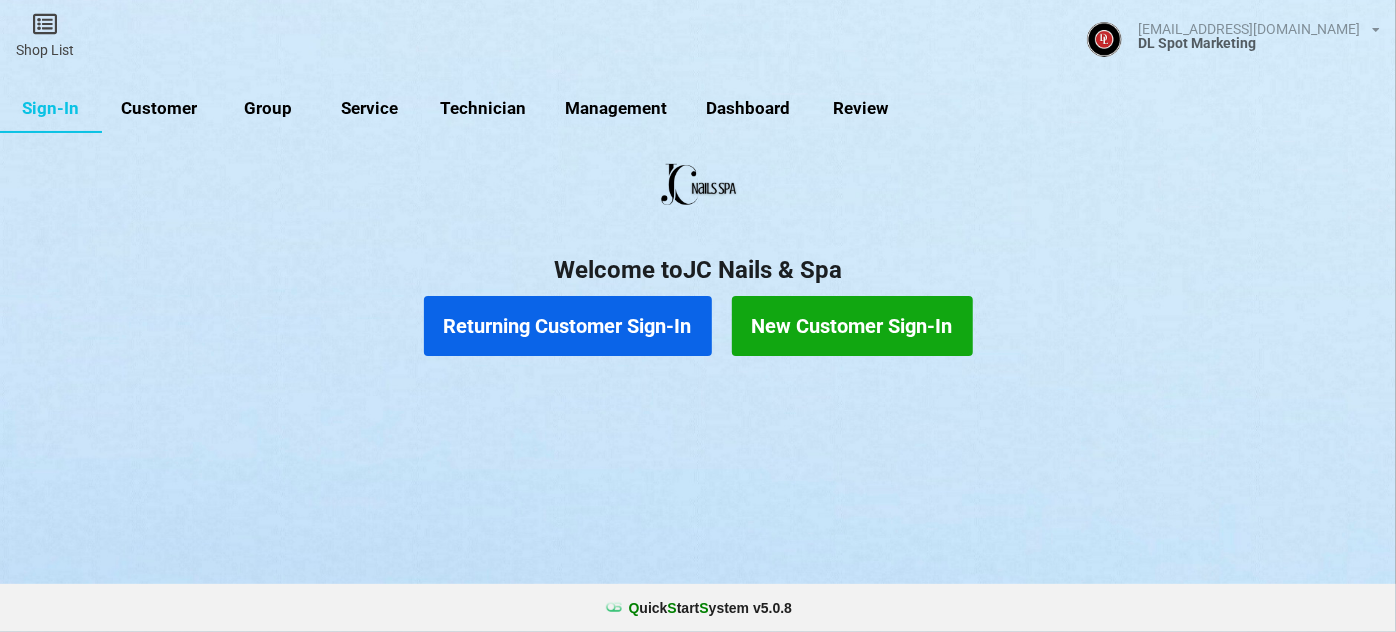 click on "Returning Customer Sign-In" at bounding box center [568, 326] 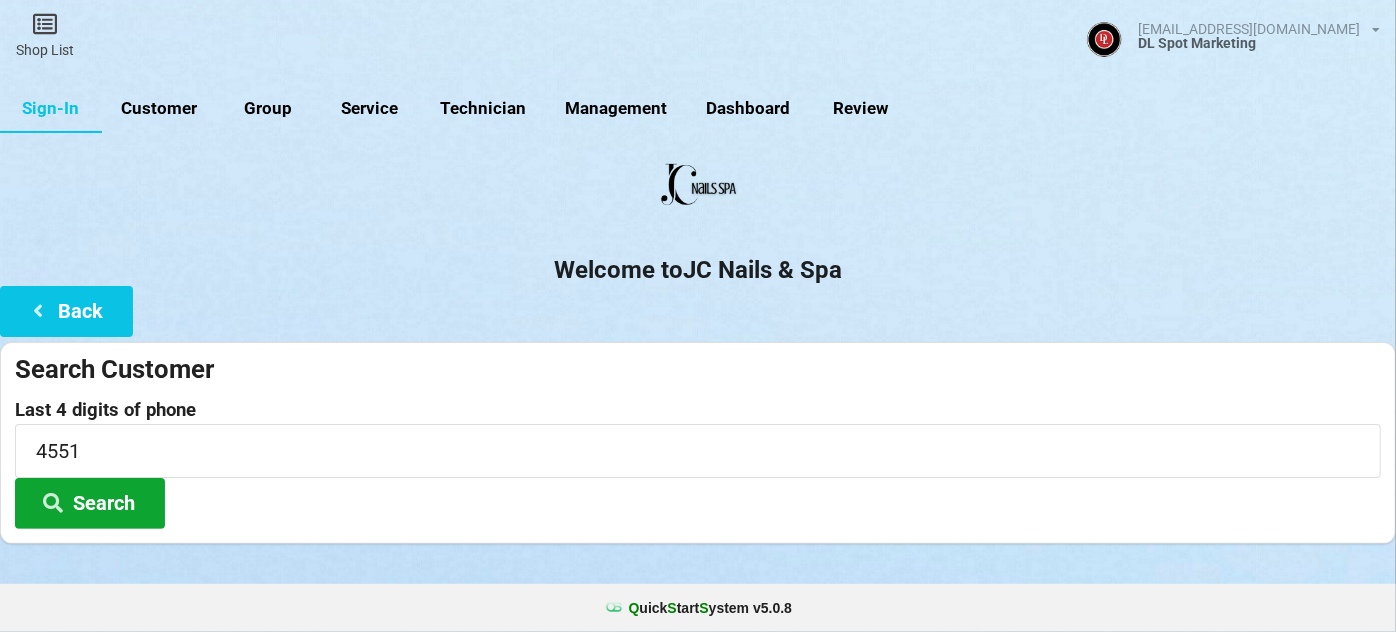 click on "Search" at bounding box center [90, 503] 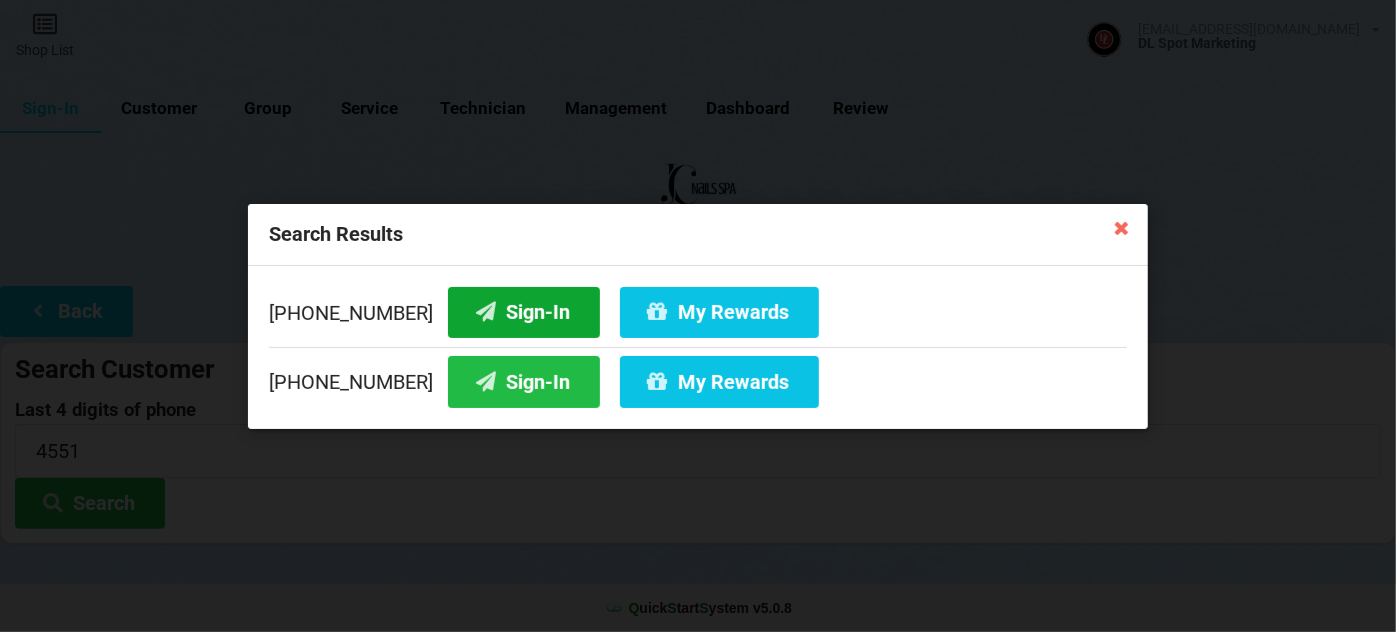 click on "Sign-In" at bounding box center [524, 311] 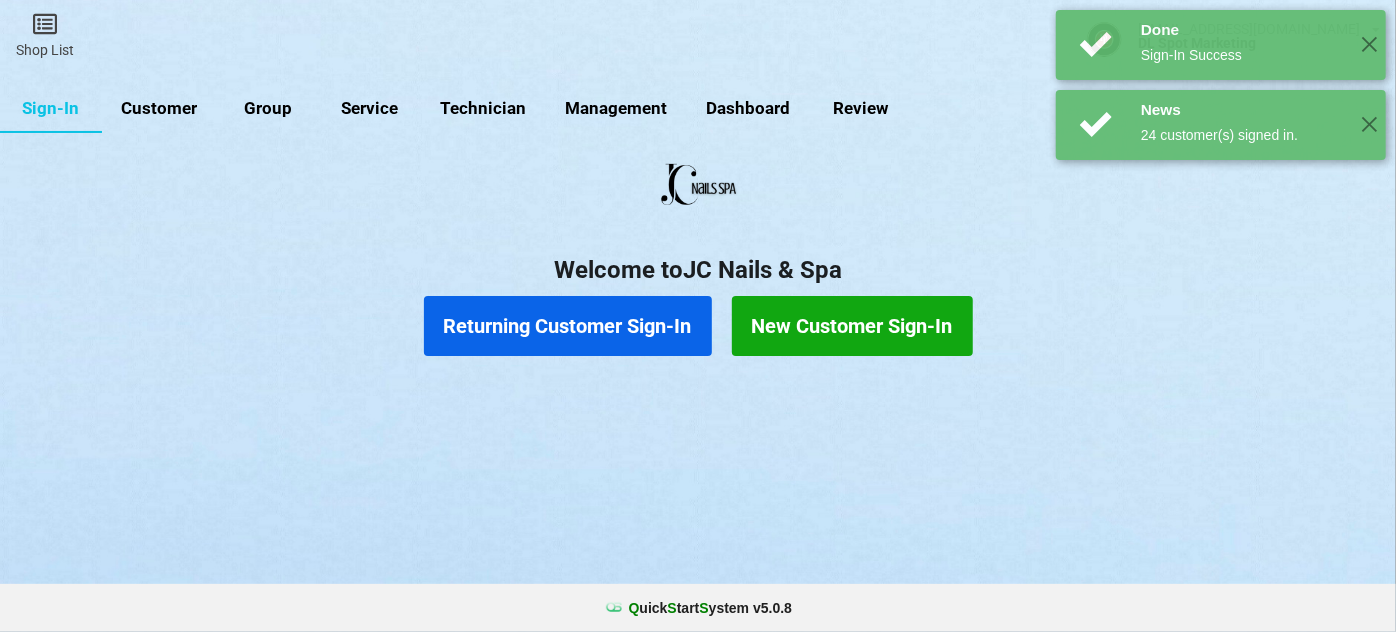 click on "Returning Customer Sign-In" at bounding box center [568, 326] 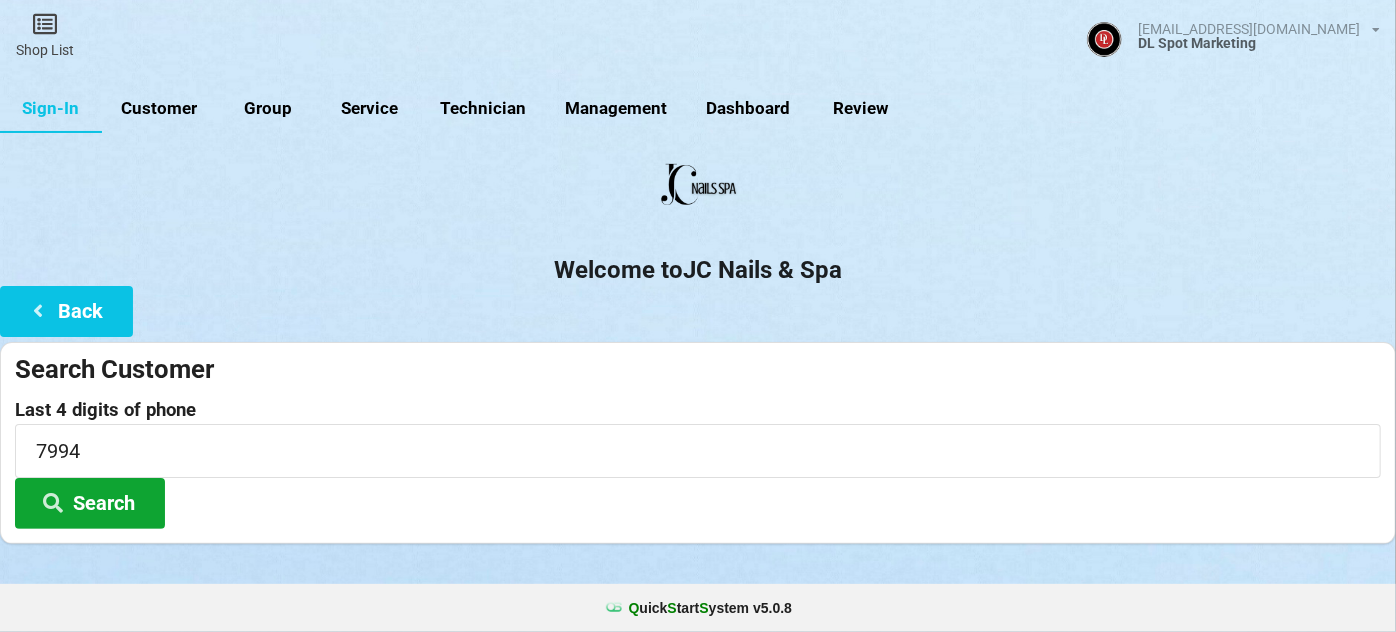 click on "Search" at bounding box center (90, 503) 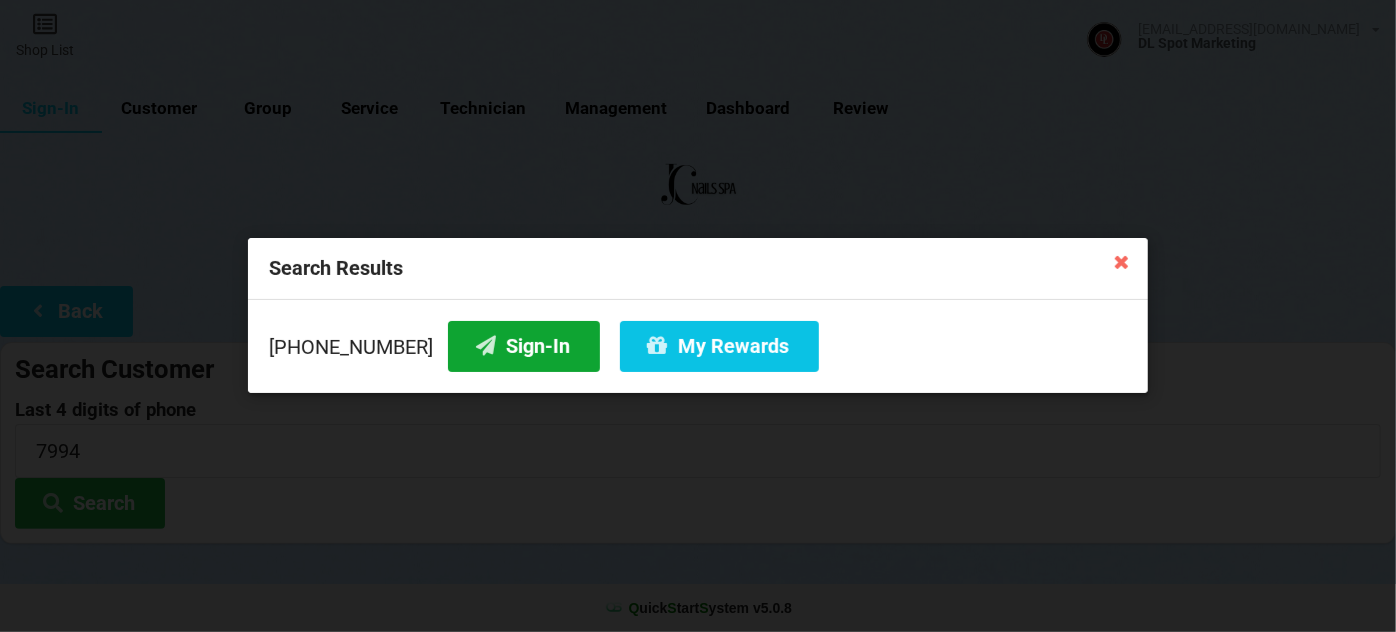 click on "Sign-In" at bounding box center (524, 346) 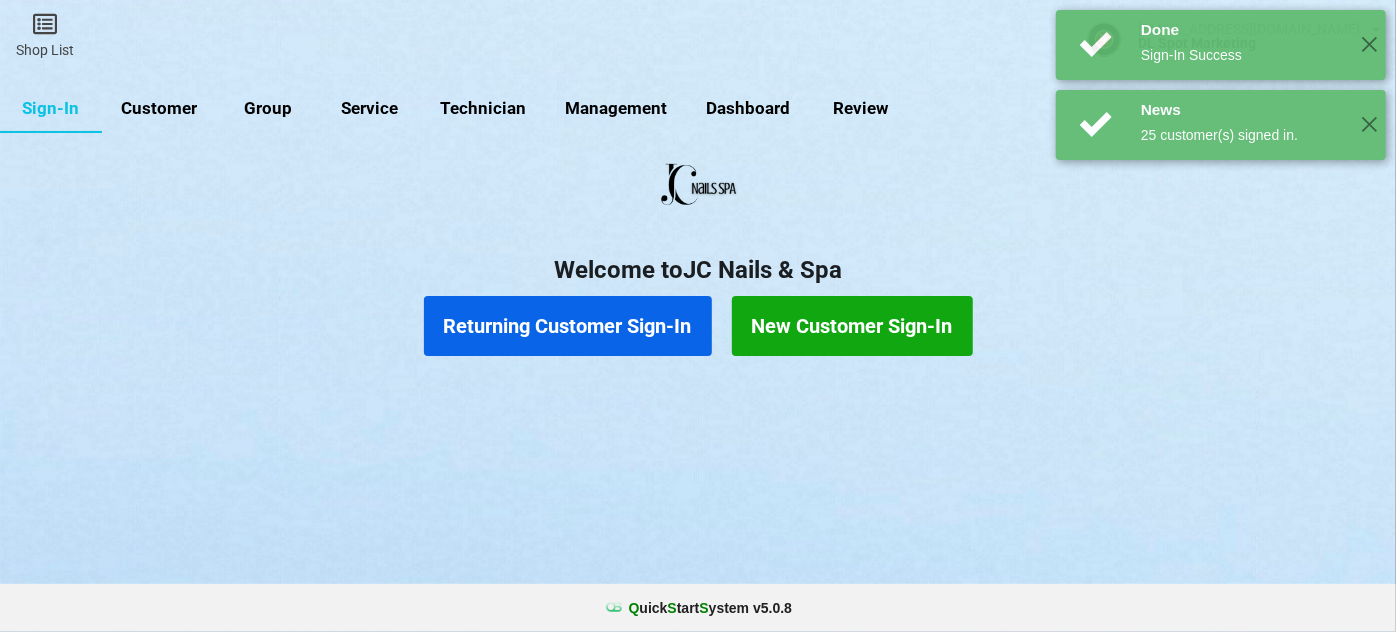 click on "Returning Customer Sign-In" at bounding box center (568, 326) 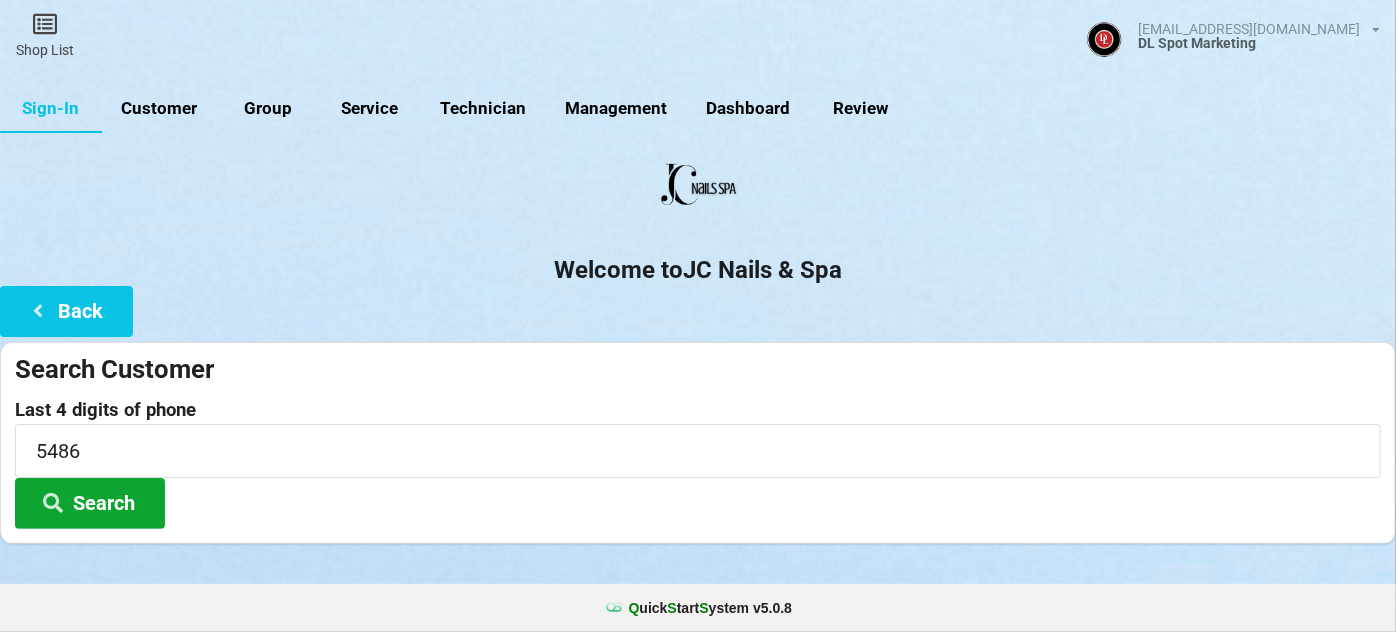 click on "Search" at bounding box center [90, 503] 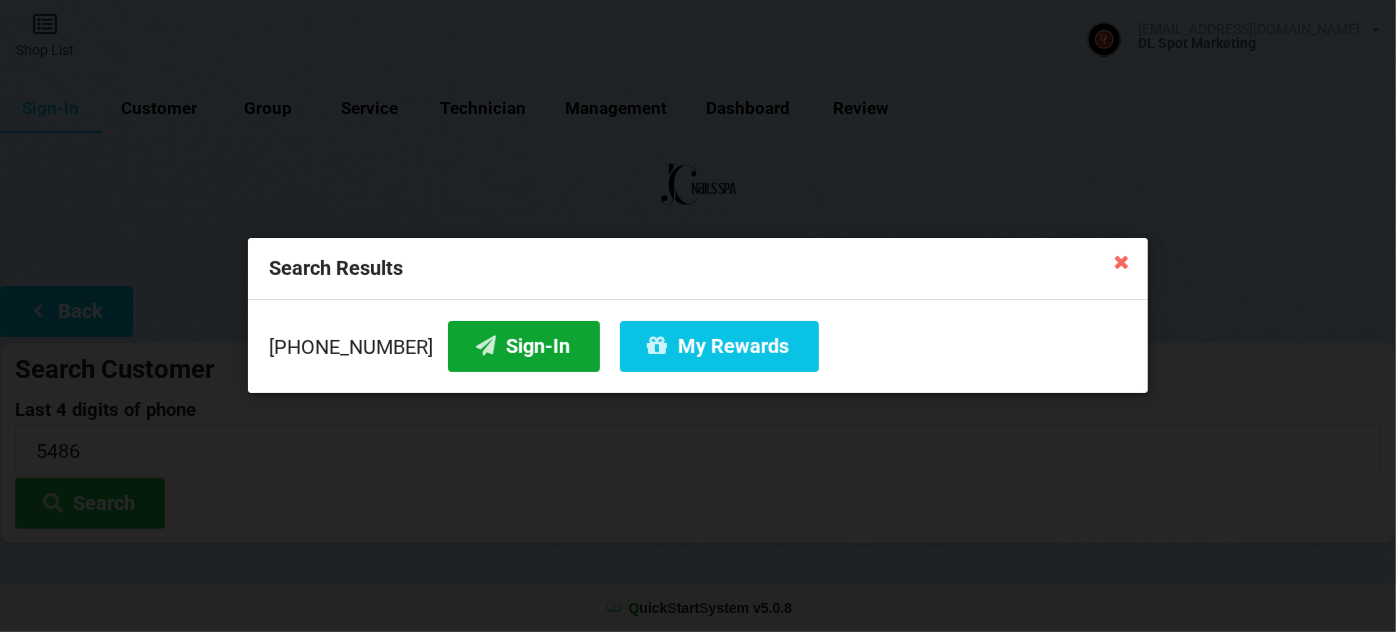 click on "Sign-In" at bounding box center (524, 346) 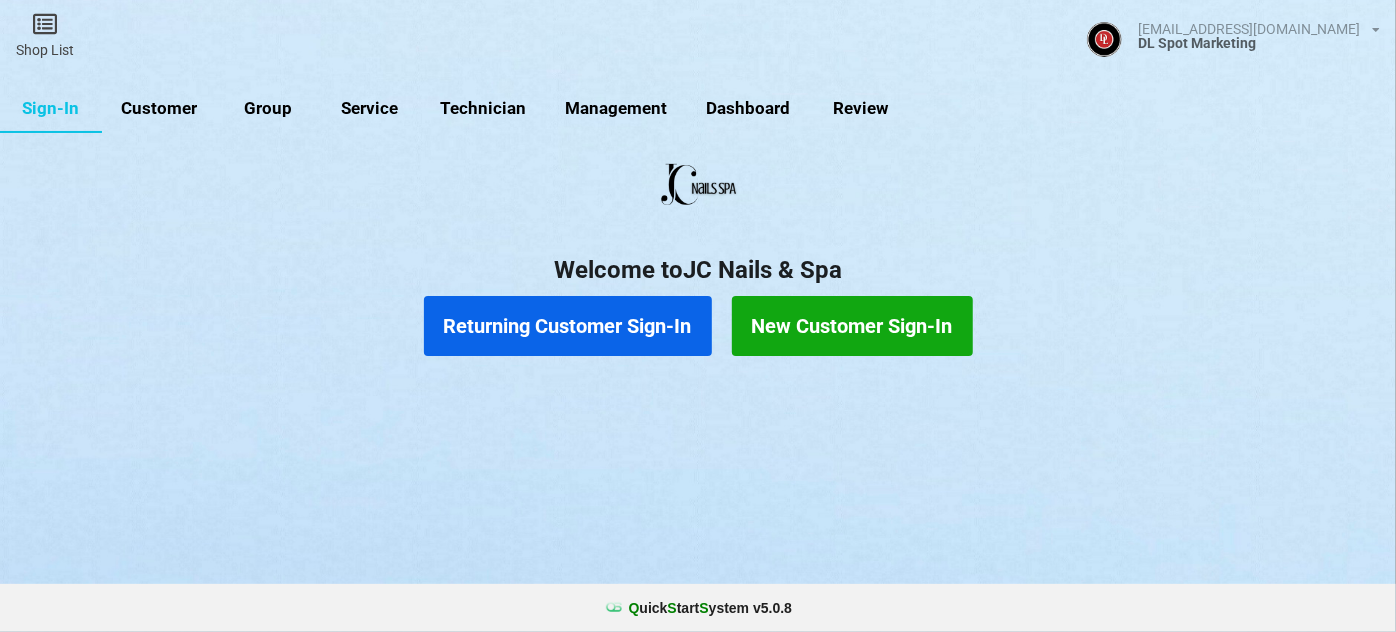 click on "Customer" at bounding box center [159, 109] 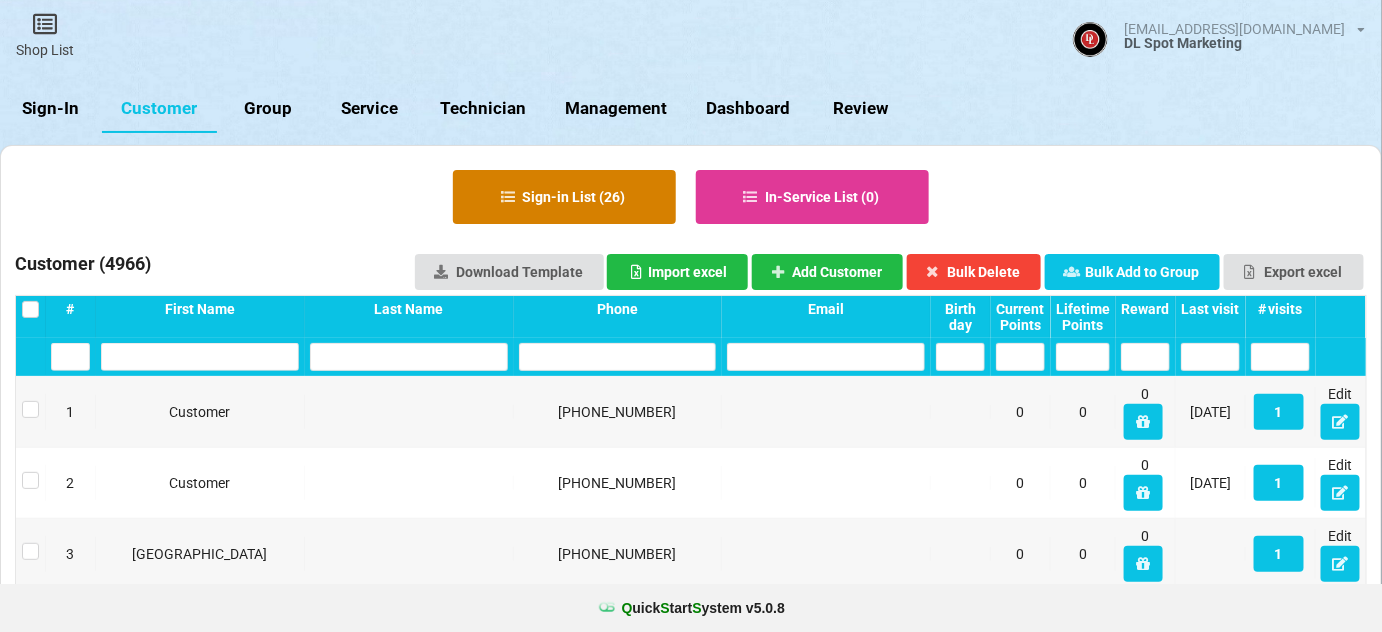 click on "Sign-in List ( 26 )" at bounding box center [564, 197] 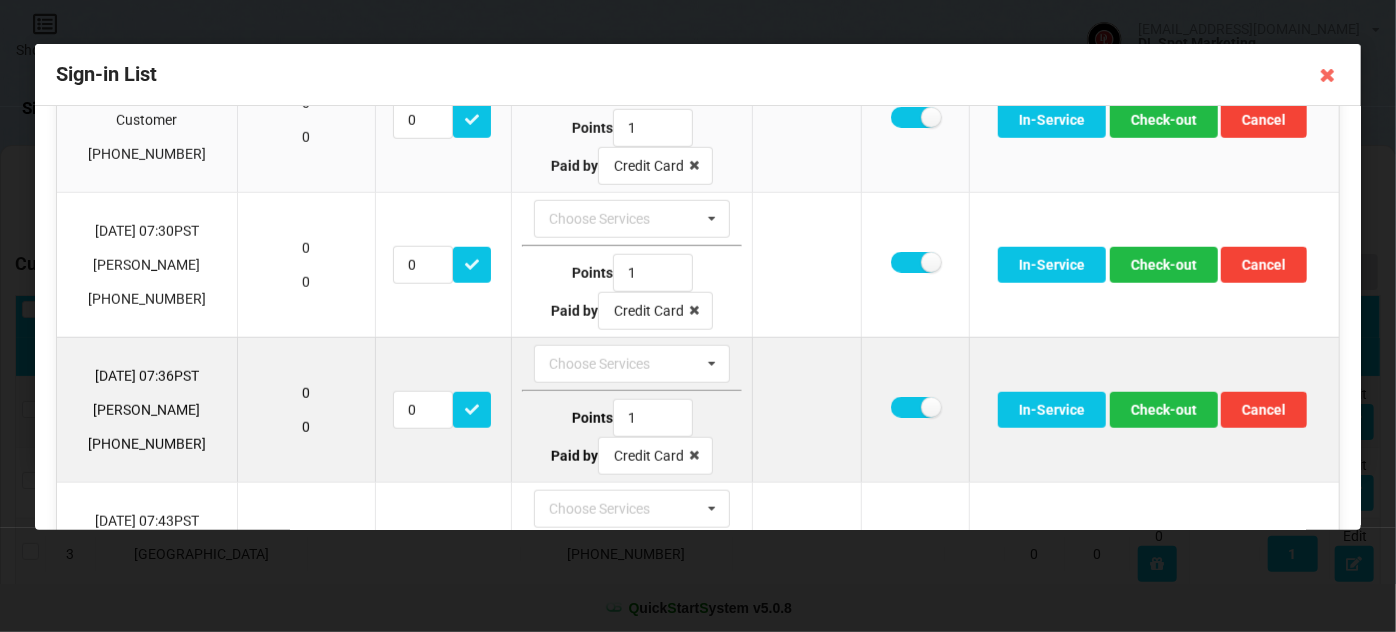 scroll, scrollTop: 848, scrollLeft: 0, axis: vertical 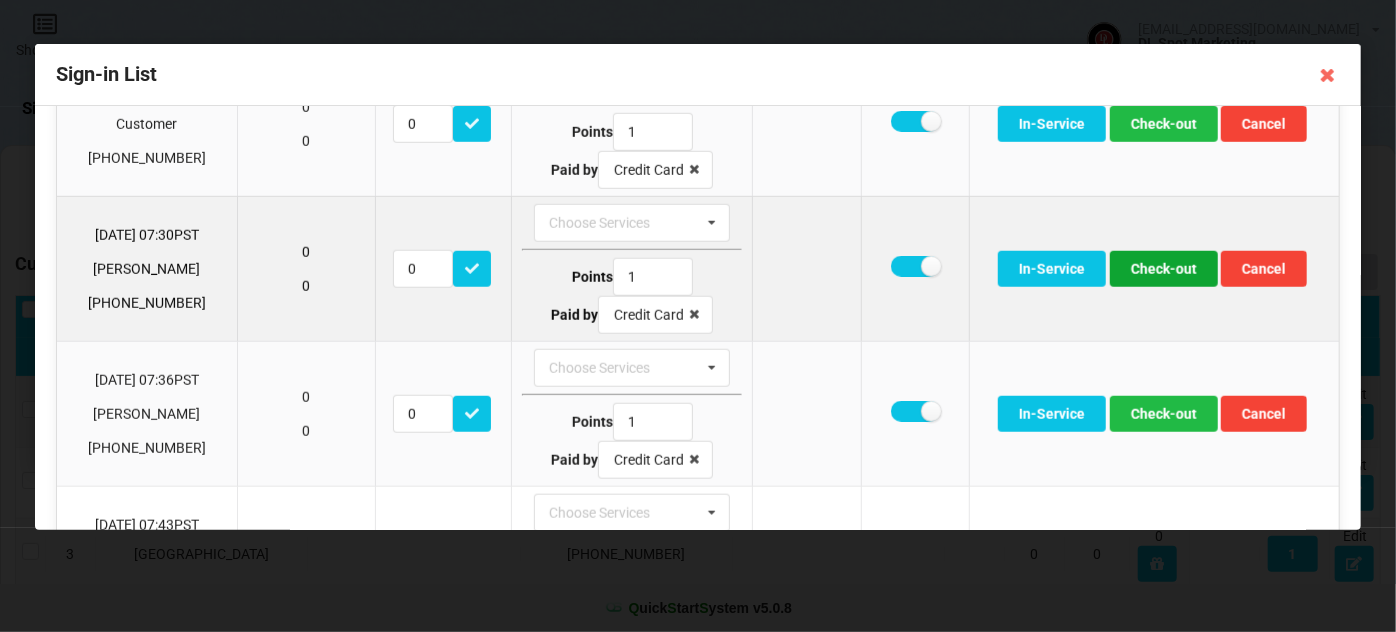 click on "Check-out" at bounding box center (1164, 269) 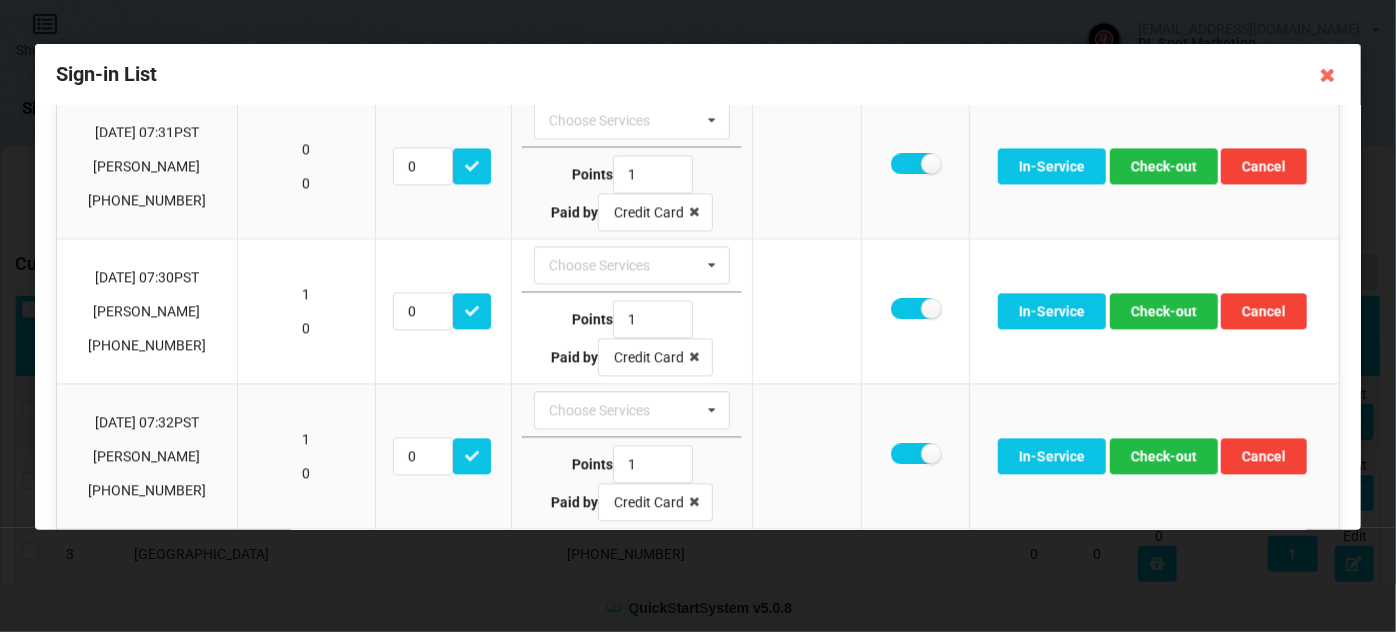 scroll, scrollTop: 2303, scrollLeft: 0, axis: vertical 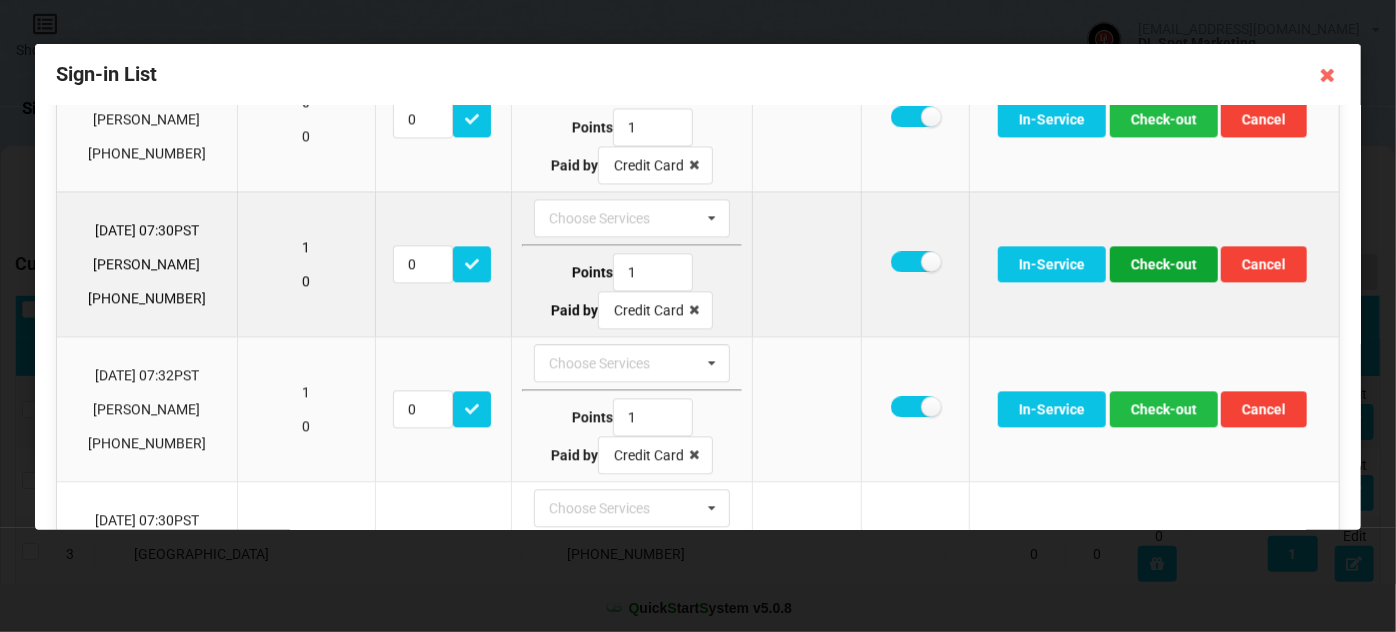 click on "Check-out" at bounding box center (1164, 264) 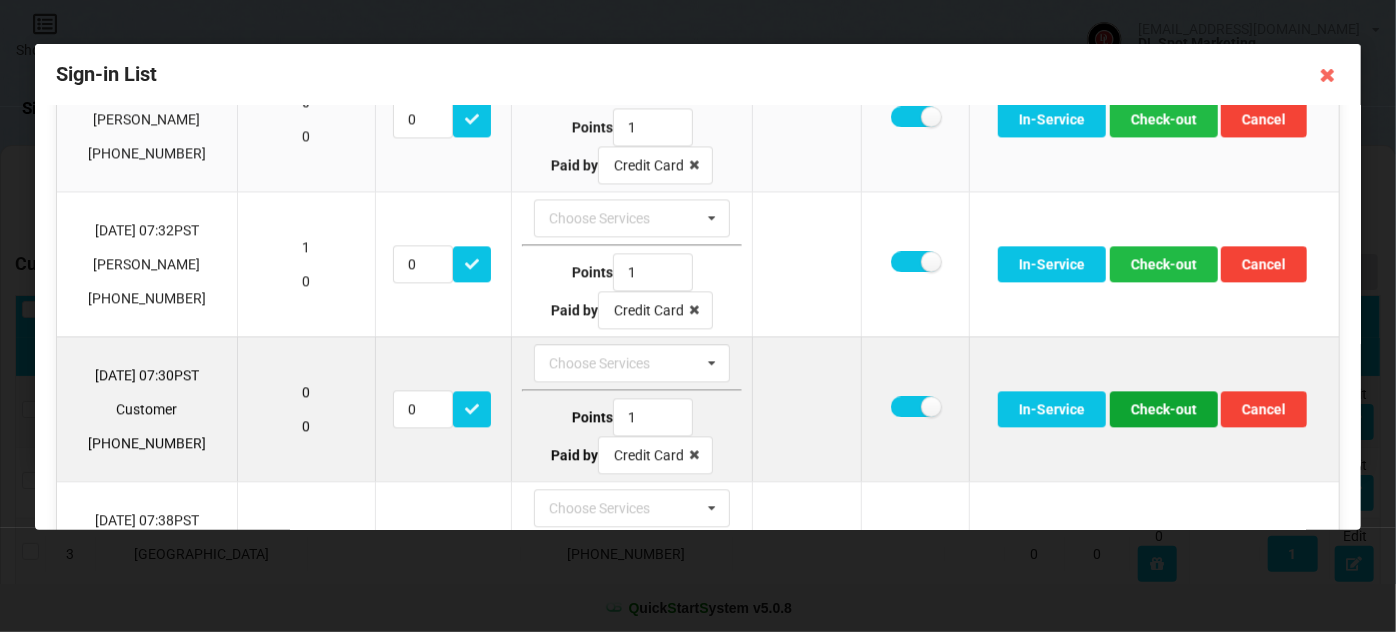 click on "Check-out" at bounding box center (1164, 409) 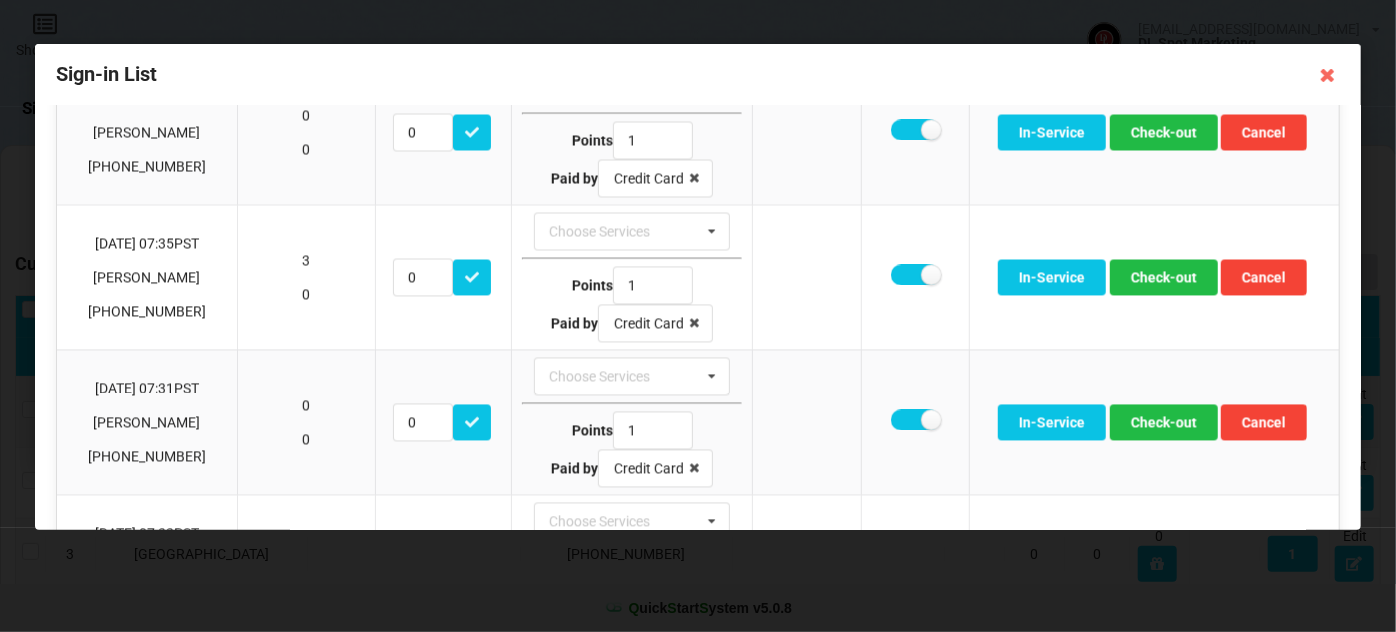scroll, scrollTop: 2000, scrollLeft: 0, axis: vertical 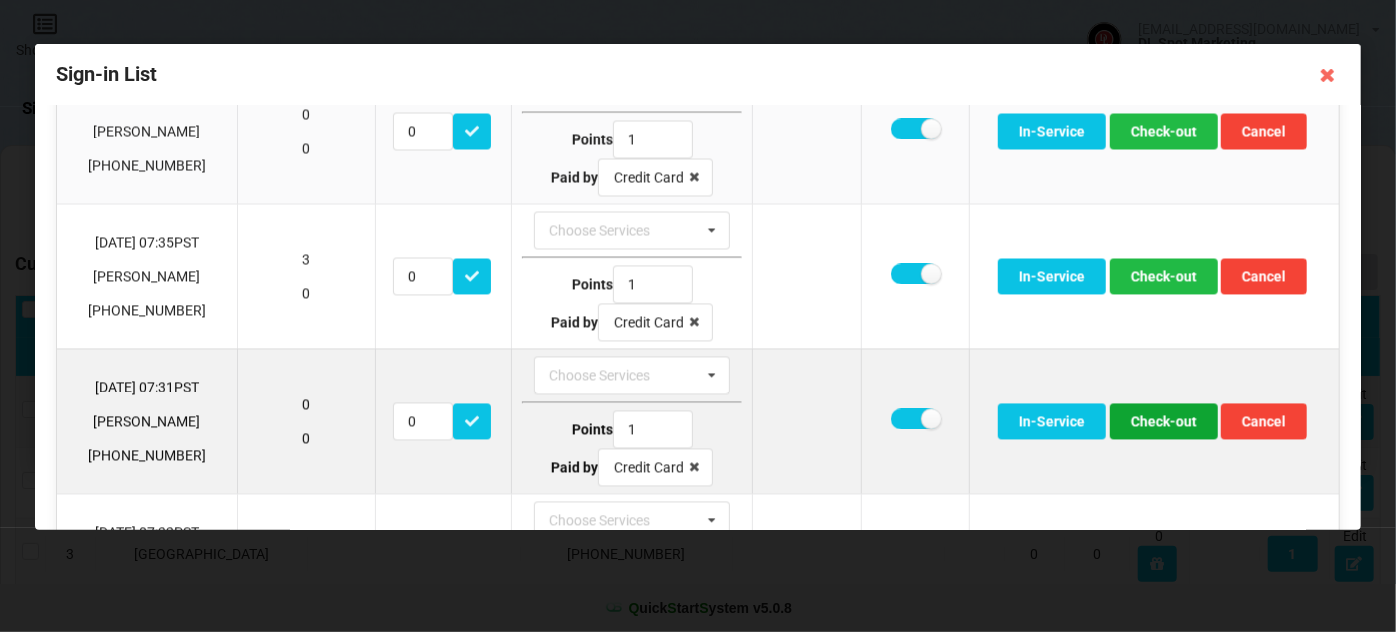 click on "Check-out" at bounding box center (1164, 422) 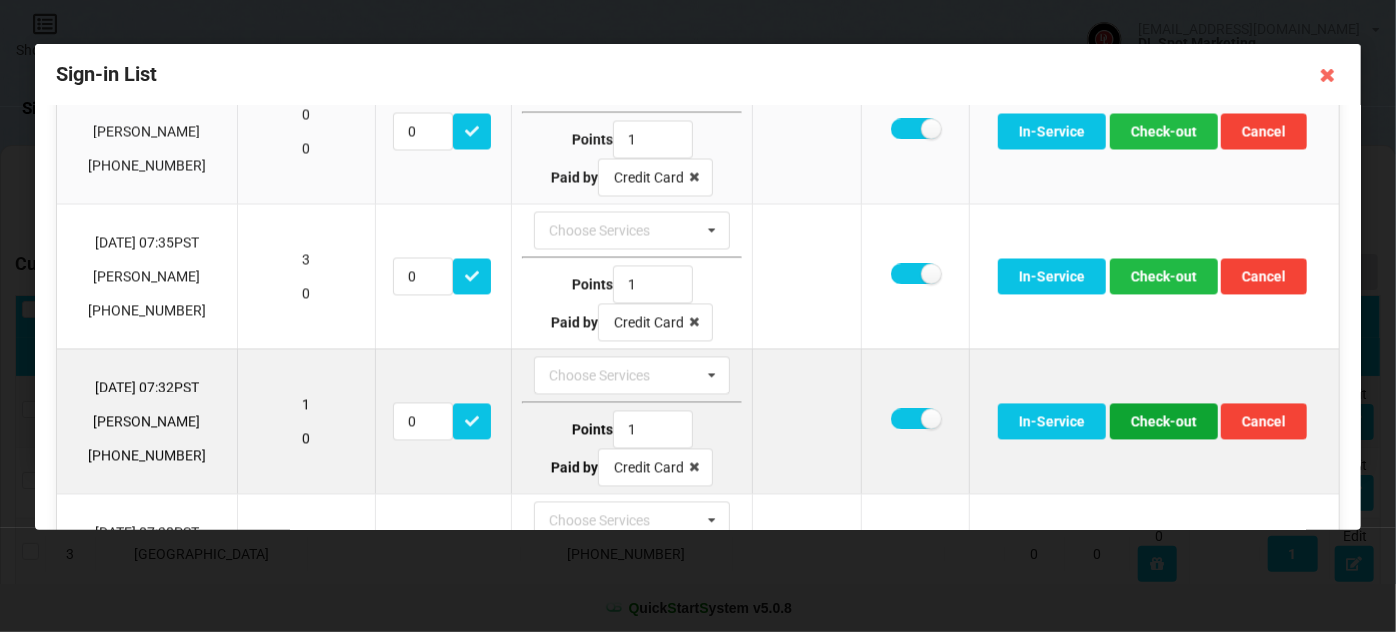 click on "Check-out" at bounding box center (1164, 422) 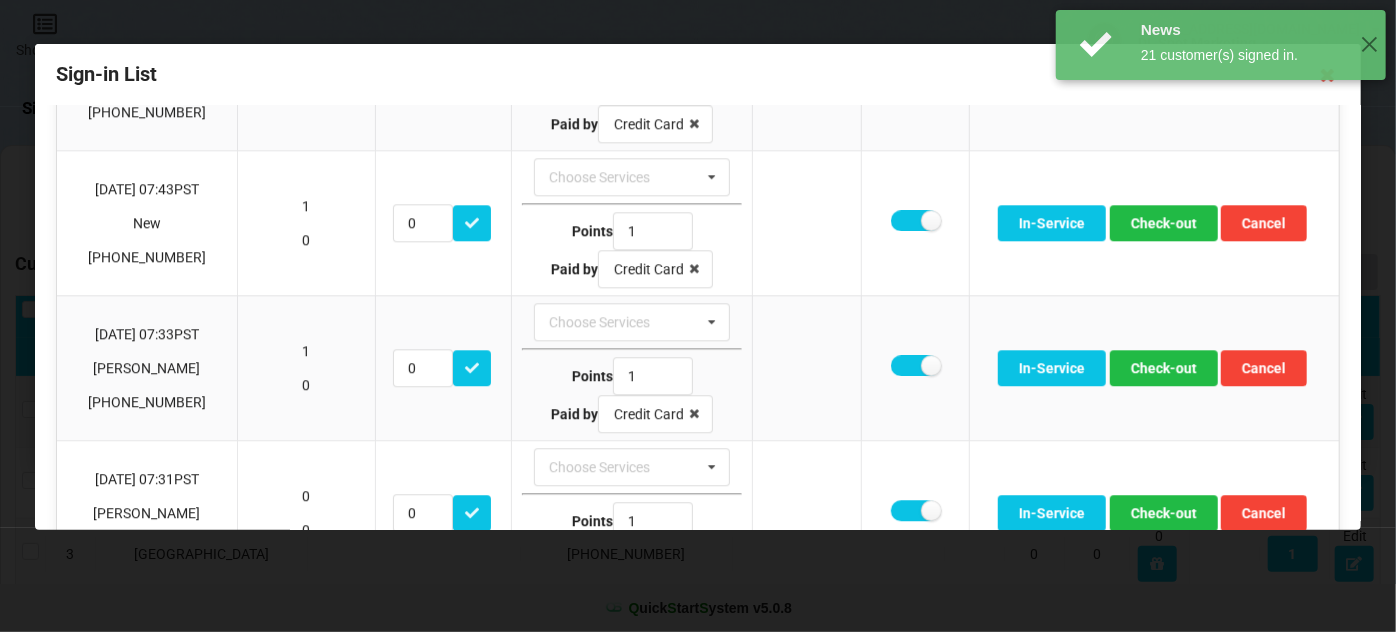 scroll, scrollTop: 2682, scrollLeft: 0, axis: vertical 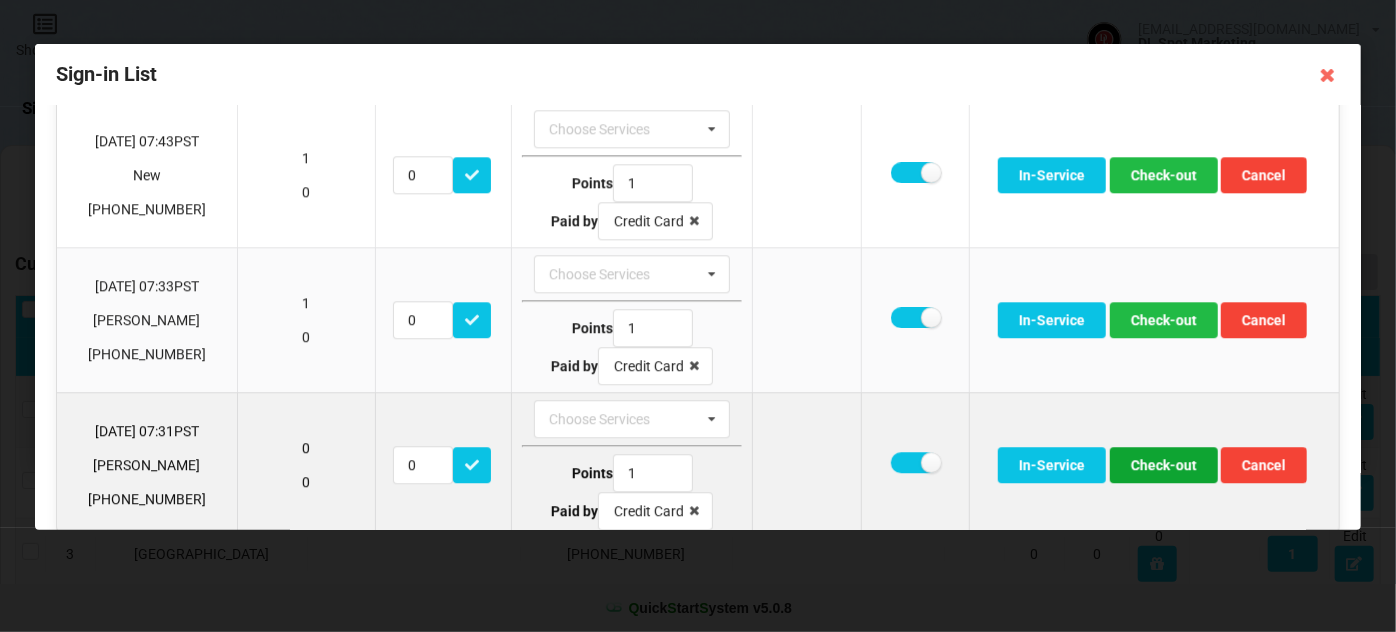 click on "Check-out" at bounding box center [1164, 465] 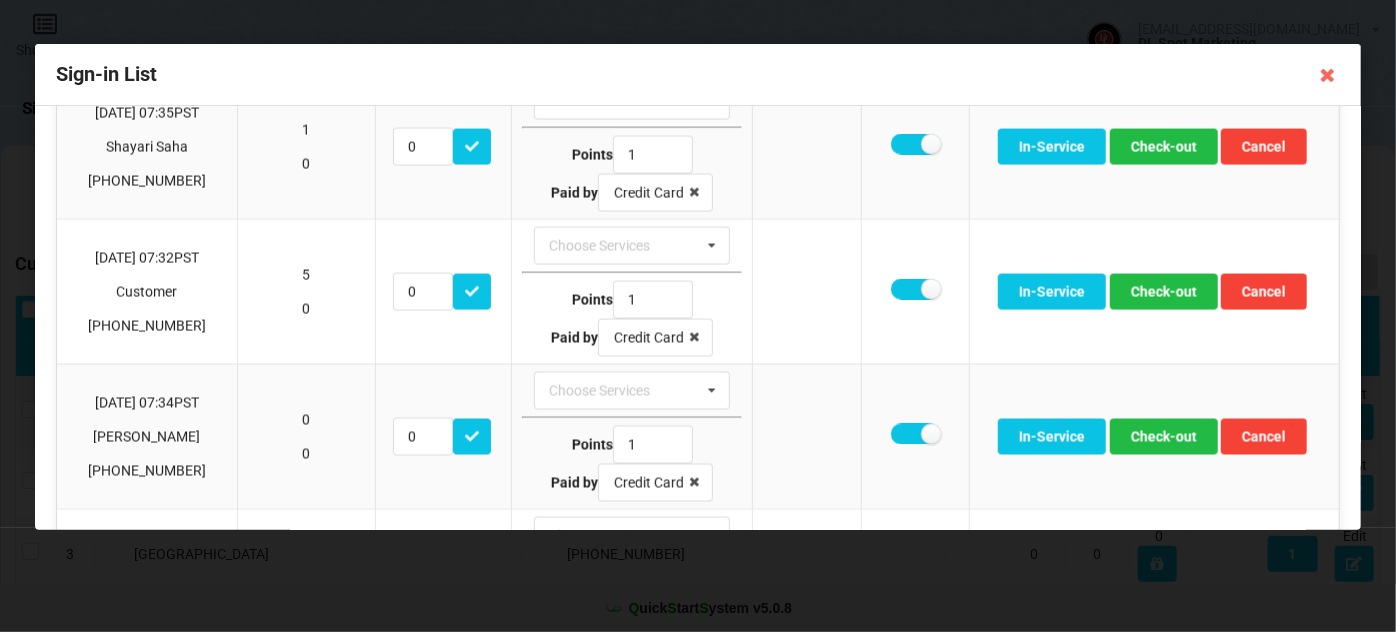 scroll, scrollTop: 1690, scrollLeft: 0, axis: vertical 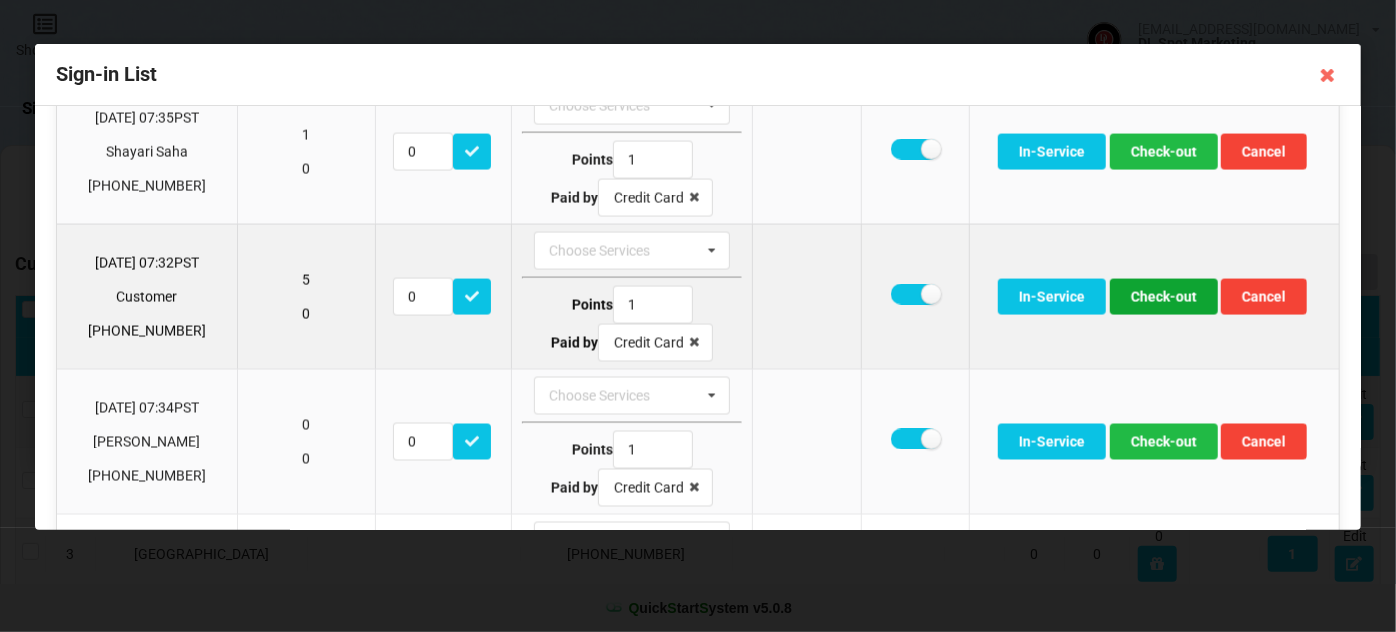 click on "Check-out" at bounding box center [1164, 297] 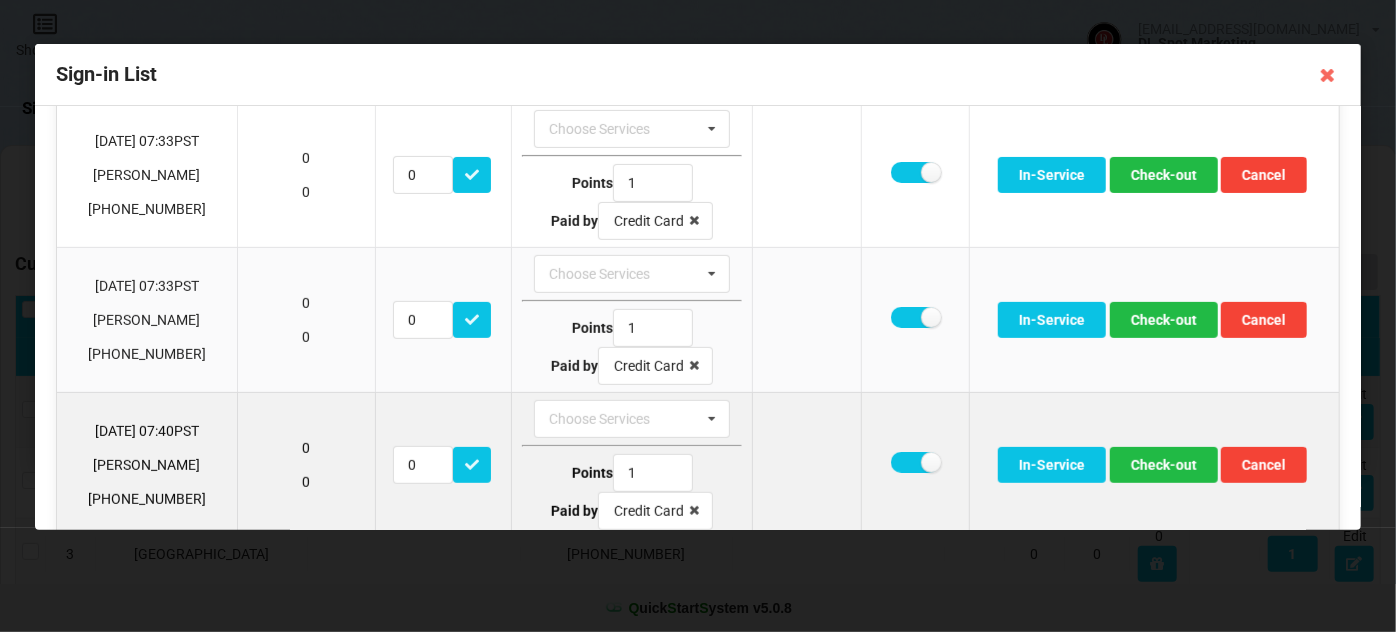 scroll, scrollTop: 357, scrollLeft: 0, axis: vertical 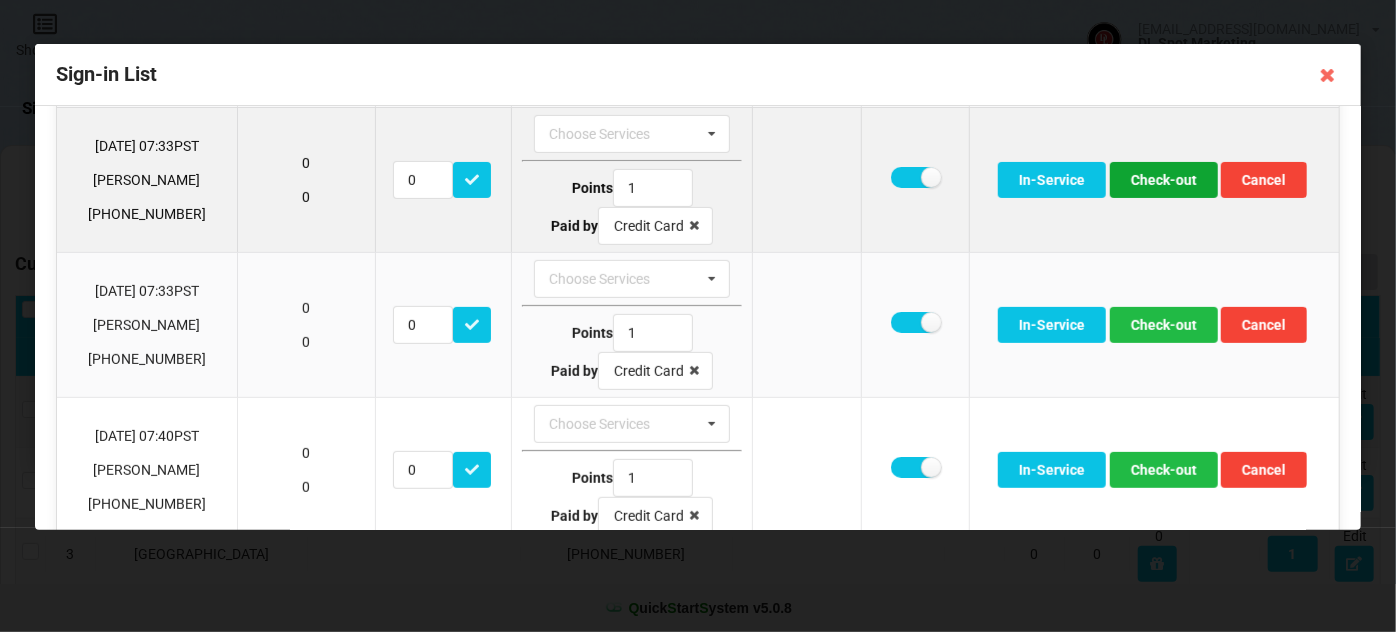 click on "Check-out" at bounding box center [1164, 180] 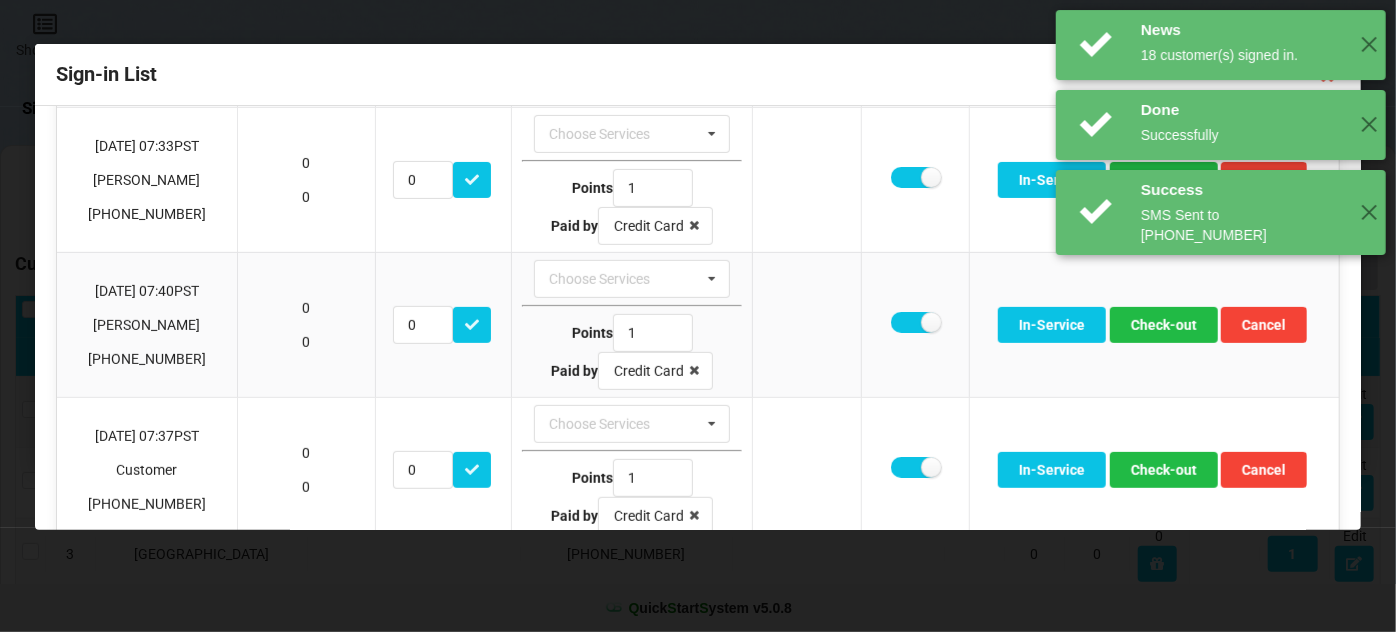 scroll, scrollTop: 214, scrollLeft: 0, axis: vertical 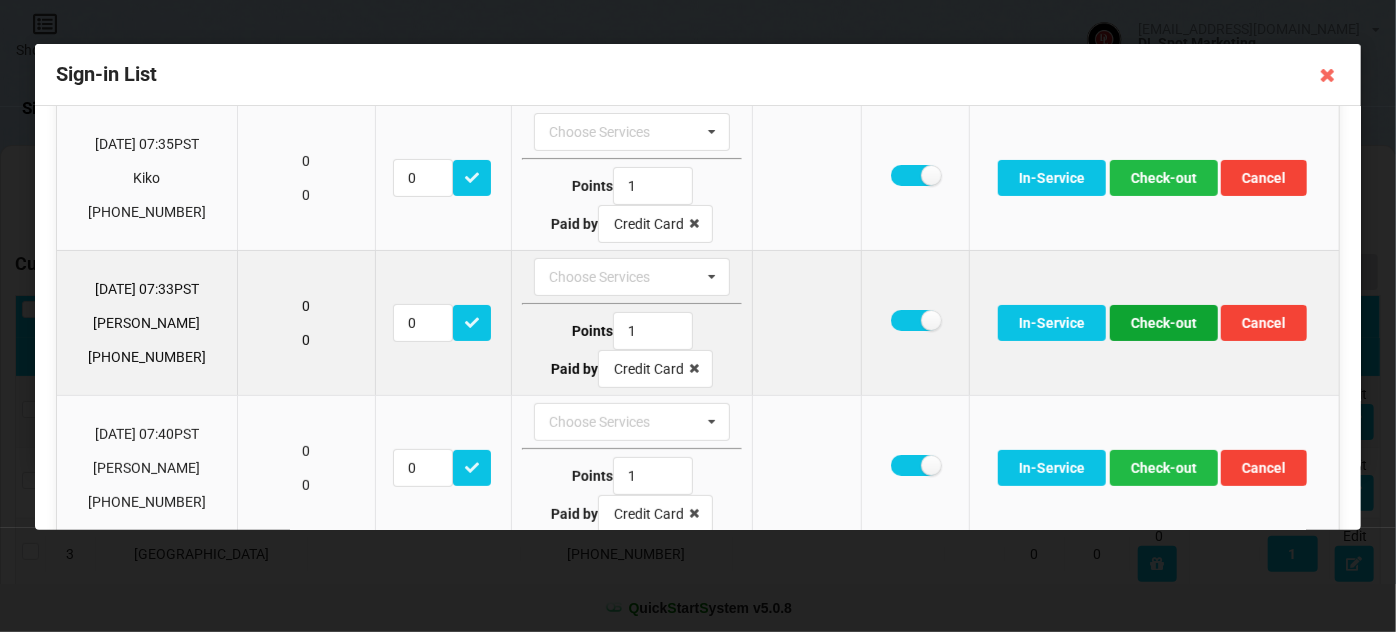 click on "Check-out" at bounding box center [1164, 323] 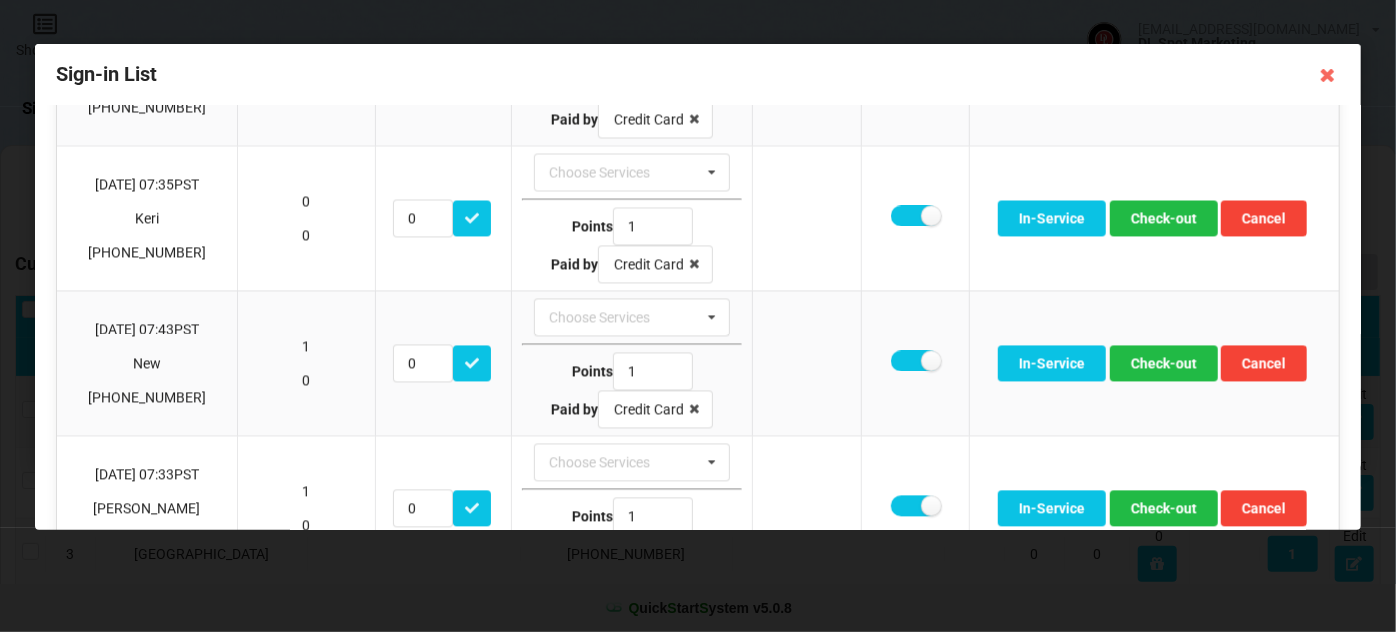scroll, scrollTop: 2108, scrollLeft: 0, axis: vertical 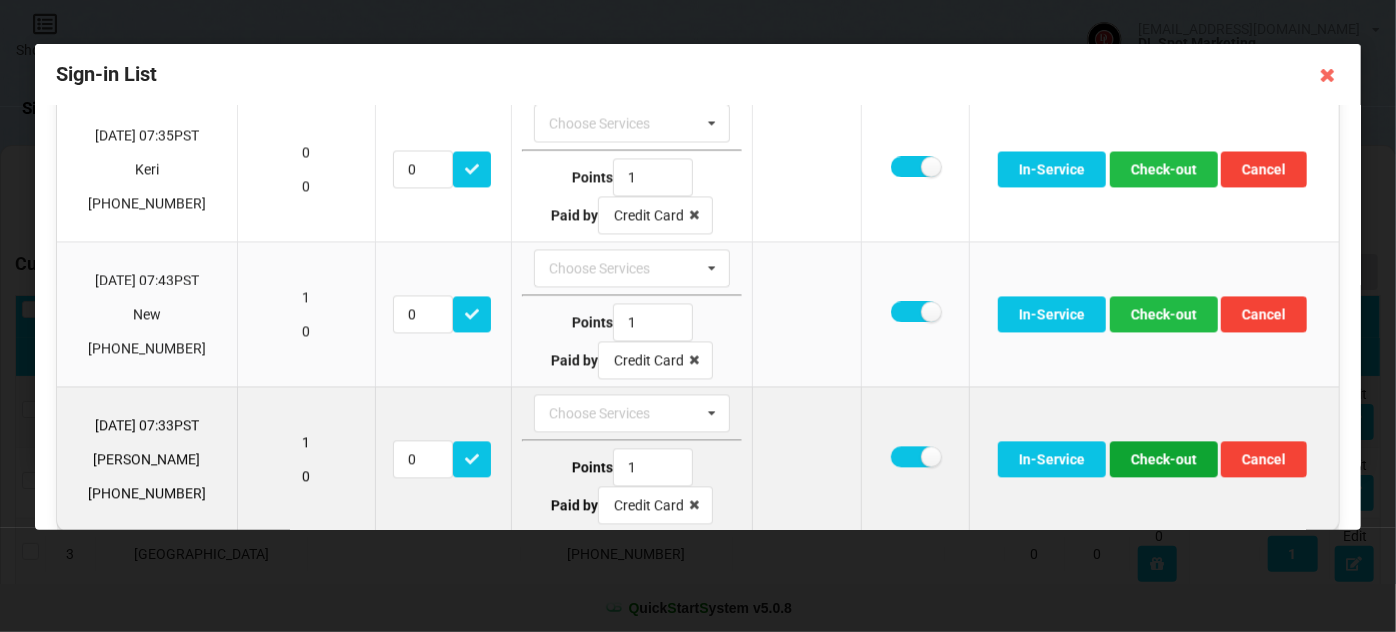 click on "Check-out" at bounding box center (1164, 459) 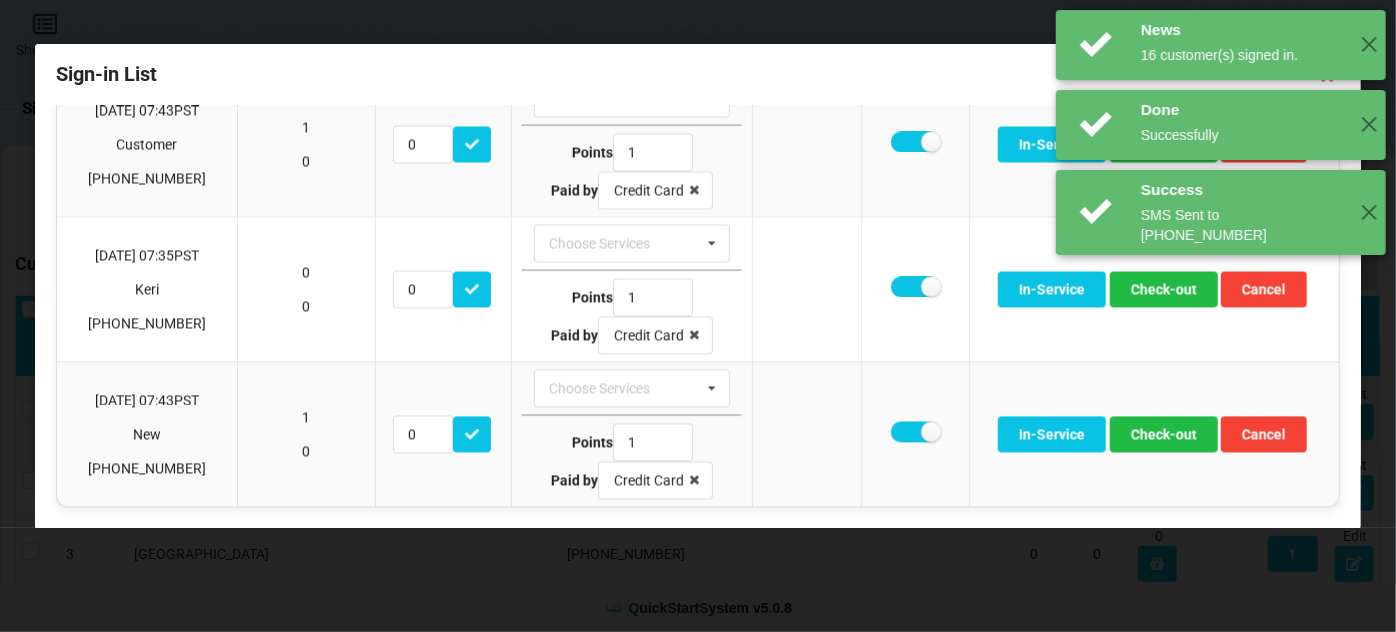 scroll, scrollTop: 1964, scrollLeft: 0, axis: vertical 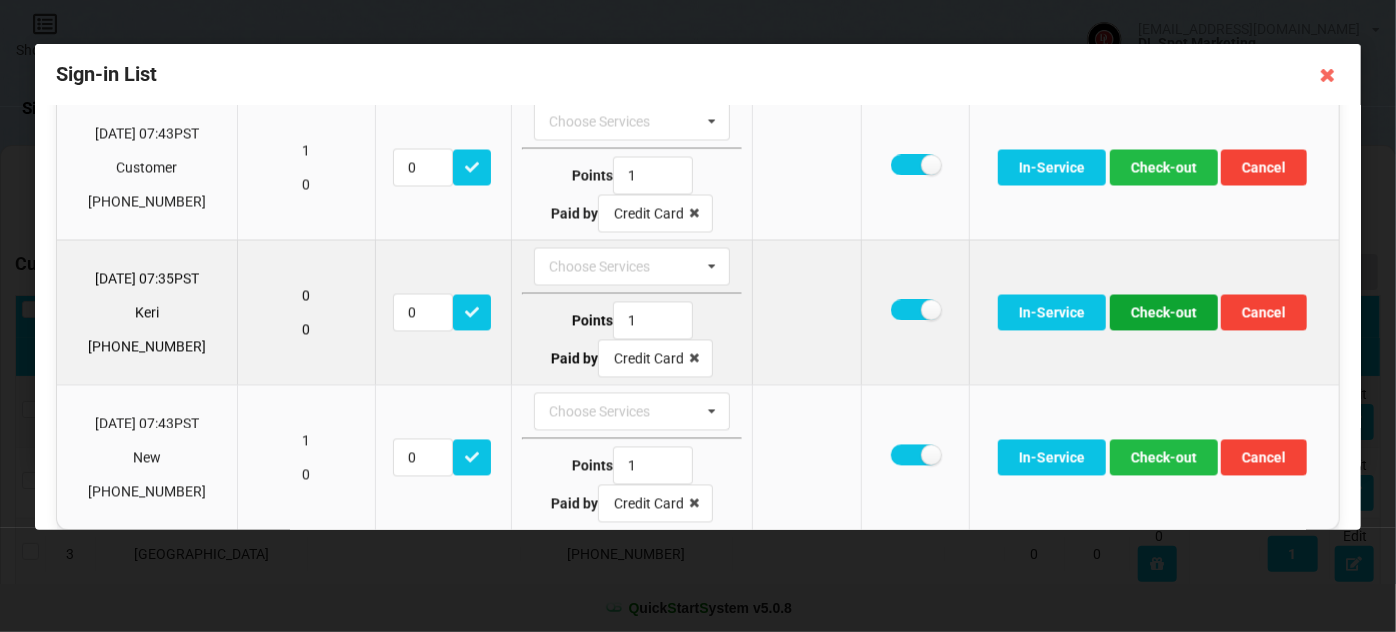 click on "Check-out" at bounding box center (1164, 313) 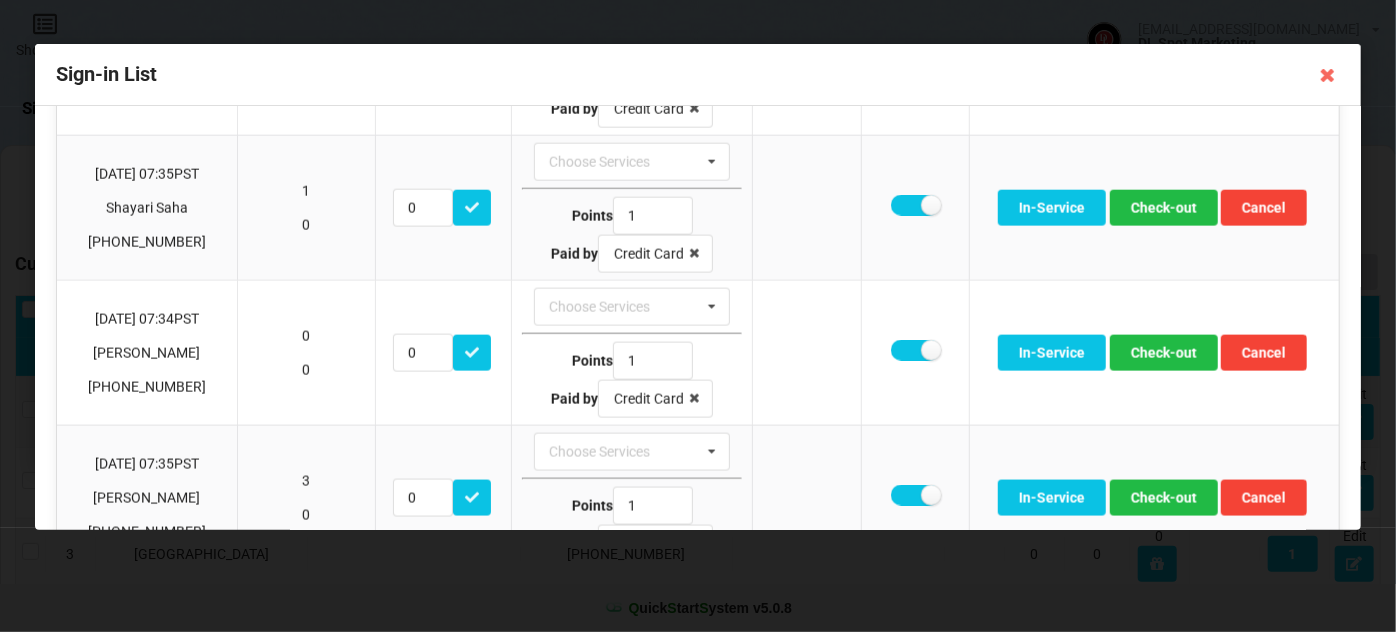 scroll, scrollTop: 1336, scrollLeft: 0, axis: vertical 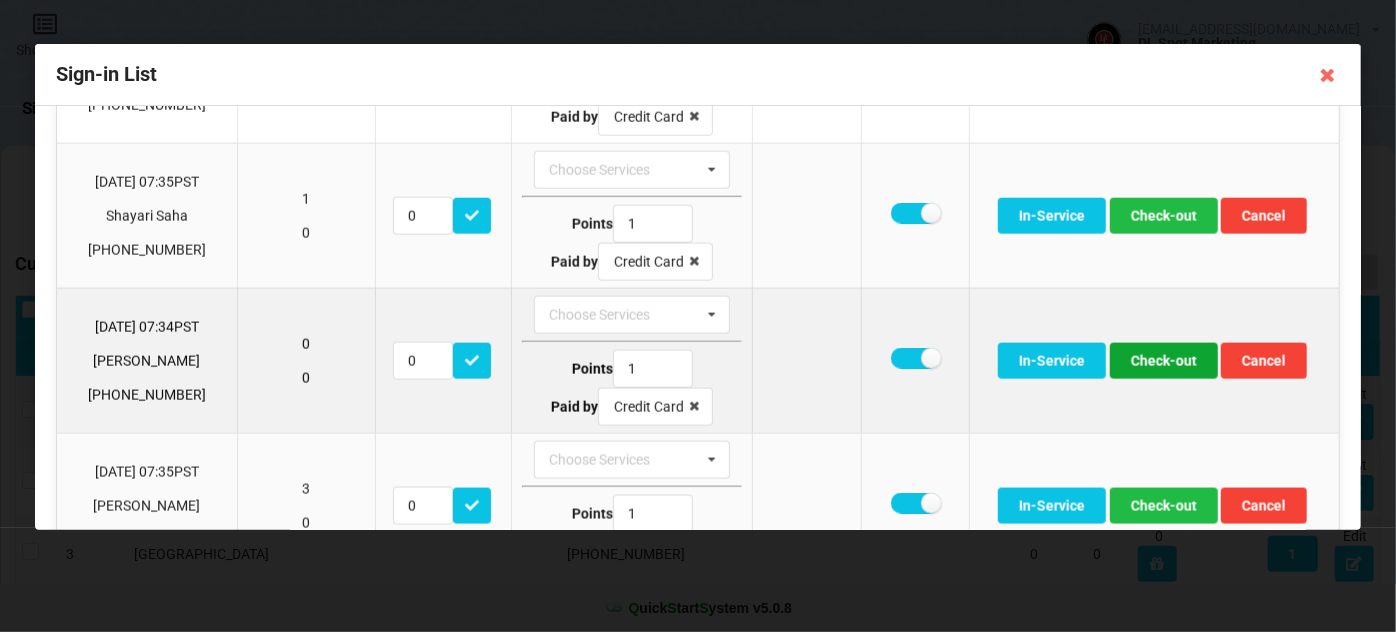 click on "Check-out" at bounding box center [1164, 361] 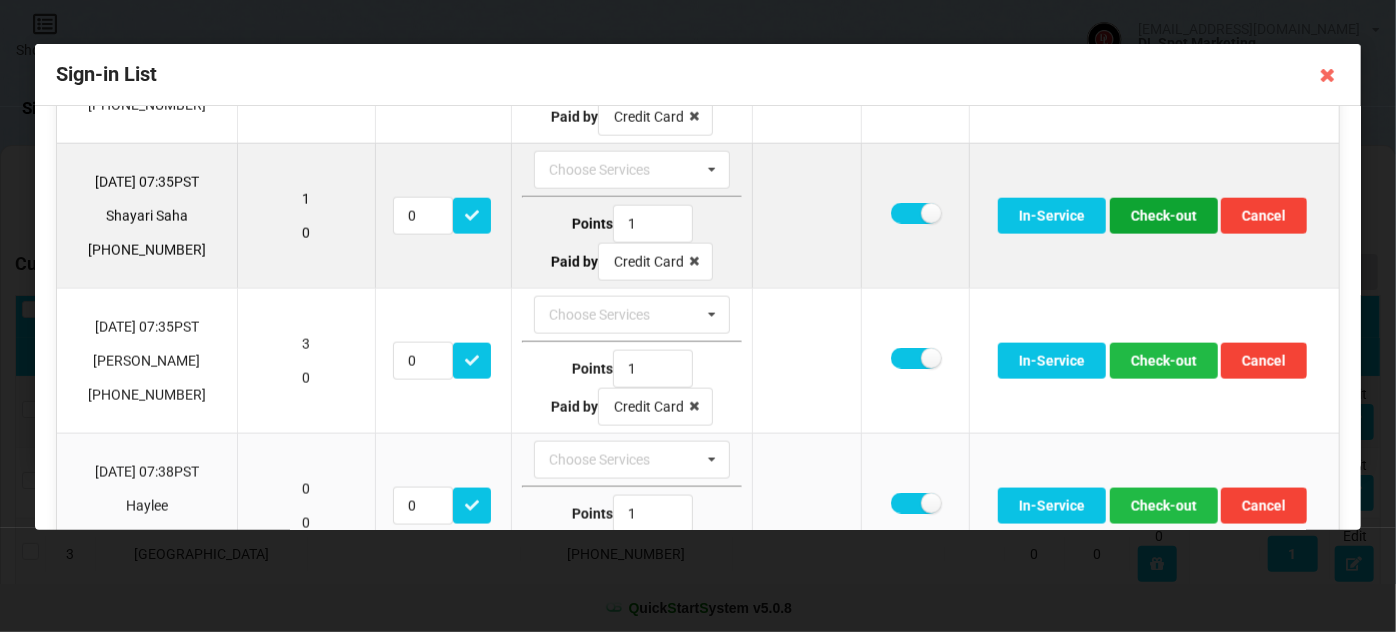 click on "Check-out" at bounding box center (1164, 216) 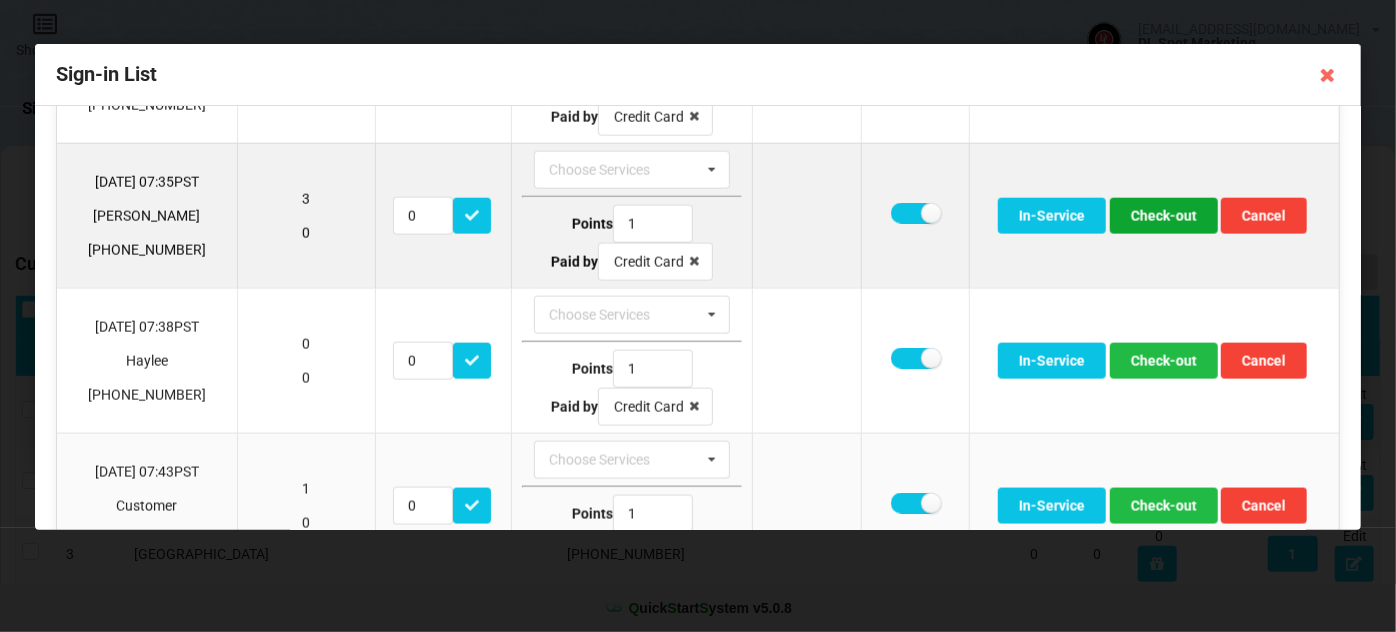 click on "Check-out" at bounding box center (1164, 216) 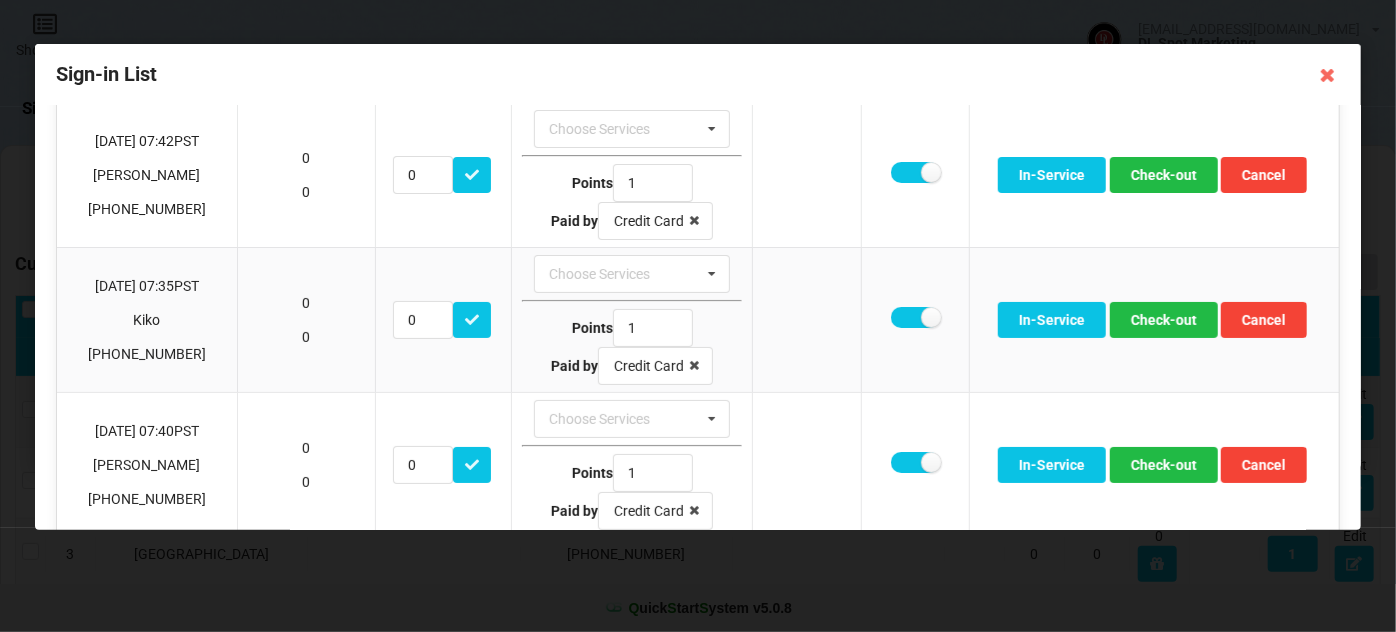 scroll, scrollTop: 57, scrollLeft: 0, axis: vertical 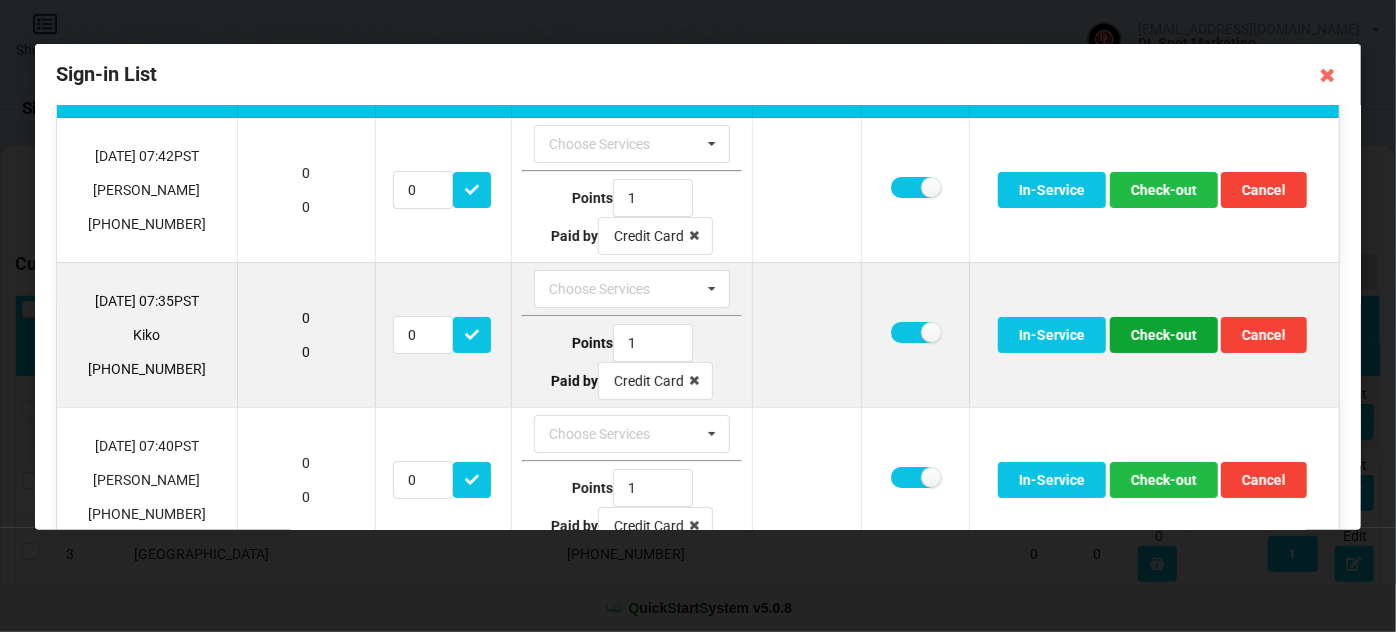 click on "Check-out" at bounding box center [1164, 335] 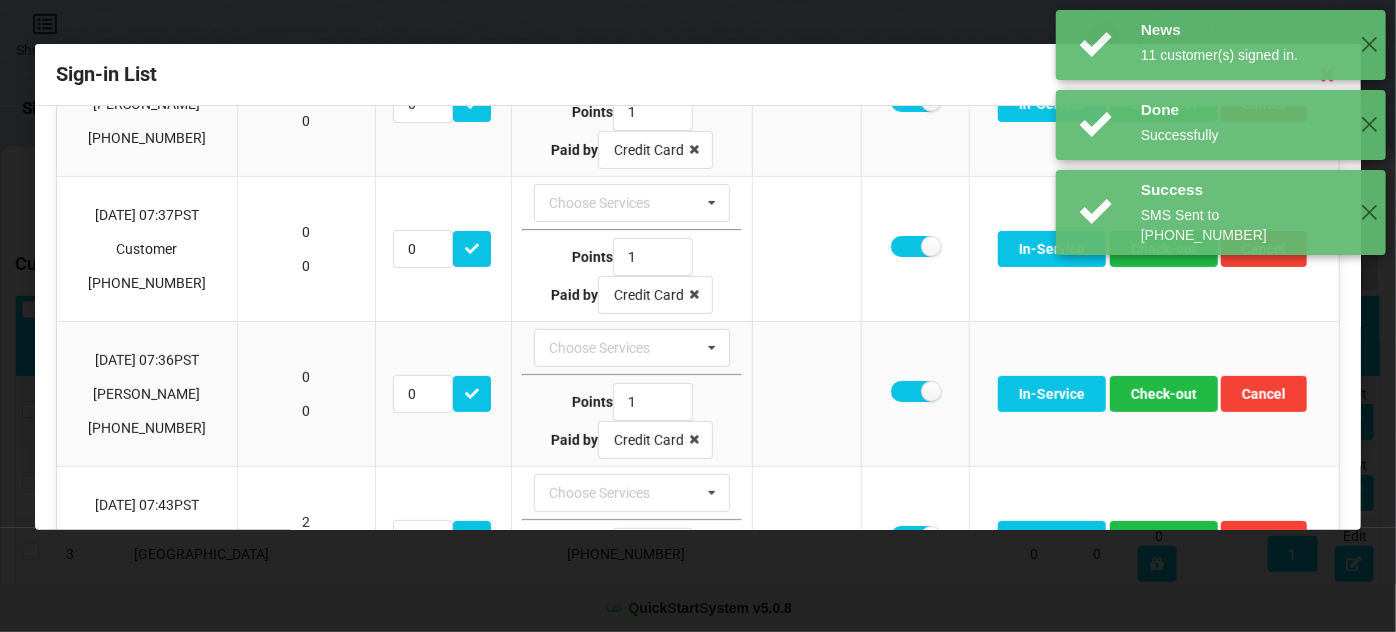 scroll, scrollTop: 299, scrollLeft: 0, axis: vertical 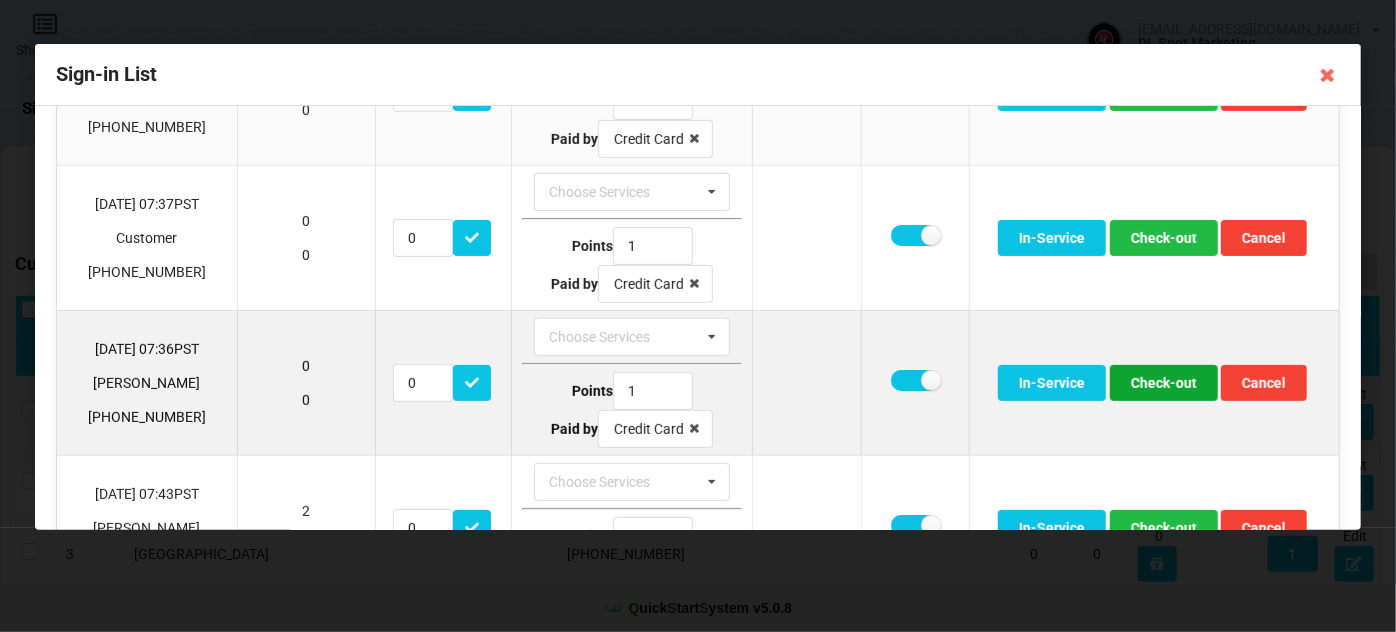 click on "Check-out" at bounding box center (1164, 383) 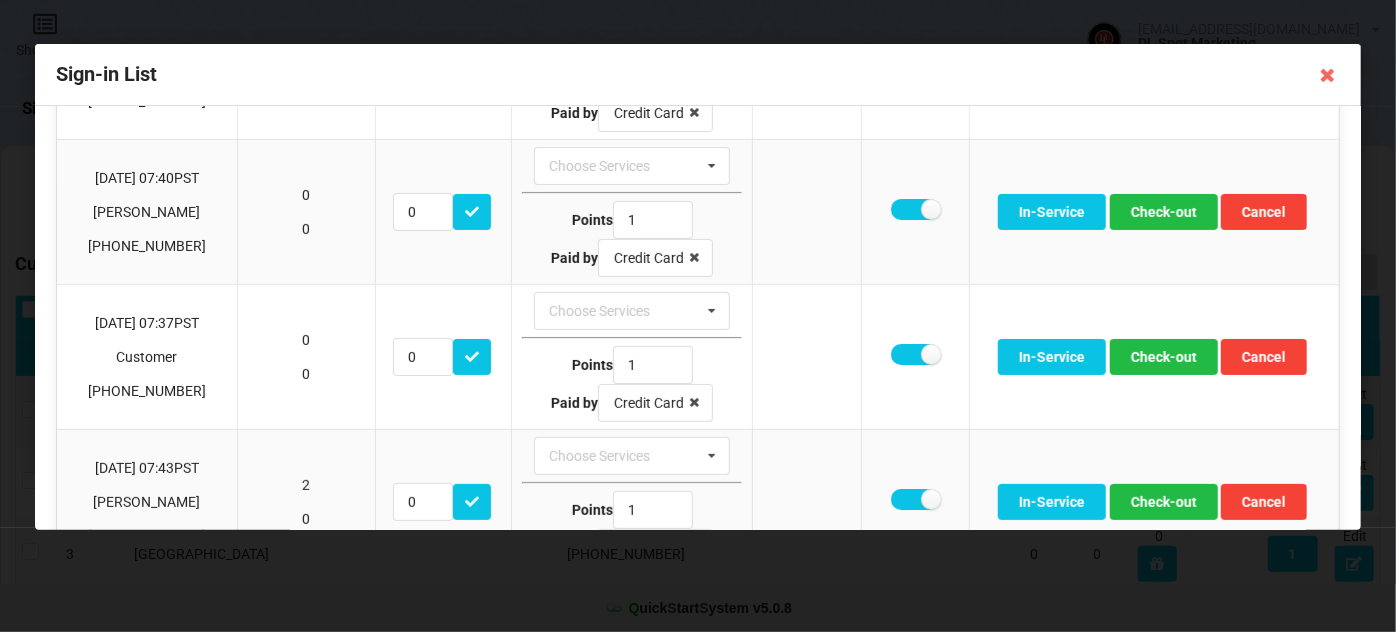 scroll, scrollTop: 178, scrollLeft: 0, axis: vertical 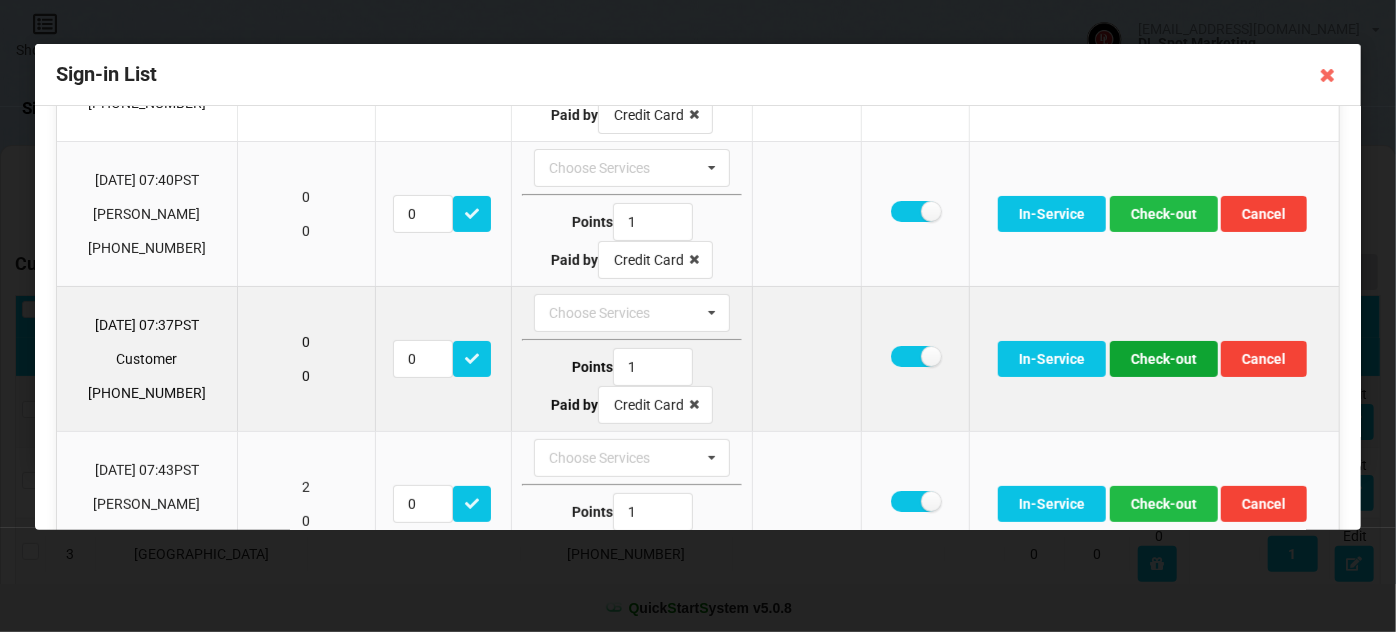 click on "Check-out" at bounding box center [1164, 359] 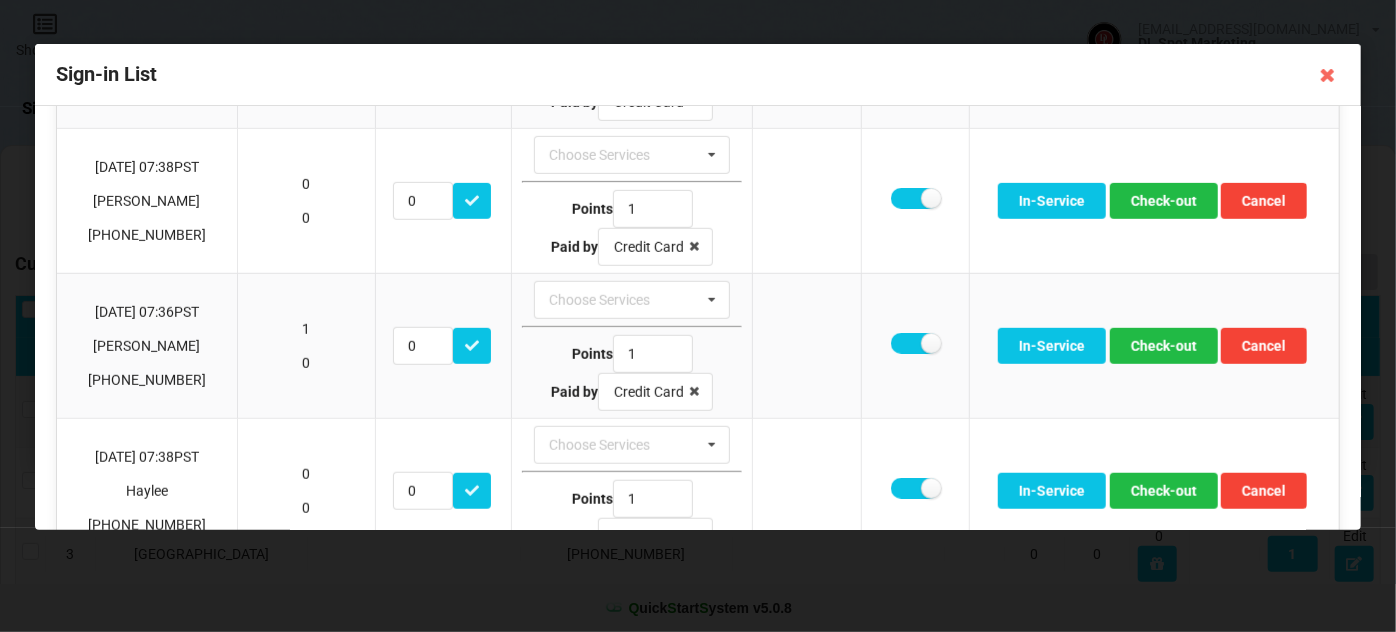 scroll, scrollTop: 727, scrollLeft: 0, axis: vertical 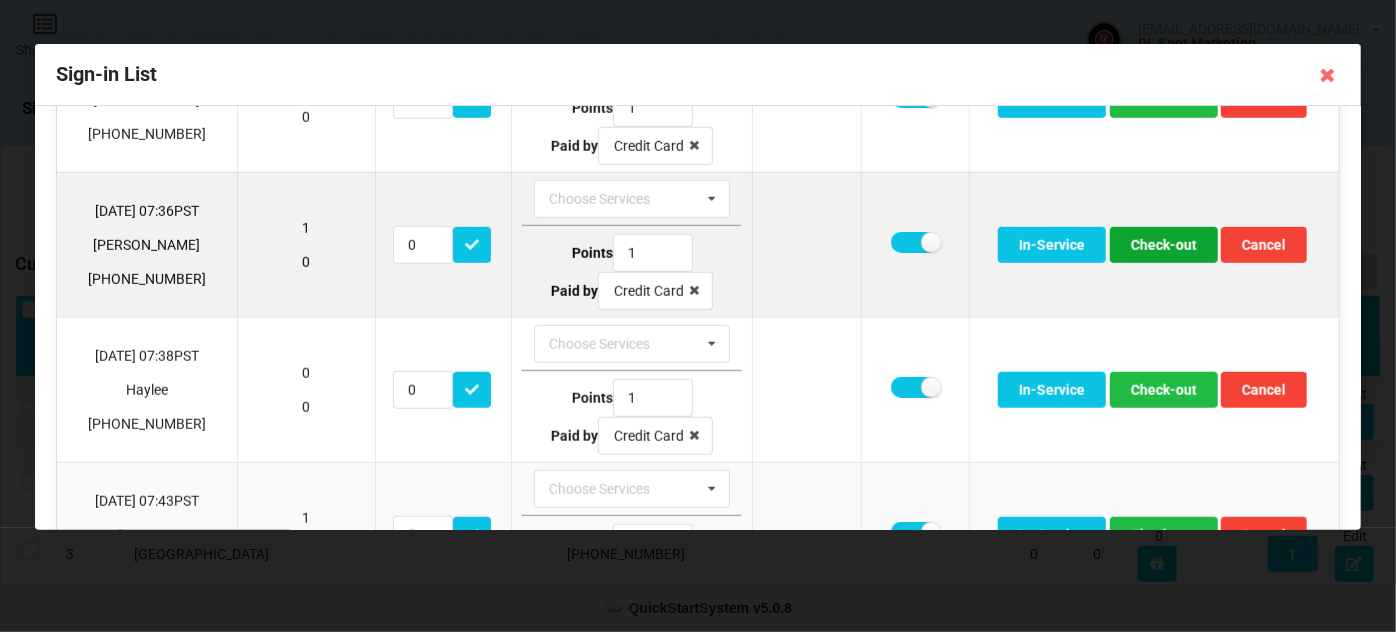 click on "Check-out" at bounding box center (1164, 245) 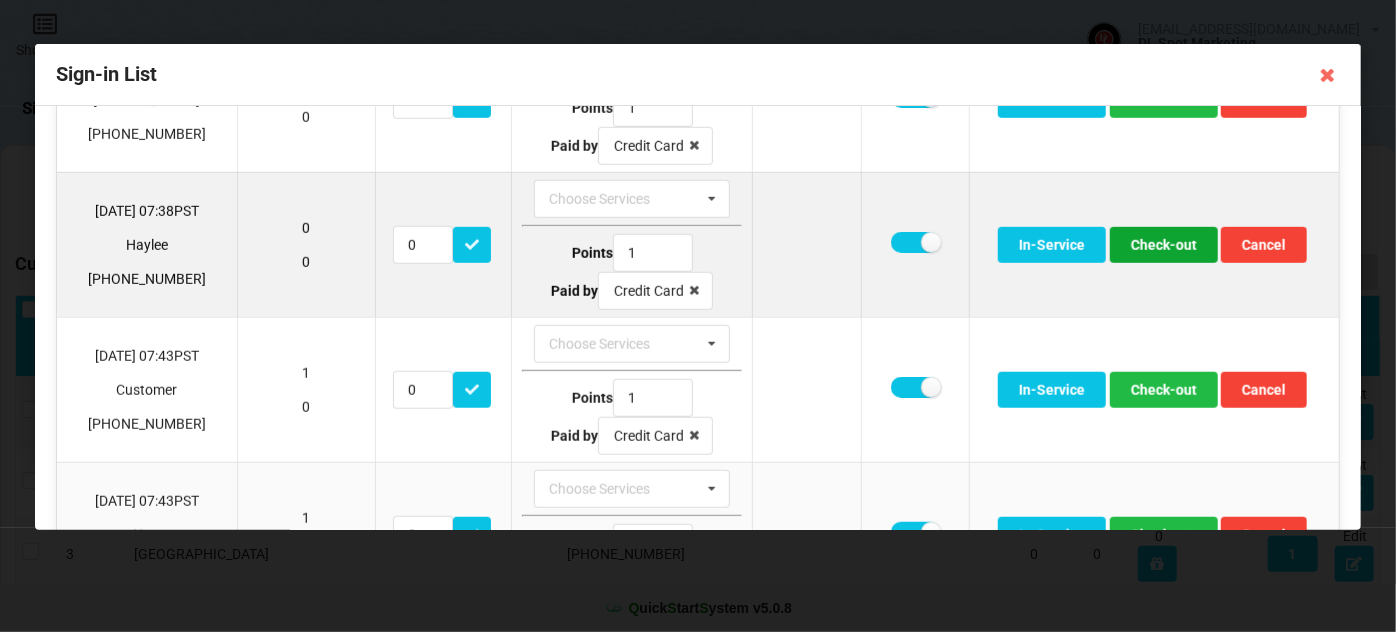 click on "Check-out" at bounding box center [1164, 245] 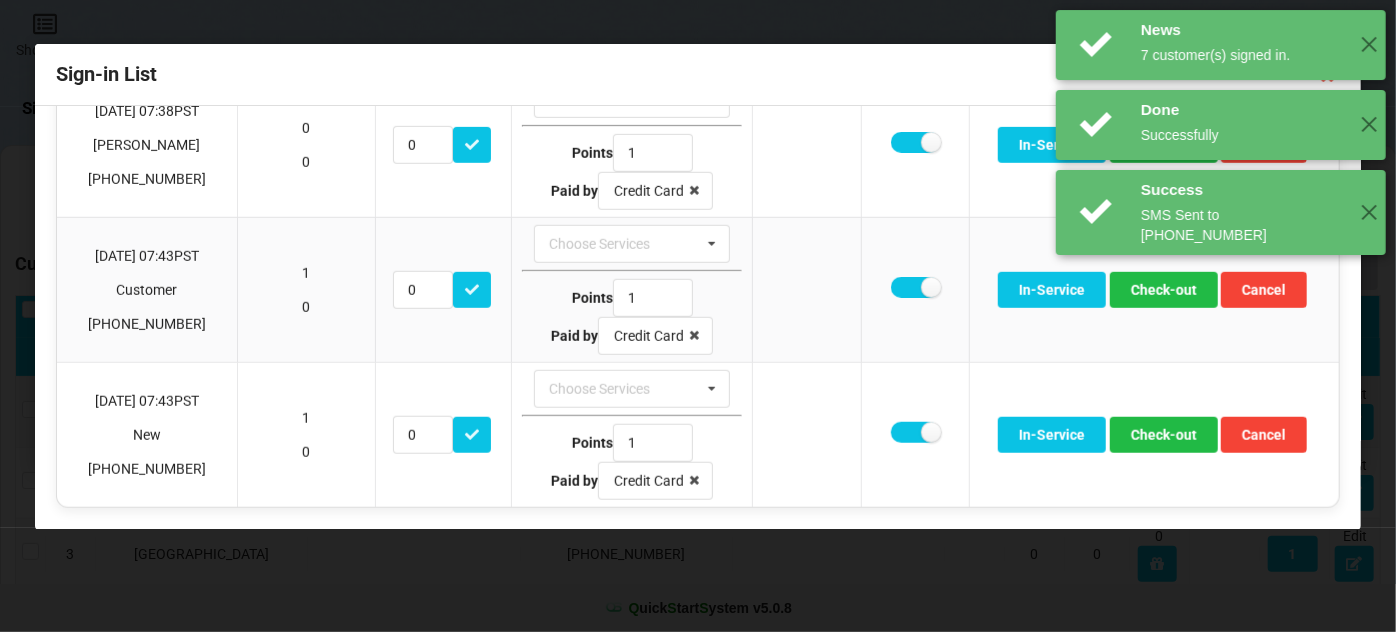 scroll, scrollTop: 672, scrollLeft: 0, axis: vertical 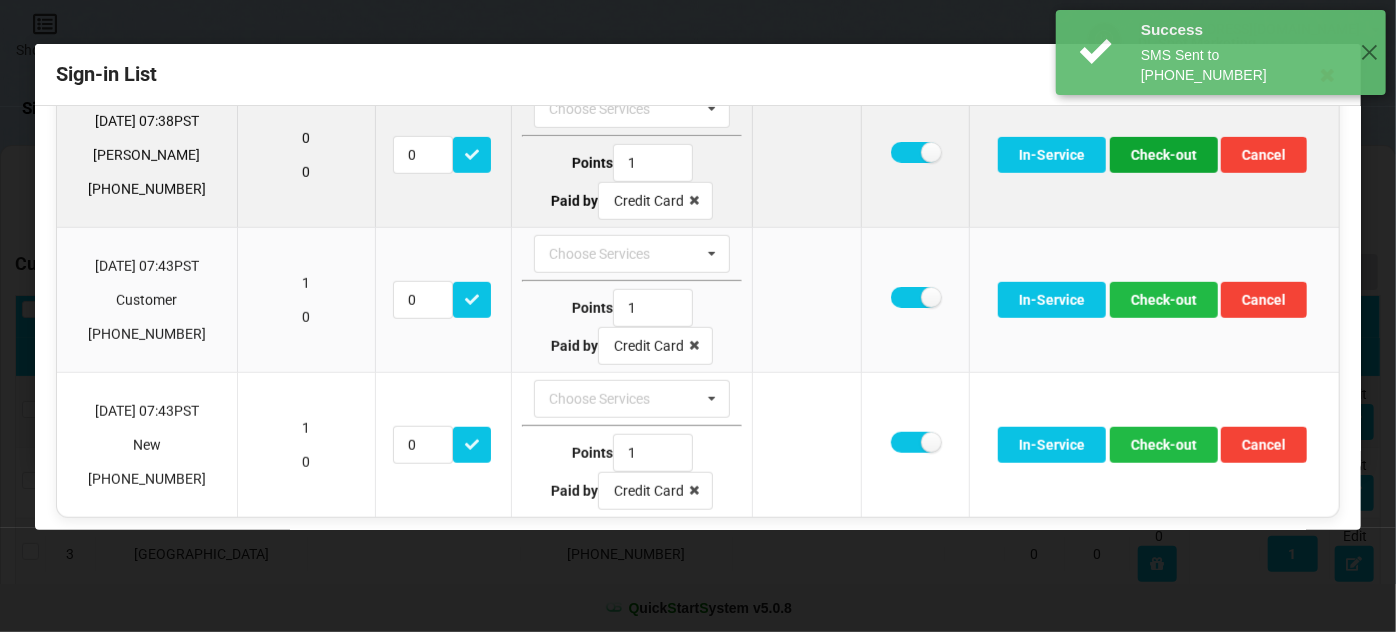 click on "Check-out" at bounding box center (1164, 155) 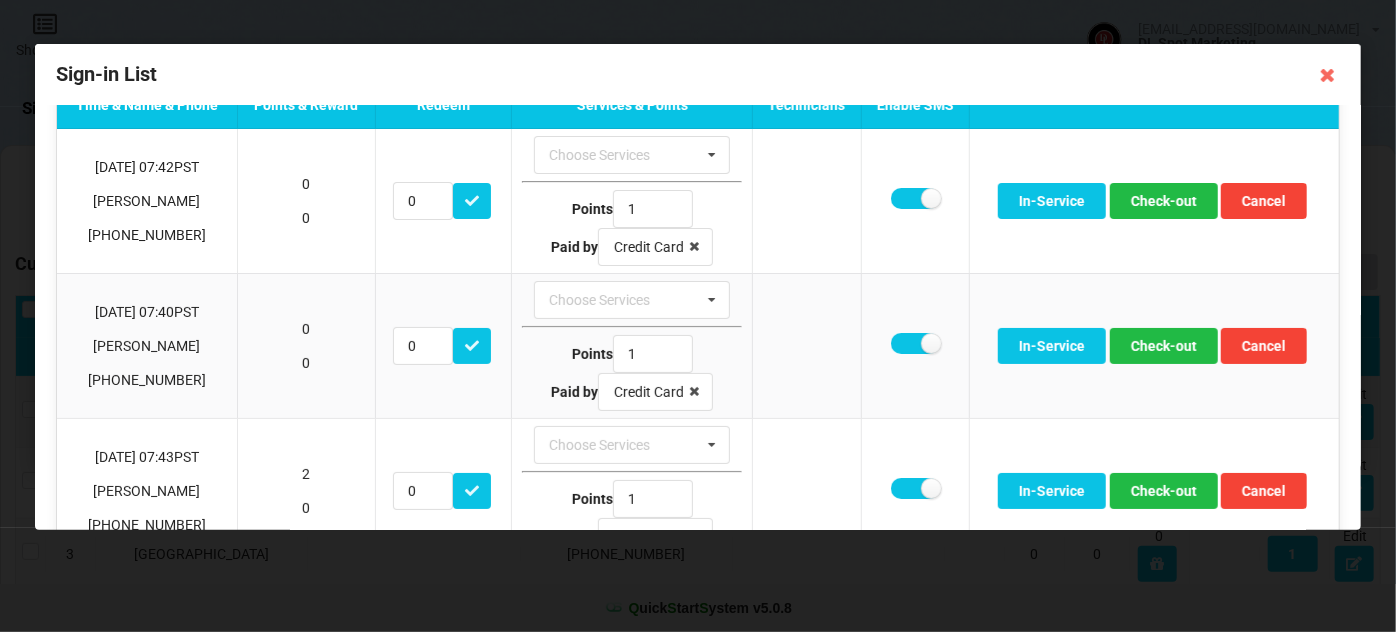 scroll, scrollTop: 43, scrollLeft: 0, axis: vertical 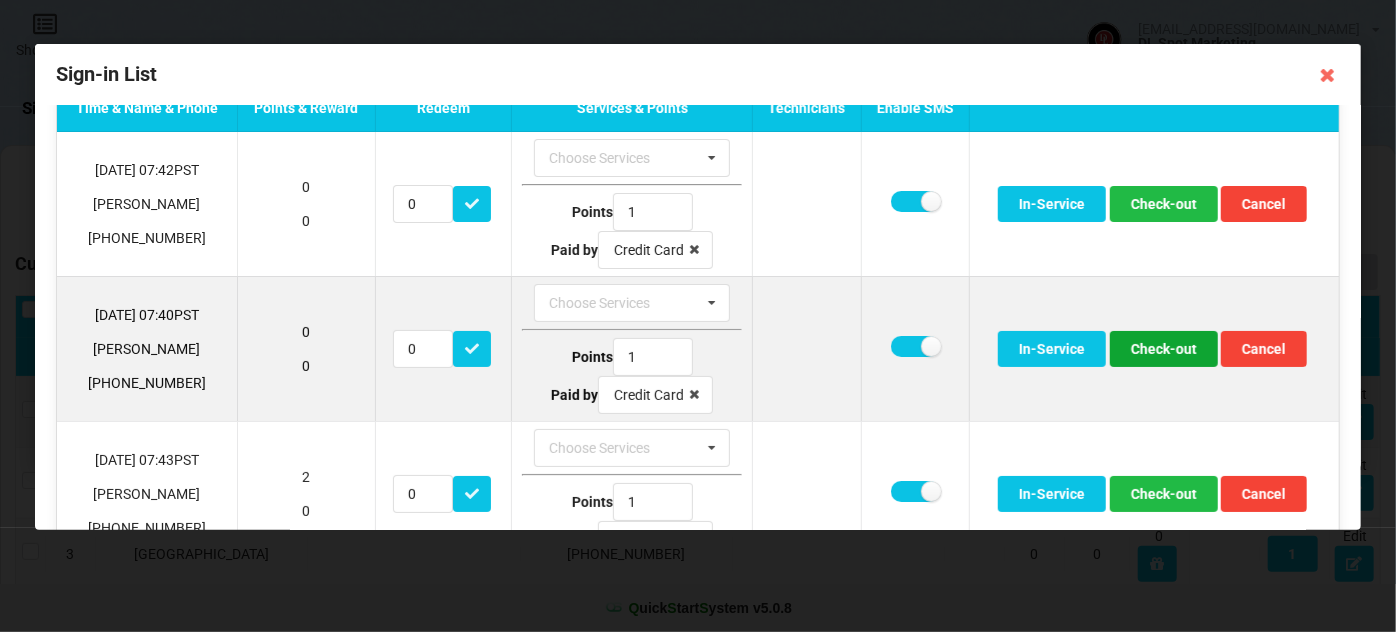 click on "Check-out" at bounding box center [1164, 349] 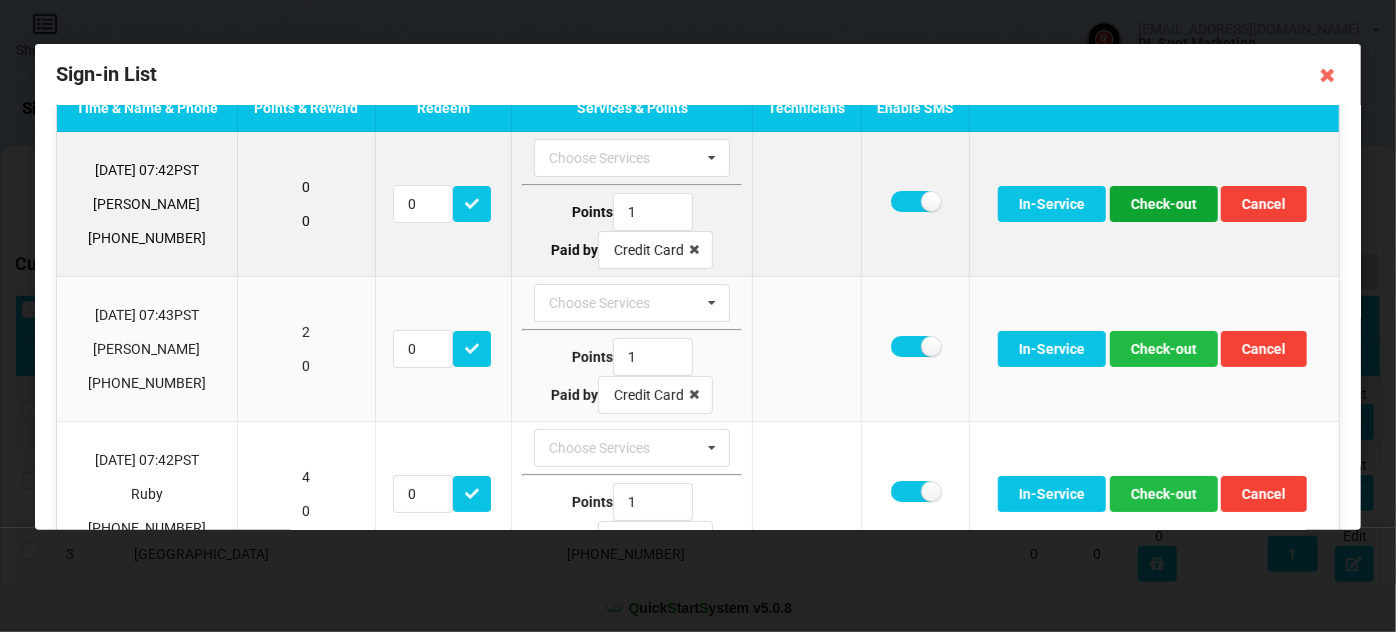 click on "Check-out" at bounding box center [1164, 204] 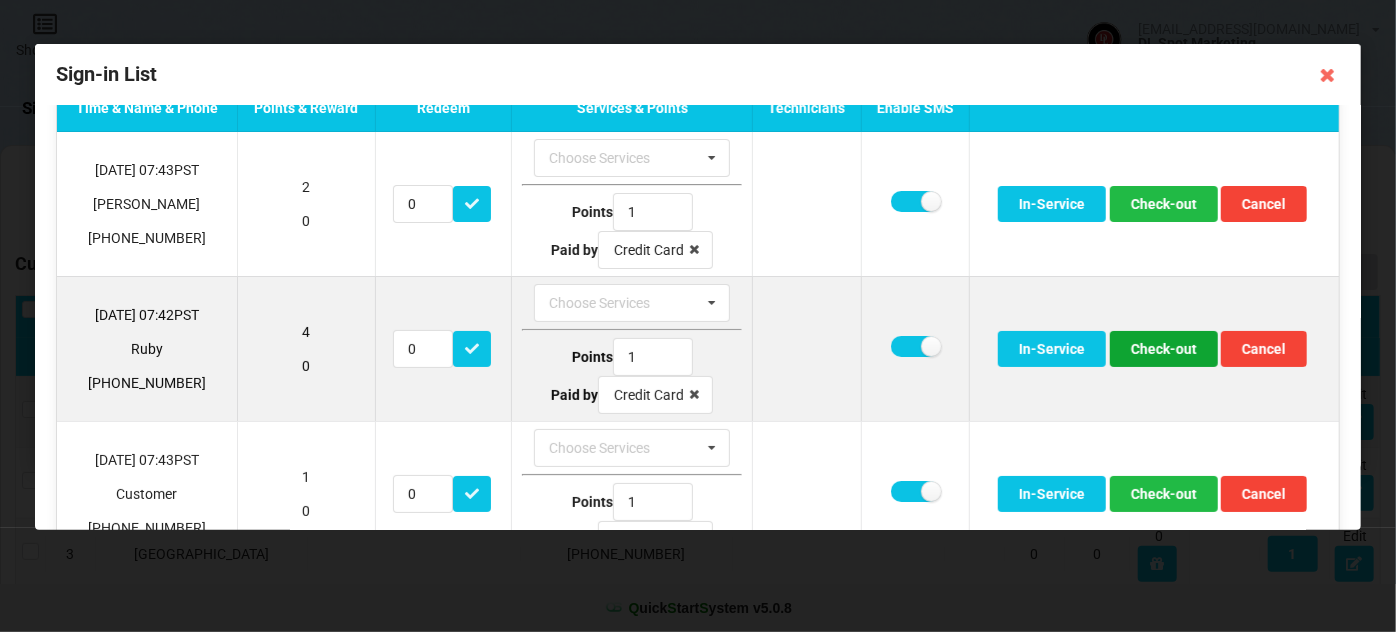 click on "Check-out" at bounding box center [1164, 349] 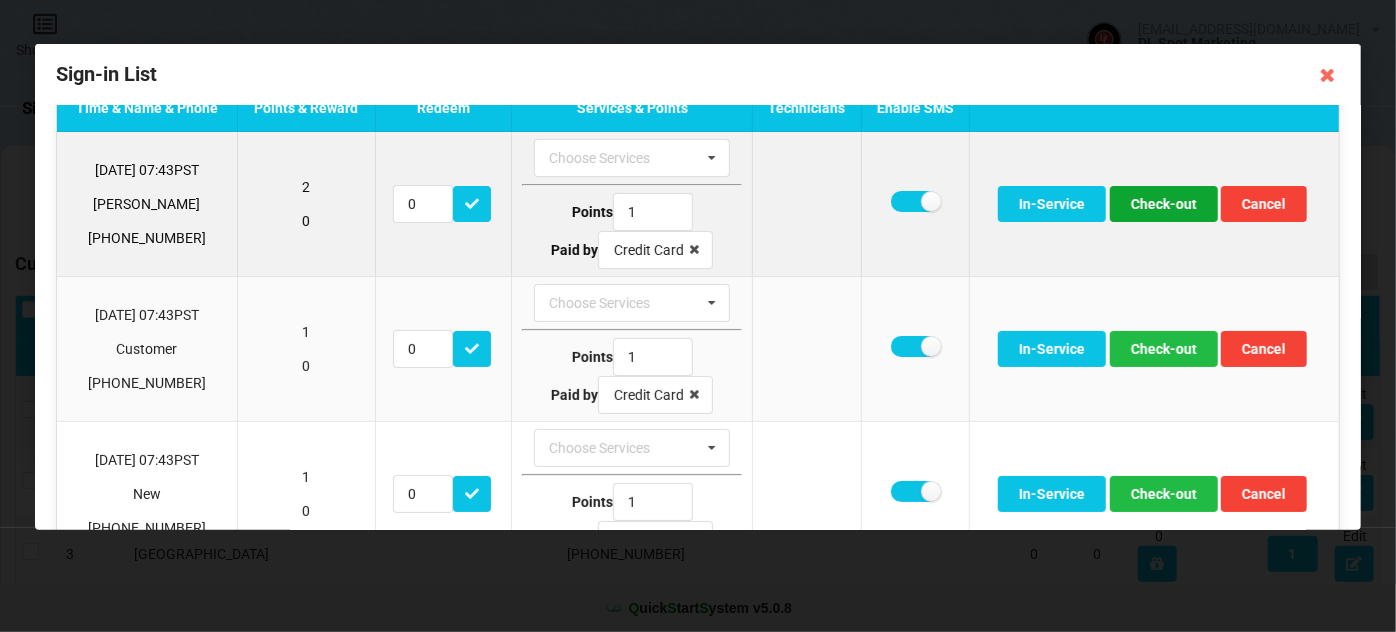 click on "Check-out" at bounding box center [1164, 204] 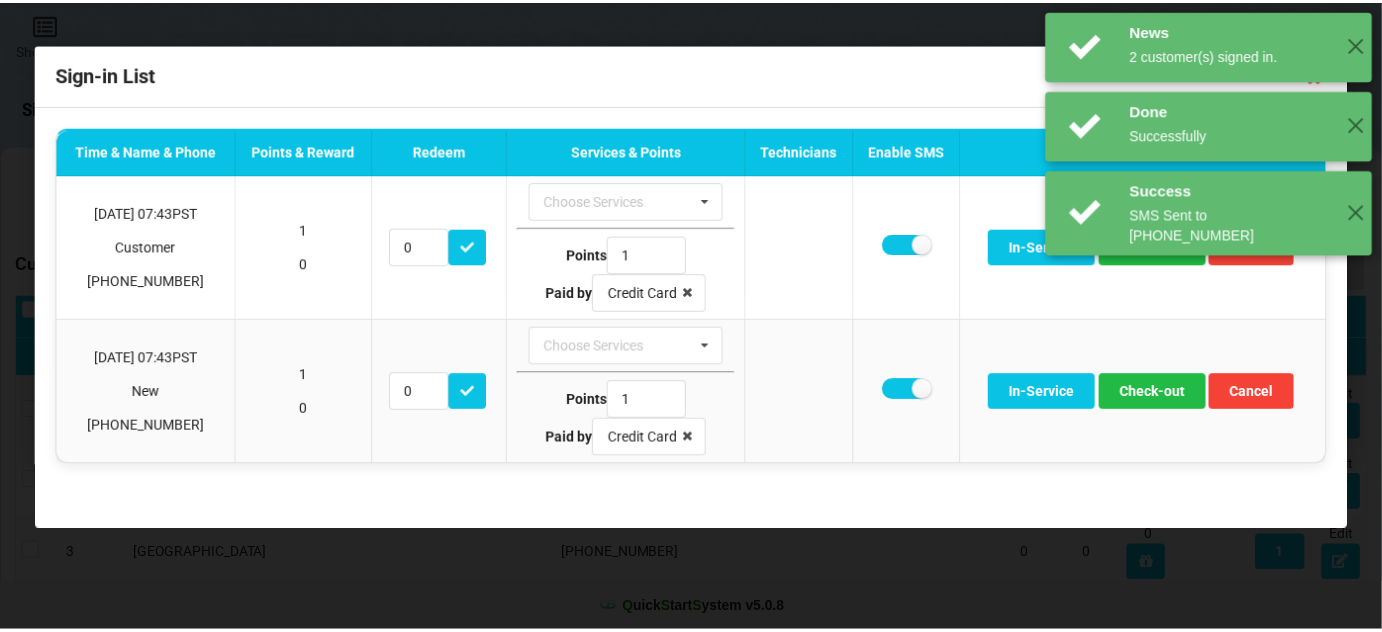 scroll, scrollTop: 0, scrollLeft: 0, axis: both 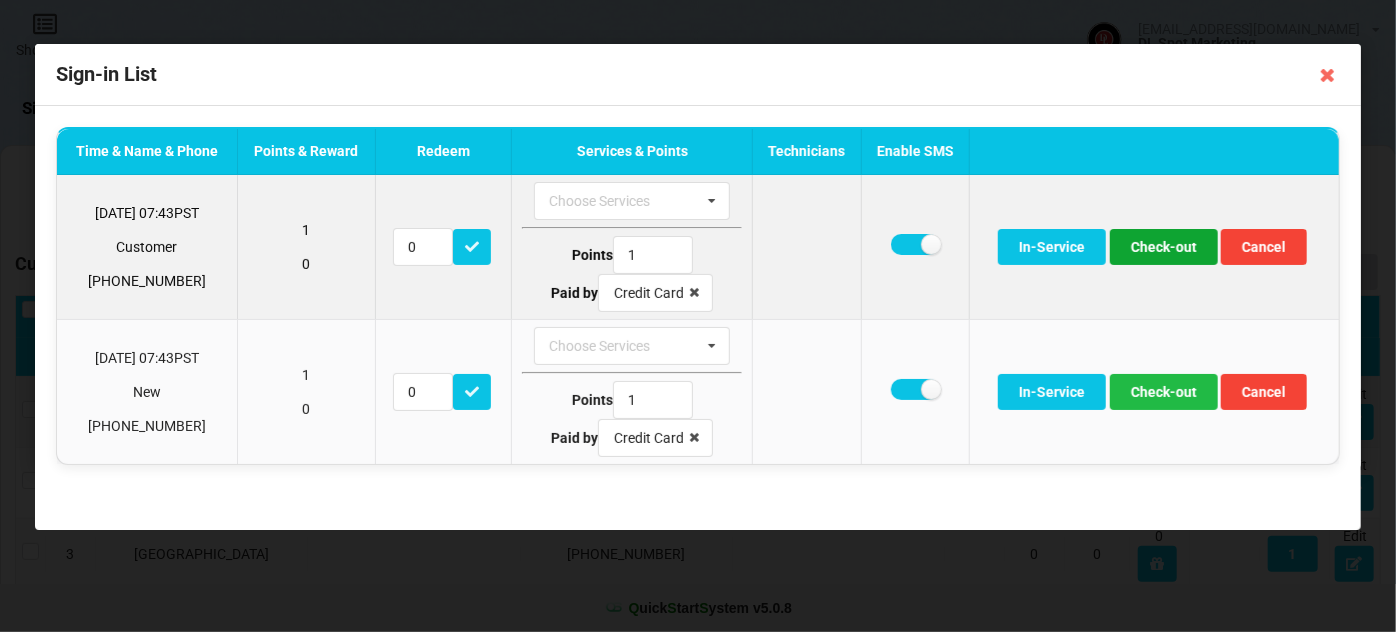 click on "Check-out" at bounding box center (1164, 247) 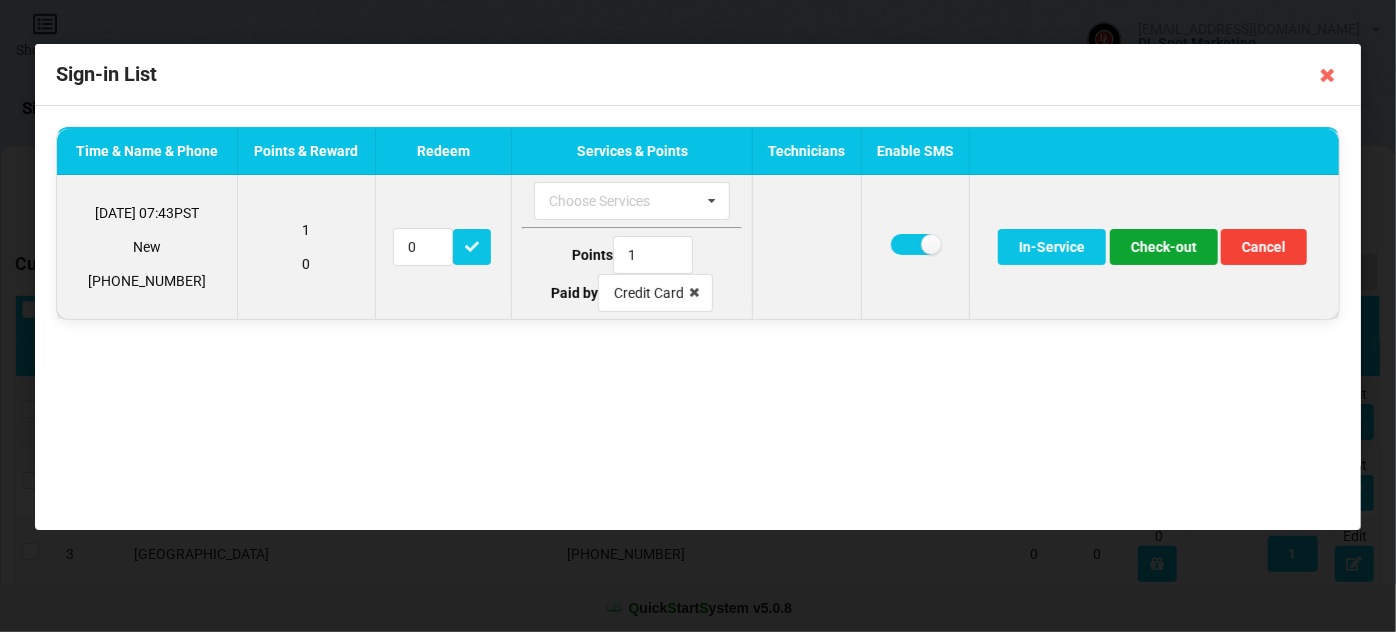 click on "Check-out" at bounding box center (1164, 247) 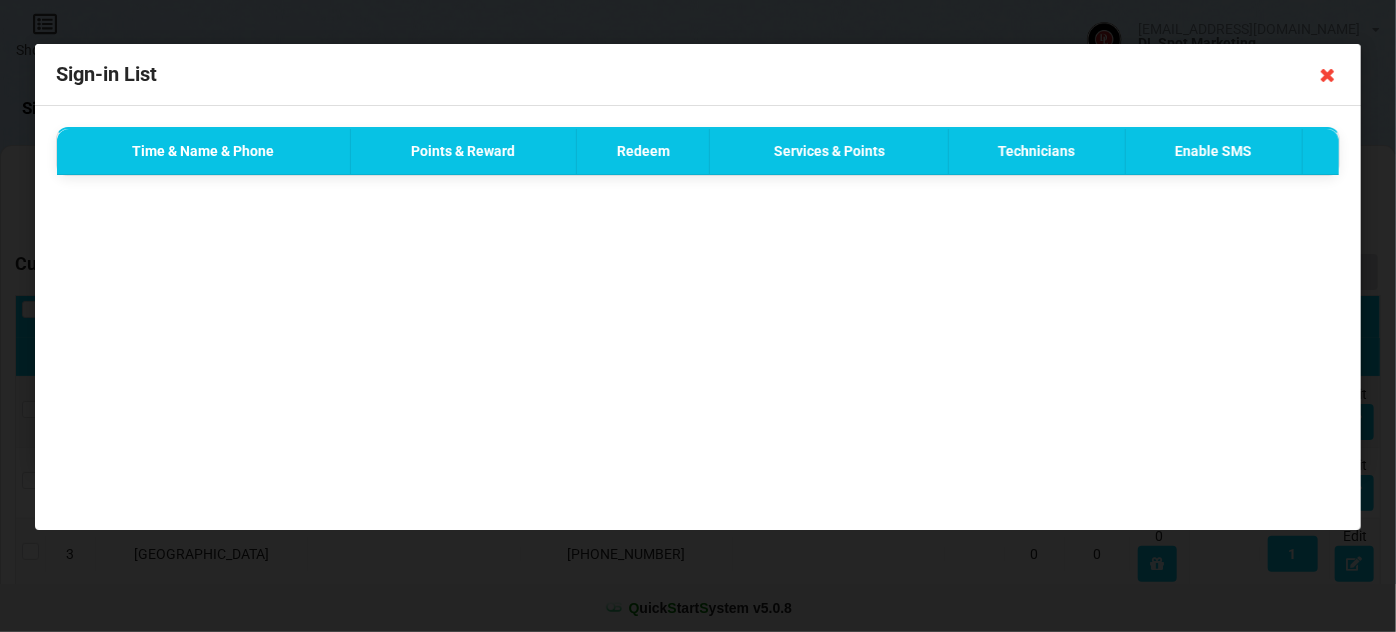 click at bounding box center [1328, 75] 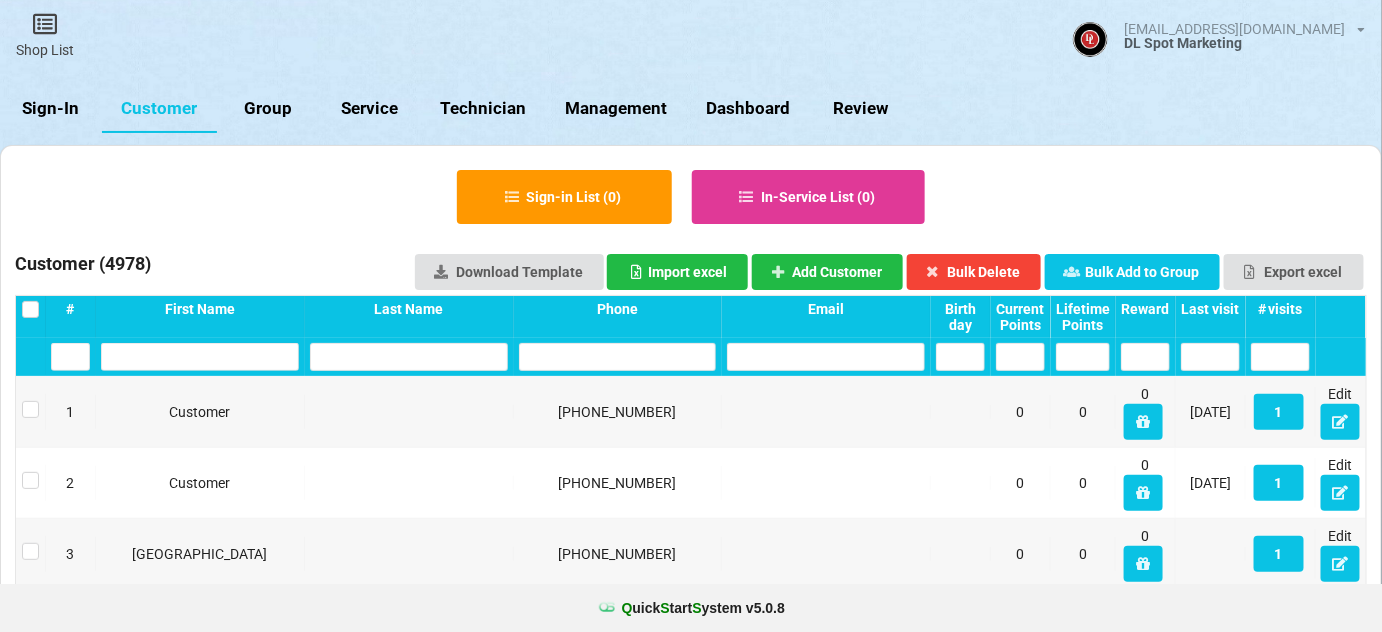 click at bounding box center [618, 357] 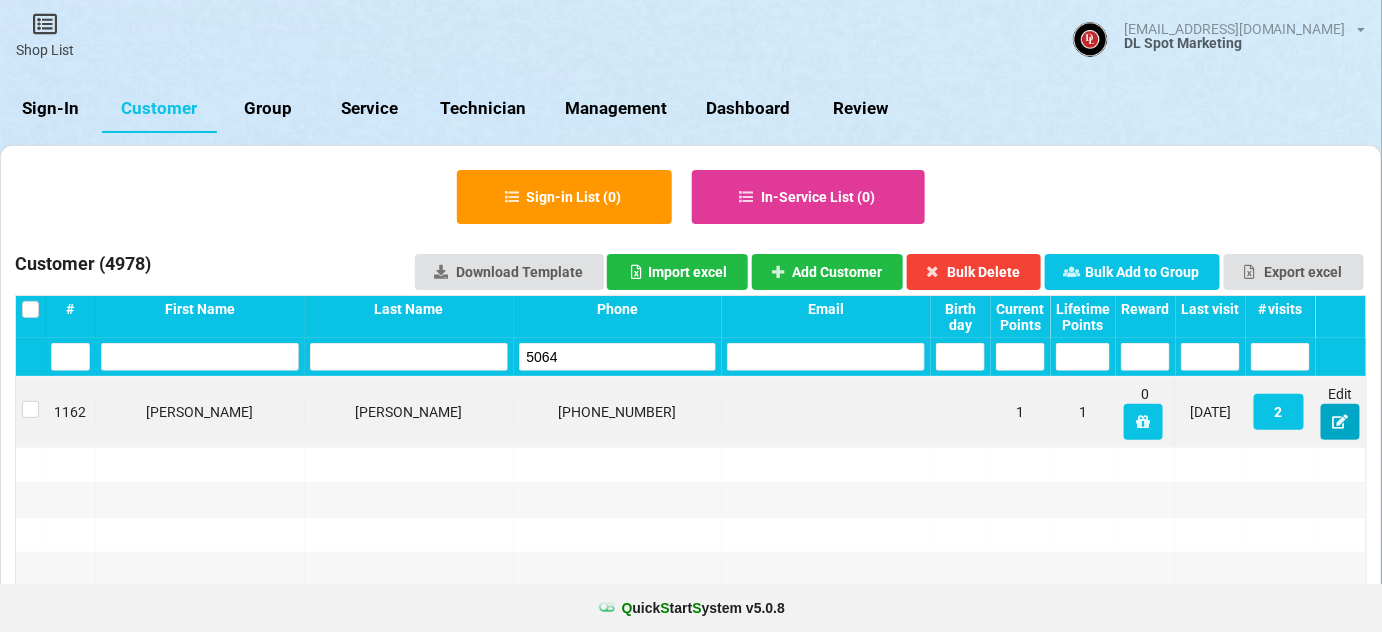 click at bounding box center (1340, 421) 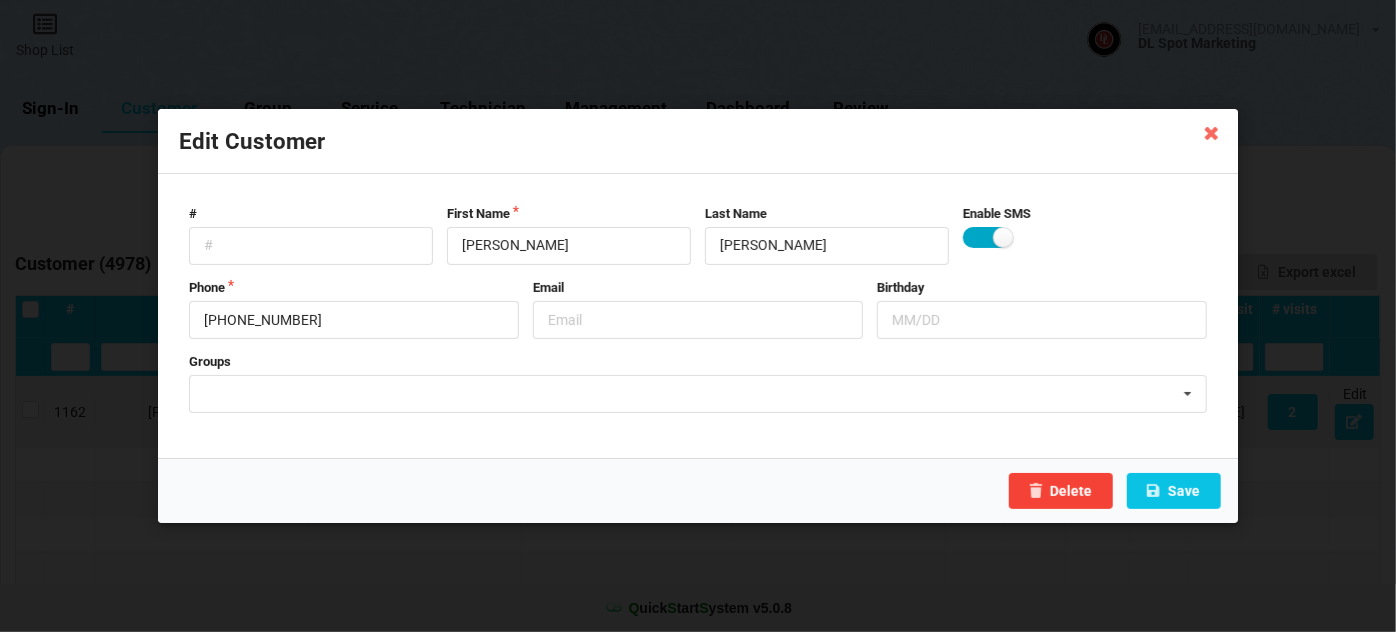 click at bounding box center [987, 237] 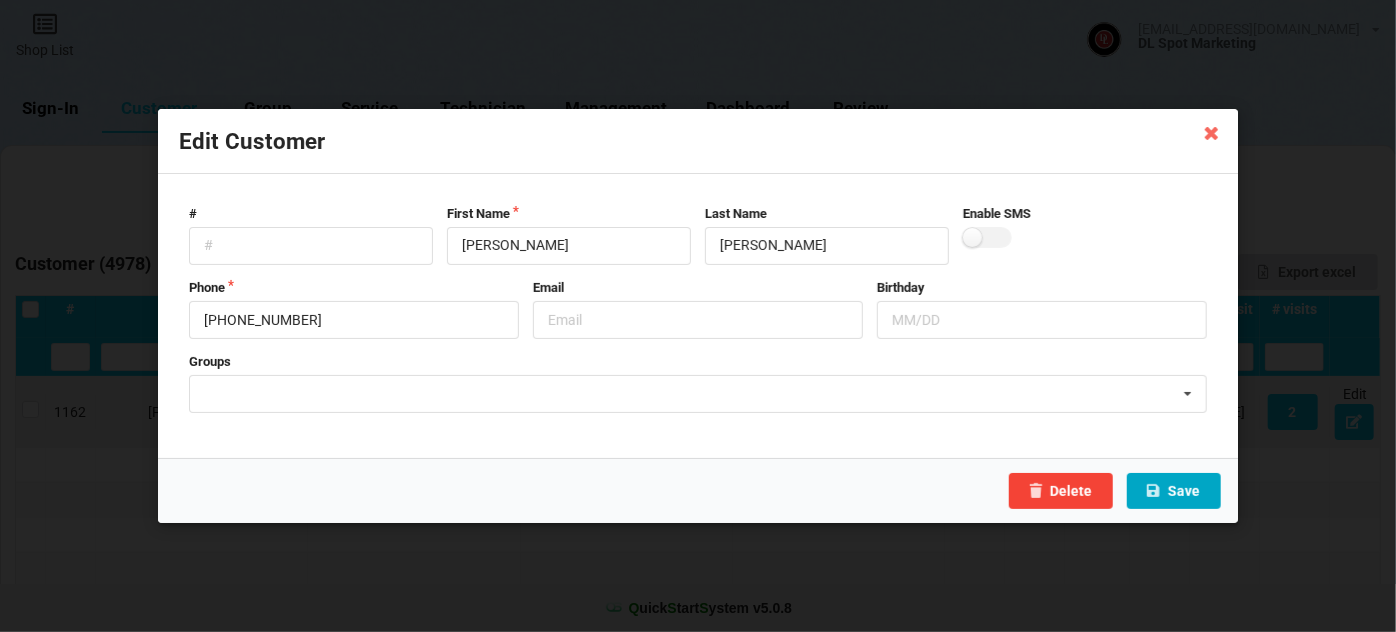 click on "Save" at bounding box center (1174, 491) 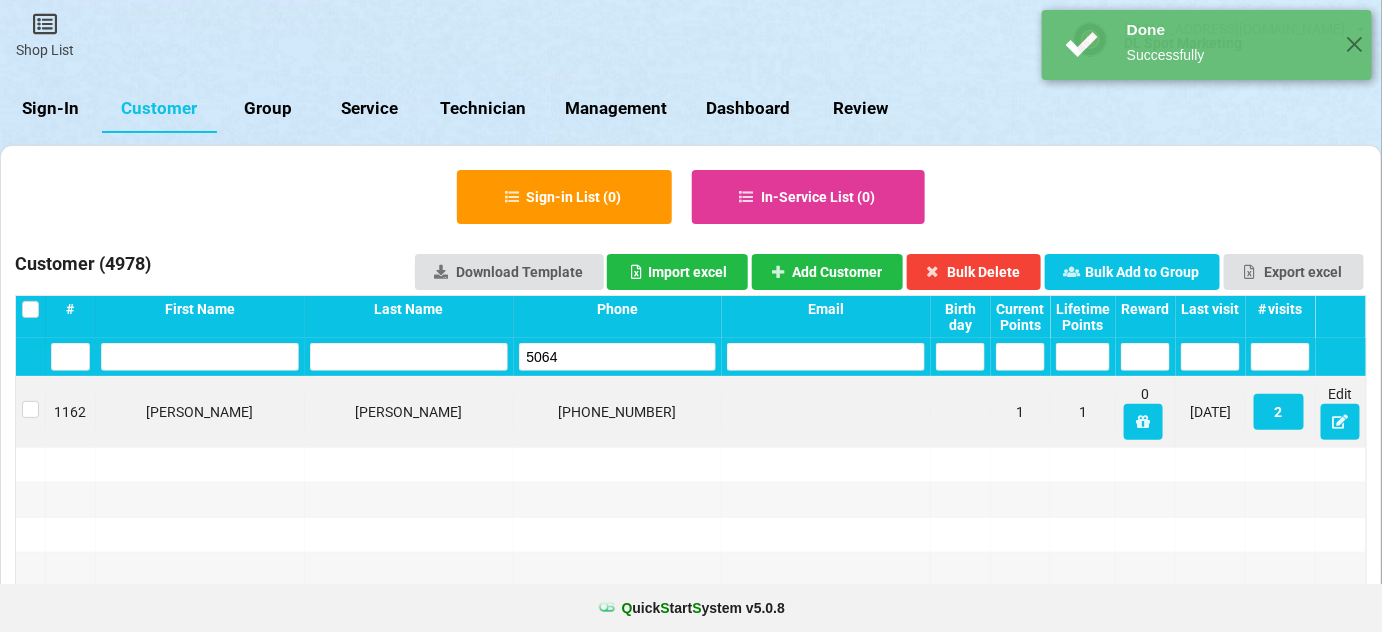click on "5064" at bounding box center [618, 357] 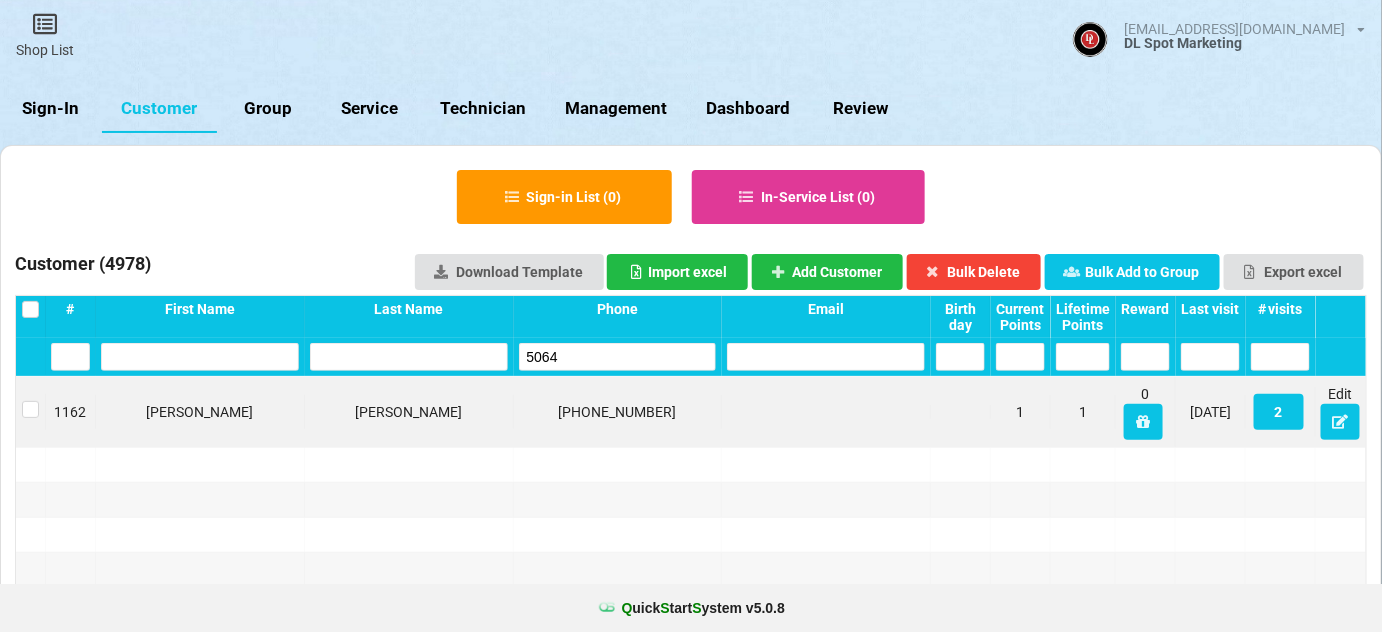 click on "5064" at bounding box center (618, 357) 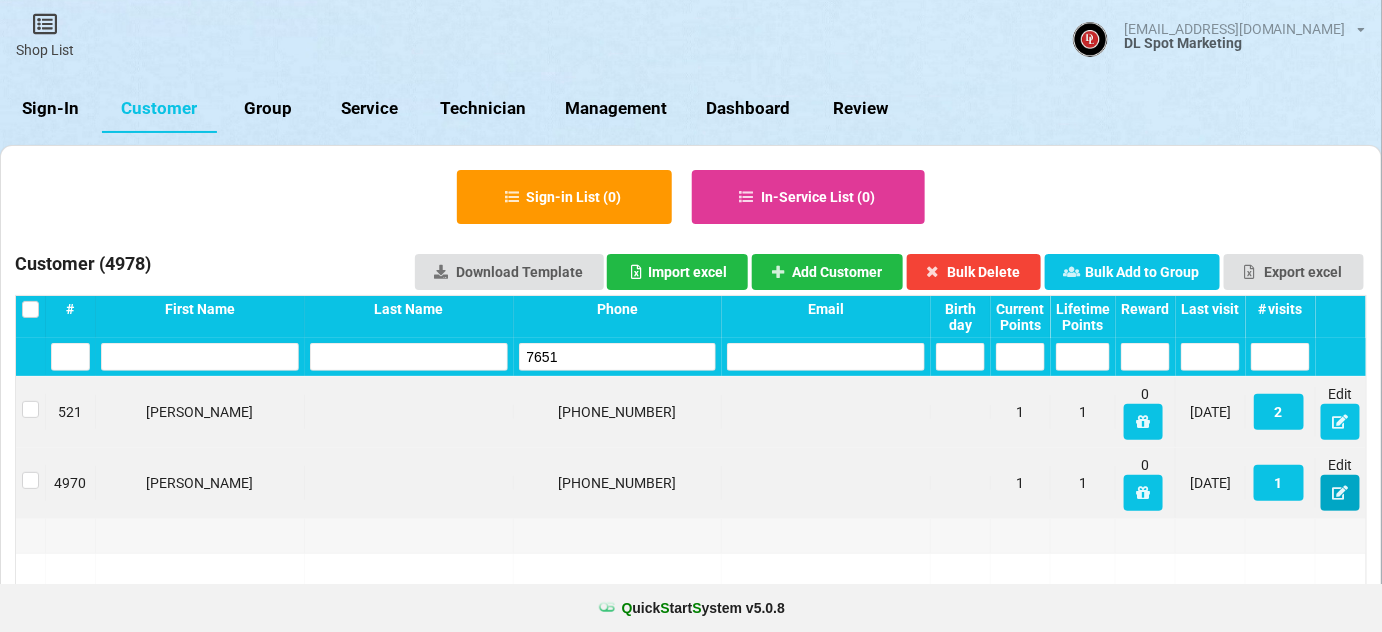 click at bounding box center (1340, 492) 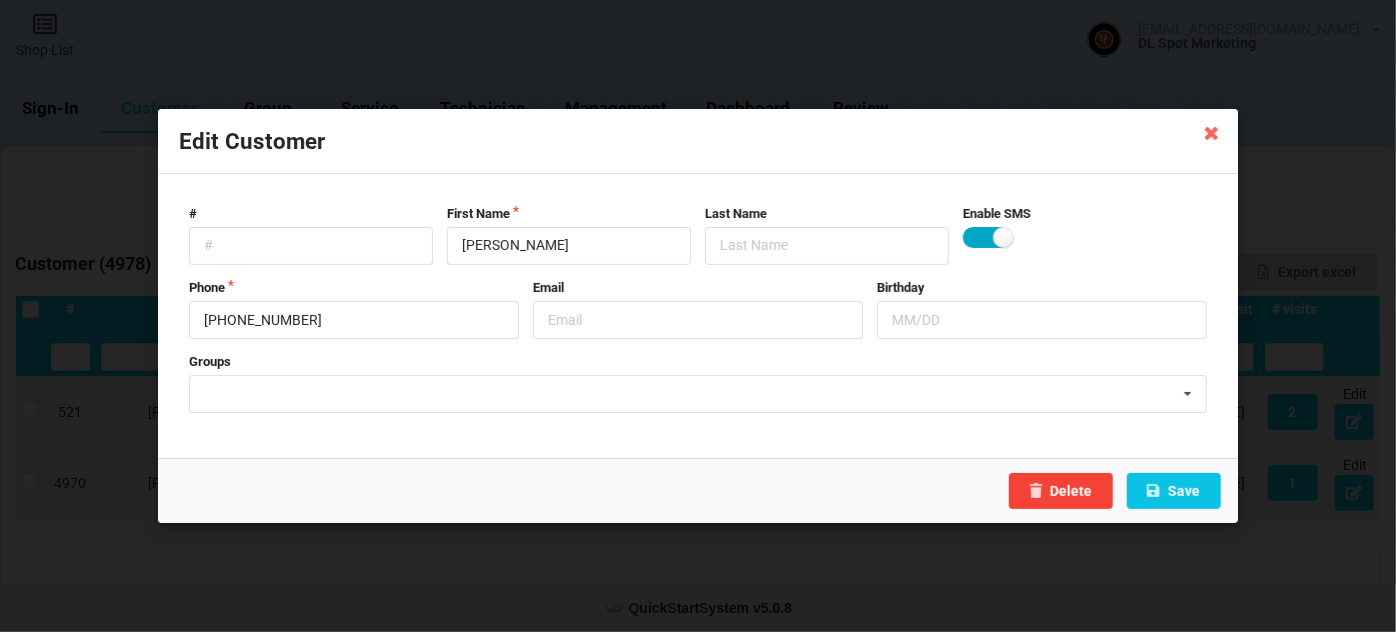 drag, startPoint x: 976, startPoint y: 235, endPoint x: 975, endPoint y: 251, distance: 16.03122 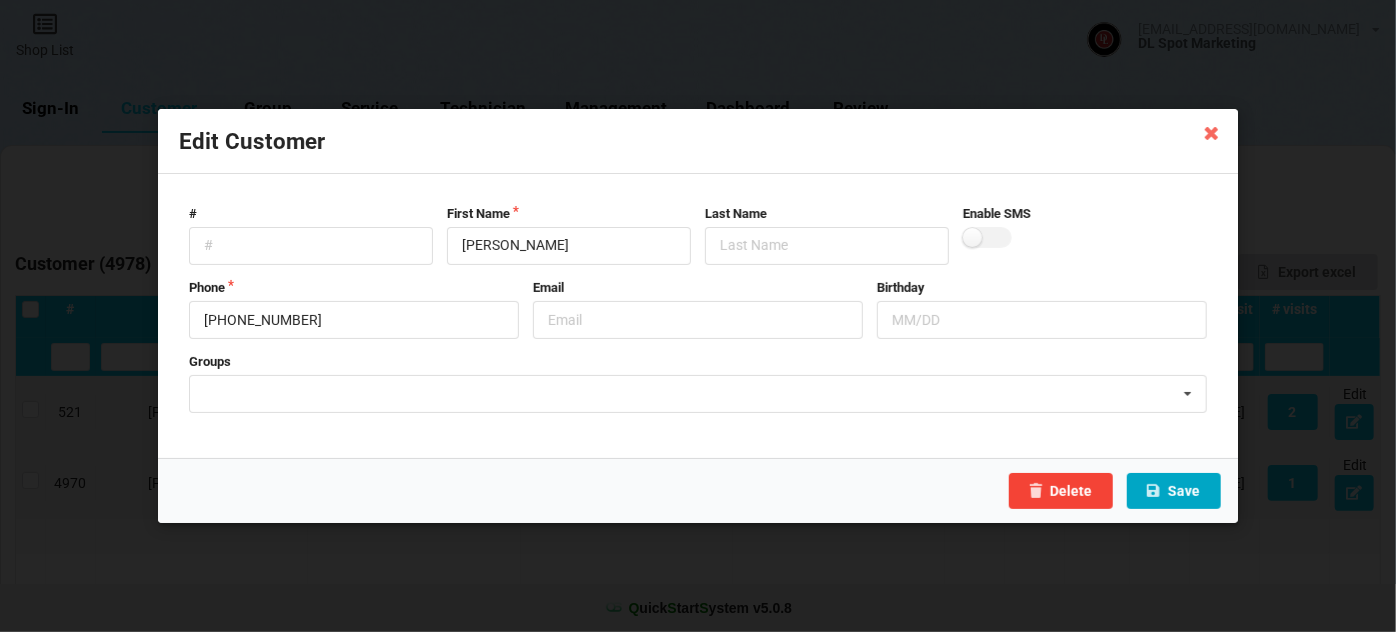 click on "Save" at bounding box center [1174, 491] 